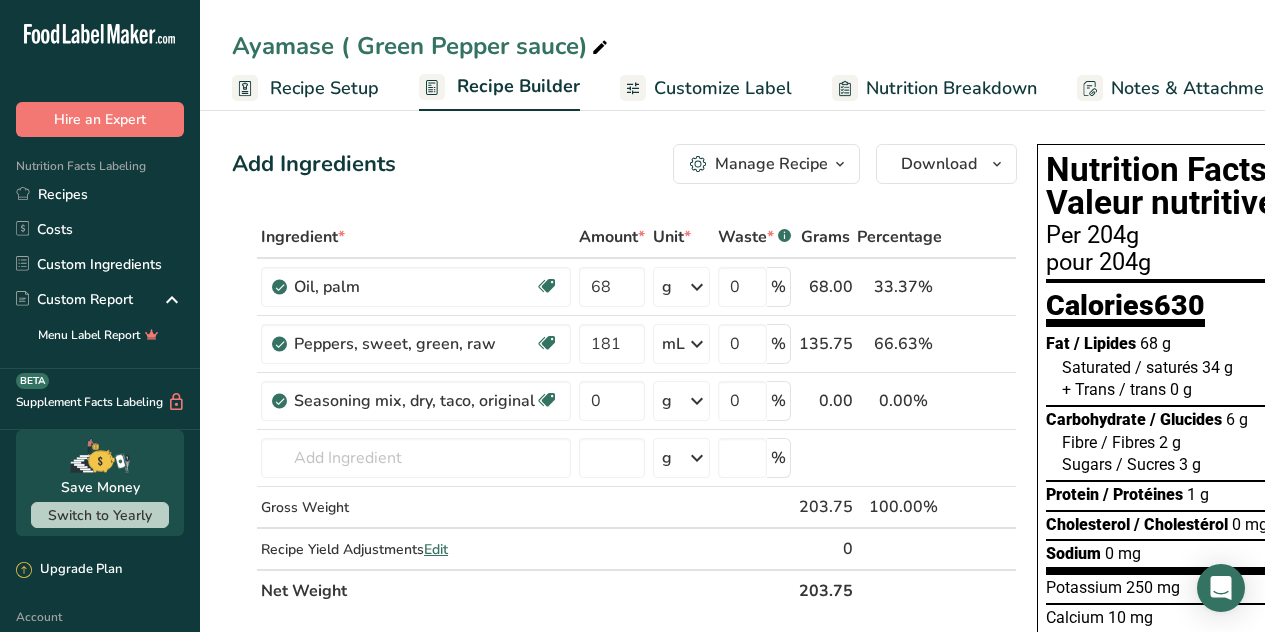 scroll, scrollTop: 0, scrollLeft: 0, axis: both 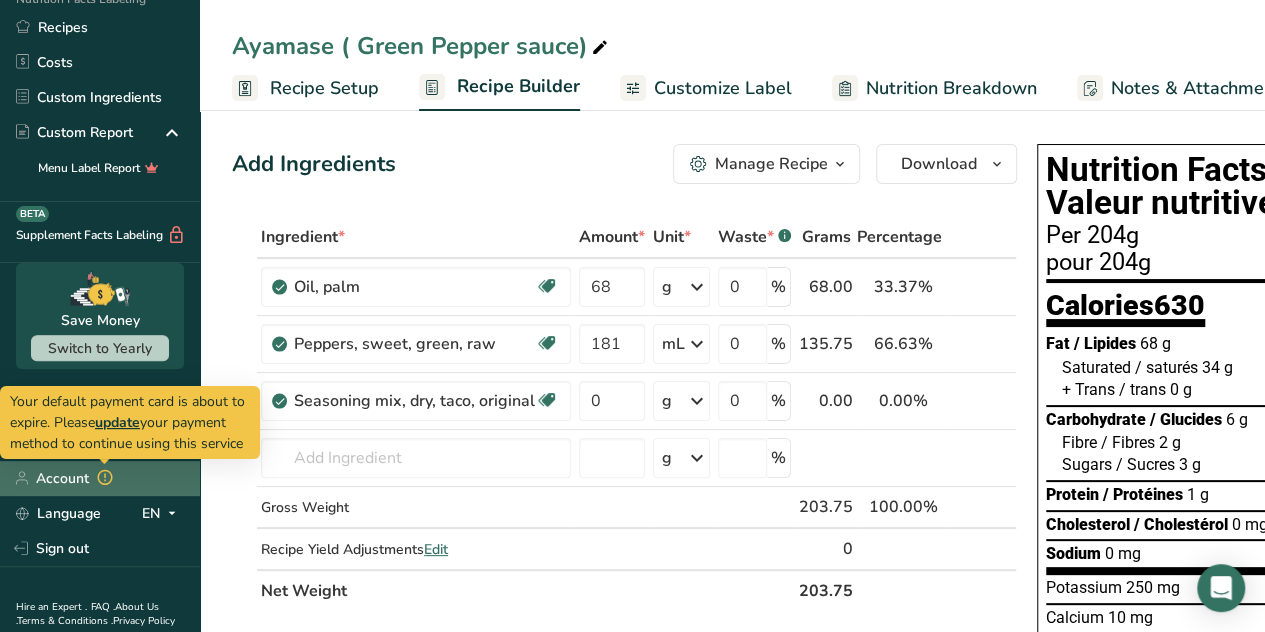 click at bounding box center [105, 478] 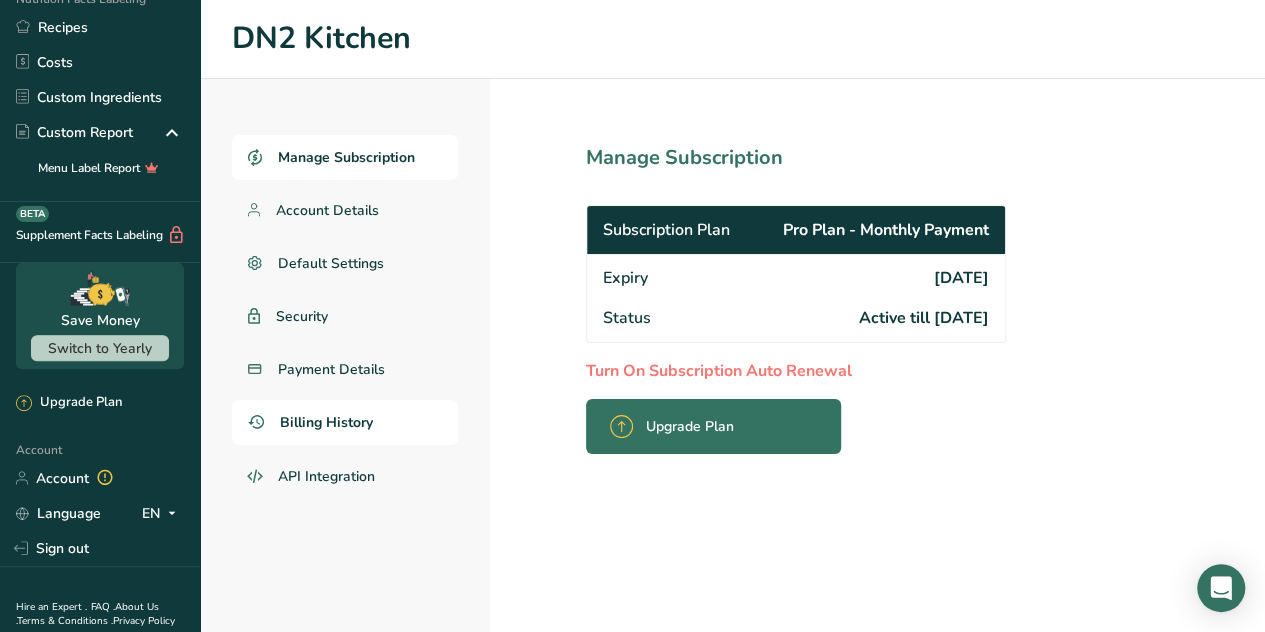 click on "Billing History" at bounding box center [326, 422] 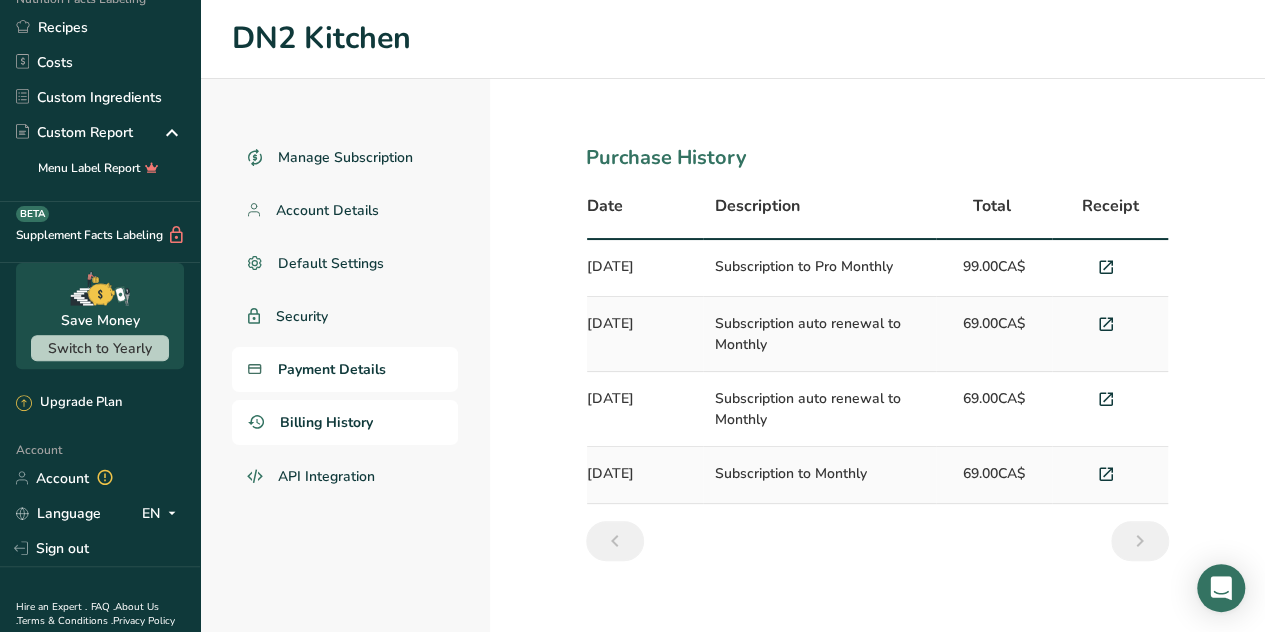 click on "Payment Details" at bounding box center (332, 369) 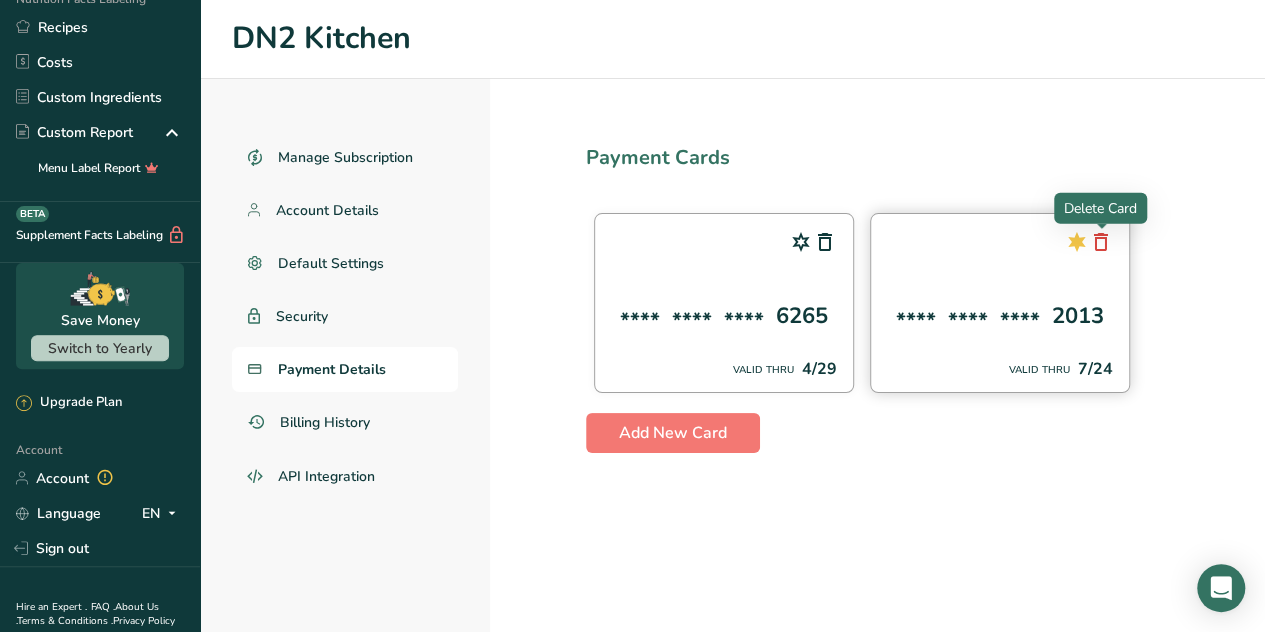click at bounding box center (1101, 242) 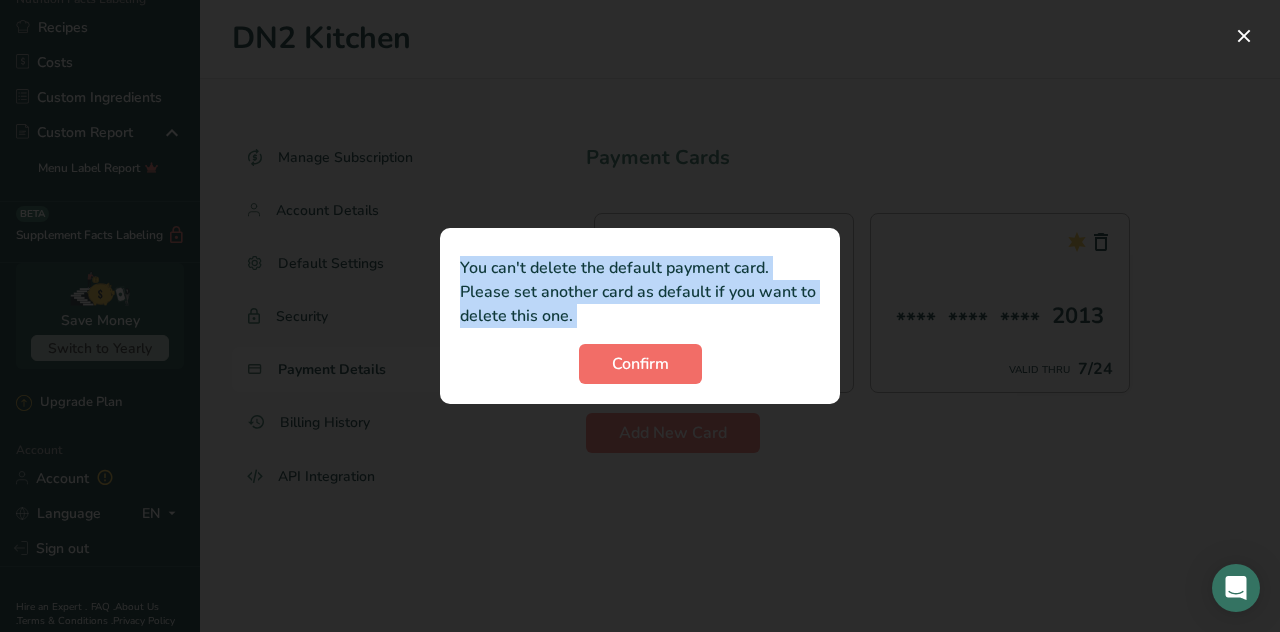 drag, startPoint x: 767, startPoint y: 511, endPoint x: 638, endPoint y: 374, distance: 188.17545 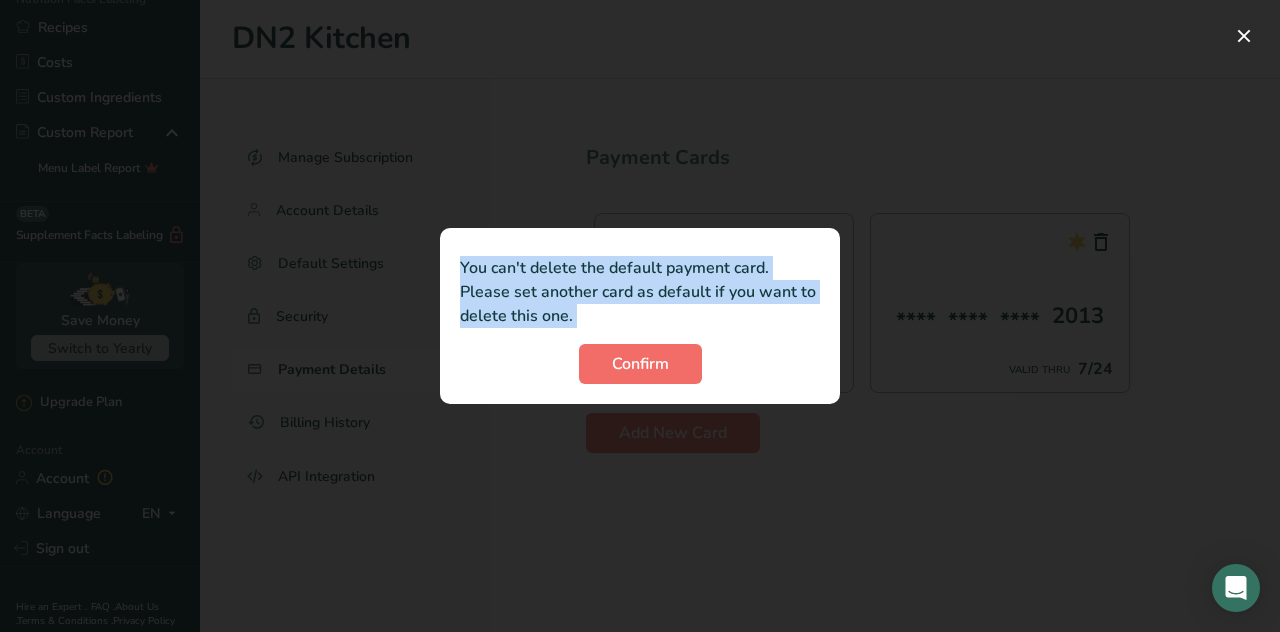 click on "Confirm" at bounding box center (640, 364) 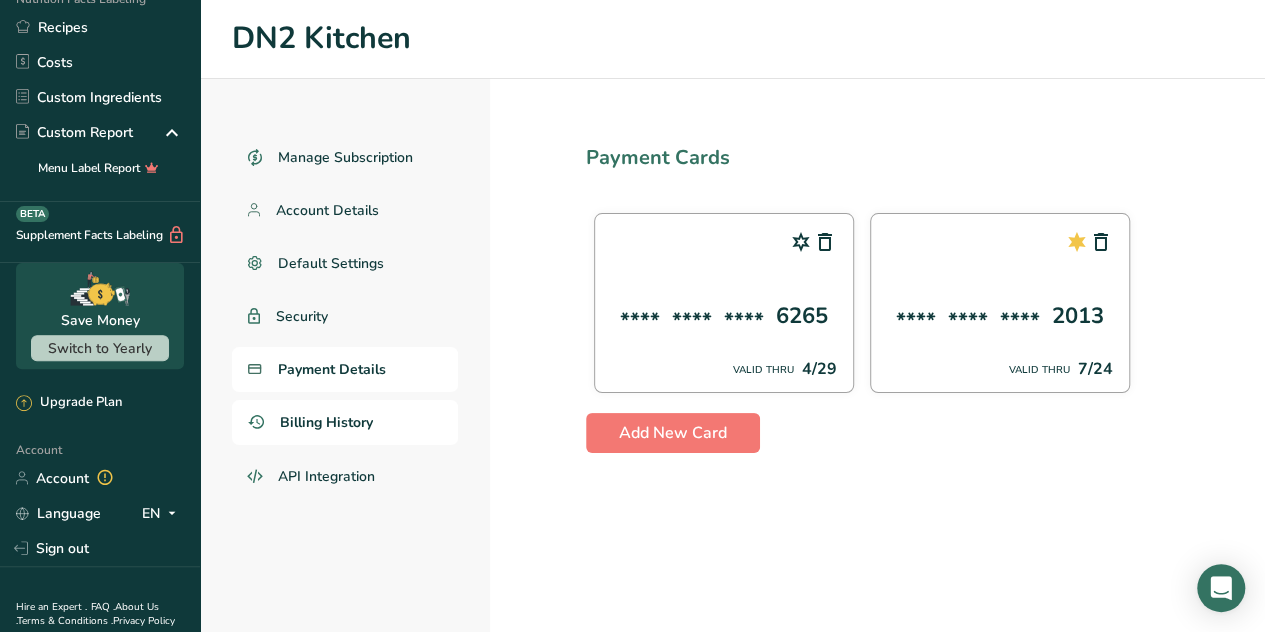 click on "Billing History" at bounding box center (326, 422) 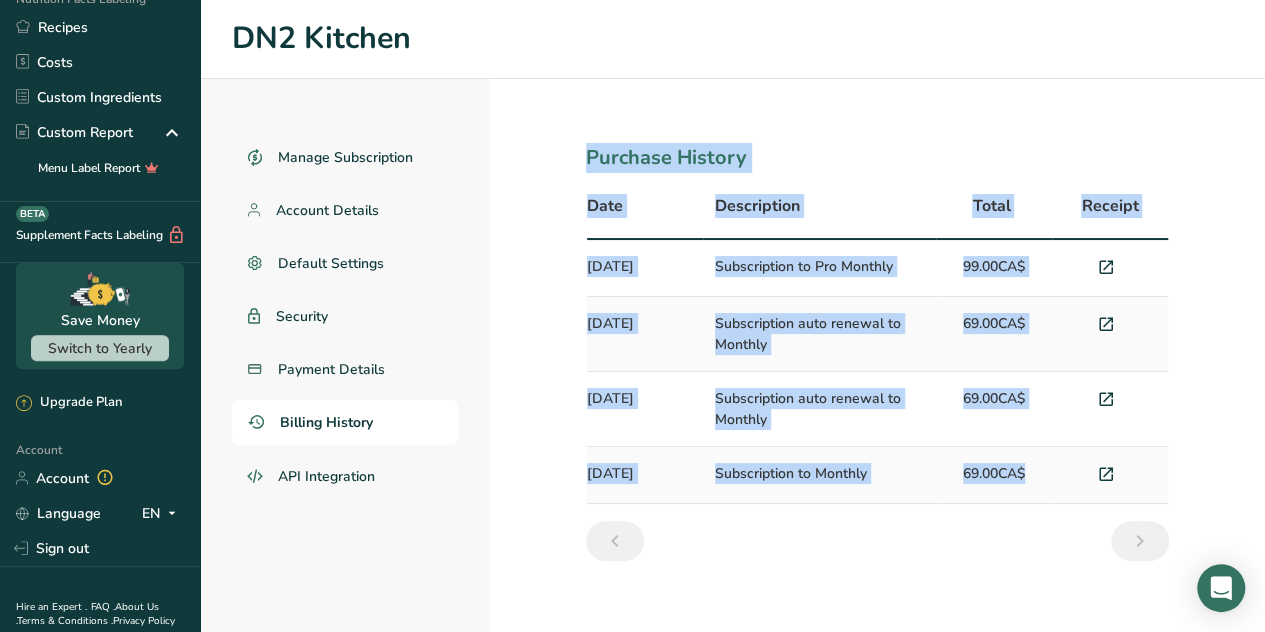 click on "Purchase History
Date   Description   Total   Receipt
Jun 18, 2025
Subscription to Pro Monthly
99.00CA$
May 13, 2024
Subscription auto renewal to Monthly
69.00CA$
Apr 12, 2024
Subscription auto renewal to Monthly
69.00CA$
Mar 12, 2024
Subscription to Monthly
69.00CA$" at bounding box center [877, 355] 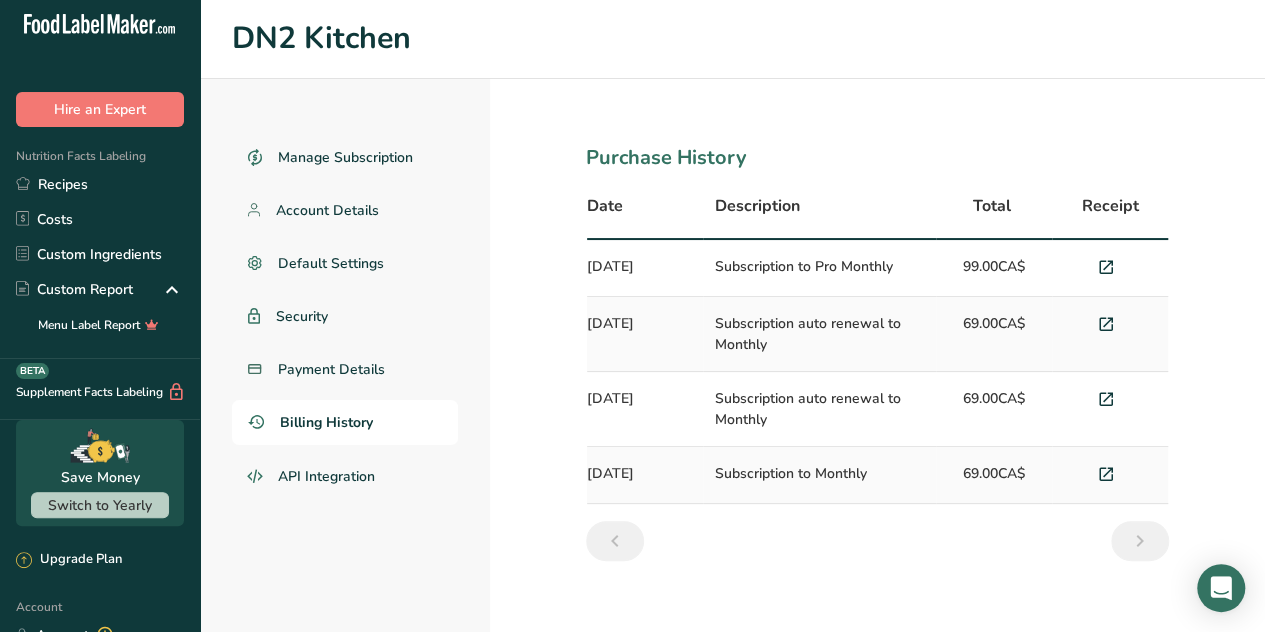 scroll, scrollTop: 0, scrollLeft: 0, axis: both 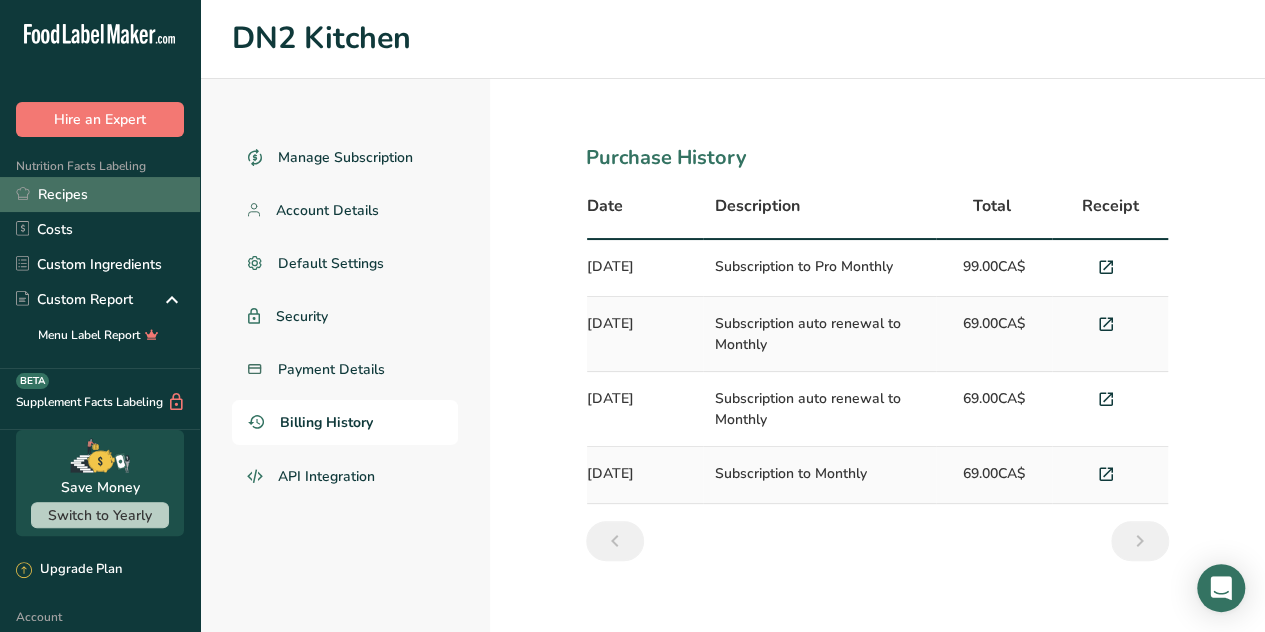 click on "Recipes" at bounding box center [100, 194] 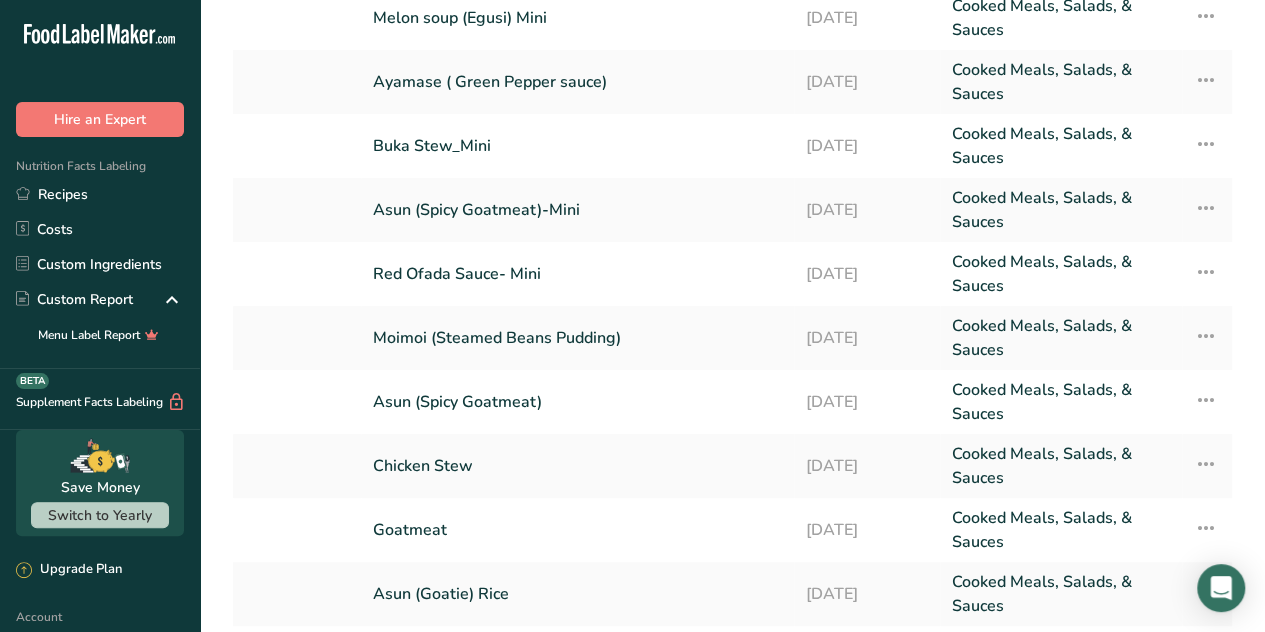 scroll, scrollTop: 190, scrollLeft: 0, axis: vertical 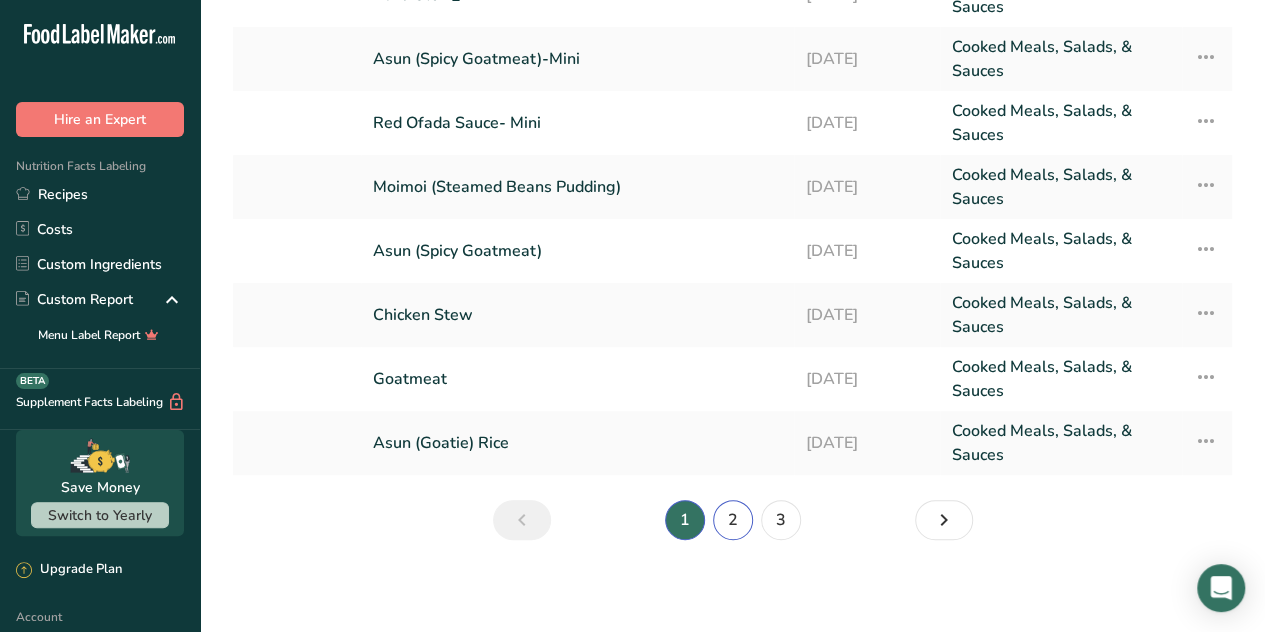 click on "2" at bounding box center (733, 520) 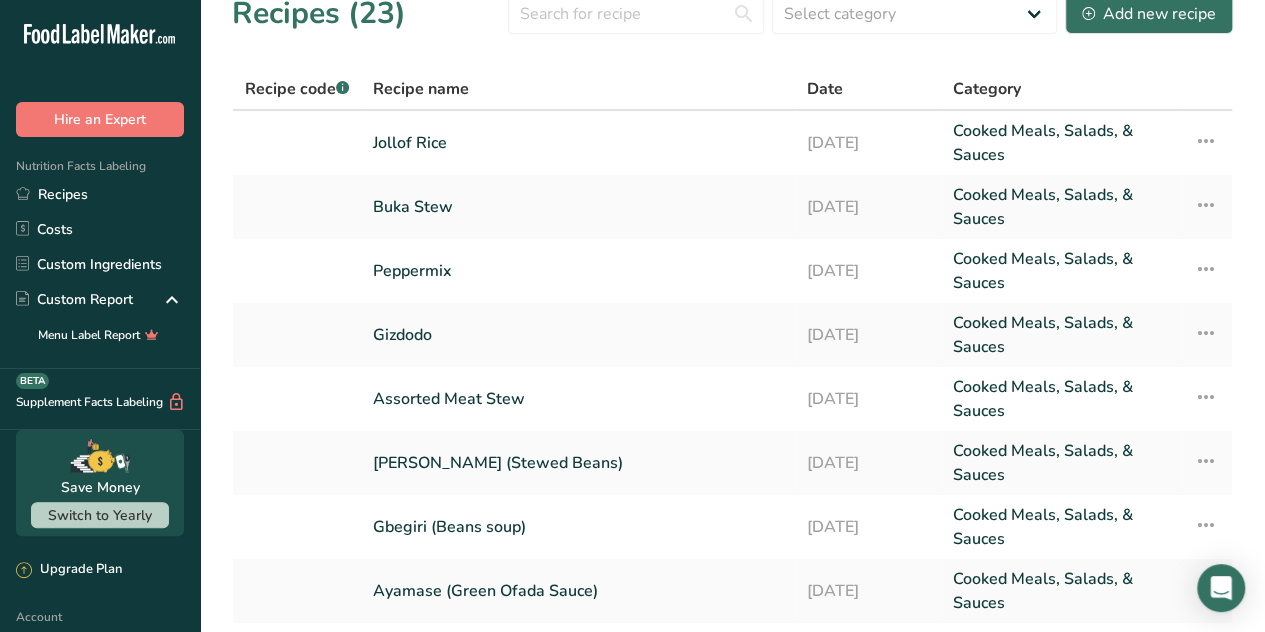 scroll, scrollTop: 24, scrollLeft: 0, axis: vertical 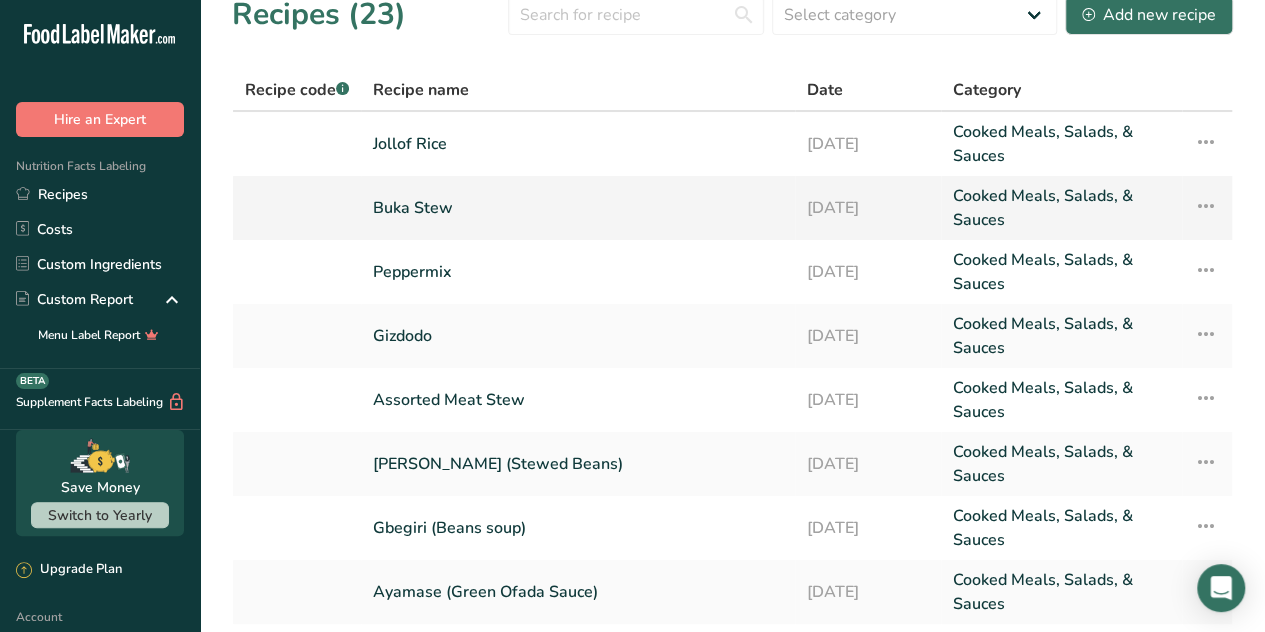 click on "Buka Stew" at bounding box center (578, 208) 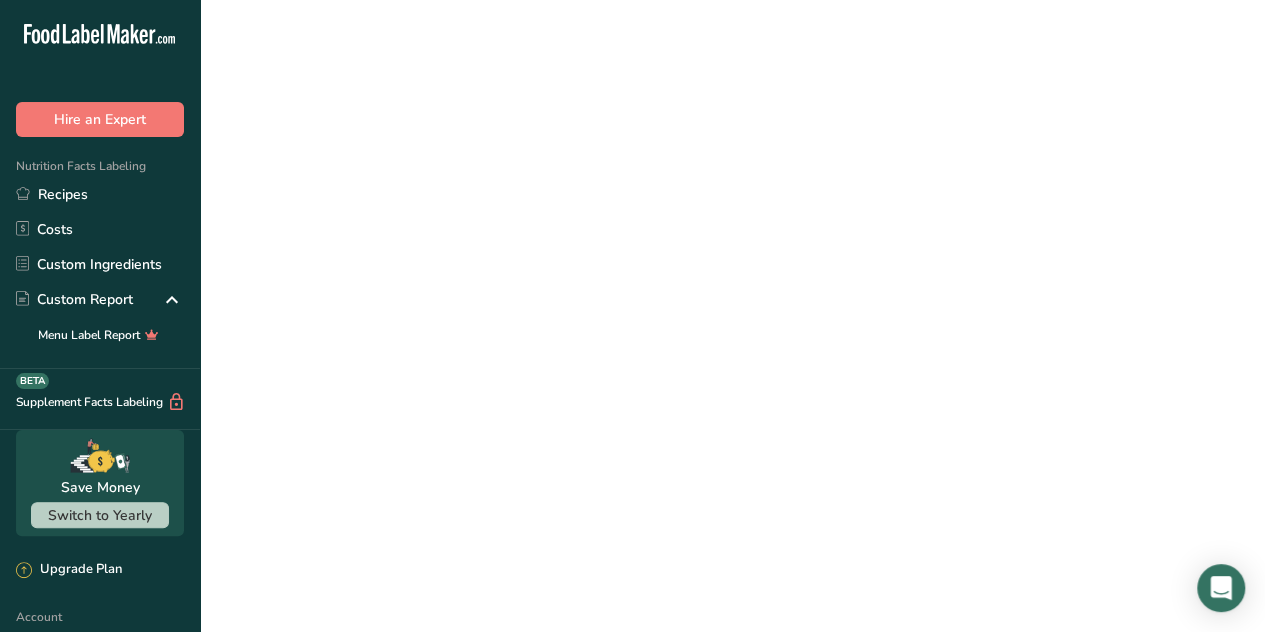 scroll, scrollTop: 0, scrollLeft: 0, axis: both 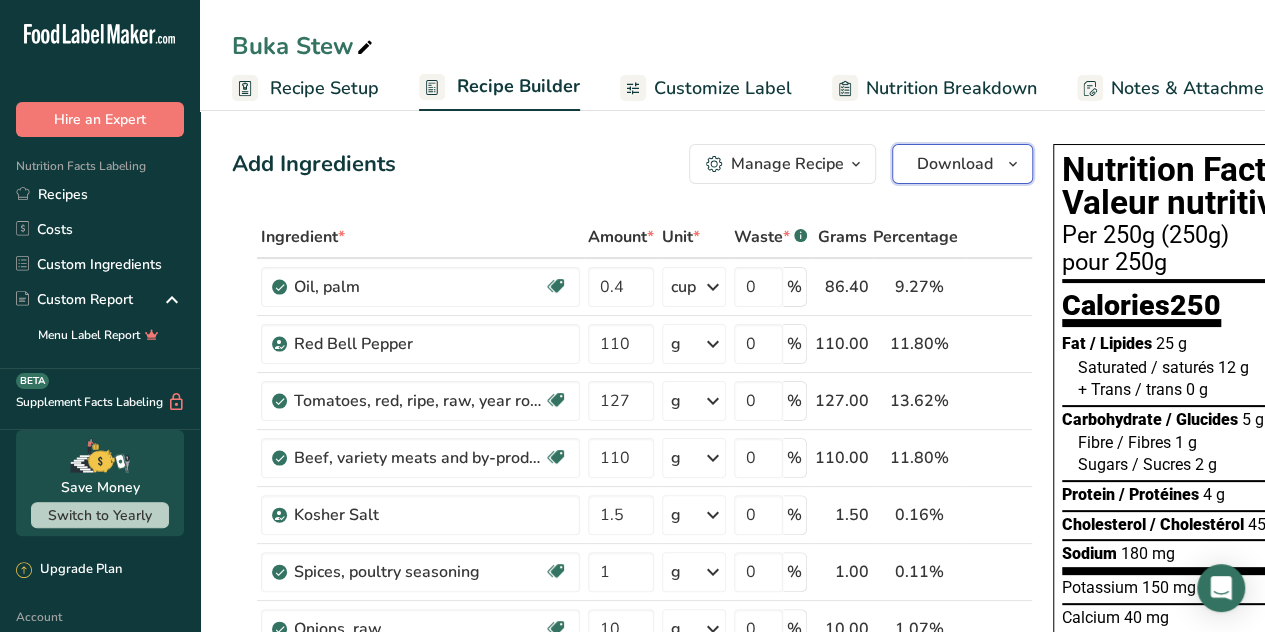 click at bounding box center [1013, 164] 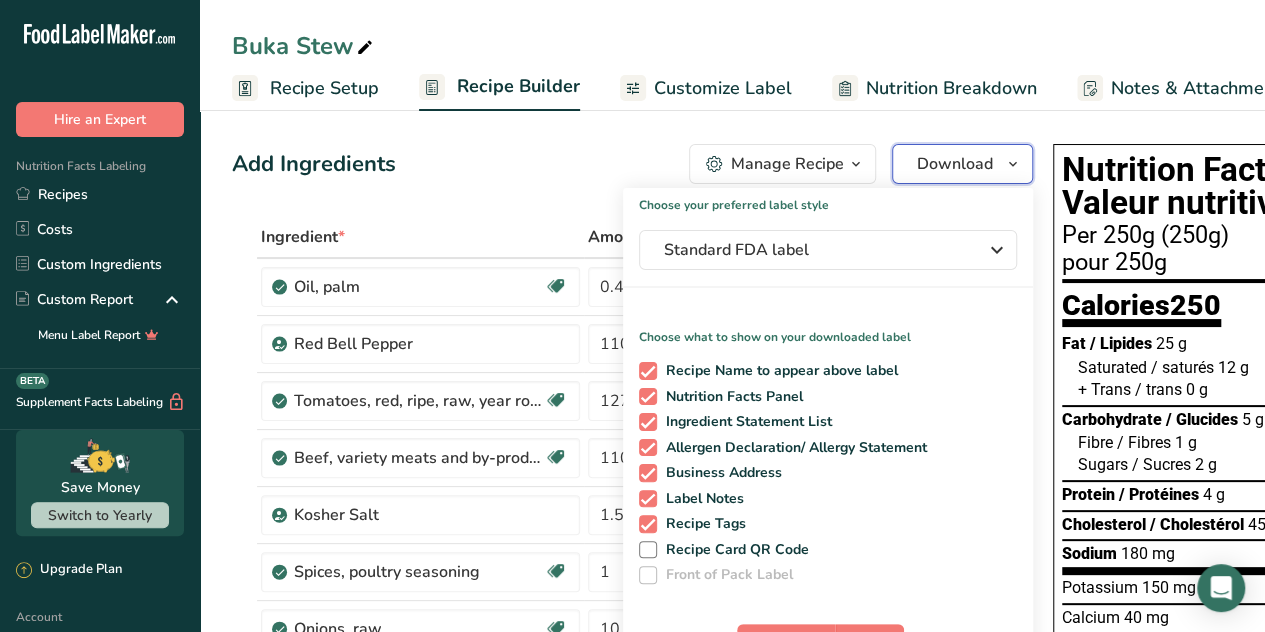 click at bounding box center [1013, 164] 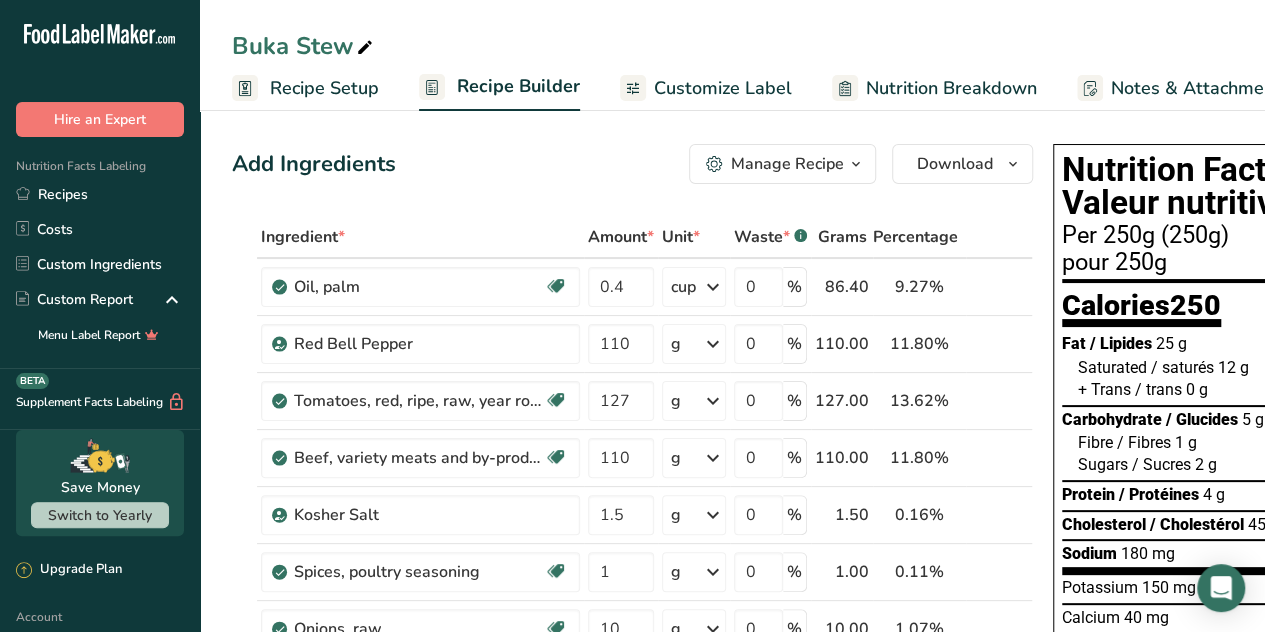 click at bounding box center [856, 164] 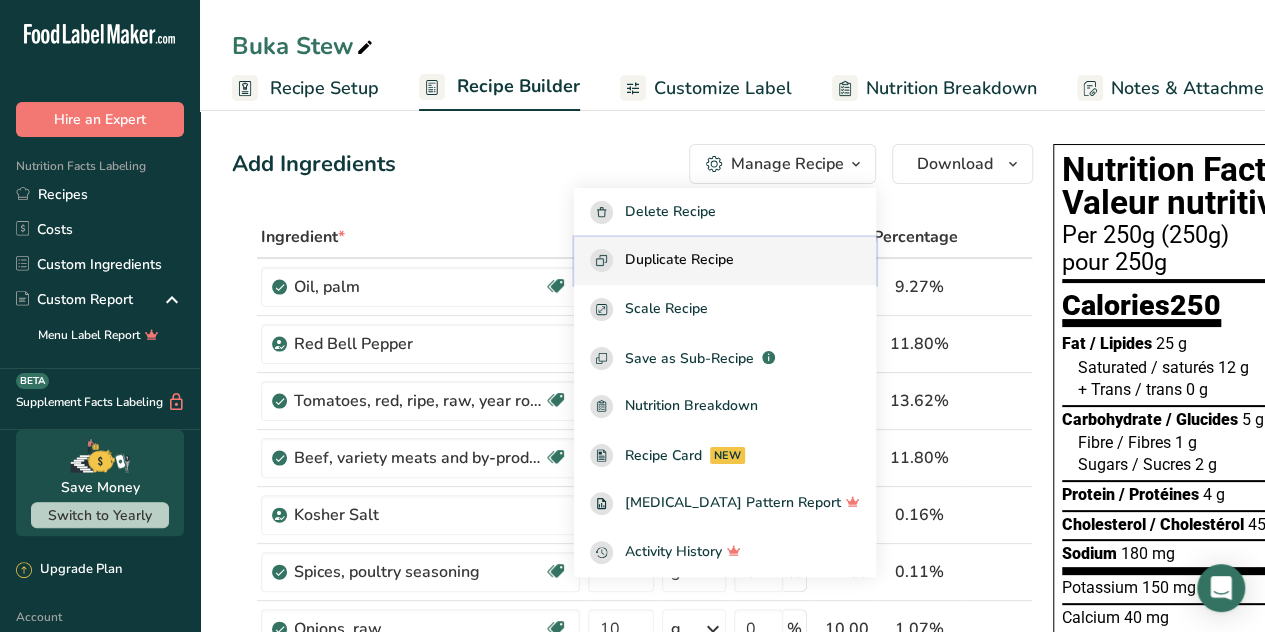 click on "Duplicate Recipe" at bounding box center (679, 260) 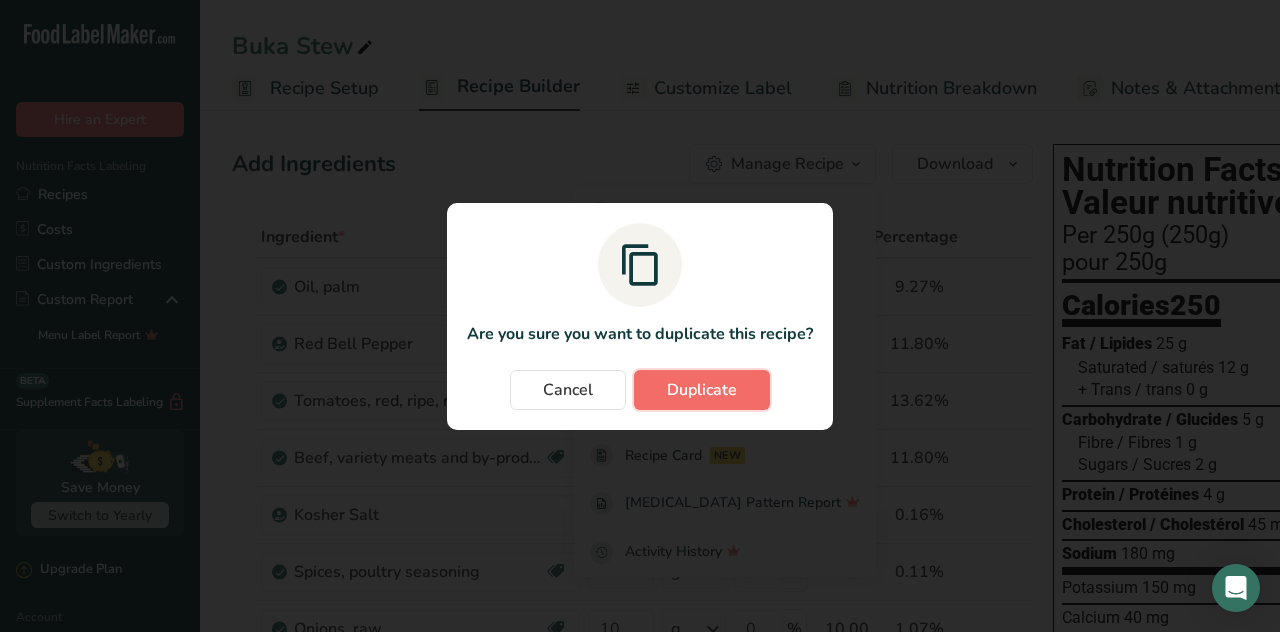 click on "Duplicate" at bounding box center (702, 390) 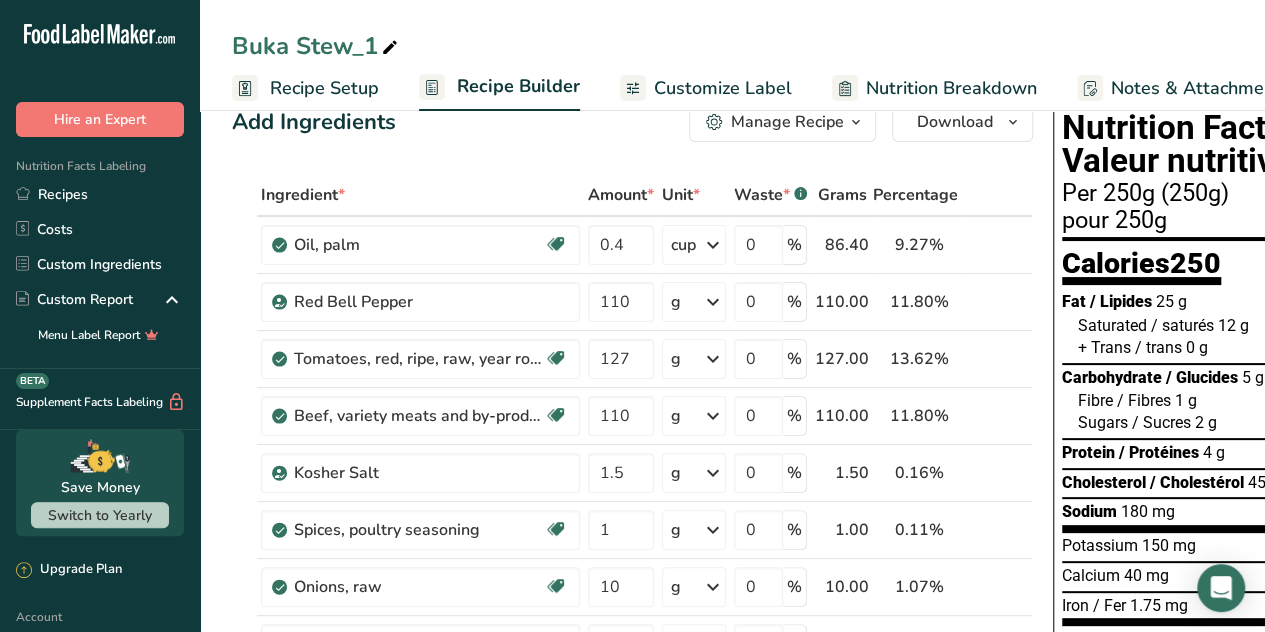scroll, scrollTop: 0, scrollLeft: 0, axis: both 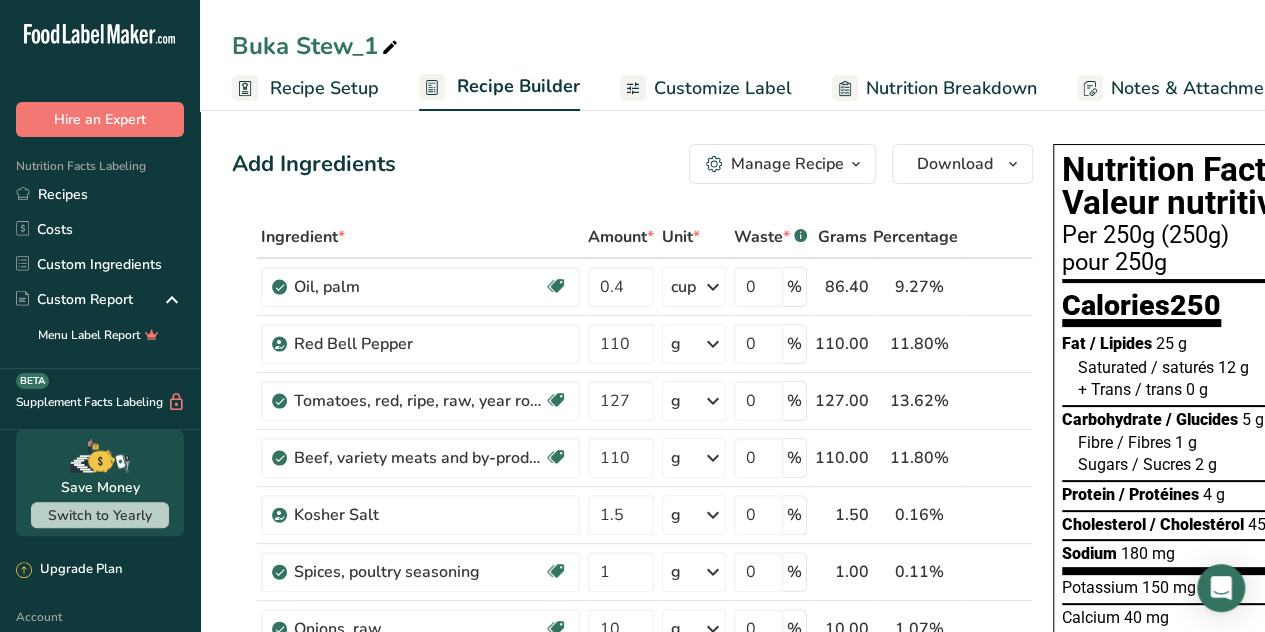 click on "Recipe Setup" at bounding box center (324, 88) 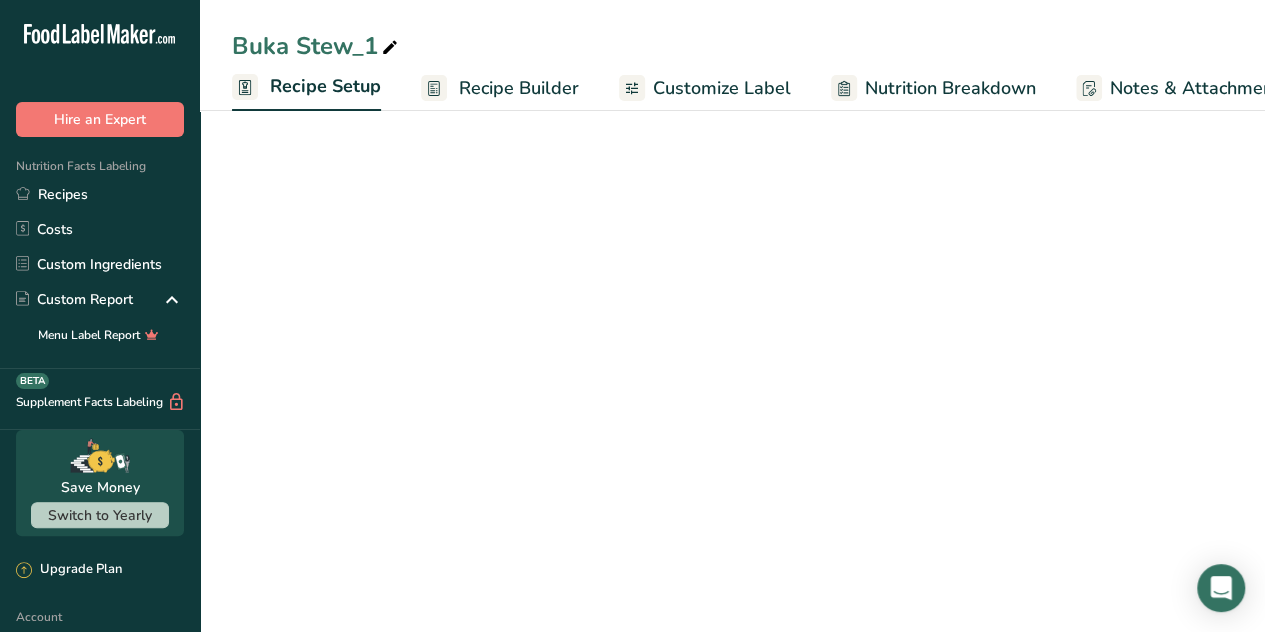 scroll, scrollTop: 0, scrollLeft: 7, axis: horizontal 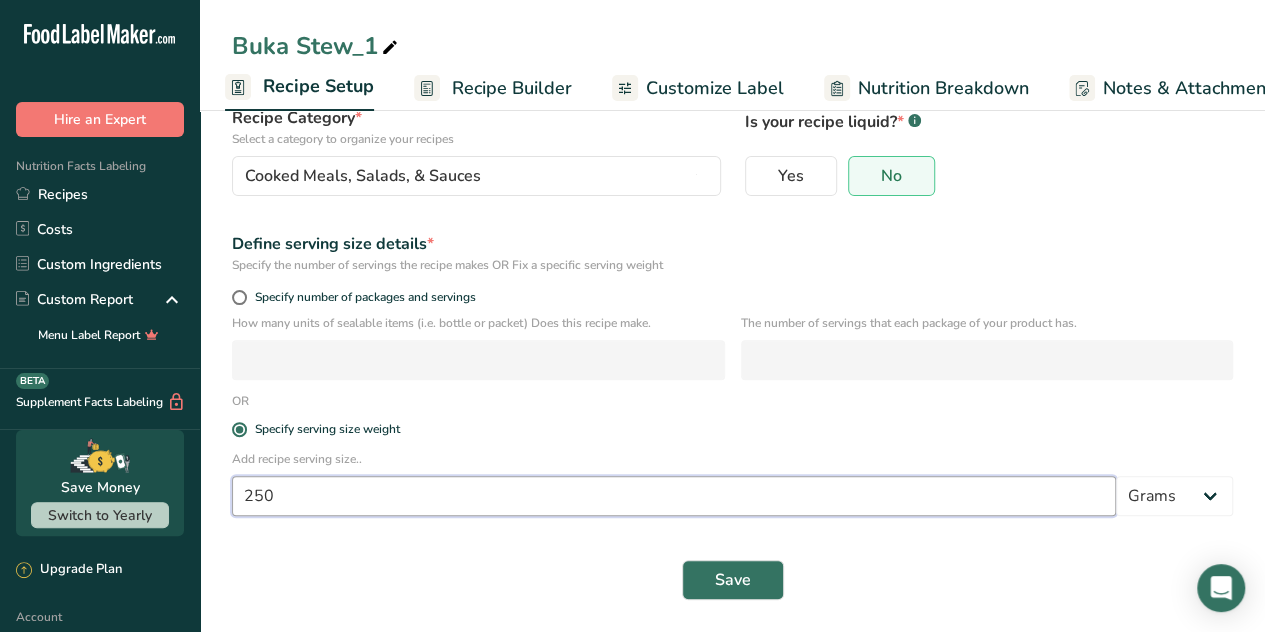 drag, startPoint x: 278, startPoint y: 505, endPoint x: 195, endPoint y: 498, distance: 83.294655 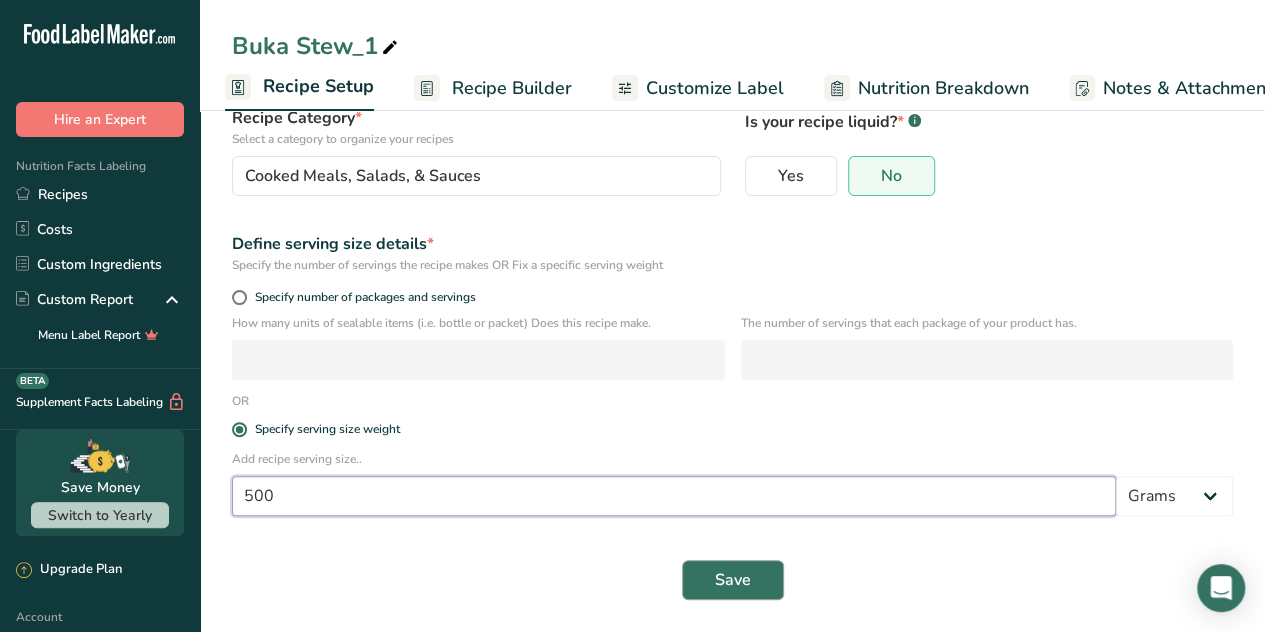 type on "500" 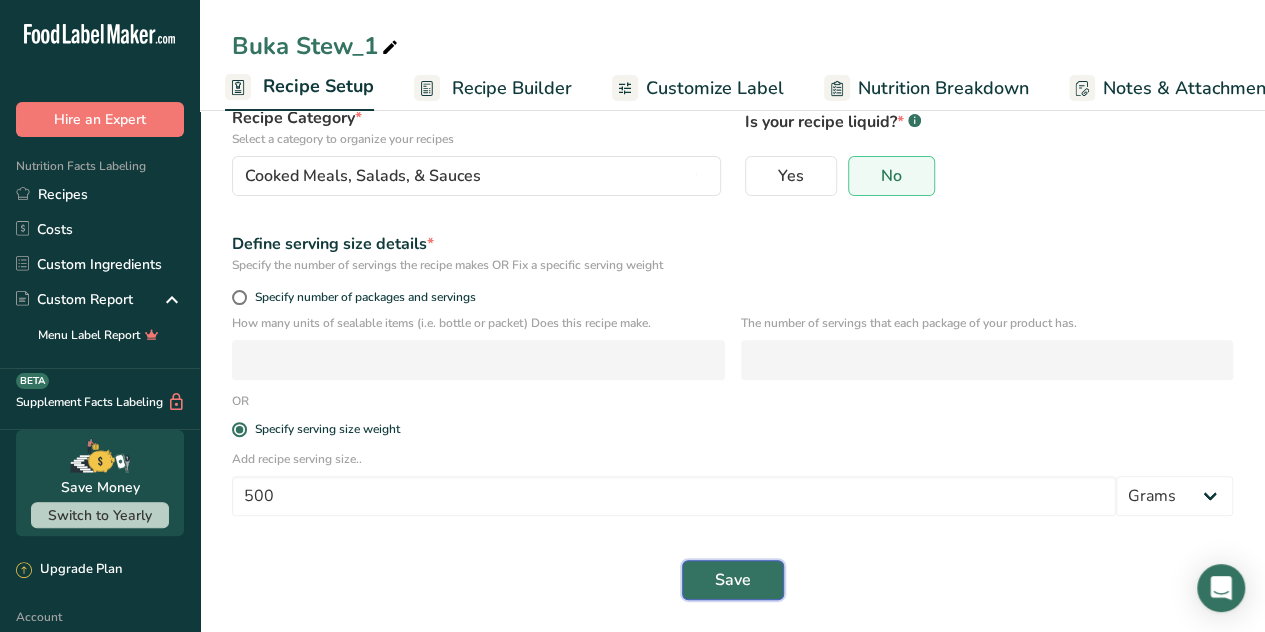 click on "Save" at bounding box center (733, 580) 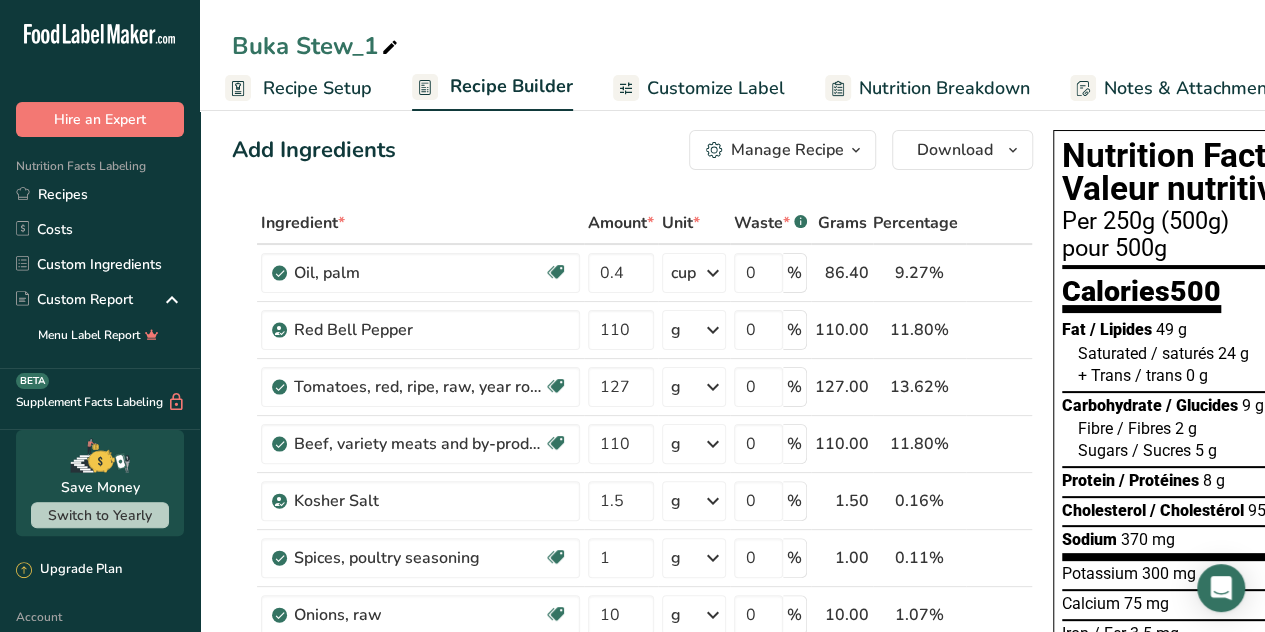 scroll, scrollTop: 0, scrollLeft: 0, axis: both 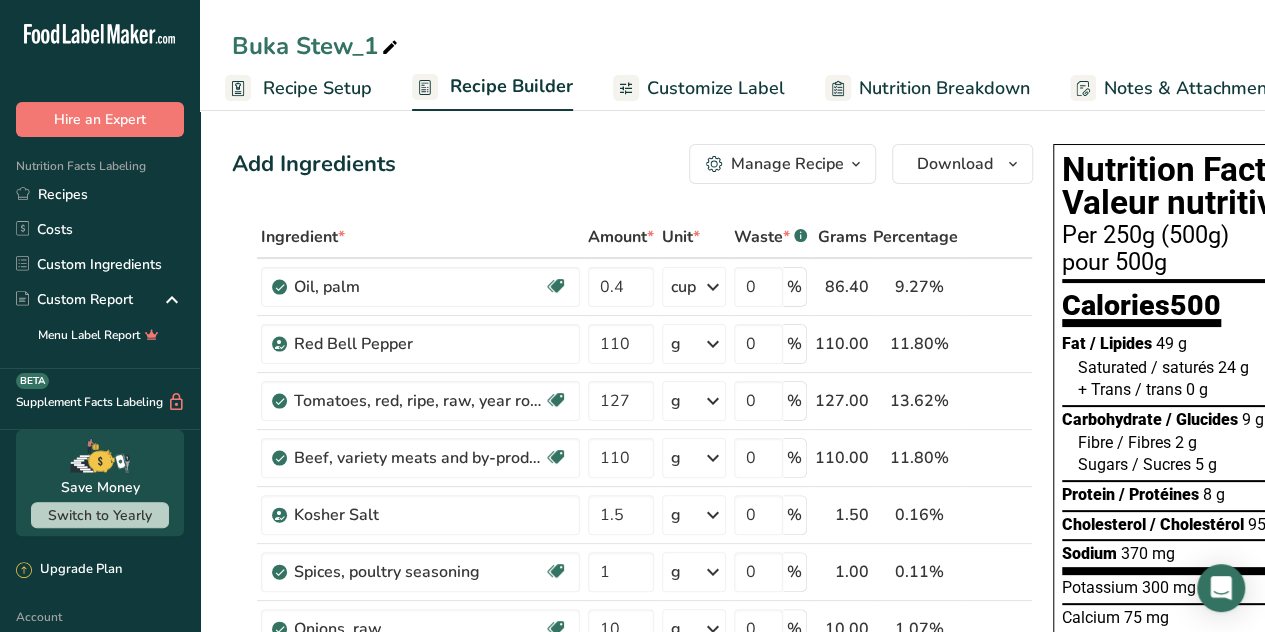 click on "Recipe Setup" at bounding box center [317, 88] 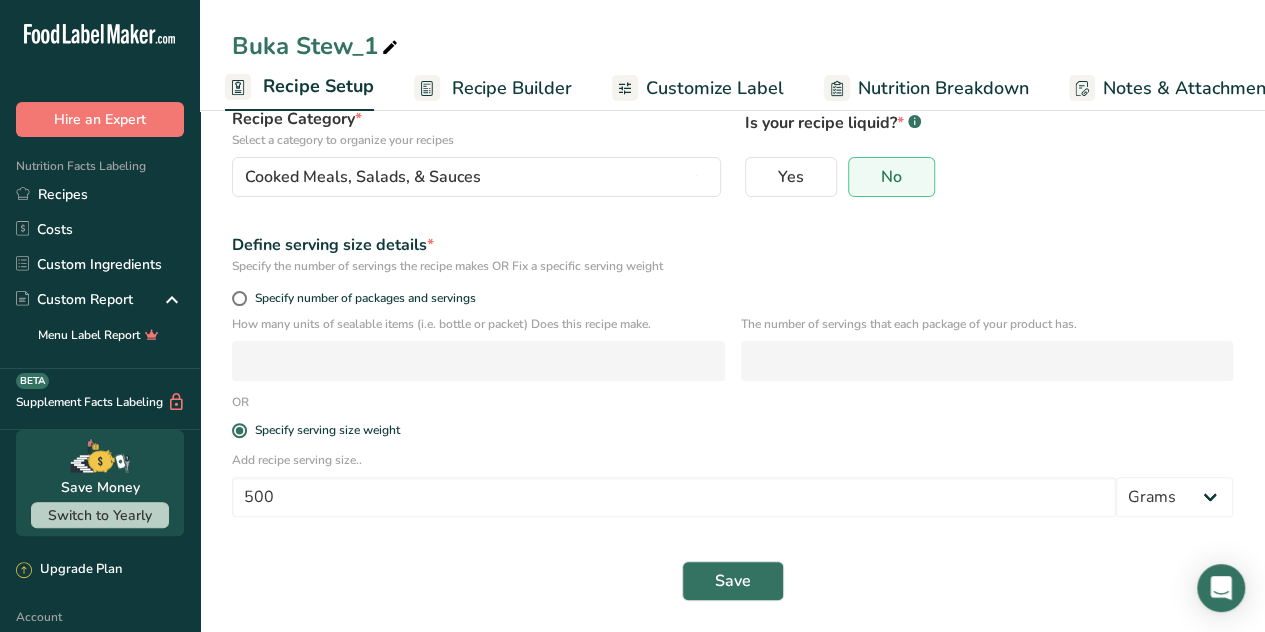 scroll, scrollTop: 158, scrollLeft: 0, axis: vertical 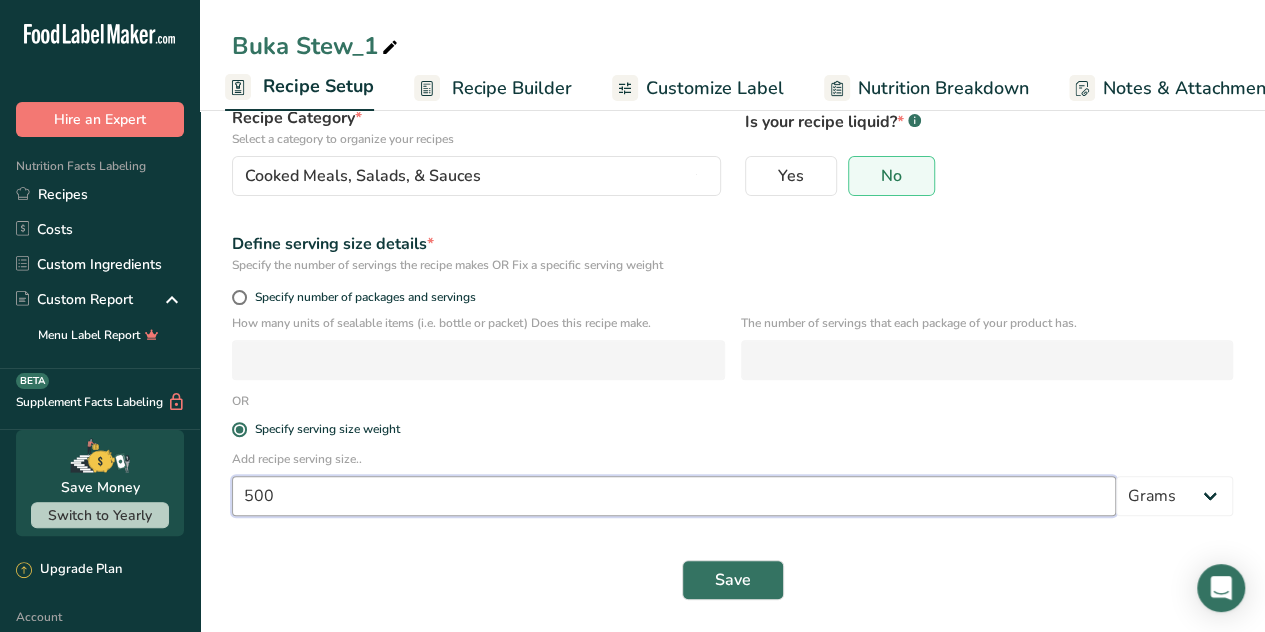 drag, startPoint x: 400, startPoint y: 497, endPoint x: 174, endPoint y: 517, distance: 226.88322 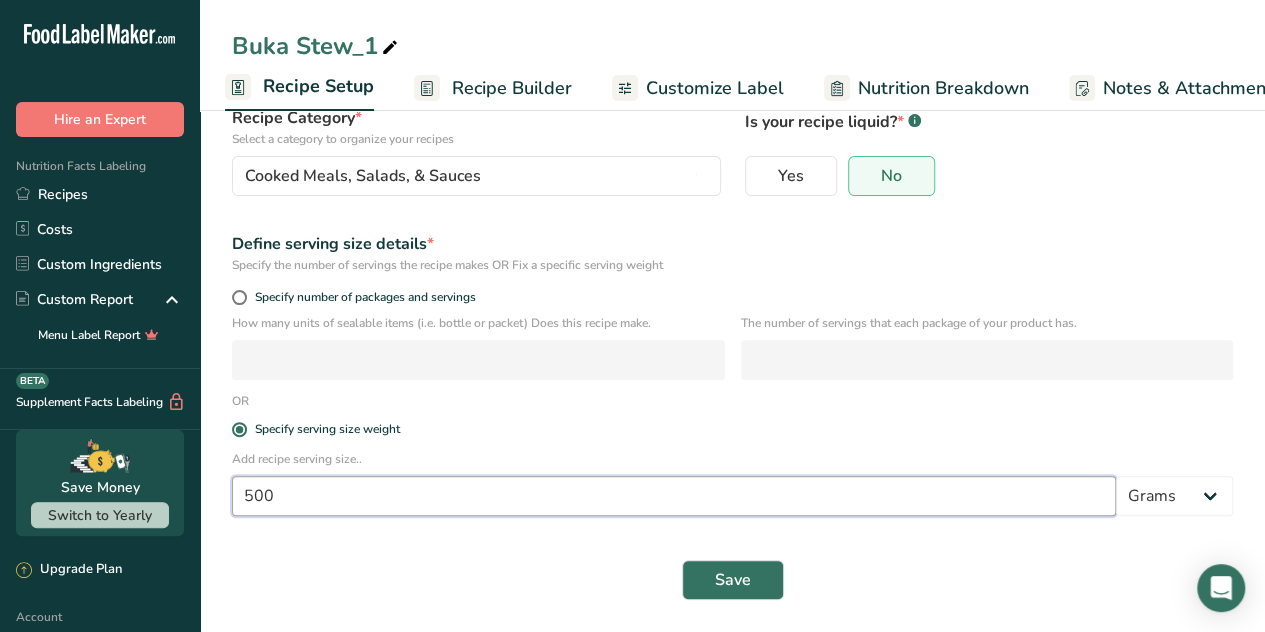 click on ".a-20{fill:#fff;}
Hire an Expert
Nutrition Facts Labeling
Recipes
Costs
Custom Ingredients
Custom Report
Menu Label Report
Supplement Facts Labeling
BETA
Save Money
Switch to Yearly
Upgrade Plan
Account
Account
Language
EN
English
Spanish" at bounding box center [632, 237] 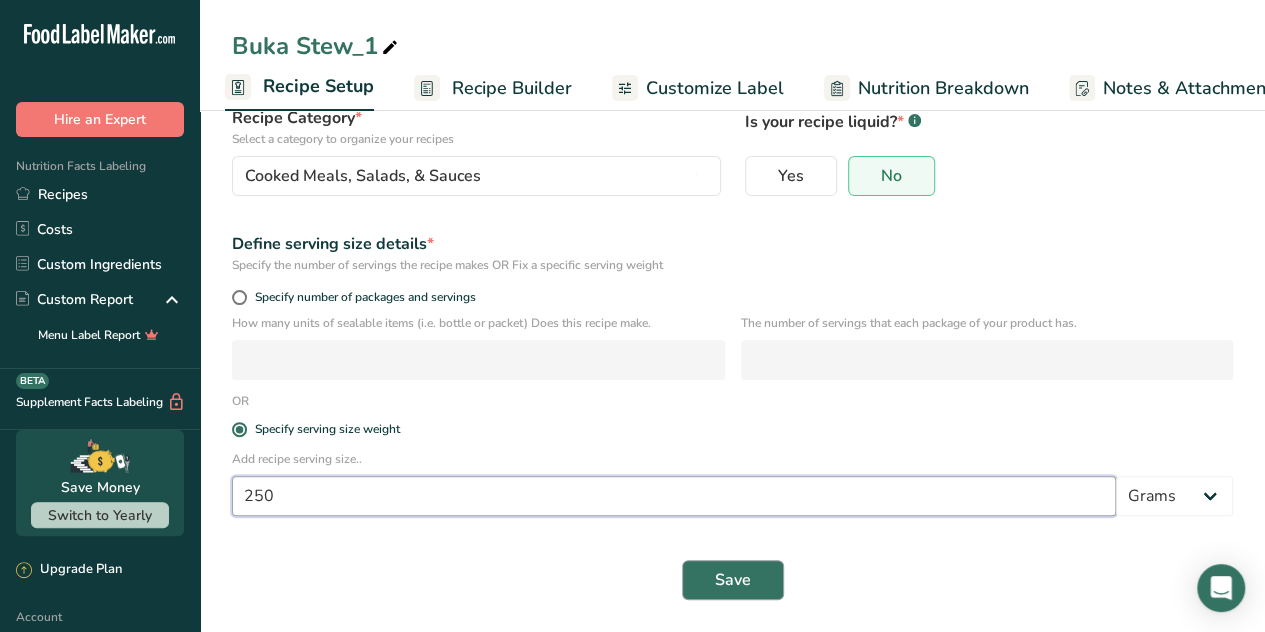 type on "250" 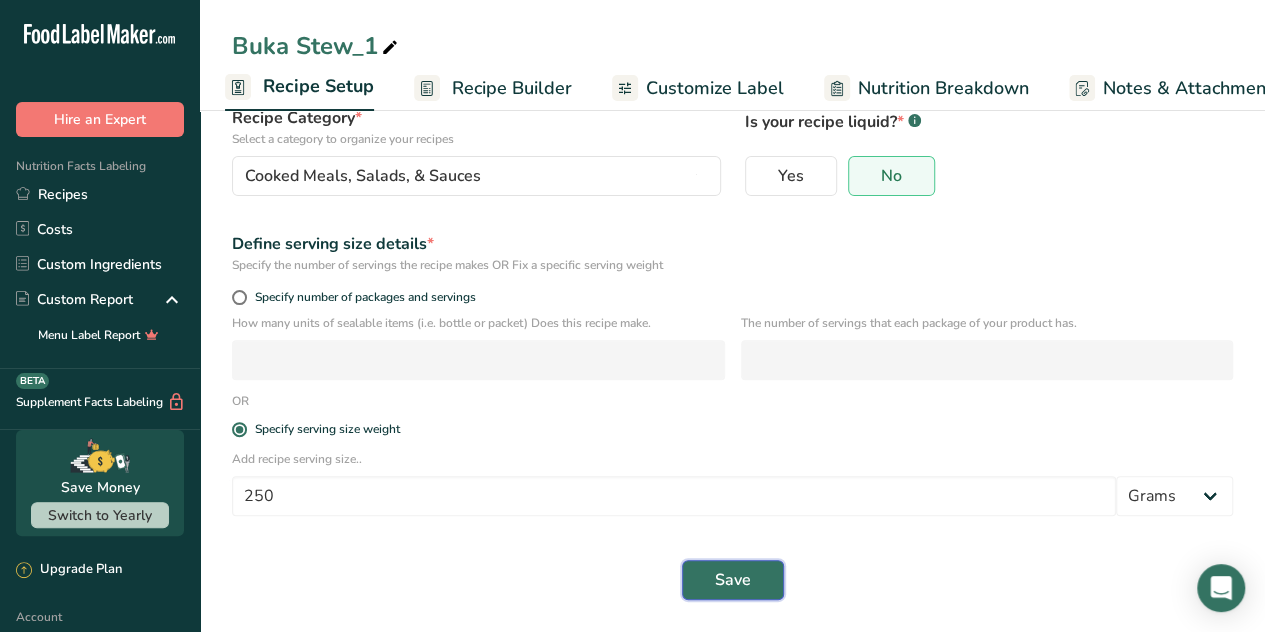 click on "Save" at bounding box center [733, 580] 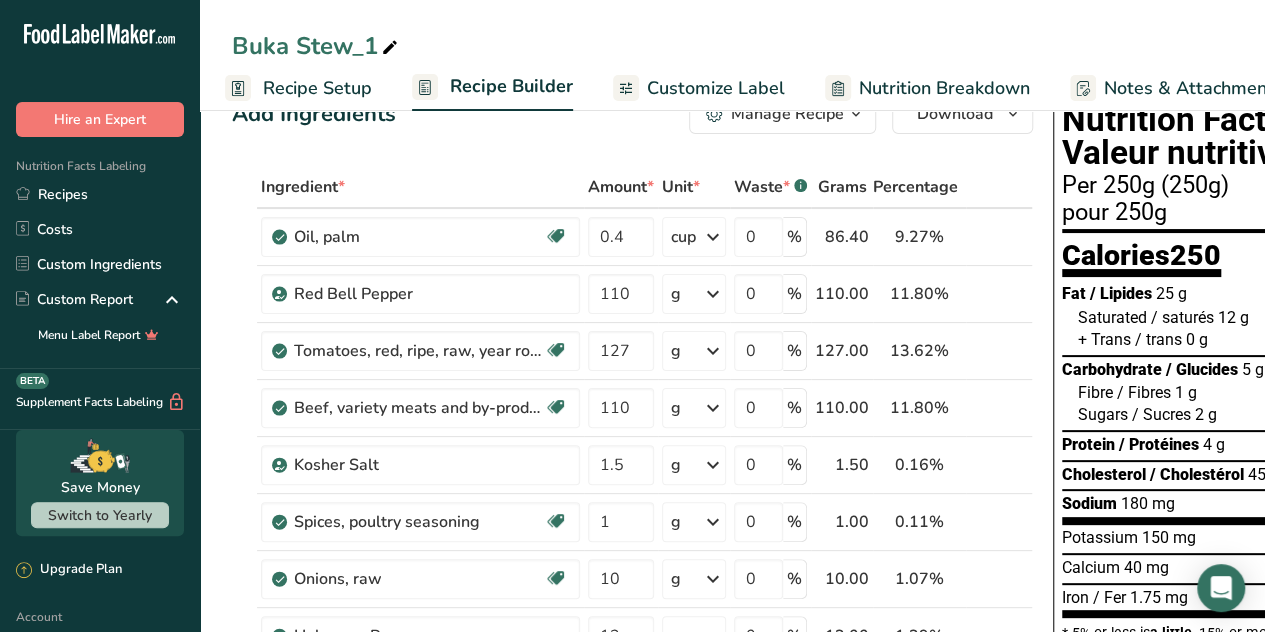 scroll, scrollTop: 0, scrollLeft: 0, axis: both 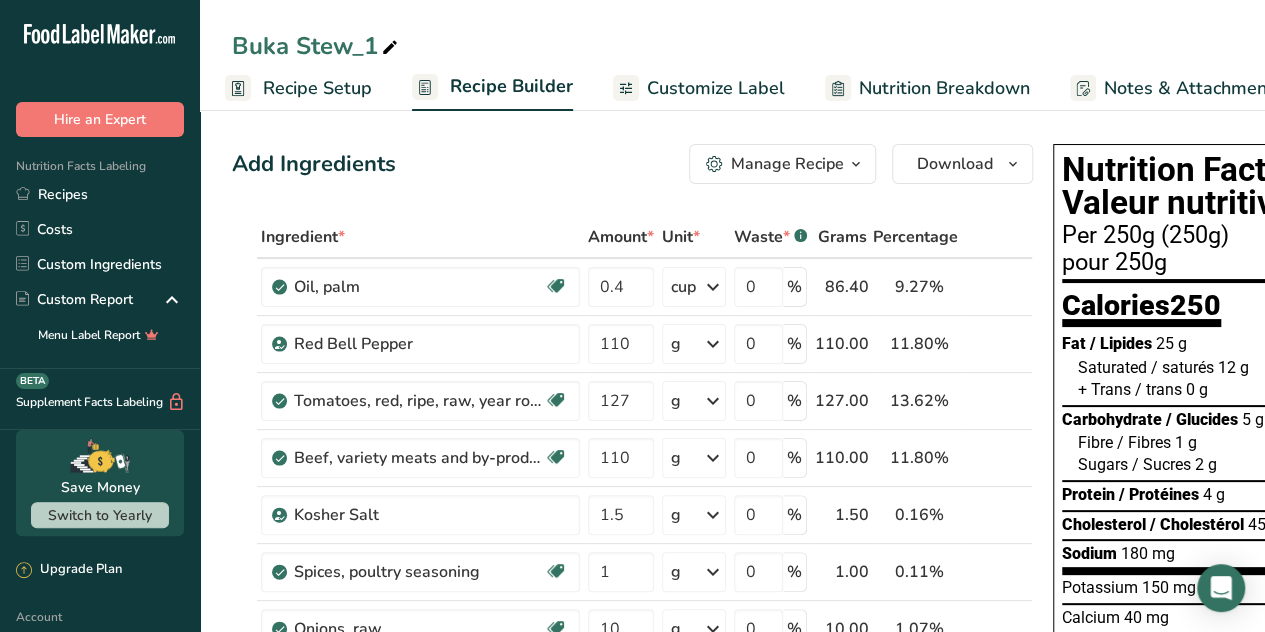 drag, startPoint x: 1226, startPoint y: 302, endPoint x: 1173, endPoint y: 310, distance: 53.600372 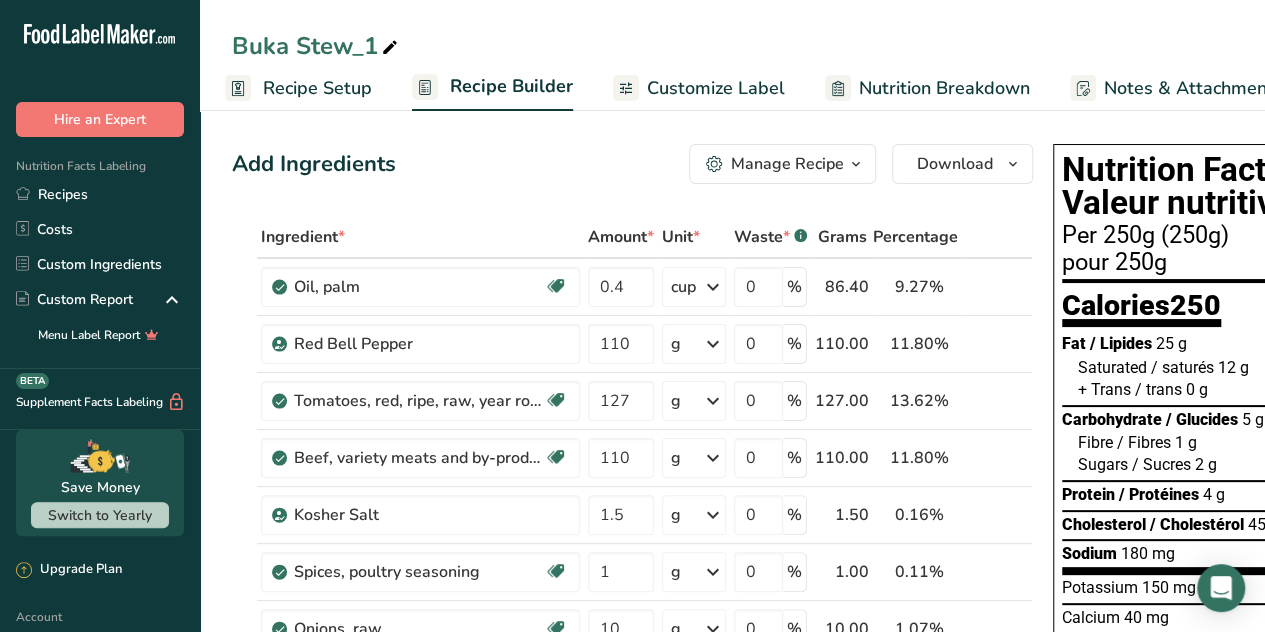 click on "Calories
250
% Daily Value *
% valeur quotidienne *" at bounding box center [1245, 305] 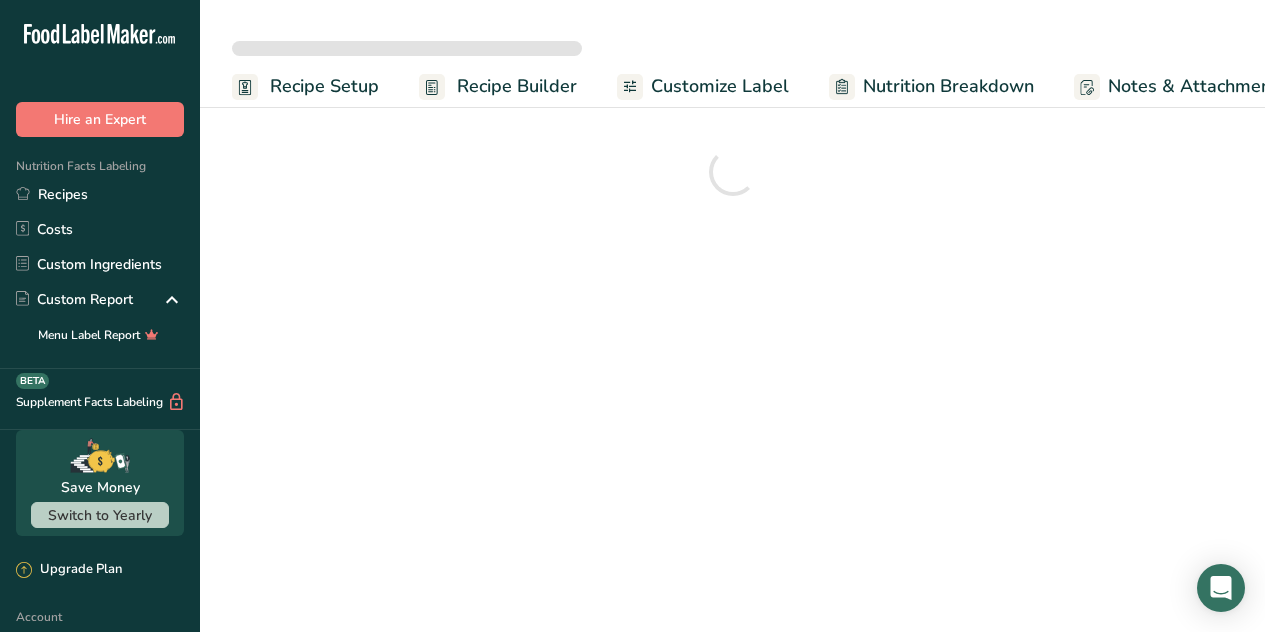 scroll, scrollTop: 0, scrollLeft: 0, axis: both 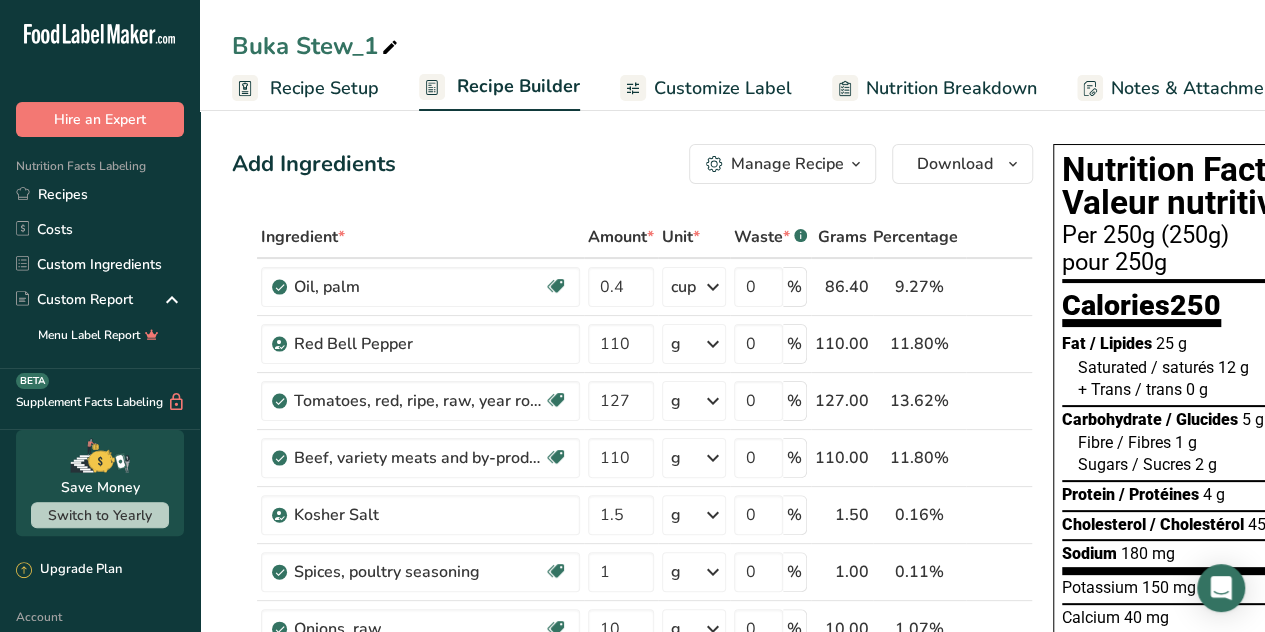 click on "Recipe Setup" at bounding box center [324, 88] 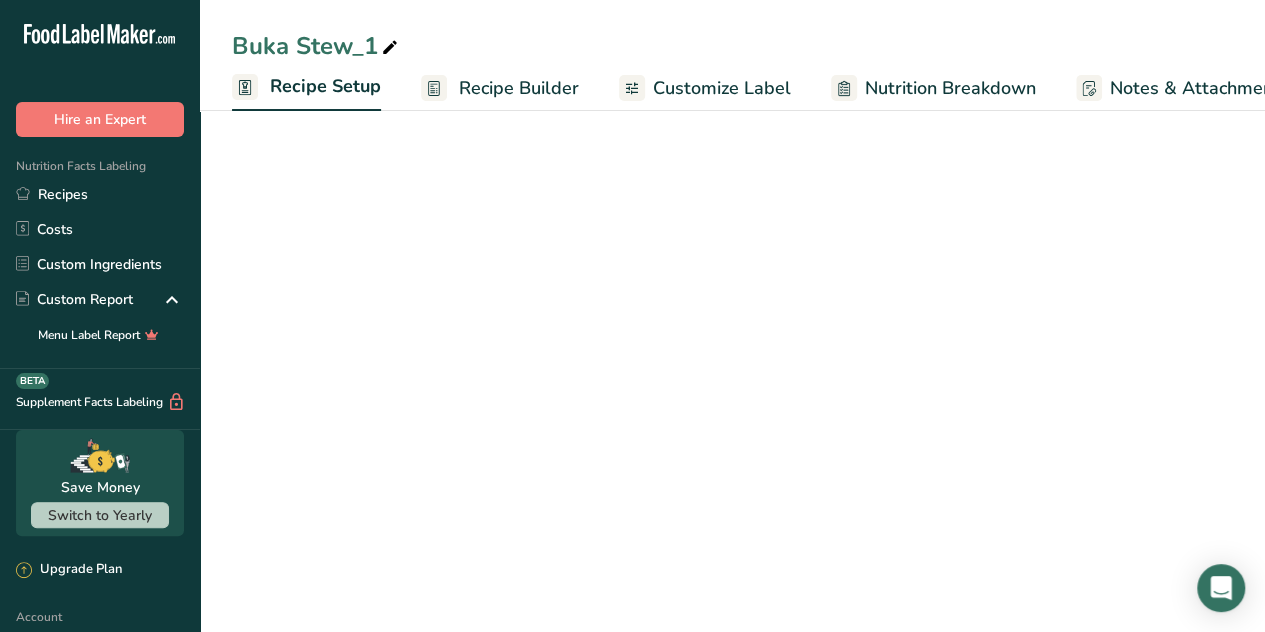 scroll, scrollTop: 0, scrollLeft: 7, axis: horizontal 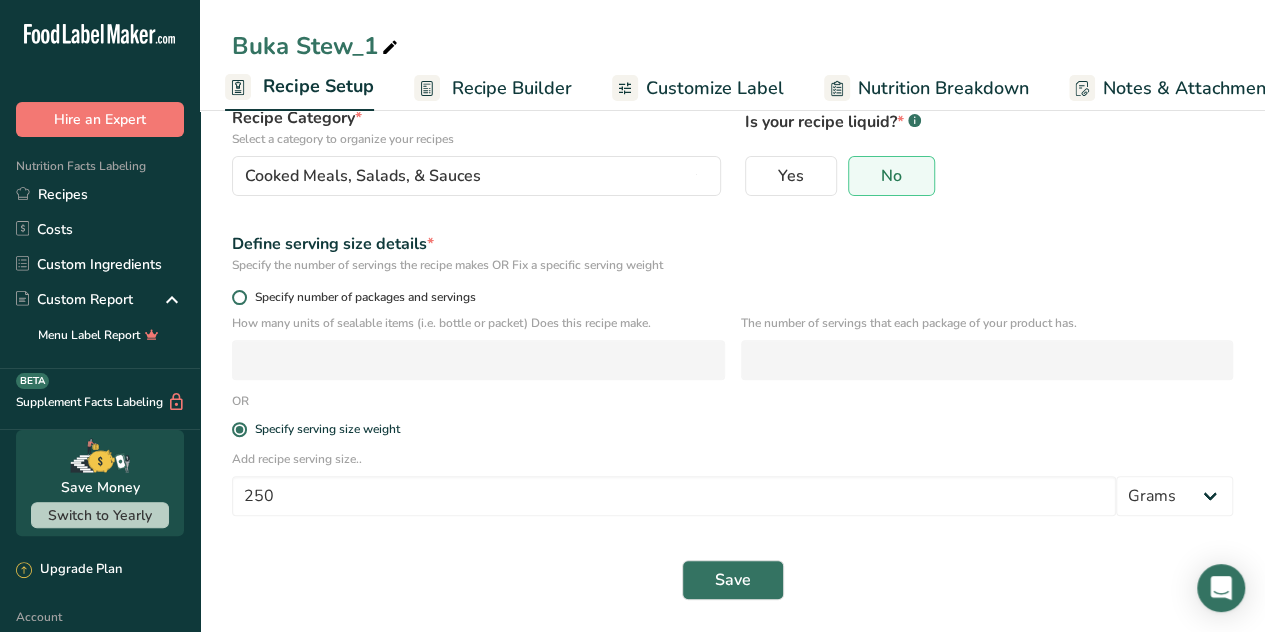 click at bounding box center (239, 297) 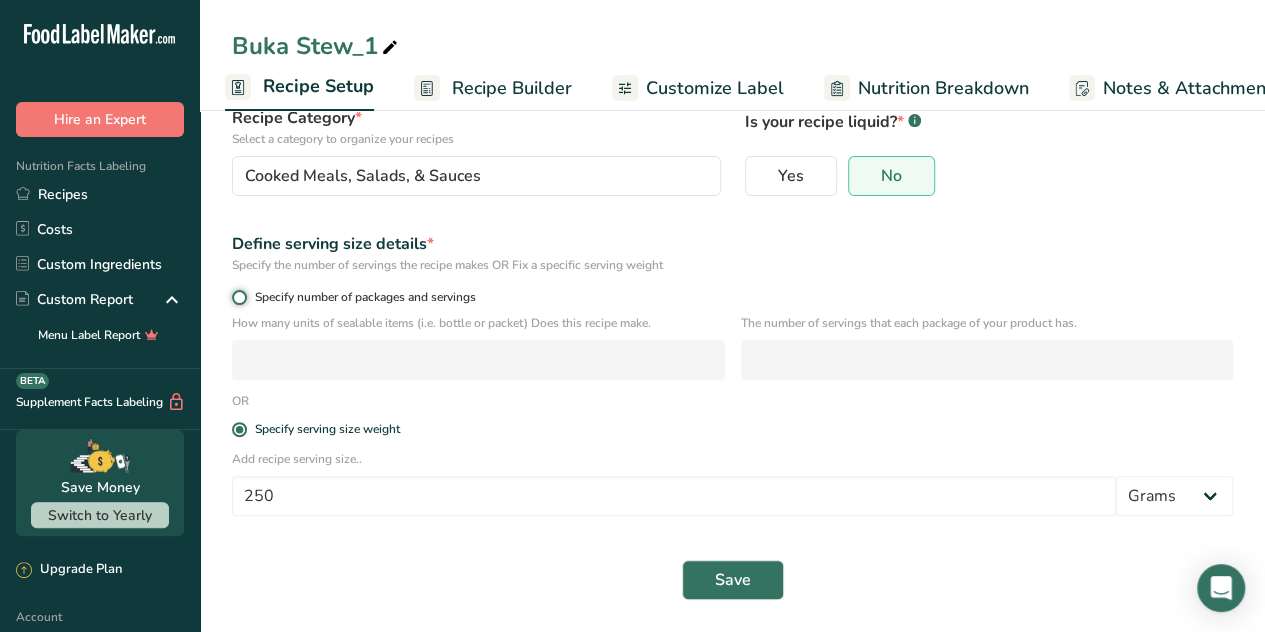 click on "Specify number of packages and servings" at bounding box center (238, 297) 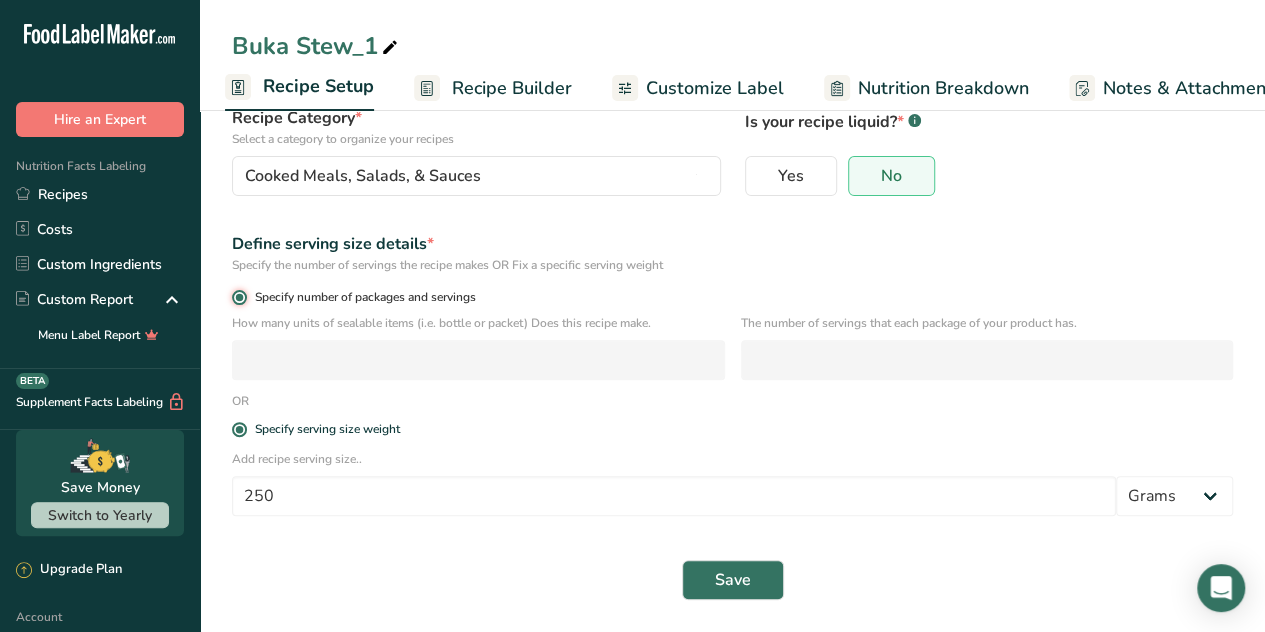 radio on "false" 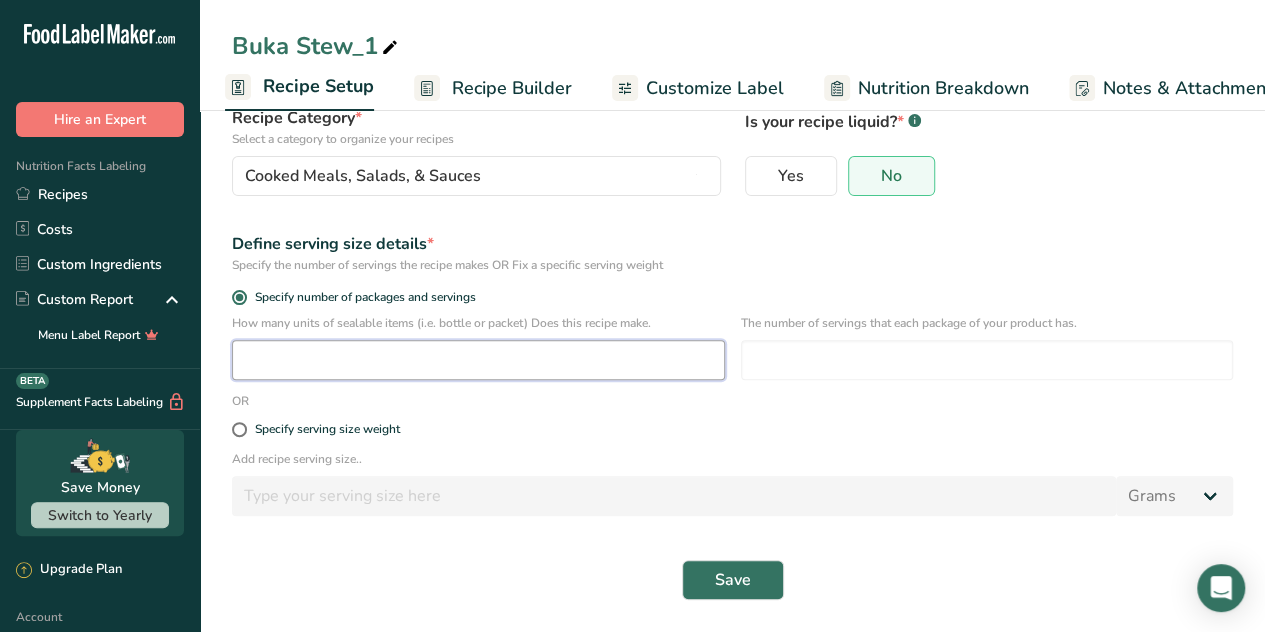 click at bounding box center [478, 360] 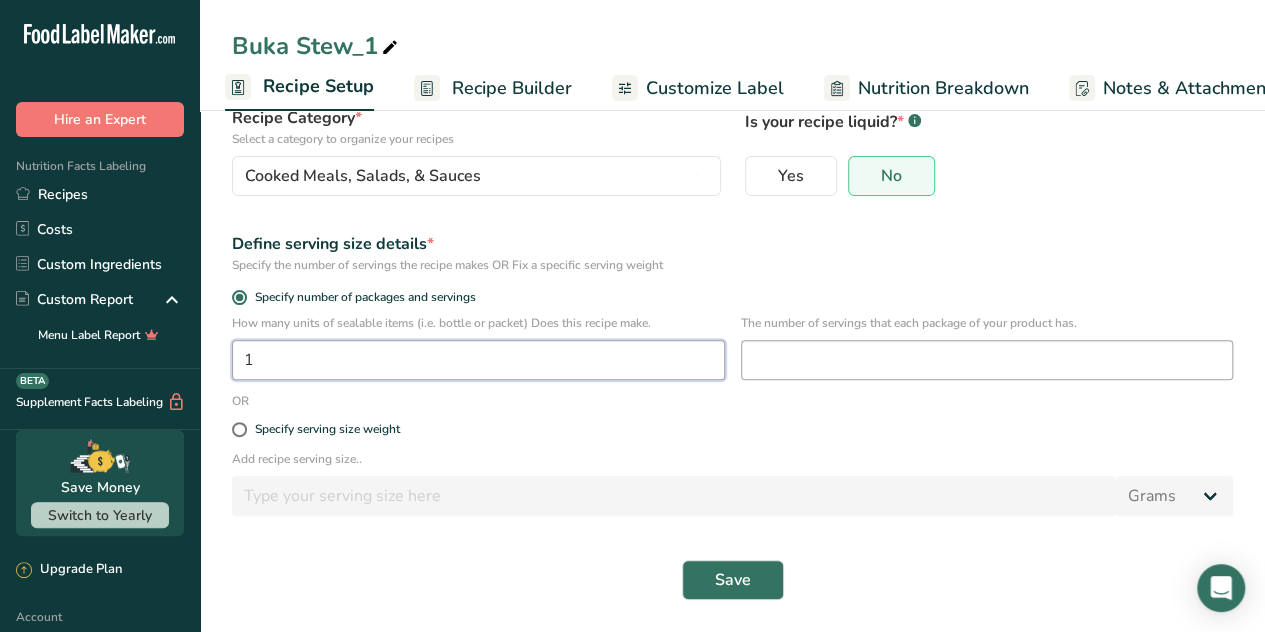 type on "1" 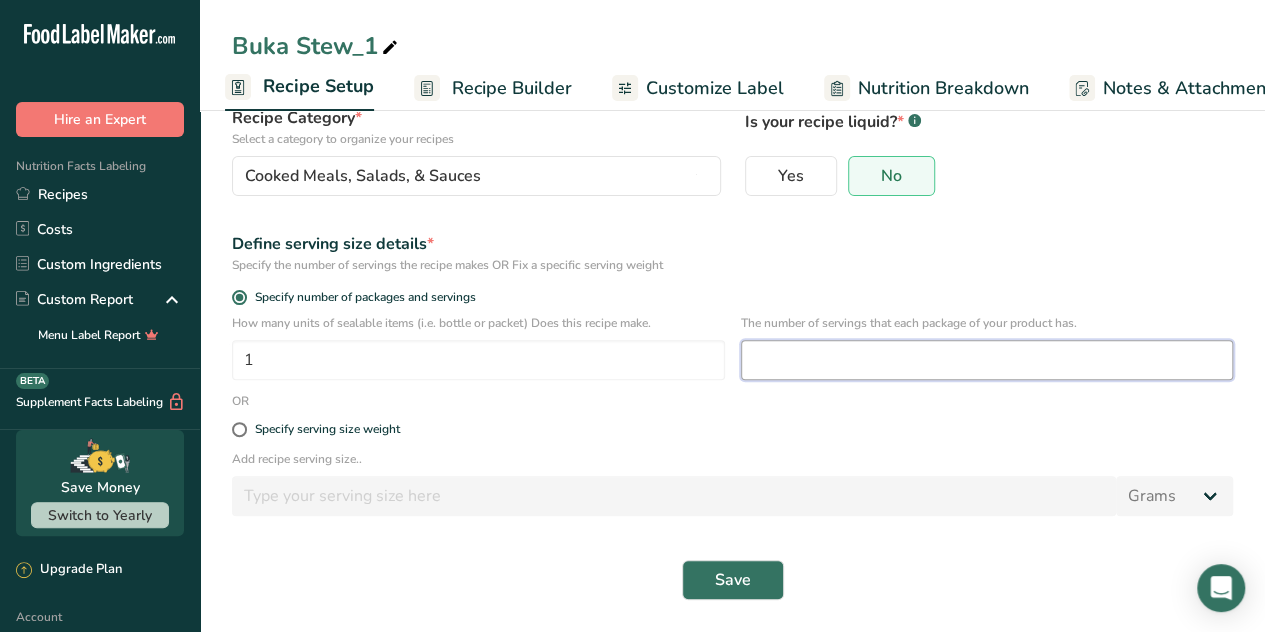 click at bounding box center [987, 360] 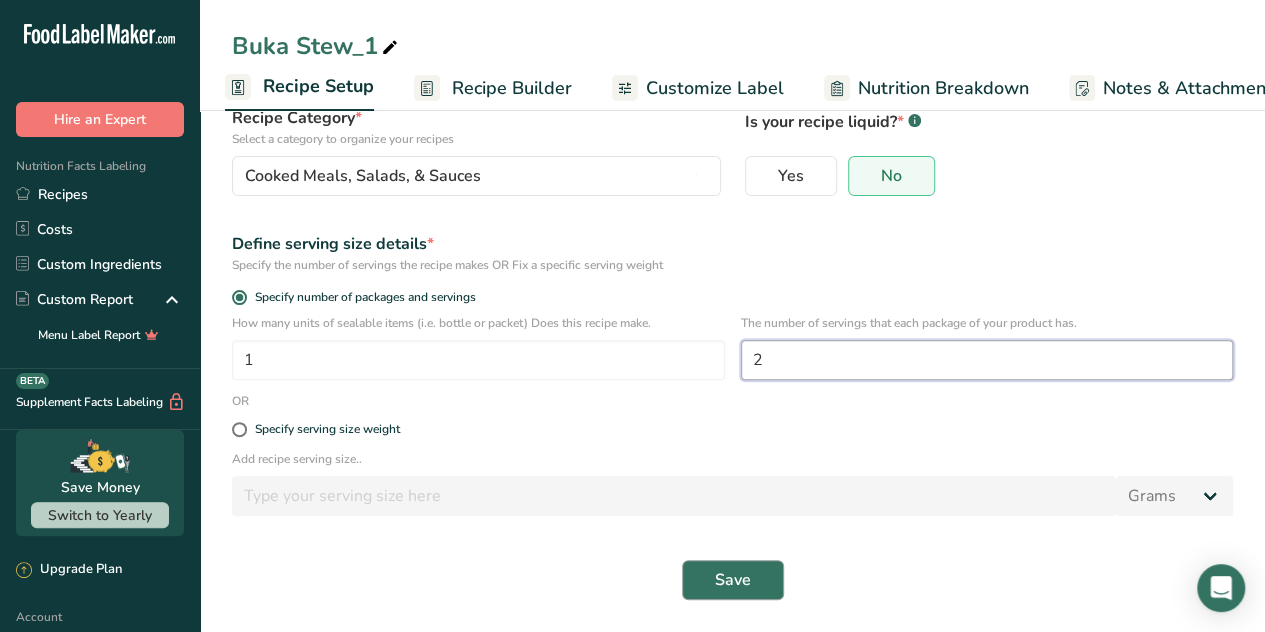 type on "2" 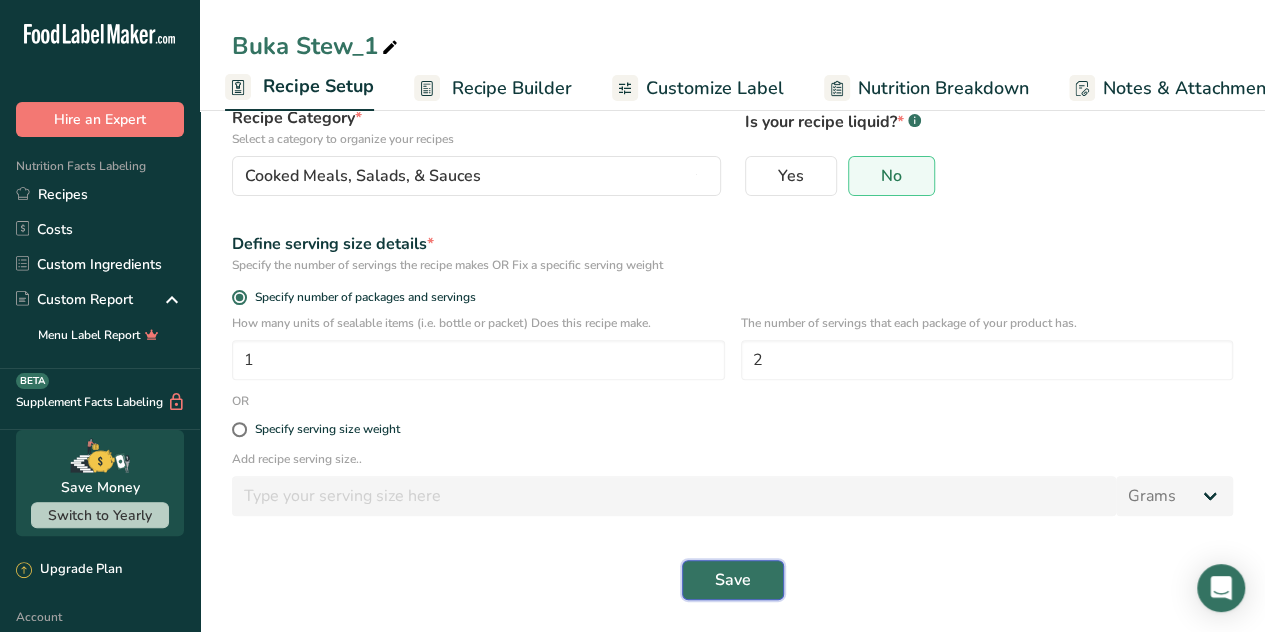 click on "Save" at bounding box center [733, 580] 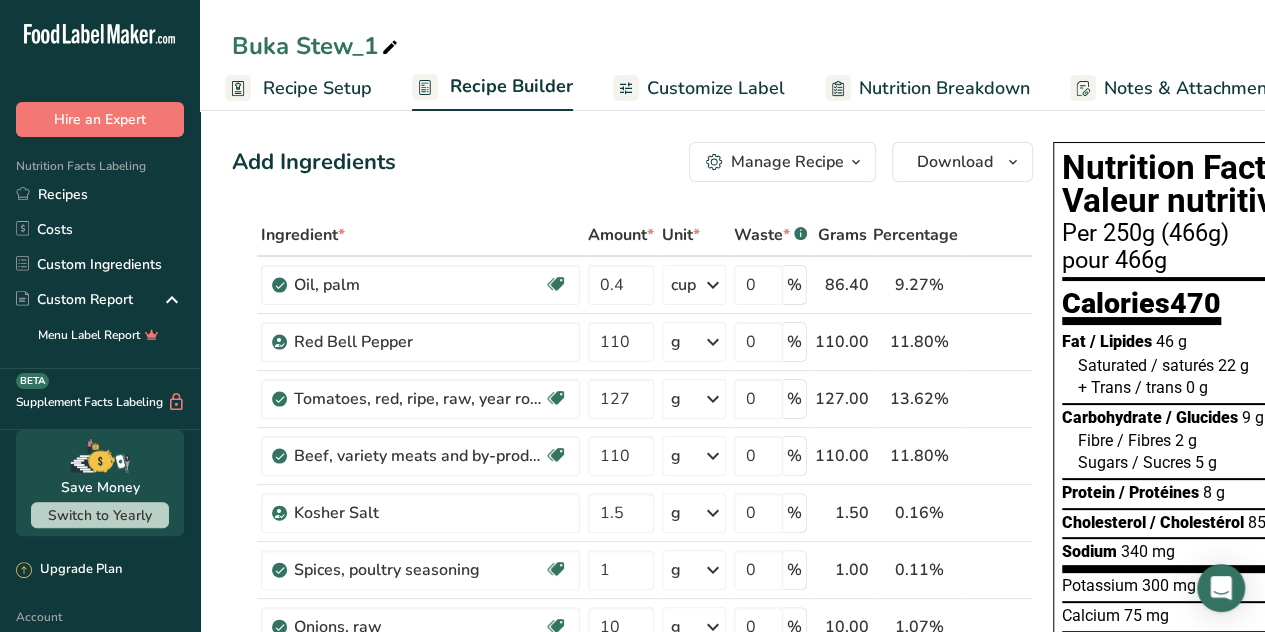 scroll, scrollTop: 0, scrollLeft: 0, axis: both 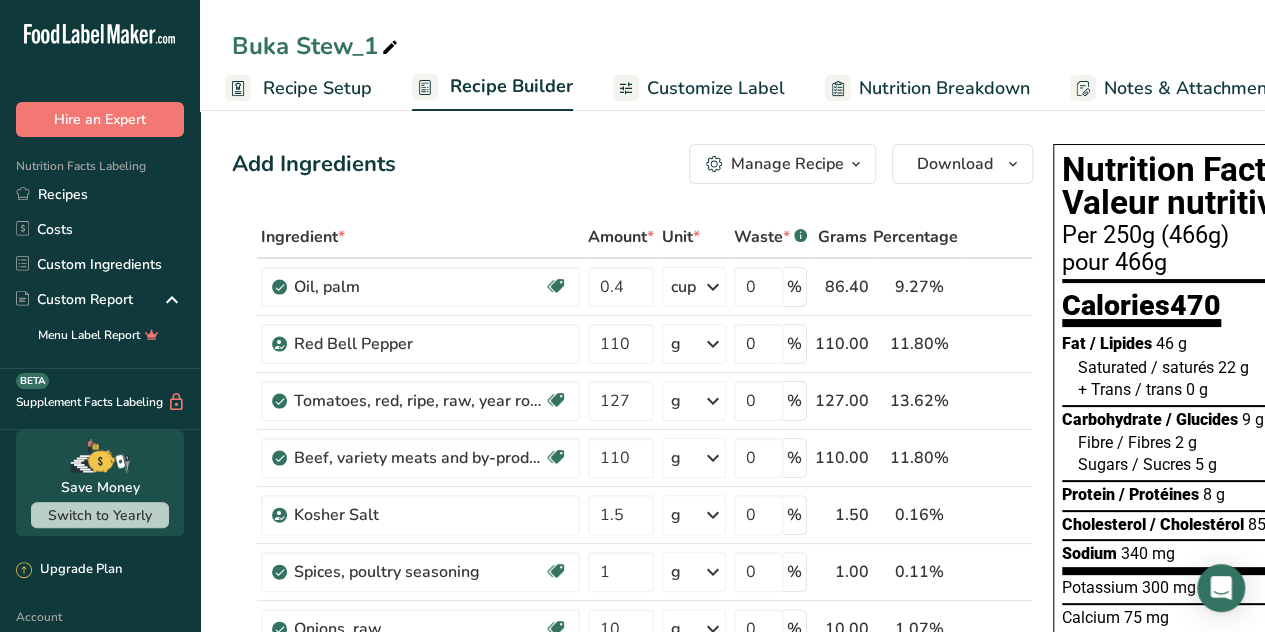 click on "Recipe Setup" at bounding box center (317, 88) 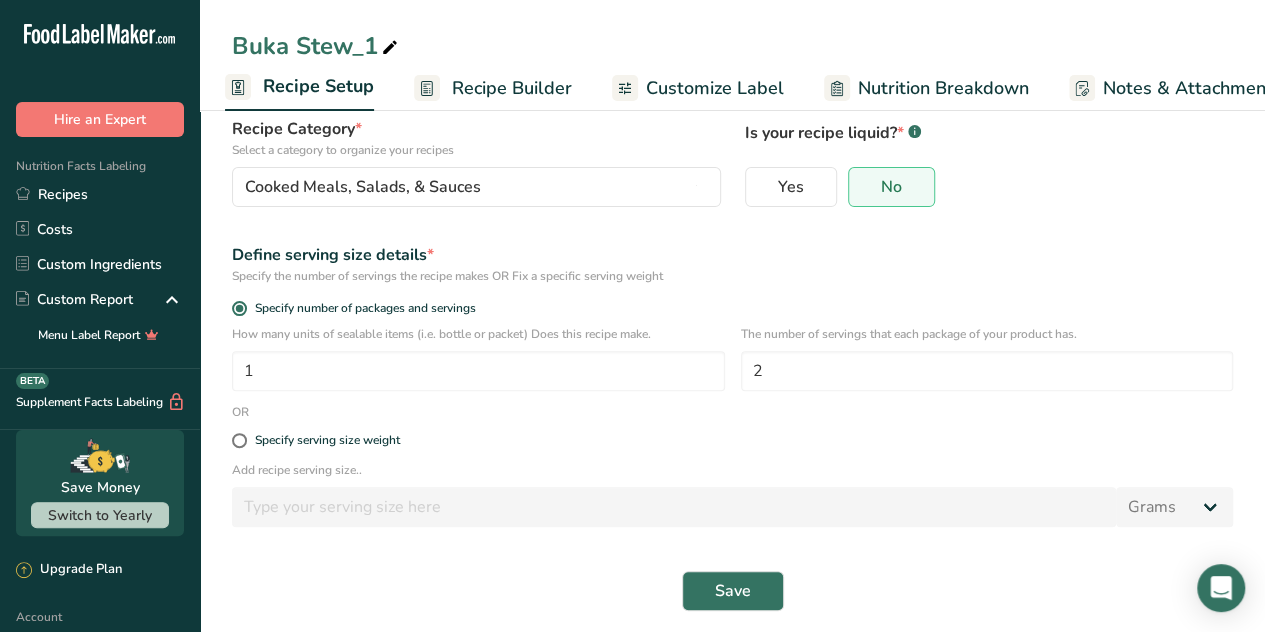 scroll, scrollTop: 158, scrollLeft: 0, axis: vertical 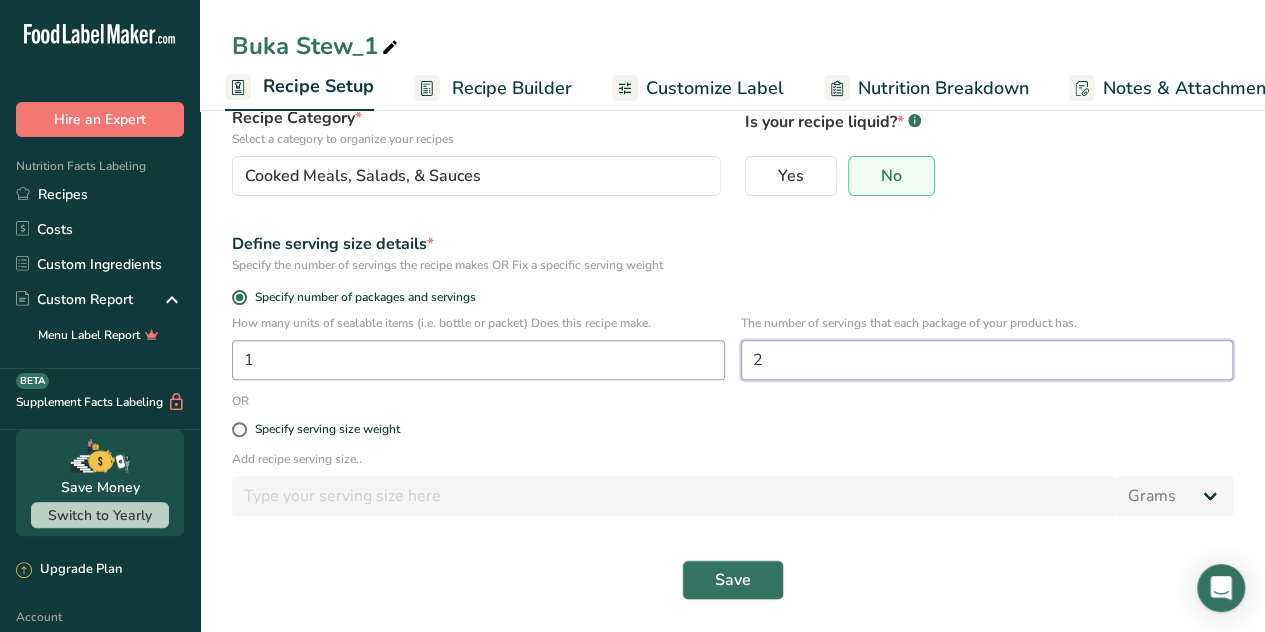 drag, startPoint x: 796, startPoint y: 349, endPoint x: 712, endPoint y: 363, distance: 85.158676 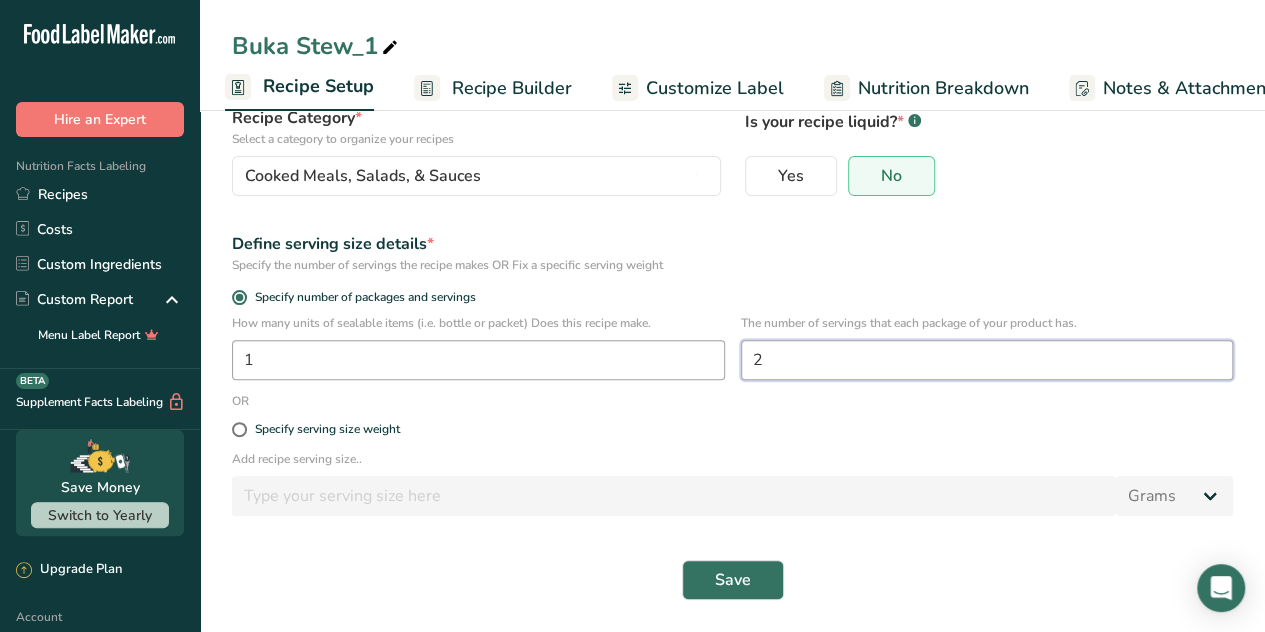 click on "How many units of sealable items (i.e. bottle or packet) Does this recipe make.
1
The number of servings that each package of your product has.
2" at bounding box center (732, 353) 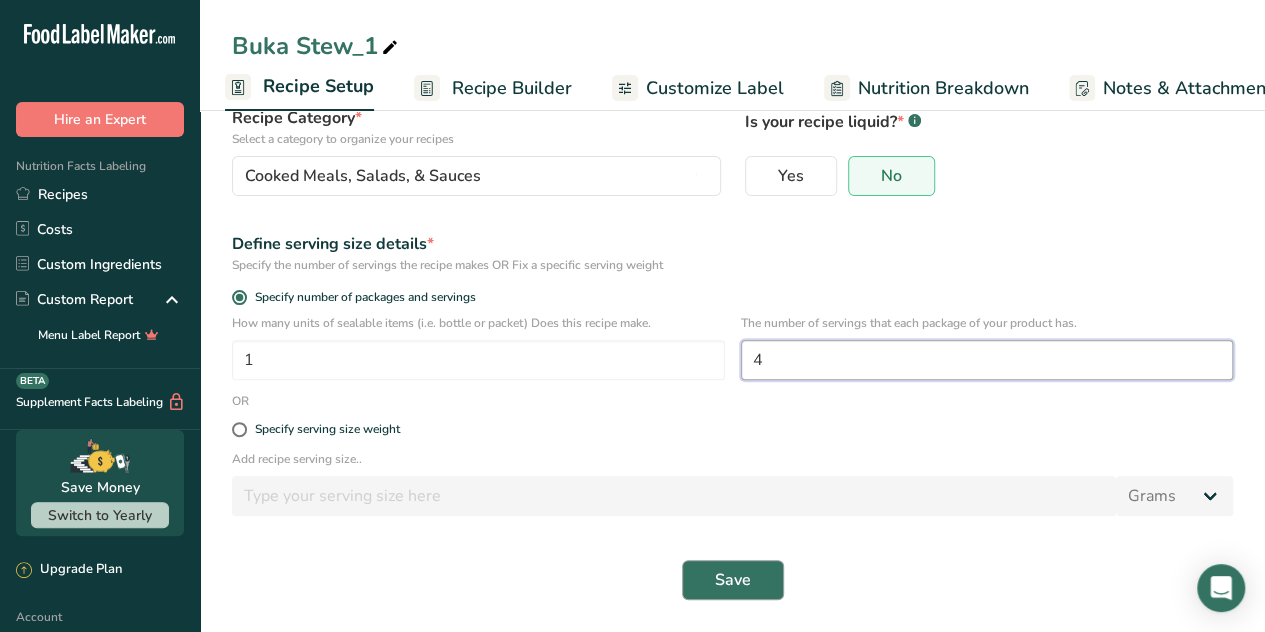 type on "4" 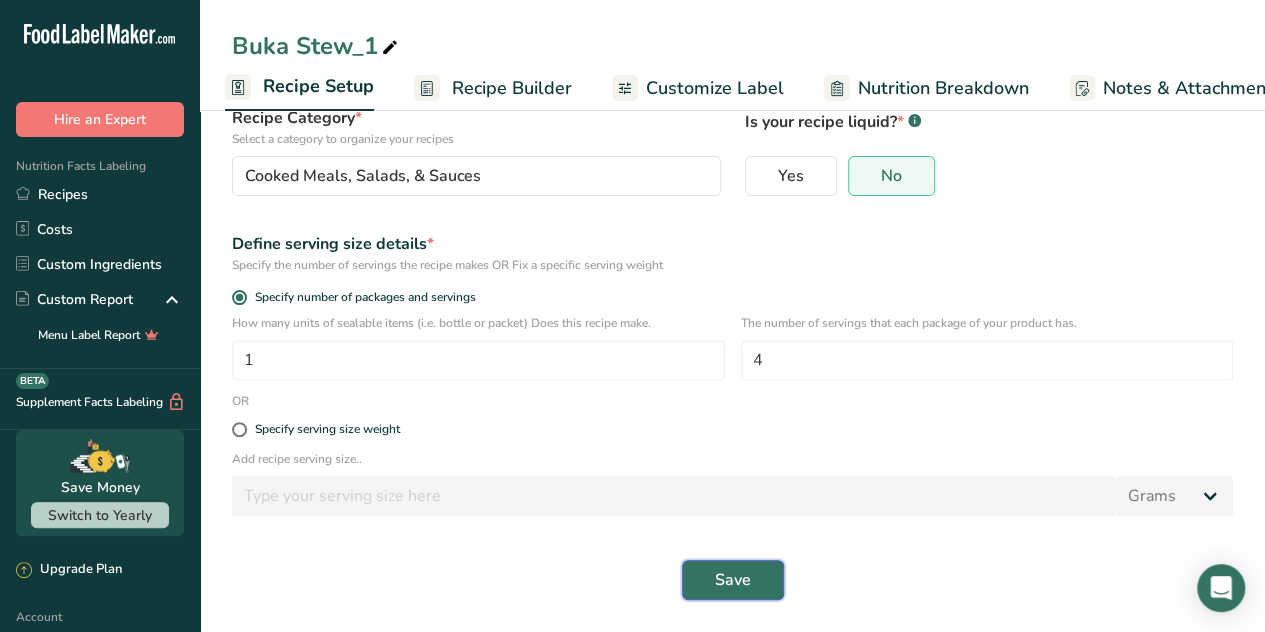 click on "Save" at bounding box center [733, 580] 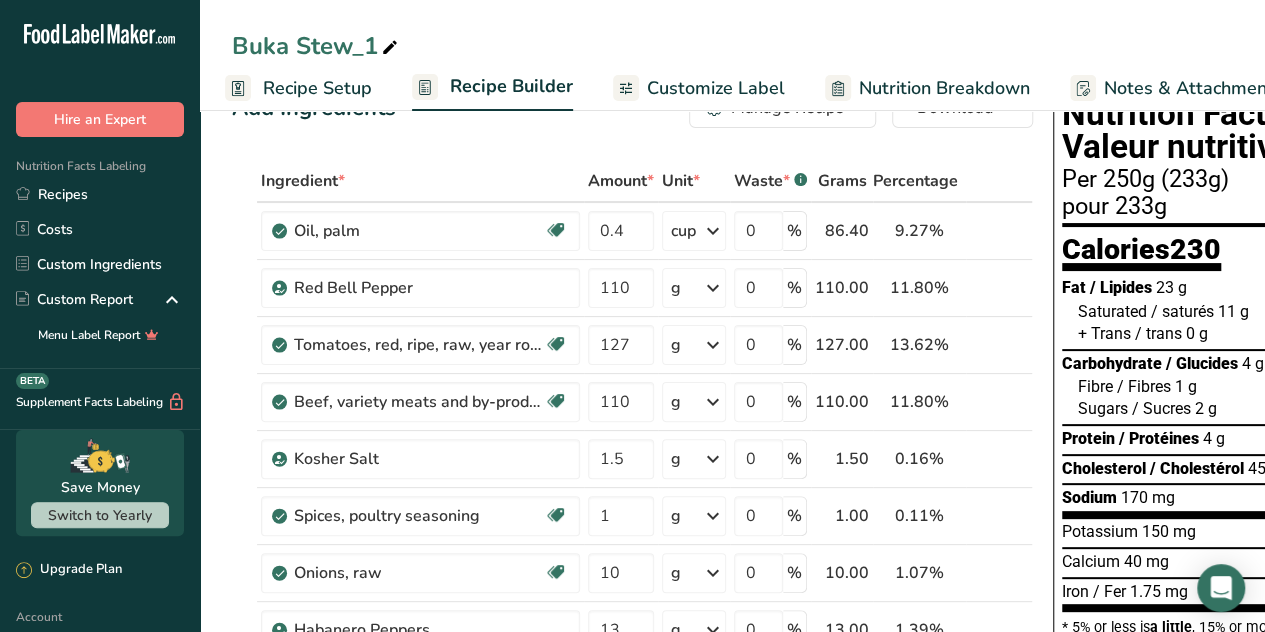 scroll, scrollTop: 0, scrollLeft: 0, axis: both 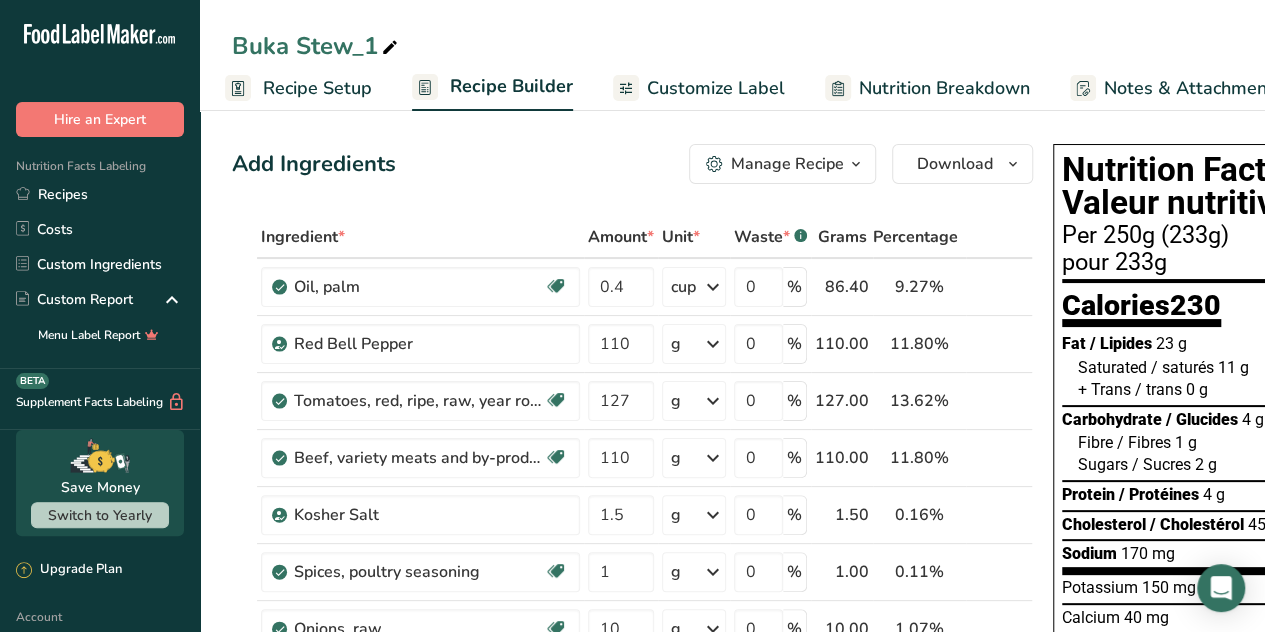click on "Recipe Setup" at bounding box center [317, 88] 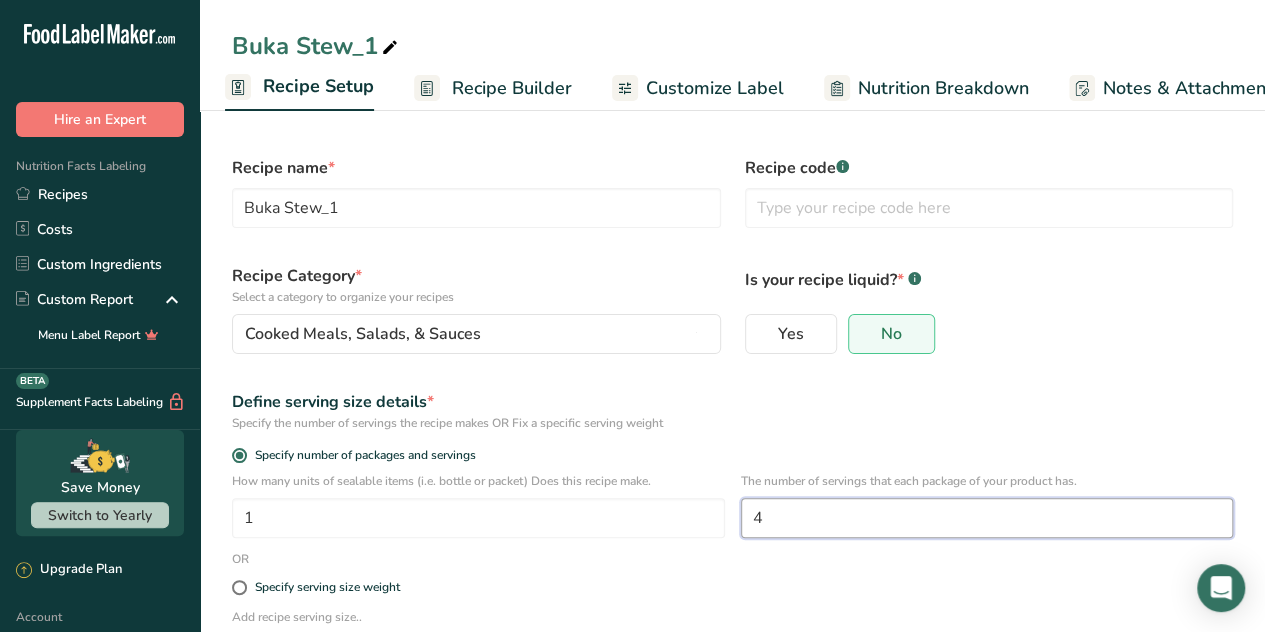 drag, startPoint x: 777, startPoint y: 515, endPoint x: 739, endPoint y: 517, distance: 38.052597 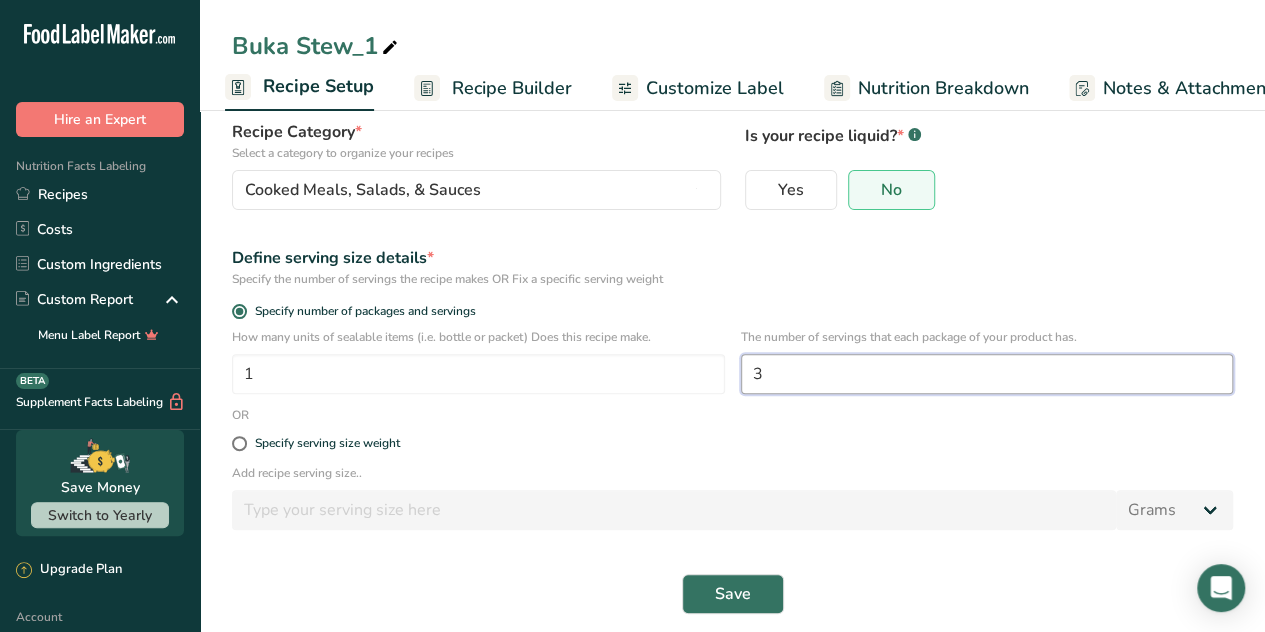scroll, scrollTop: 158, scrollLeft: 0, axis: vertical 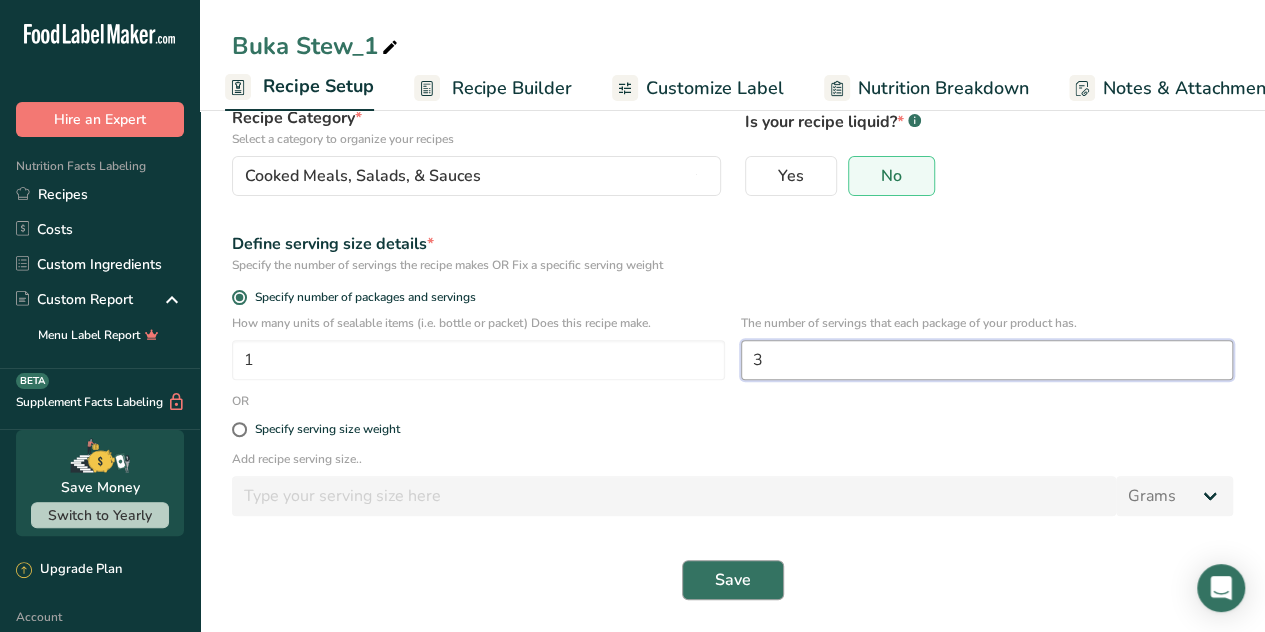 type on "3" 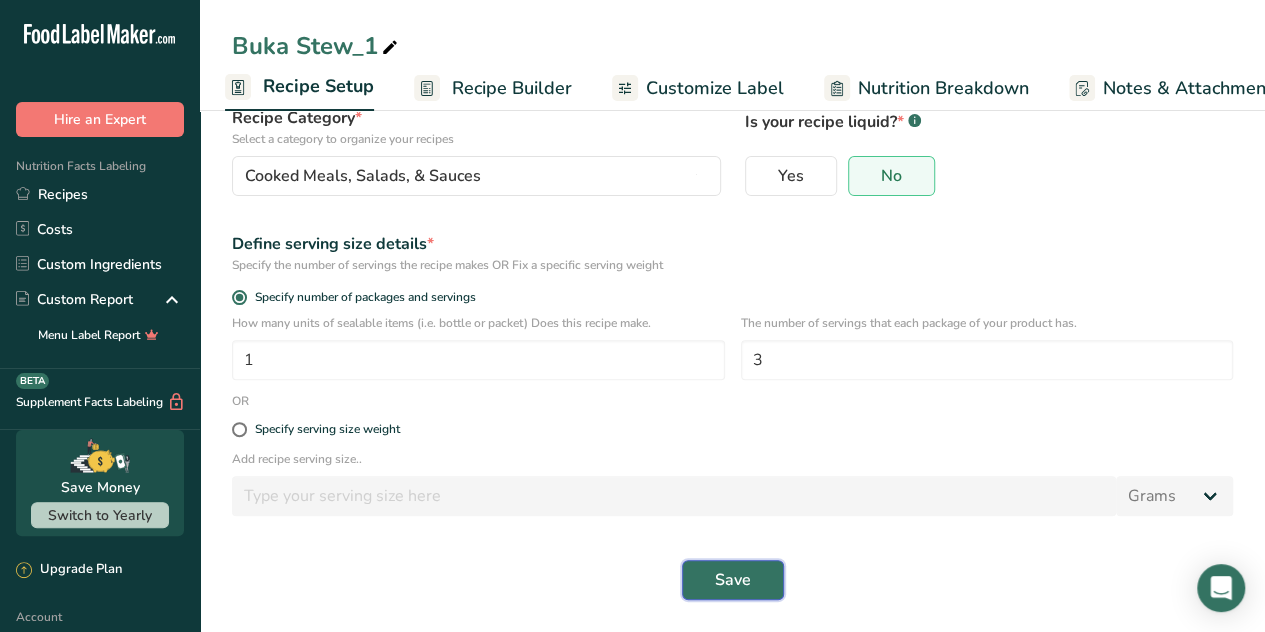 click on "Save" at bounding box center (733, 580) 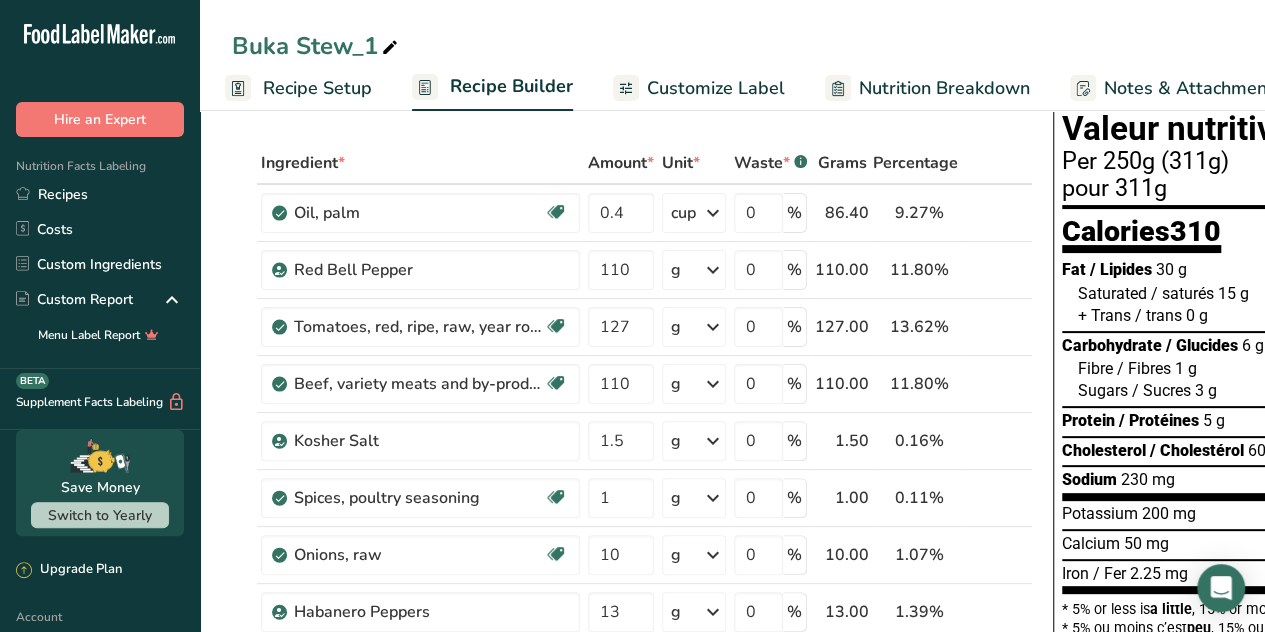 scroll, scrollTop: 0, scrollLeft: 0, axis: both 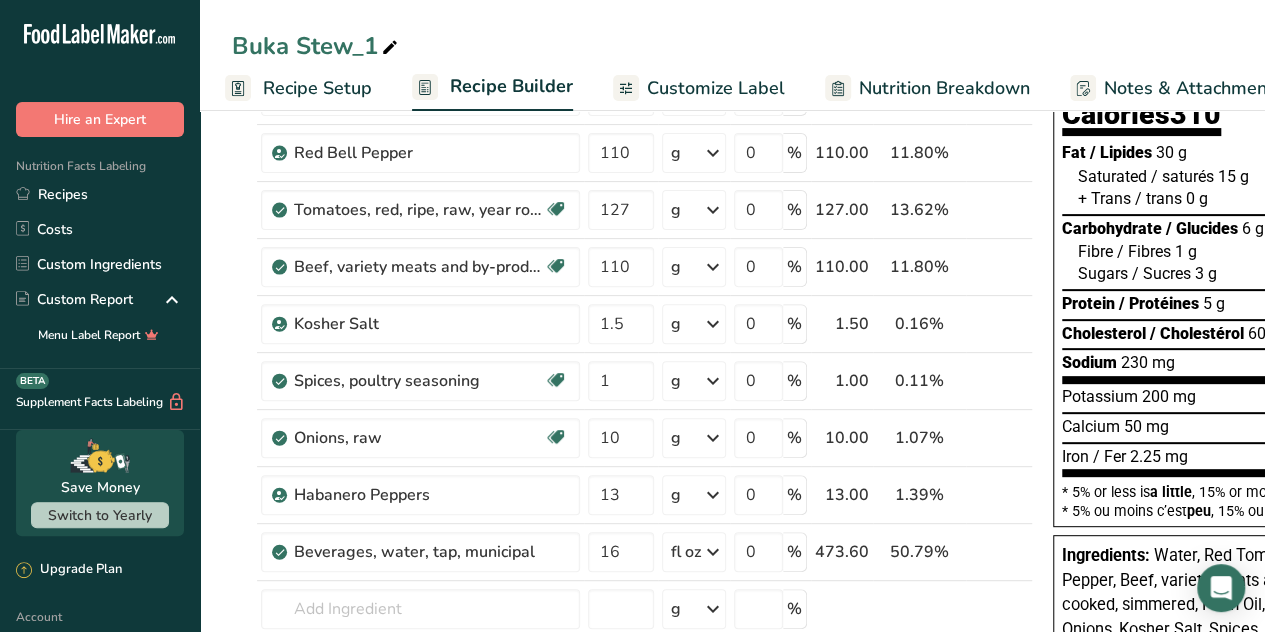 click on "Recipe Setup" at bounding box center [317, 88] 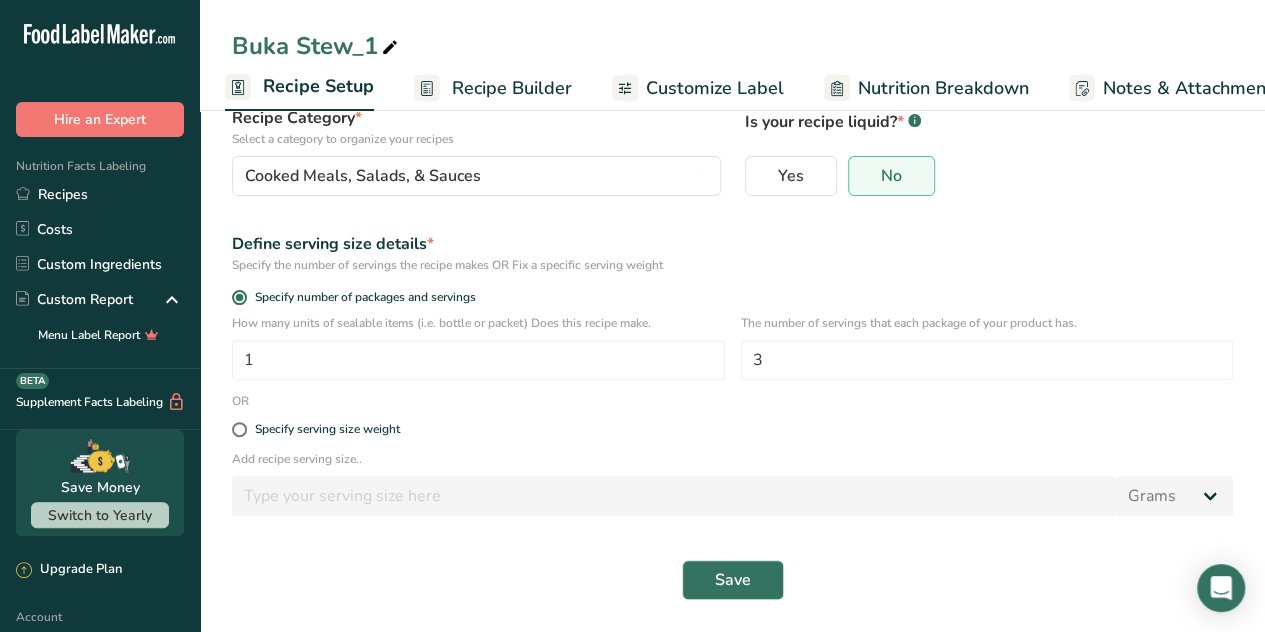 scroll, scrollTop: 158, scrollLeft: 0, axis: vertical 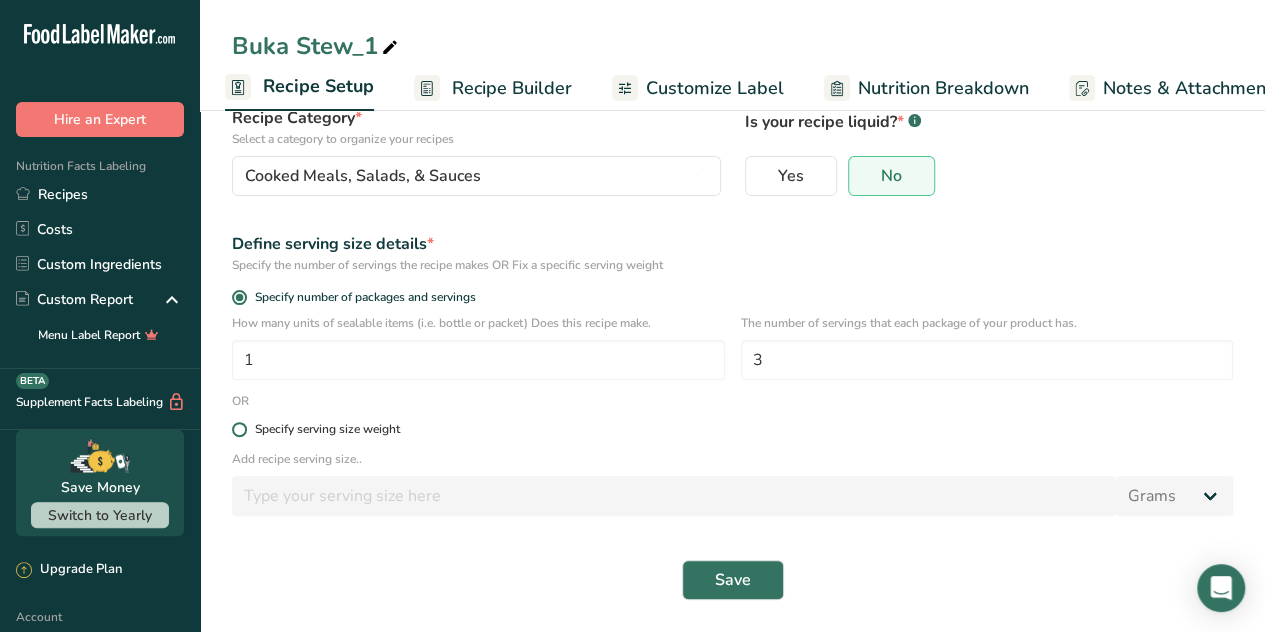 click at bounding box center (239, 429) 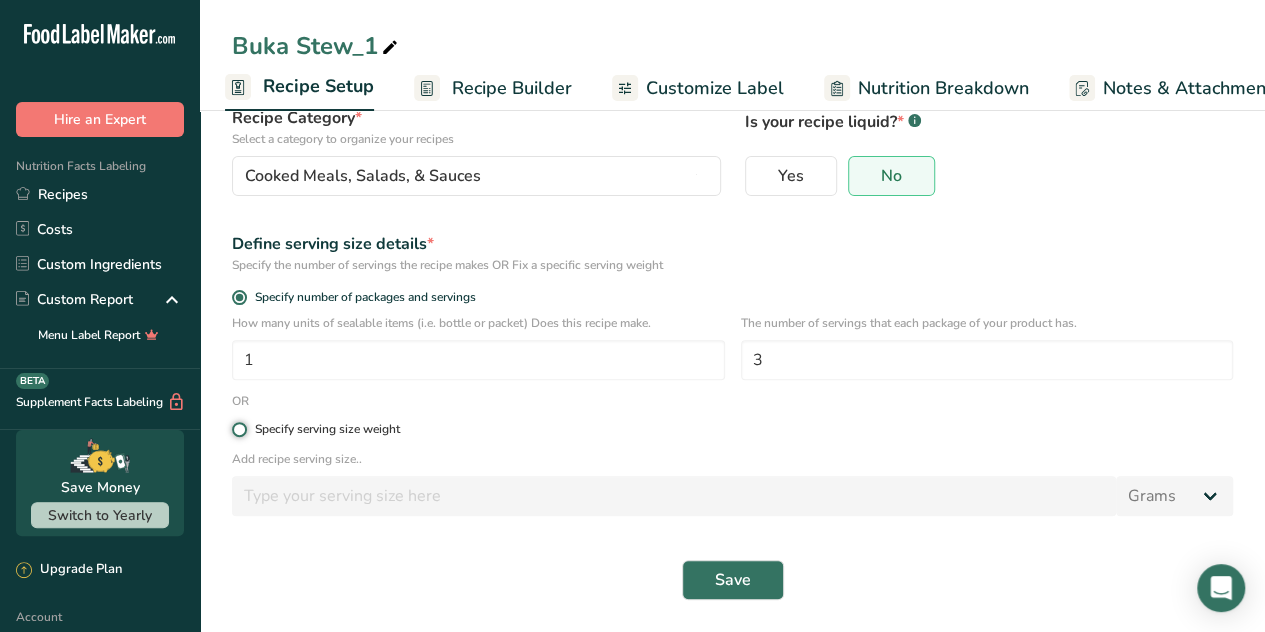 click on "Specify serving size weight" at bounding box center (238, 429) 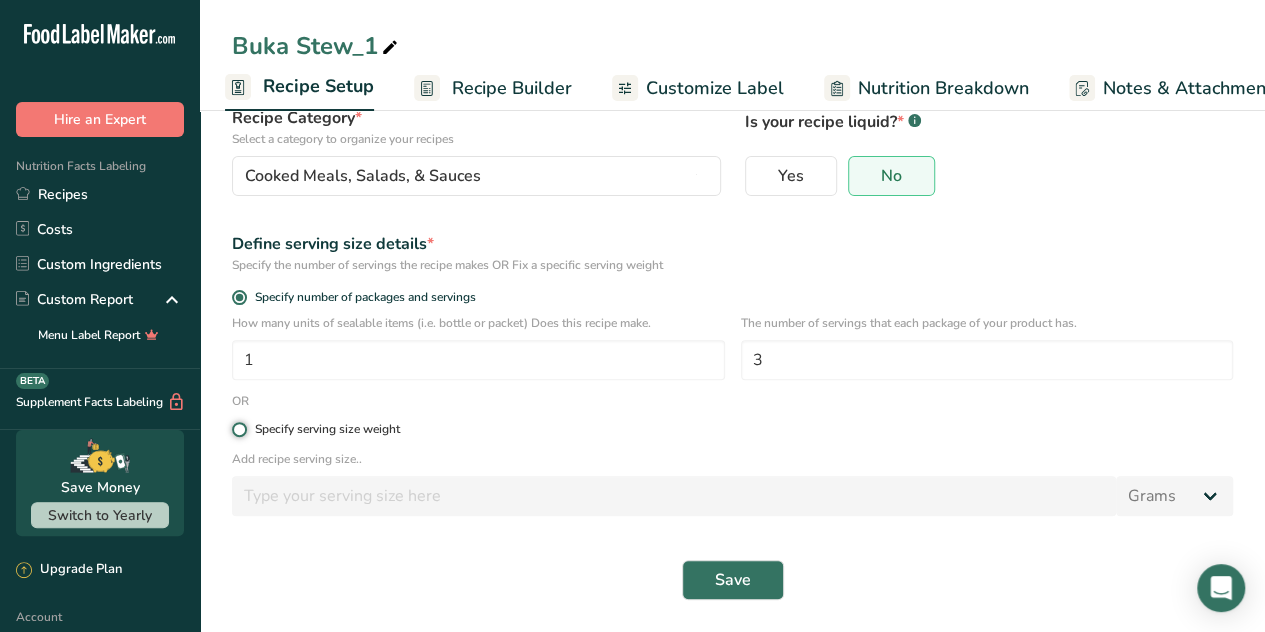 radio on "true" 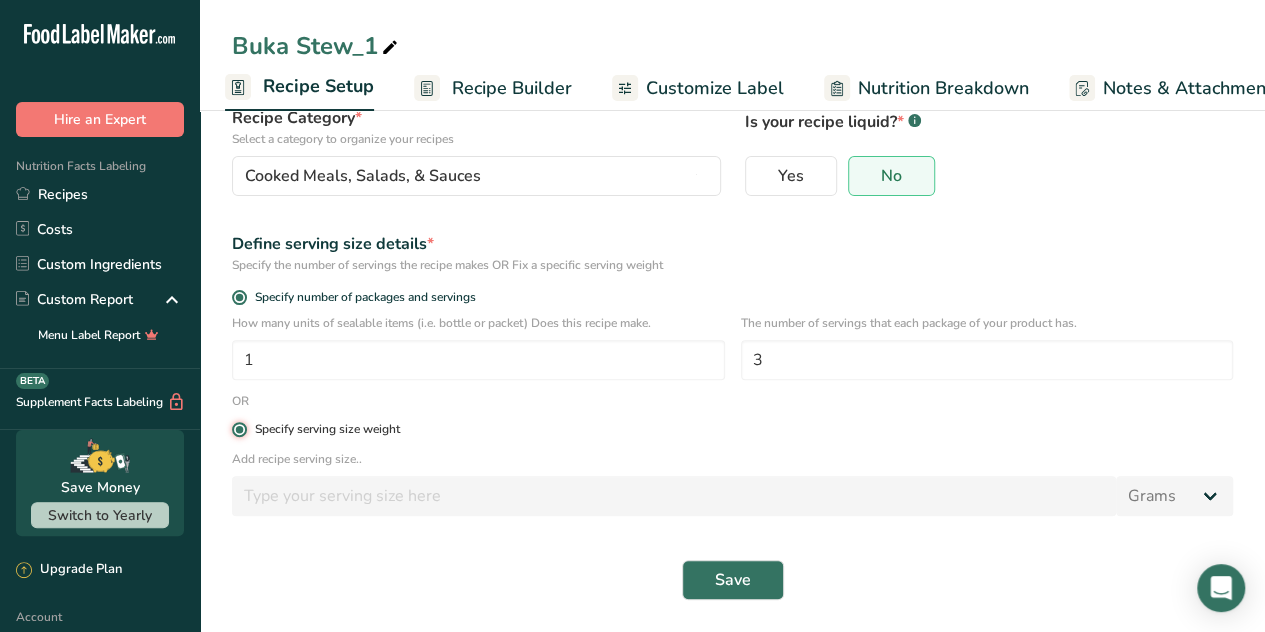 radio on "false" 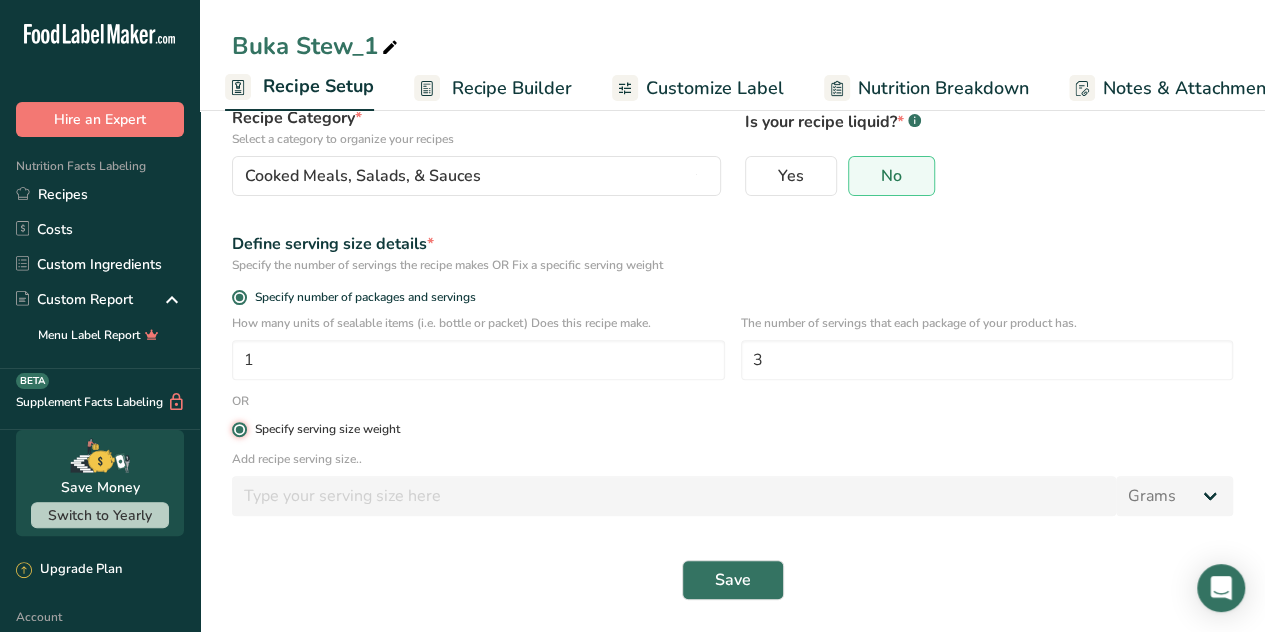 type 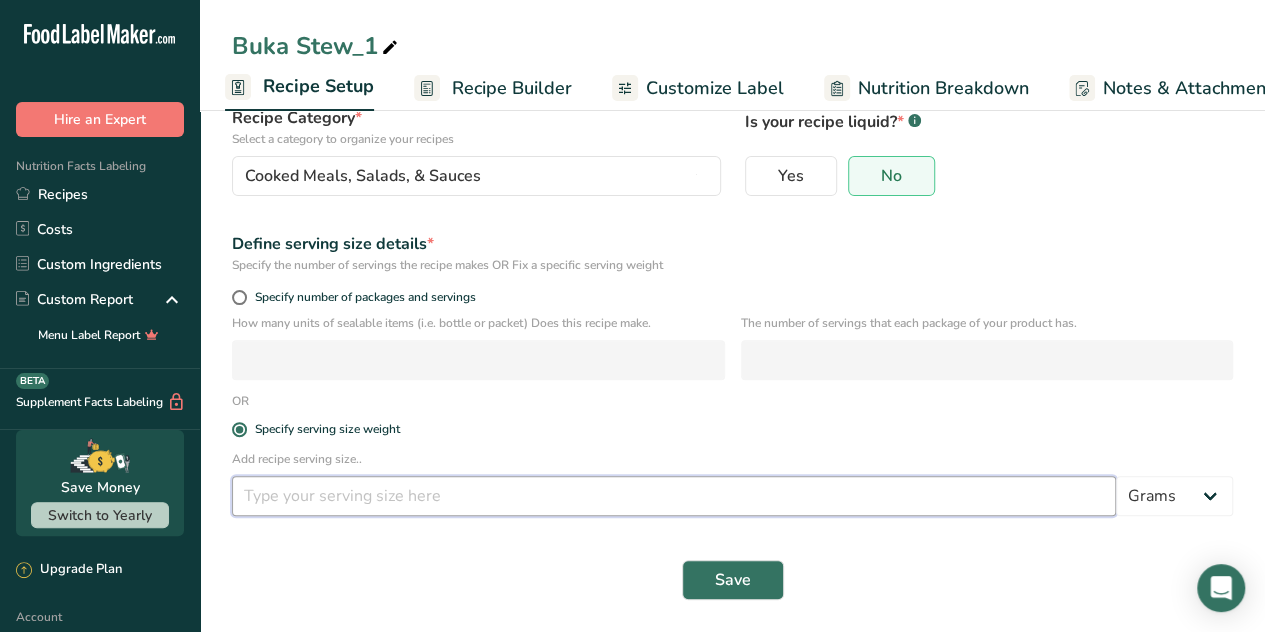 click at bounding box center (674, 496) 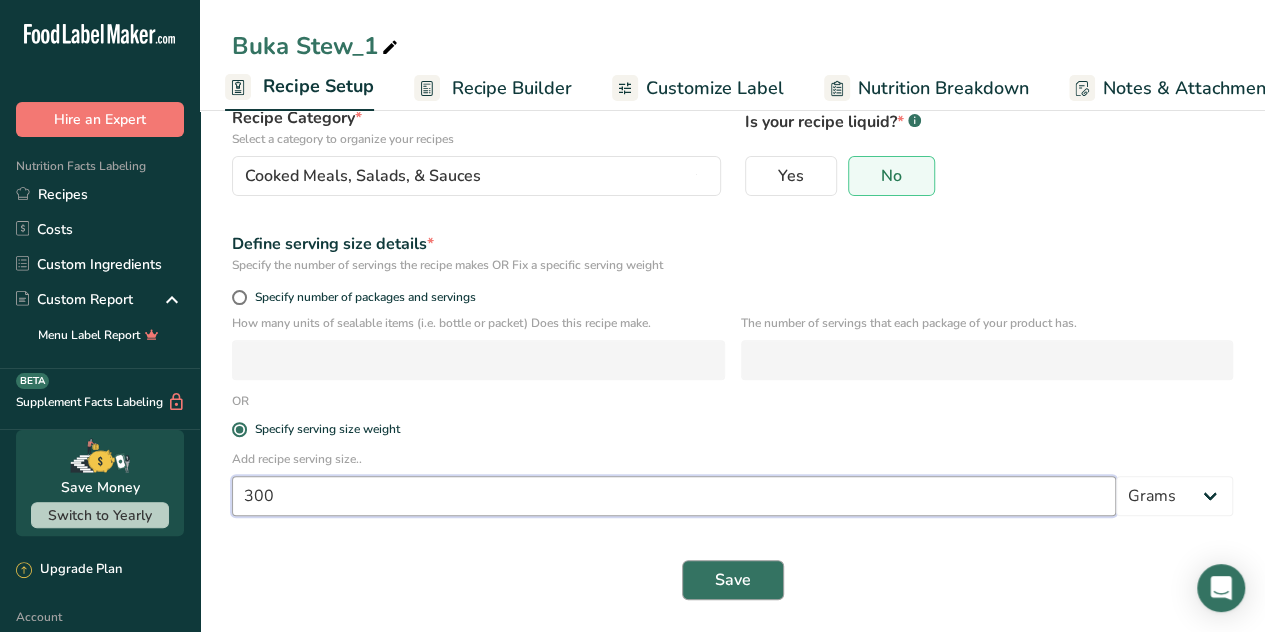 type on "300" 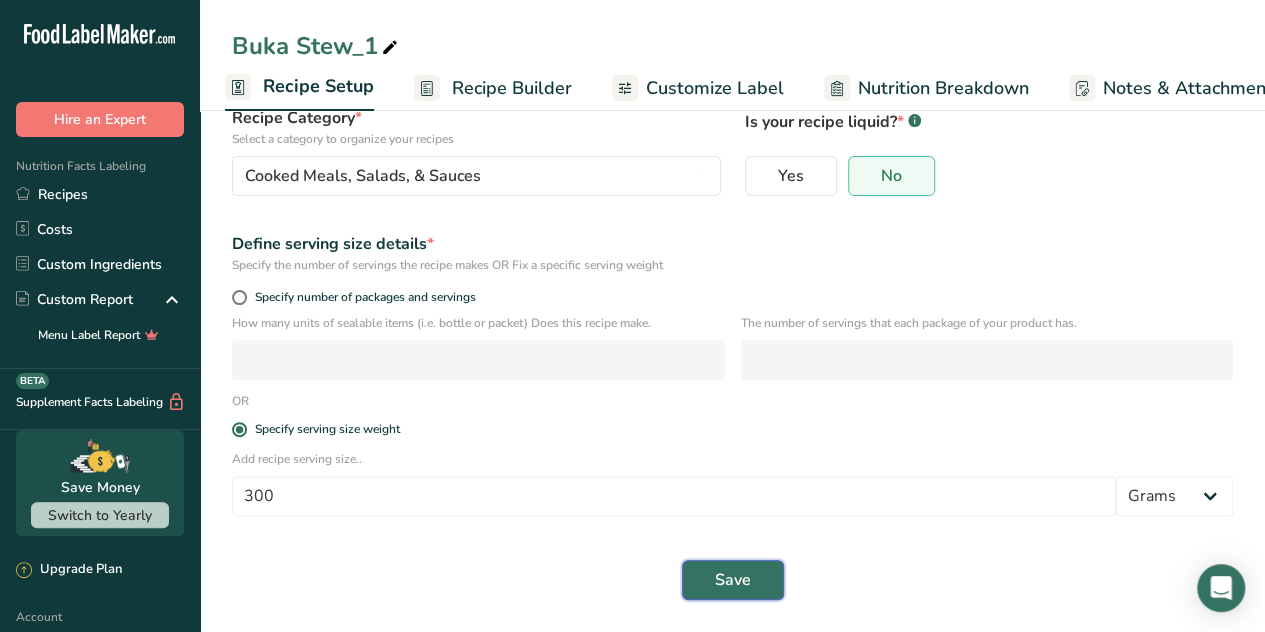 click on "Save" at bounding box center (733, 580) 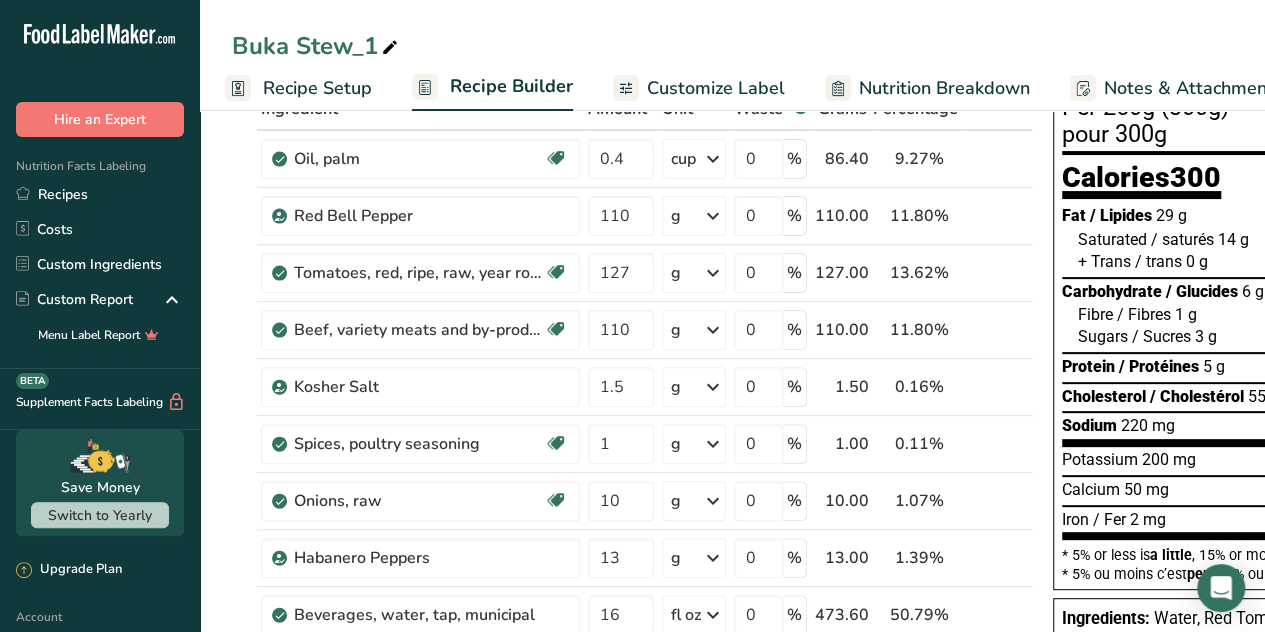 scroll, scrollTop: 0, scrollLeft: 0, axis: both 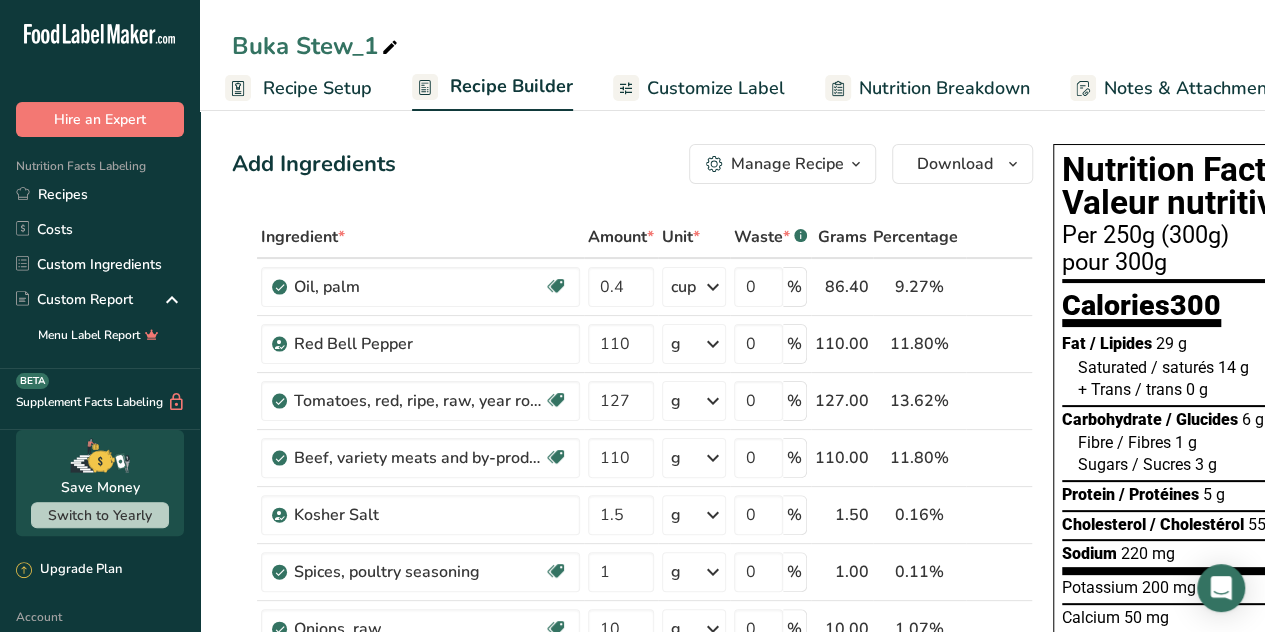 click on "Recipe Setup" at bounding box center [317, 88] 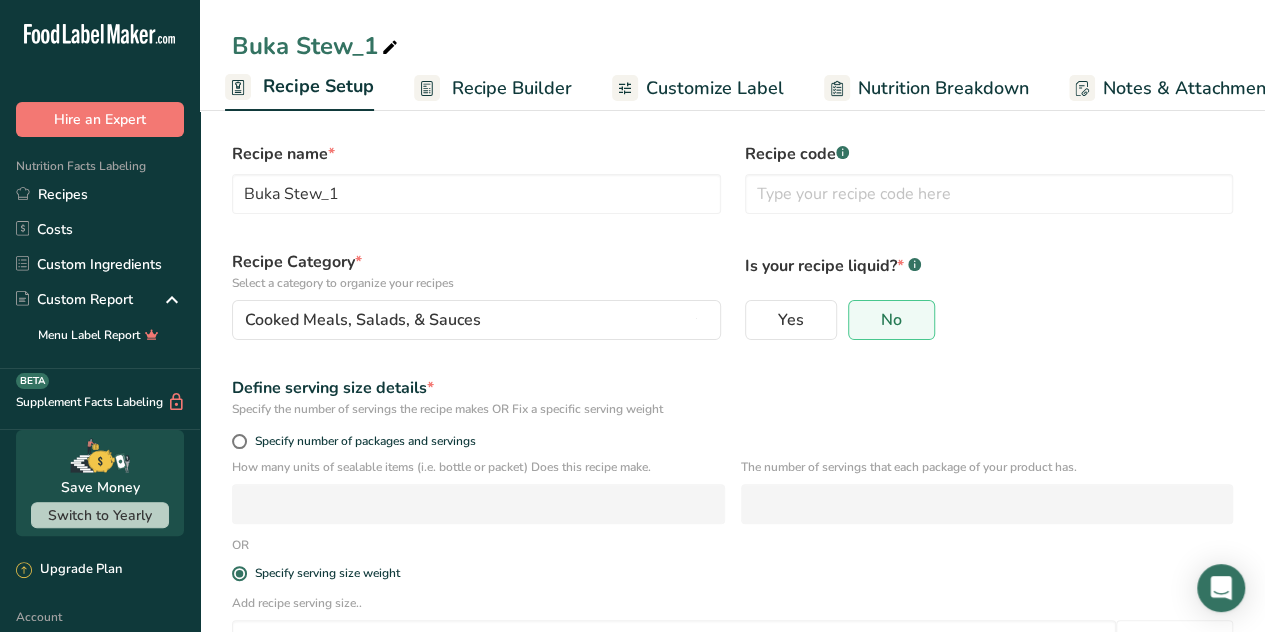 scroll, scrollTop: 0, scrollLeft: 0, axis: both 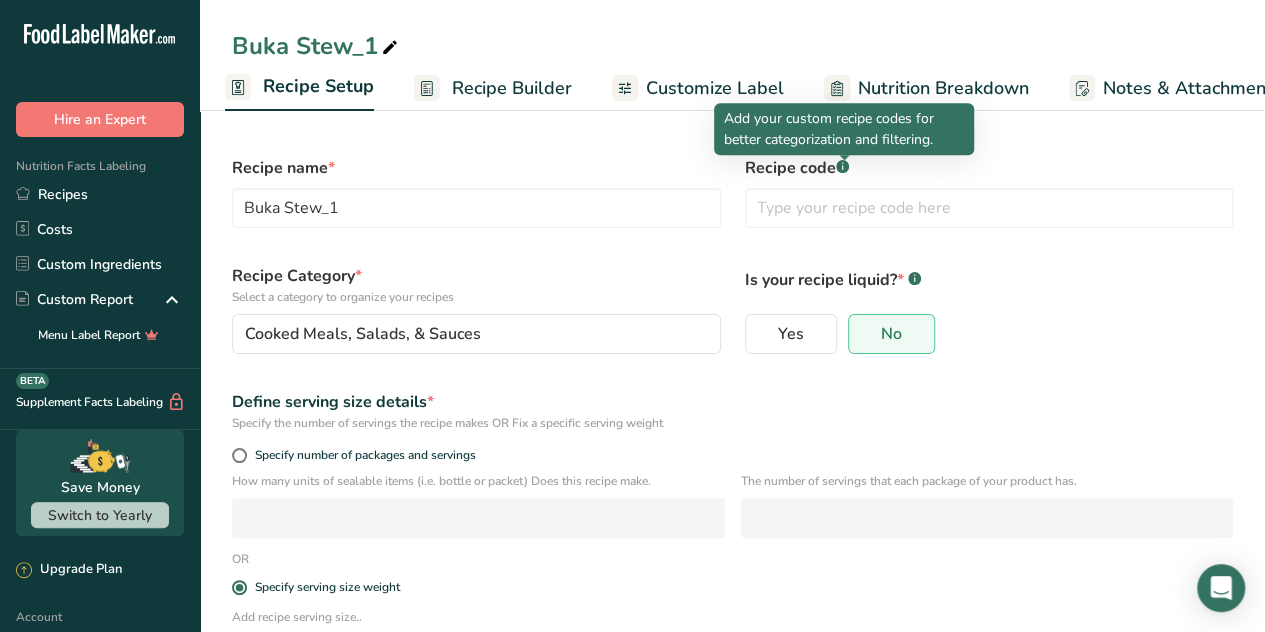 click 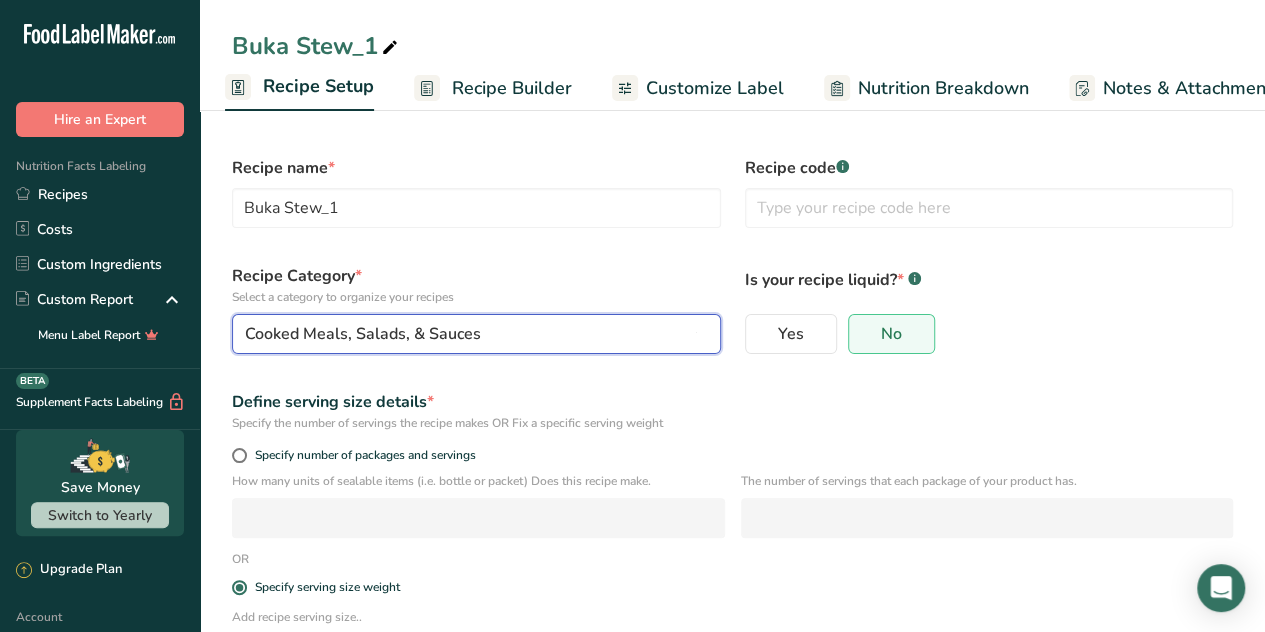 click on "Cooked Meals, Salads, & Sauces" at bounding box center [470, 334] 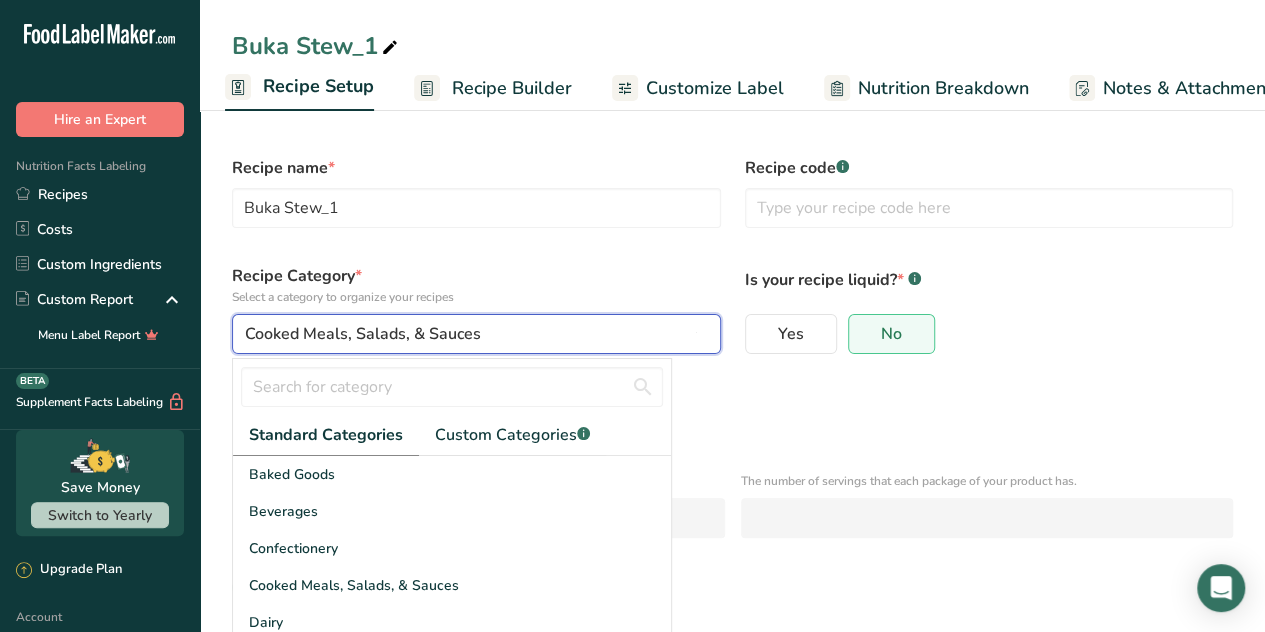 scroll, scrollTop: 10, scrollLeft: 0, axis: vertical 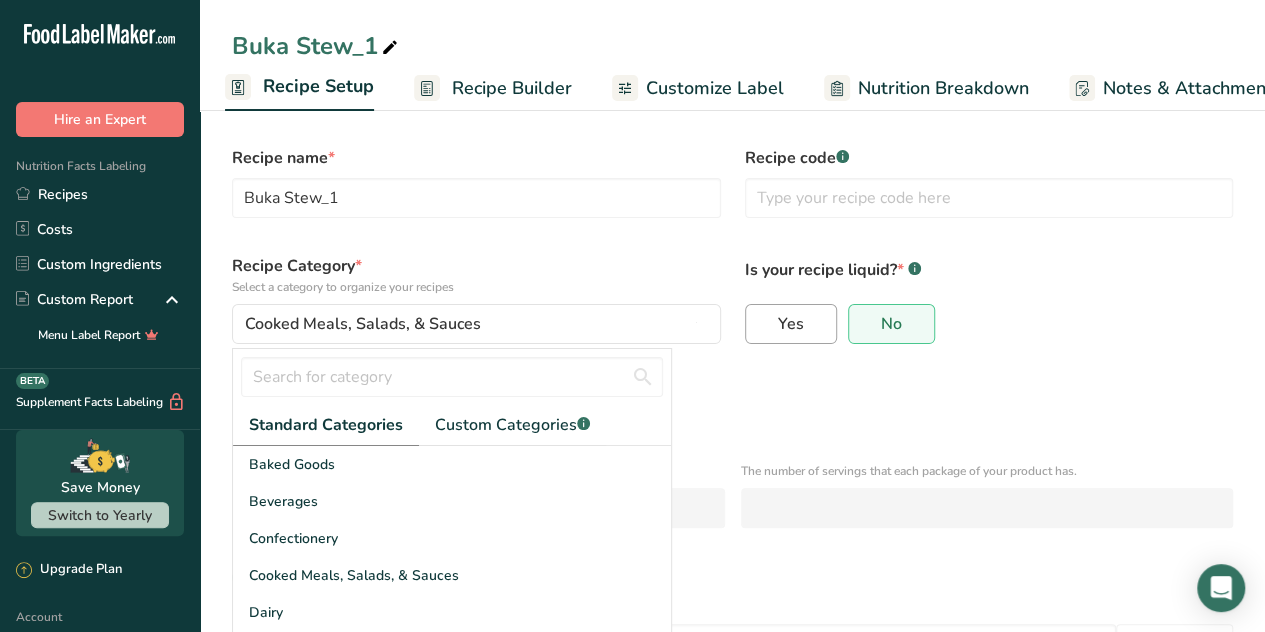 click on "Yes" at bounding box center [791, 324] 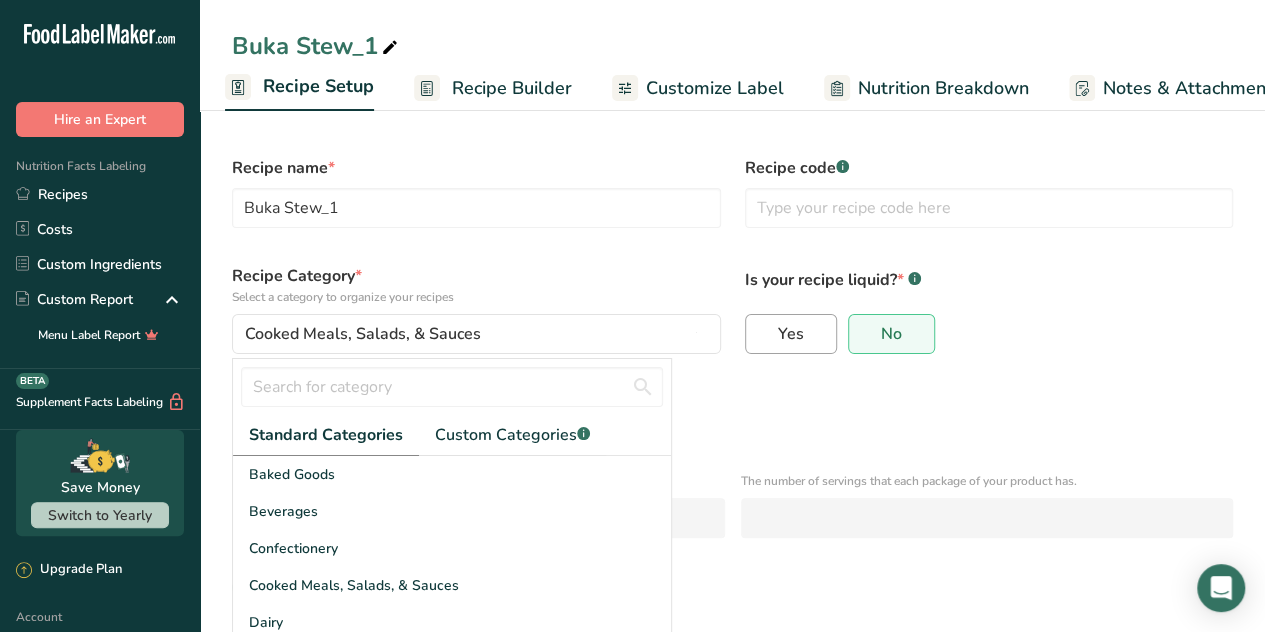 select on "22" 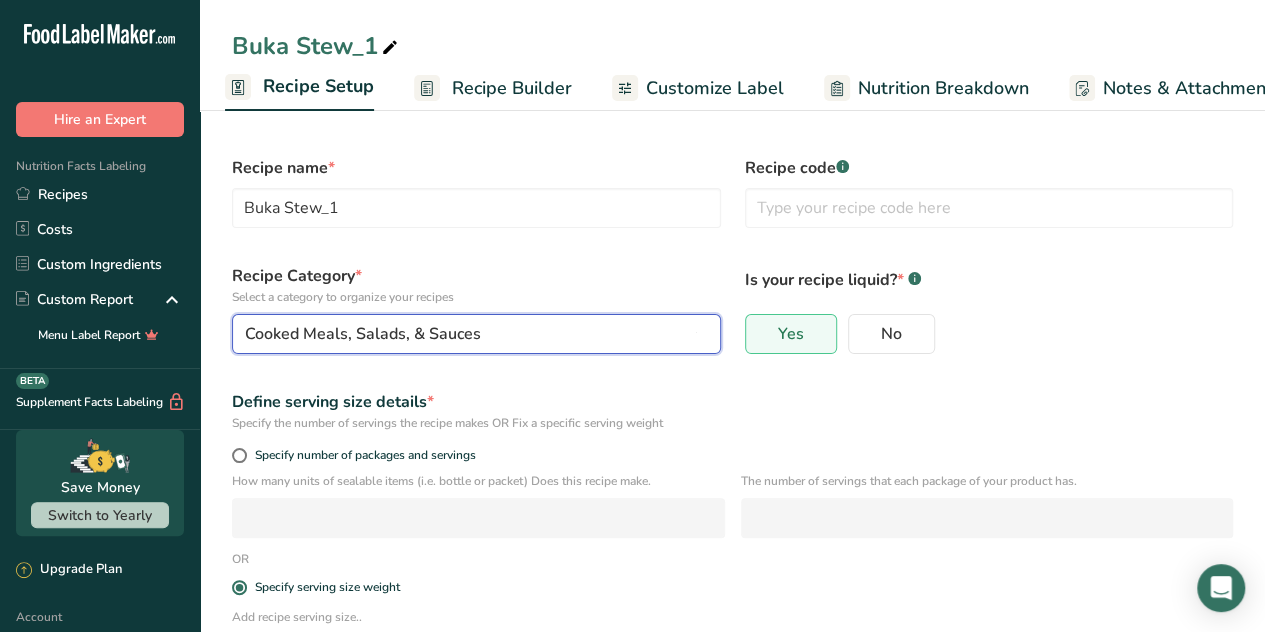 click on "Cooked Meals, Salads, & Sauces" at bounding box center (470, 334) 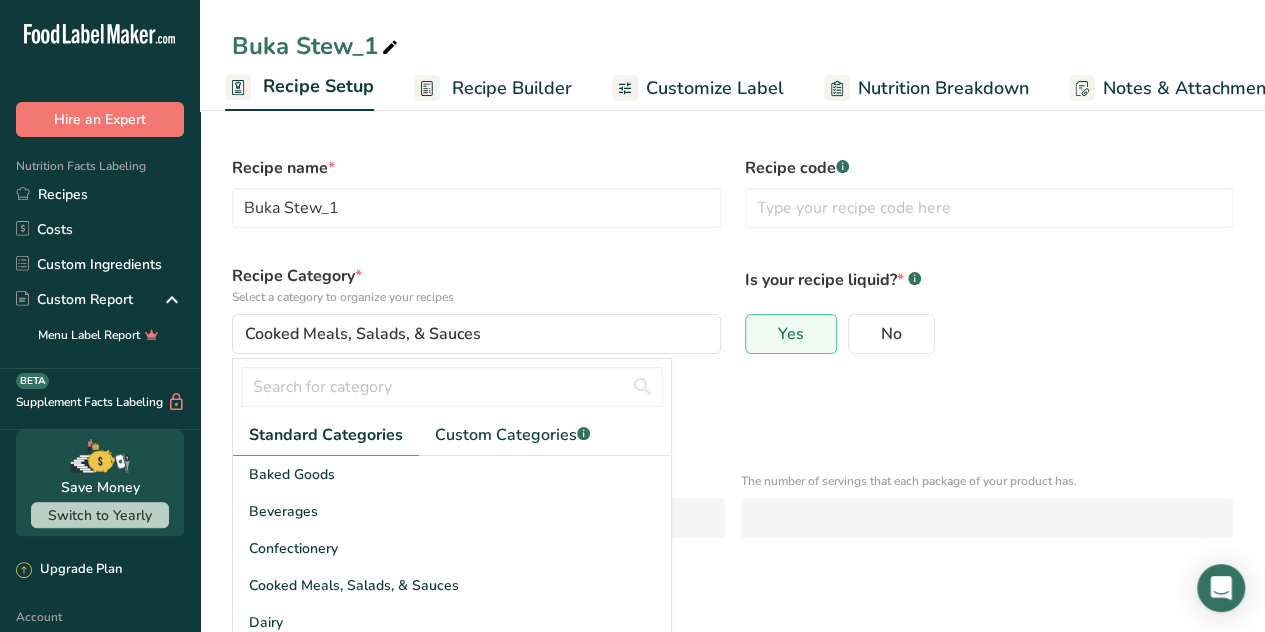 click on "Define serving size details *" at bounding box center [732, 402] 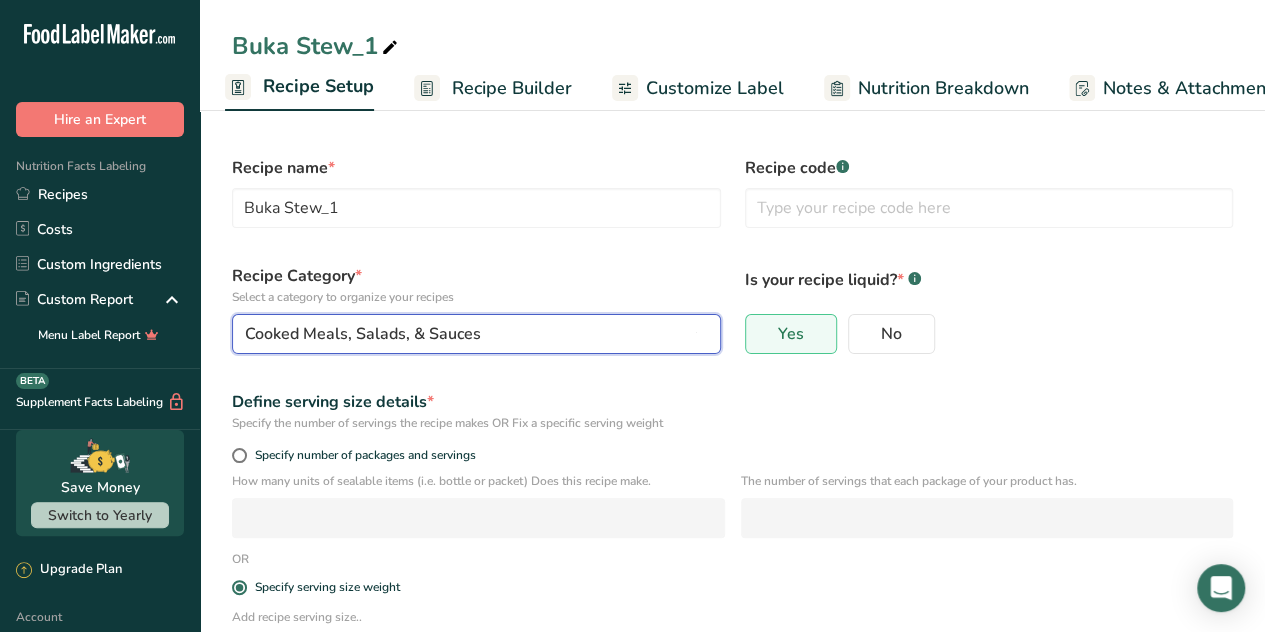click on "Cooked Meals, Salads, & Sauces" at bounding box center (470, 334) 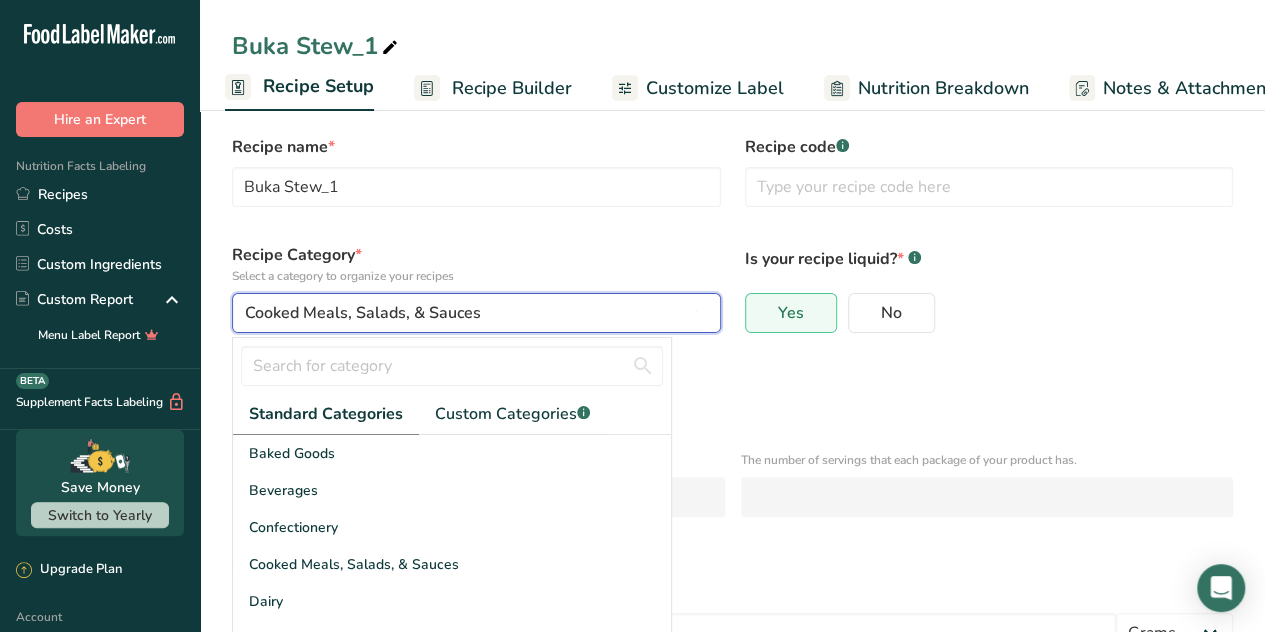 scroll, scrollTop: 18, scrollLeft: 0, axis: vertical 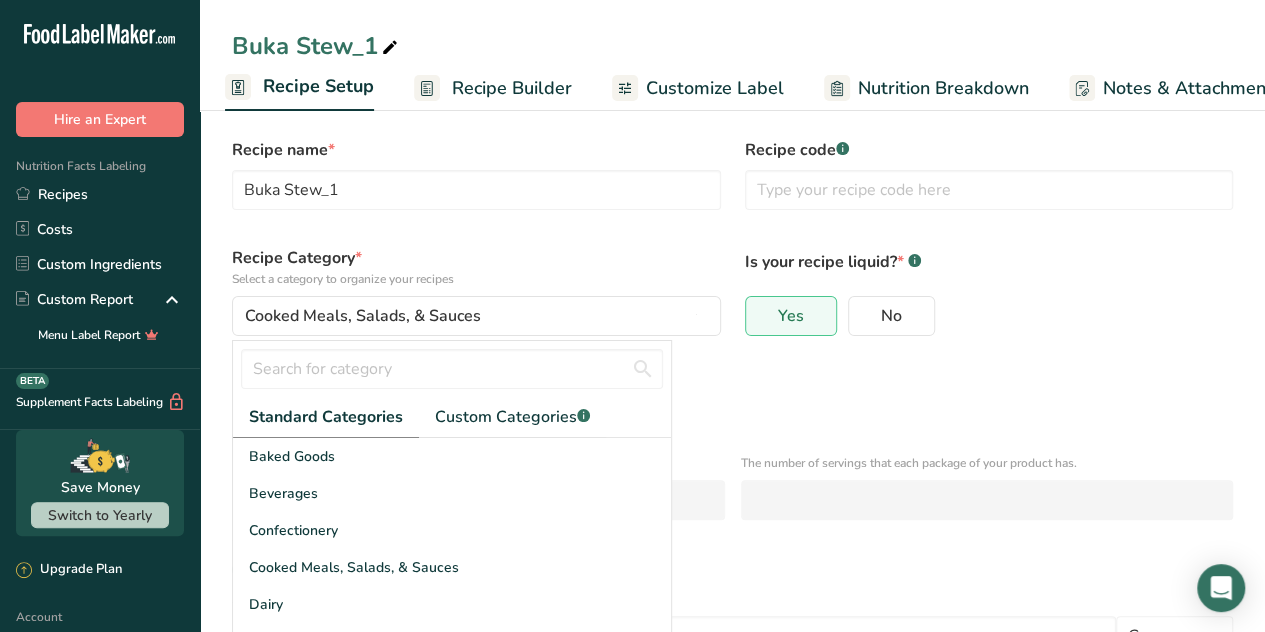 click on "Define serving size details *" at bounding box center [732, 384] 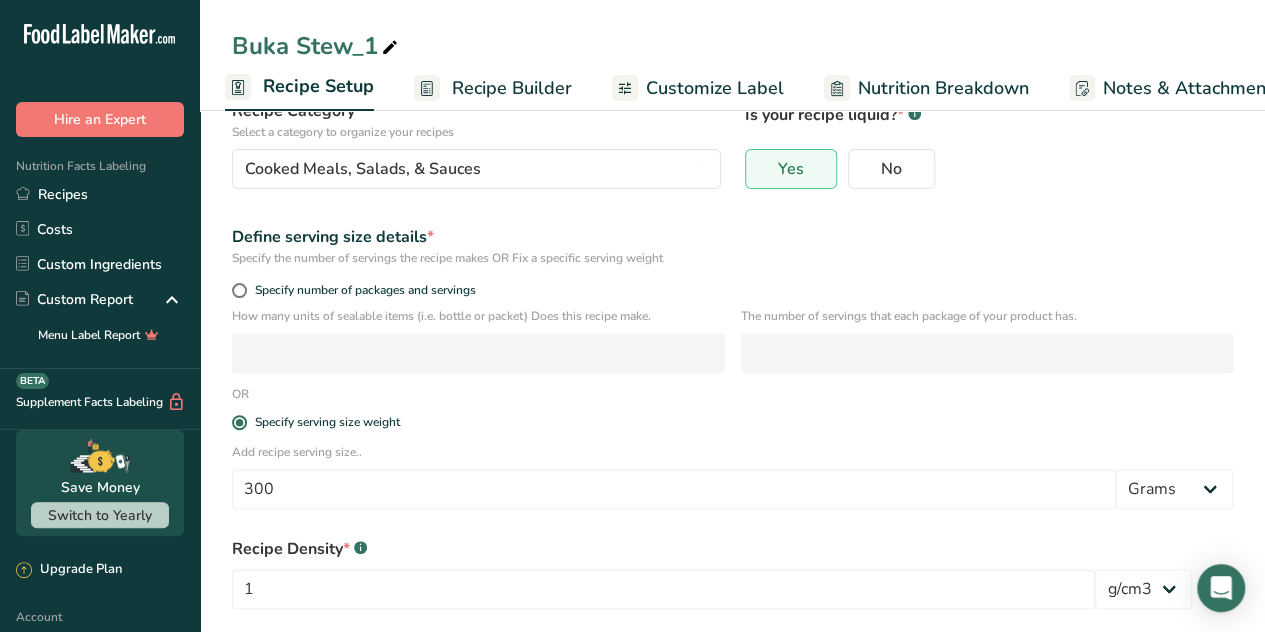 scroll, scrollTop: 238, scrollLeft: 0, axis: vertical 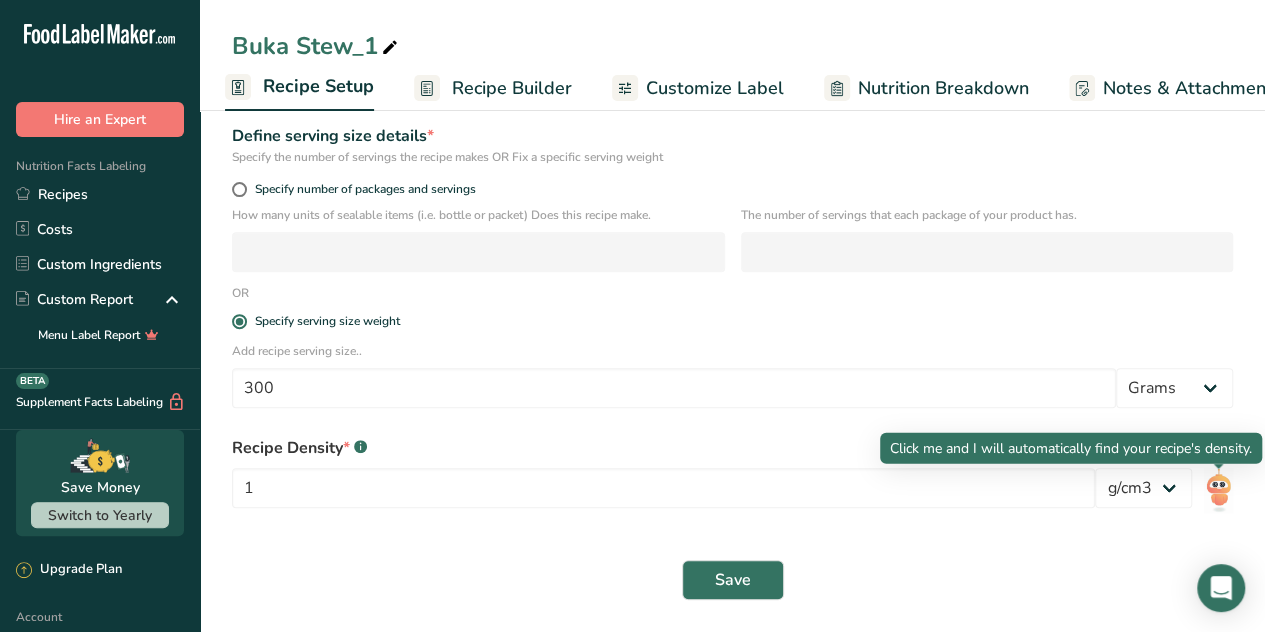 click at bounding box center (1218, 490) 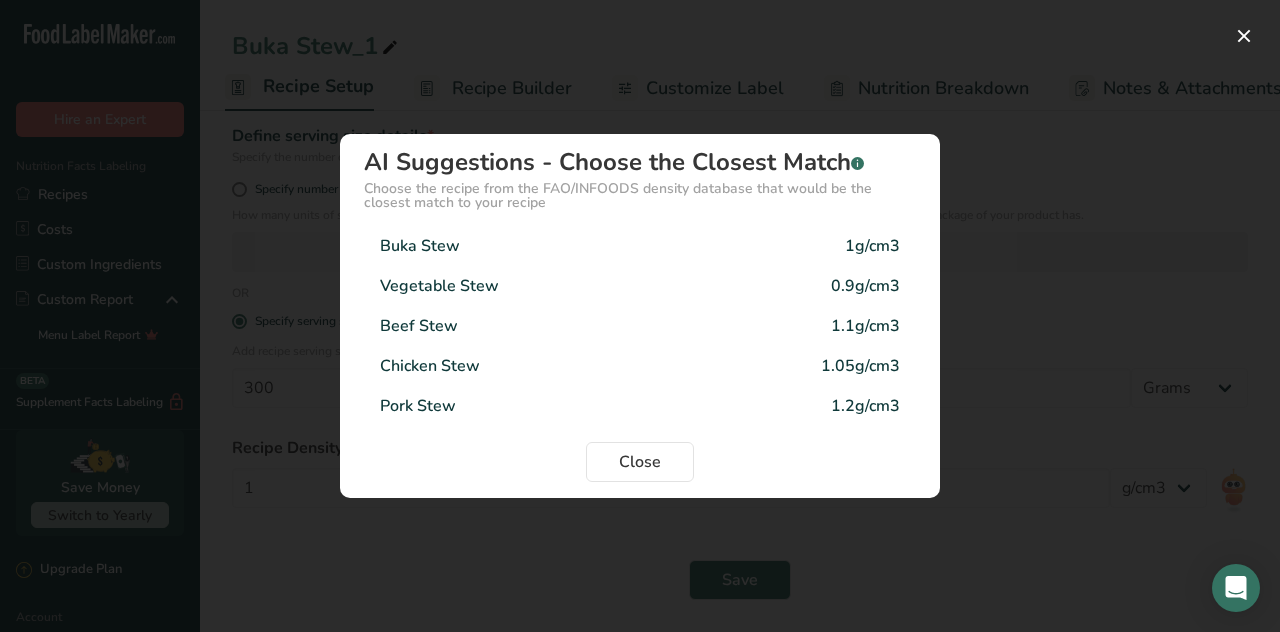 click on "Buka Stew   1g/cm3" at bounding box center [640, 246] 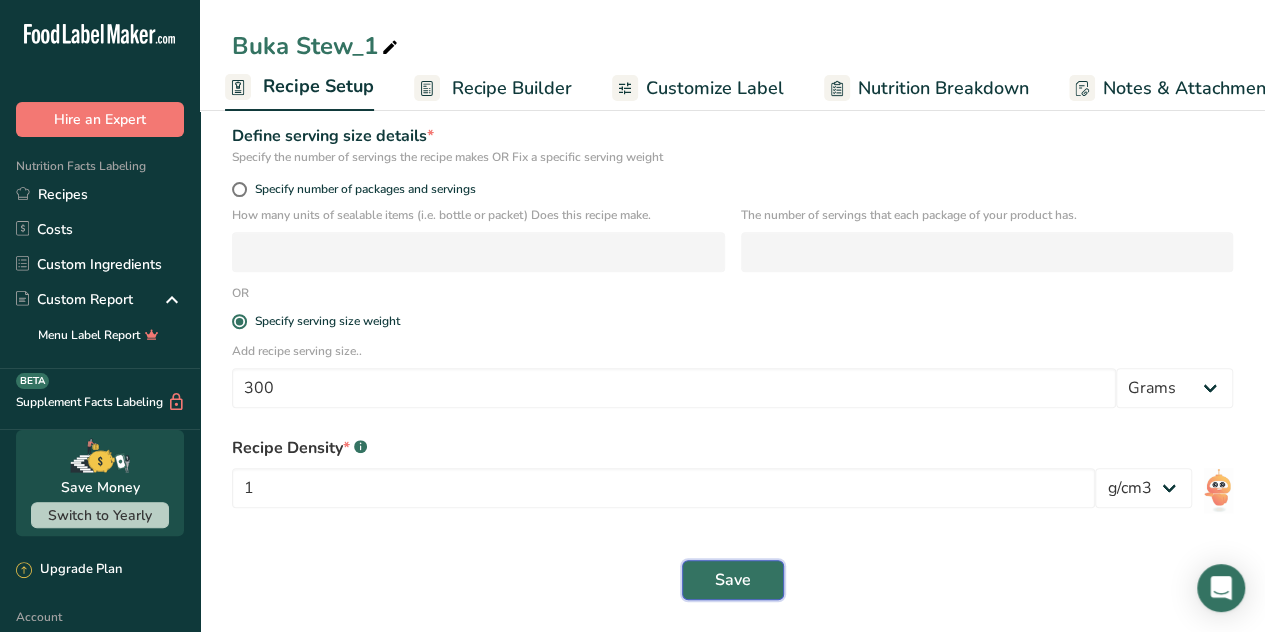 click on "Save" at bounding box center (733, 580) 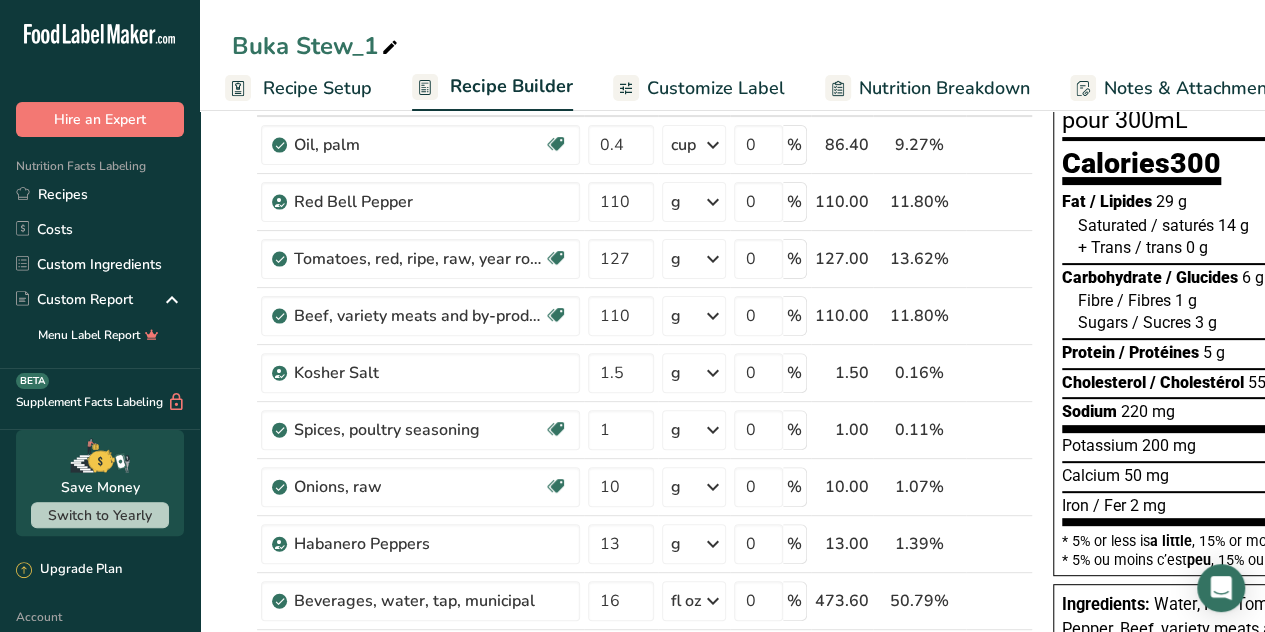scroll, scrollTop: 38, scrollLeft: 0, axis: vertical 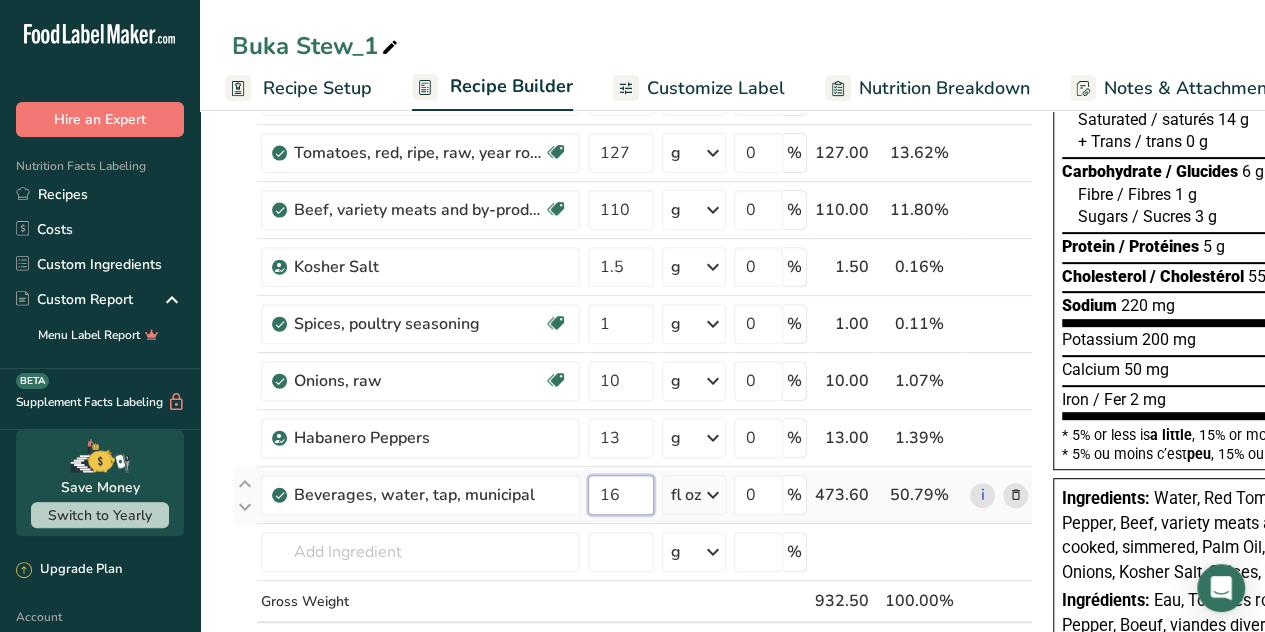 click on "16" at bounding box center [621, 495] 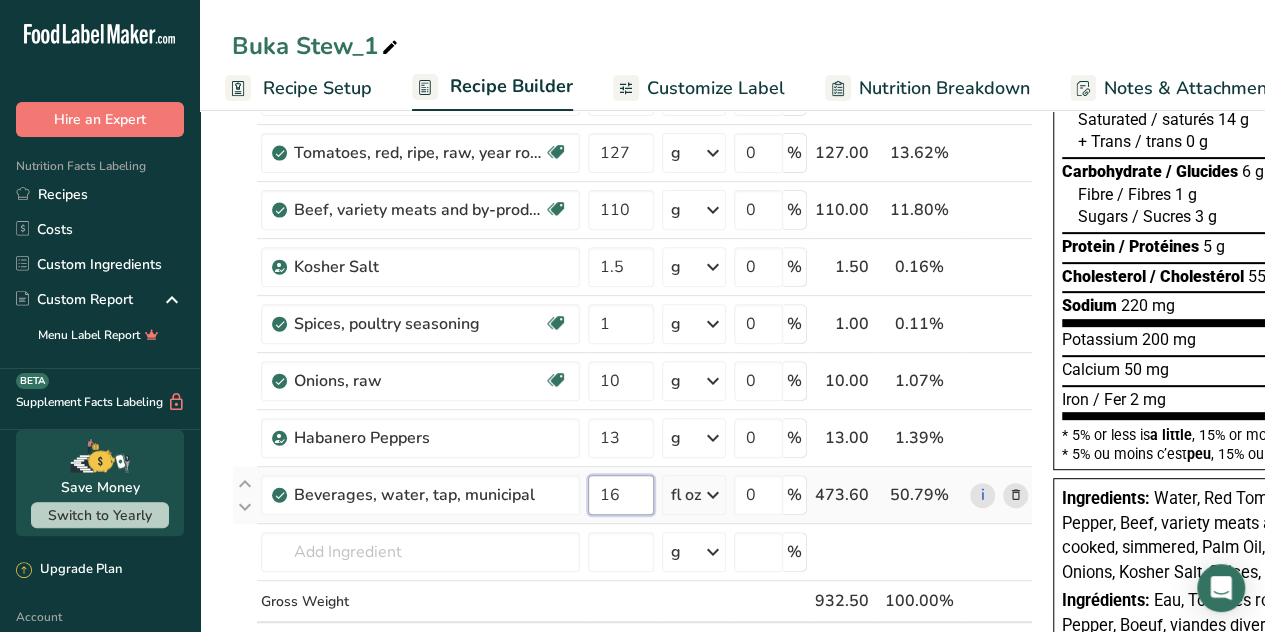 drag, startPoint x: 627, startPoint y: 494, endPoint x: 602, endPoint y: 511, distance: 30.232433 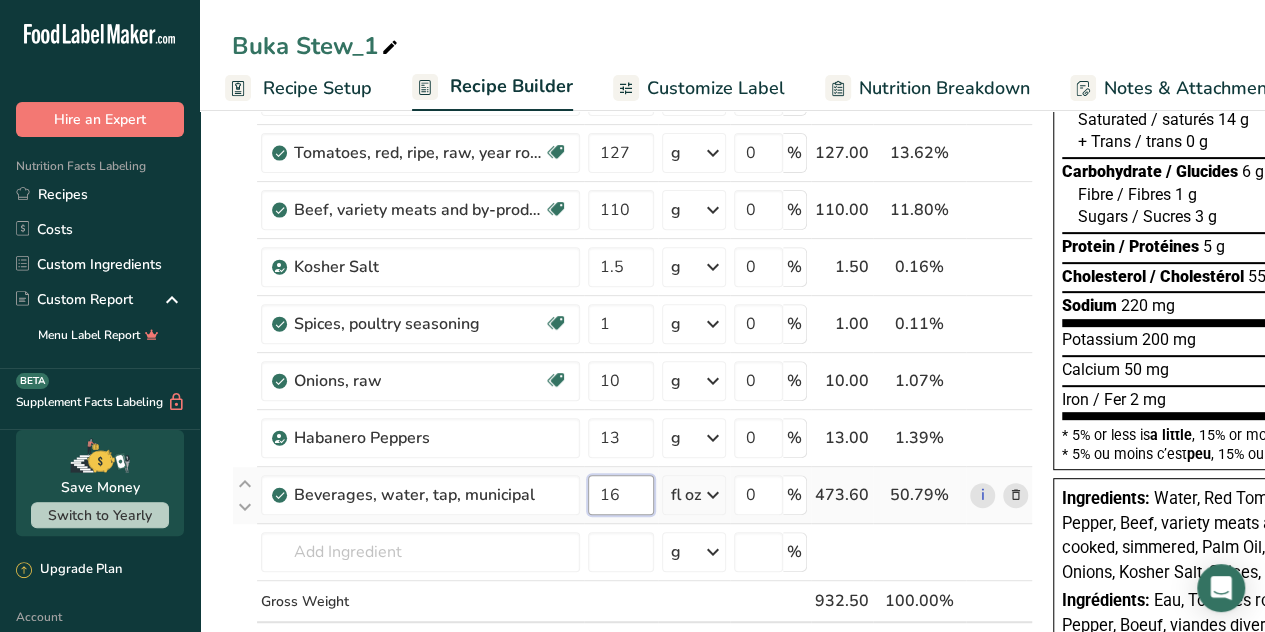 click on "16" at bounding box center (621, 495) 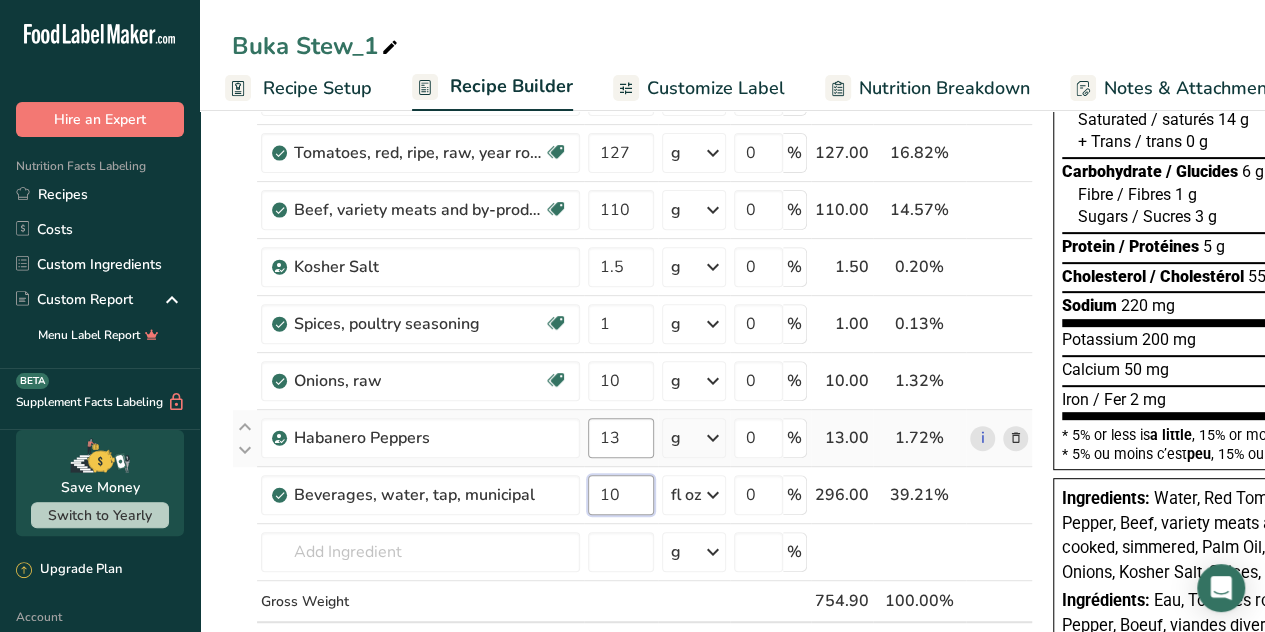 type on "10" 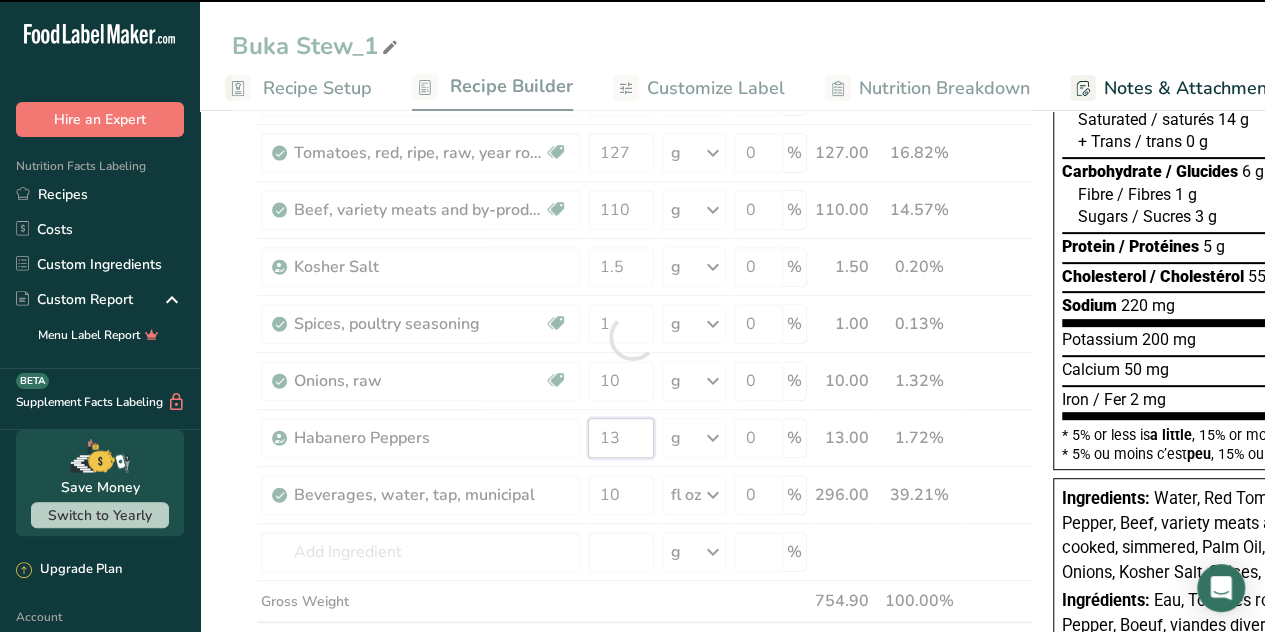 drag, startPoint x: 631, startPoint y: 429, endPoint x: 618, endPoint y: 429, distance: 13 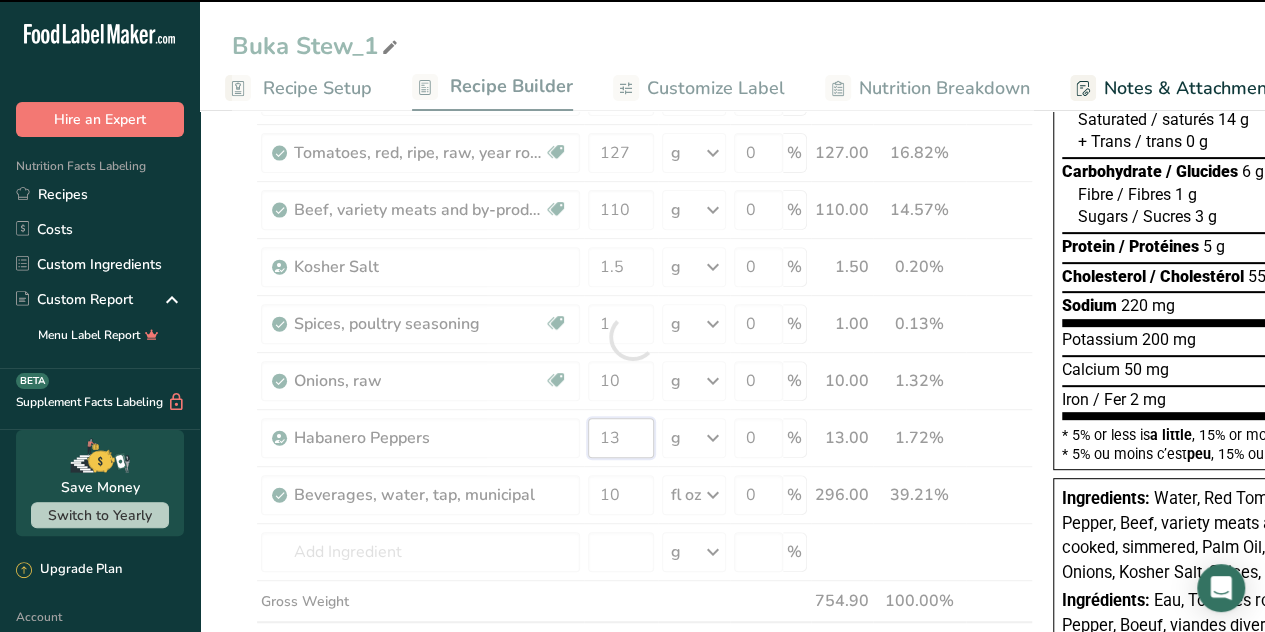 click on "Ingredient *
Amount *
Unit *
Waste *   .a-a{fill:#347362;}.b-a{fill:#fff;}          Grams
Percentage
Oil, palm
Dairy free
Gluten free
Vegan
Vegetarian
Soy free
0.4
cup
Portions
1 tbsp
1 cup
1 tsp
Weight Units
g
kg
mg
See more
Volume Units
l
Volume units require a density conversion. If you know your ingredient's density enter it below. Otherwise, click on "RIA" our AI Regulatory bot - she will be able to help you
2
lb/ft3
g/cm3
Confirm
mL
2
lb/ft3" at bounding box center (632, 337) 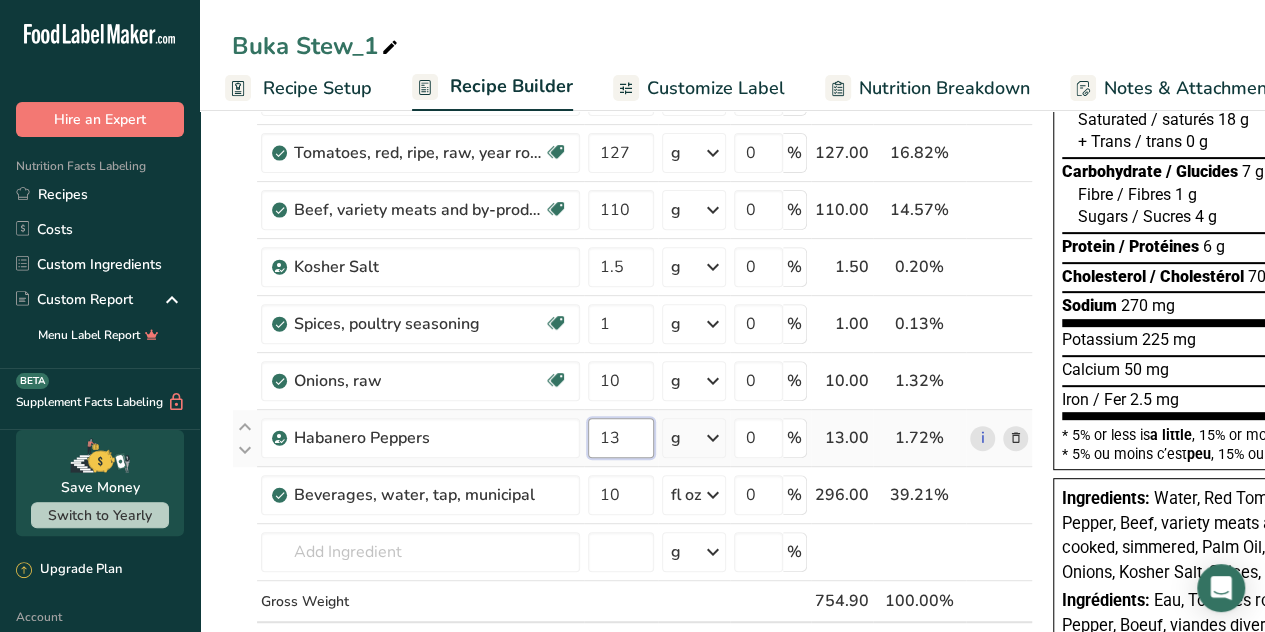 drag, startPoint x: 629, startPoint y: 438, endPoint x: 588, endPoint y: 451, distance: 43.011627 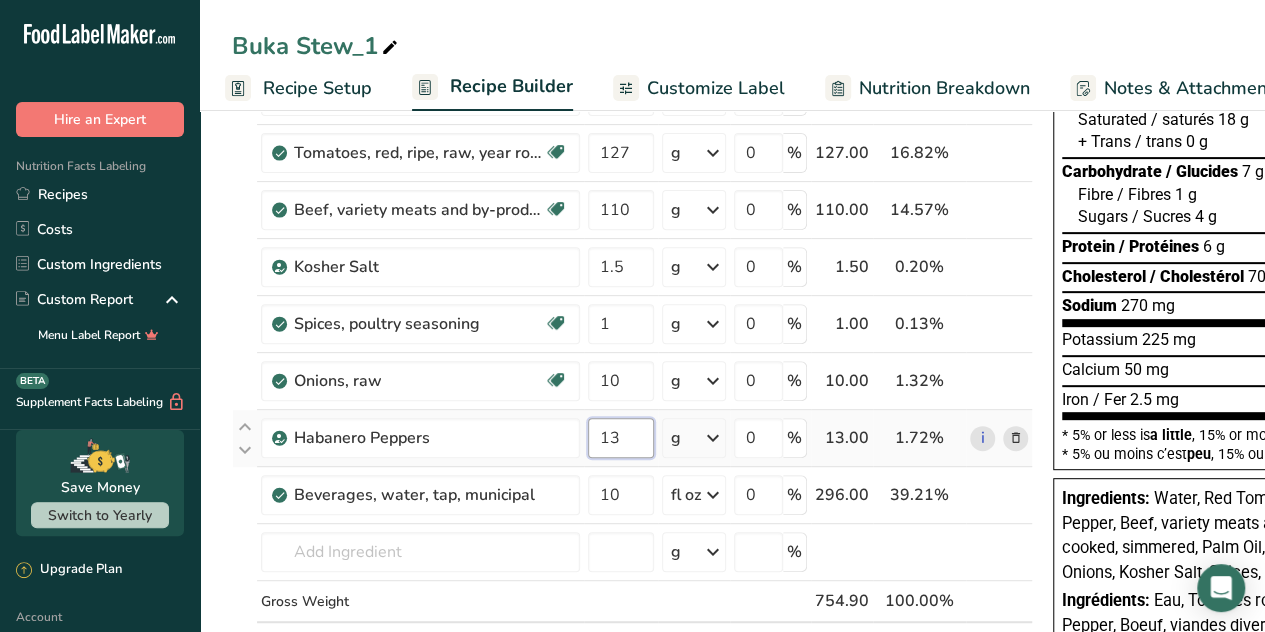 click on "13" at bounding box center [621, 438] 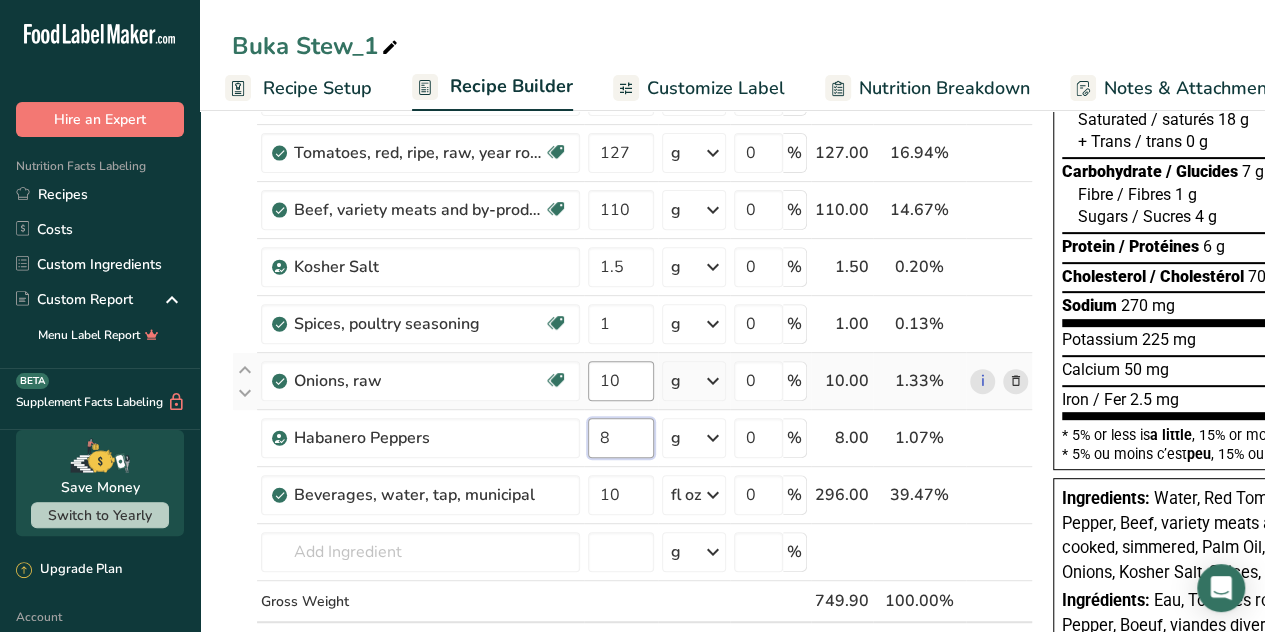 type on "8" 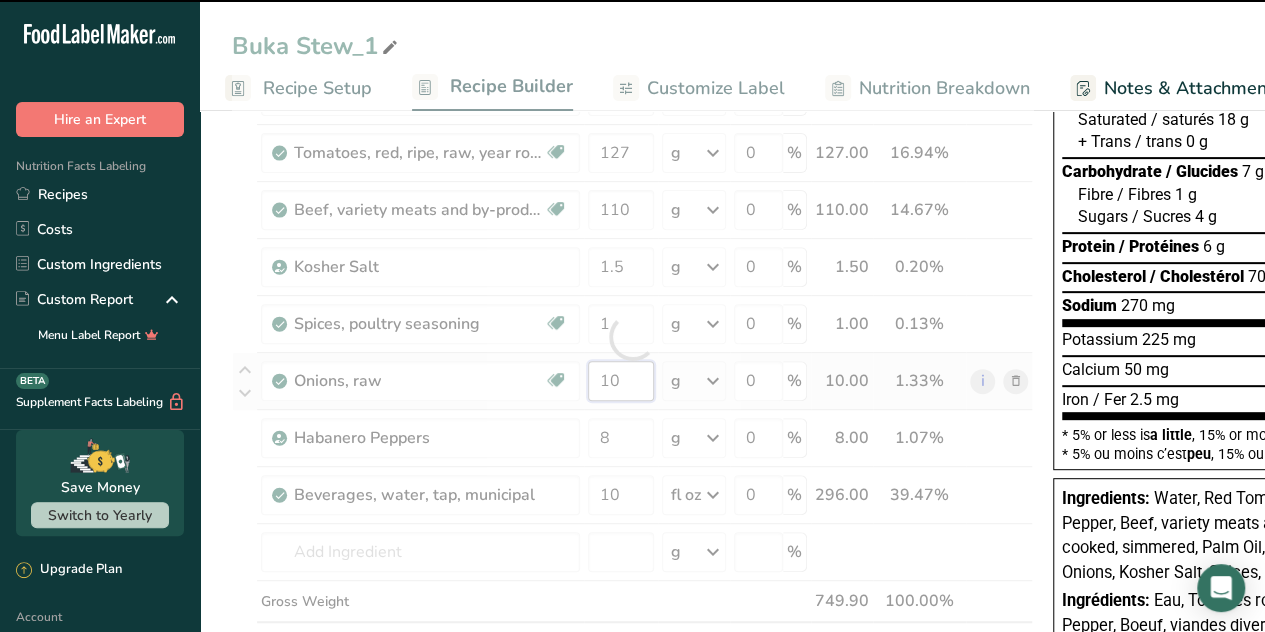 click on "10" at bounding box center [621, 381] 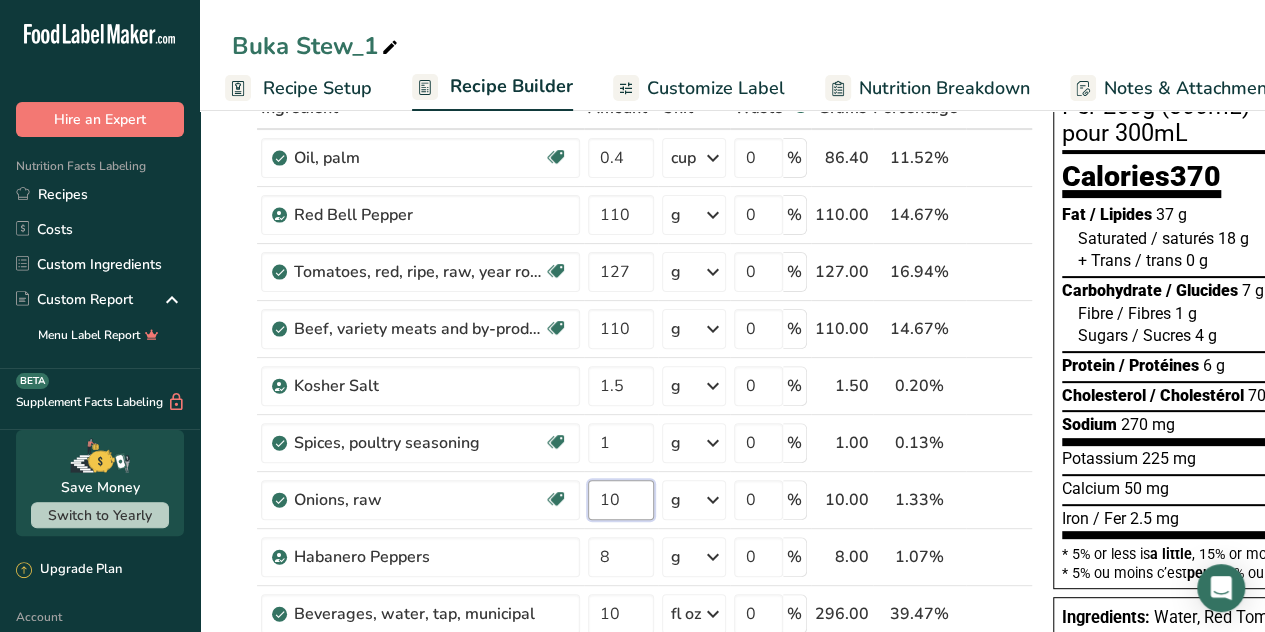 scroll, scrollTop: 114, scrollLeft: 0, axis: vertical 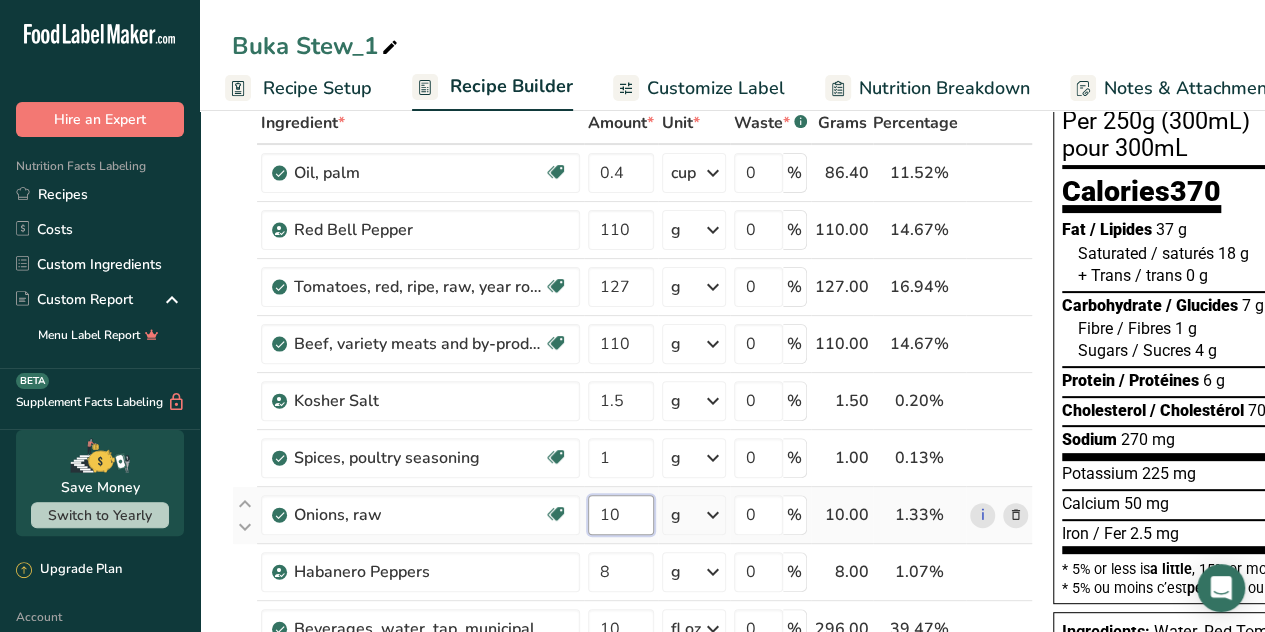 drag, startPoint x: 622, startPoint y: 507, endPoint x: 597, endPoint y: 513, distance: 25.70992 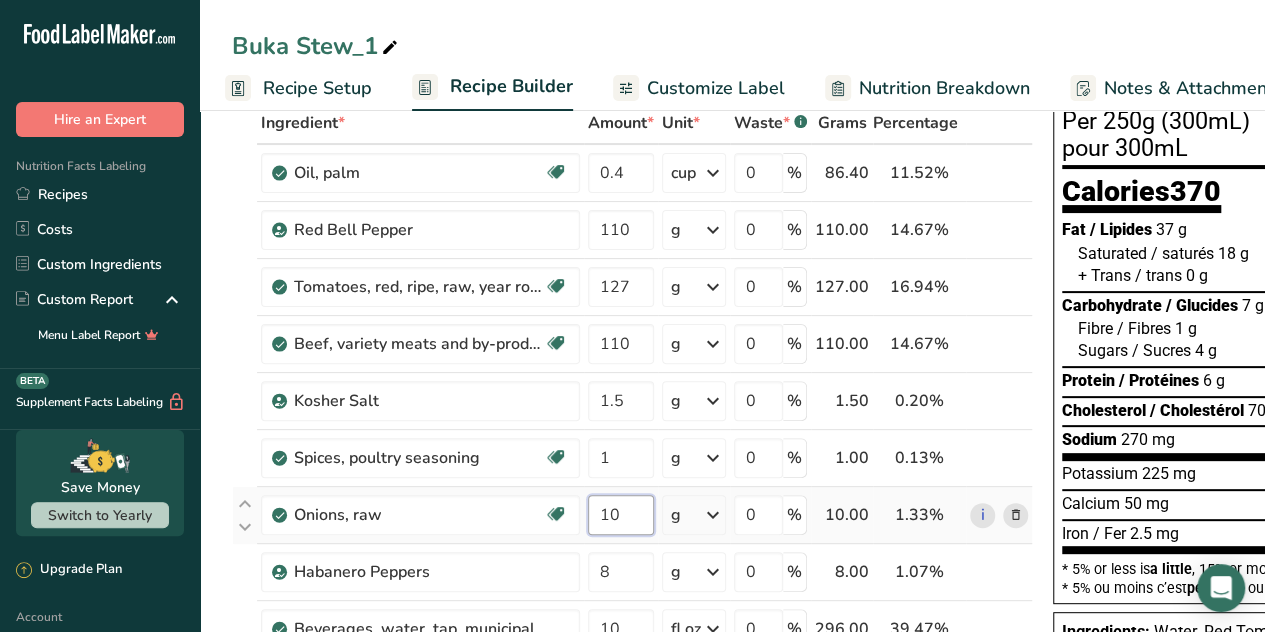 click on "10" at bounding box center (621, 515) 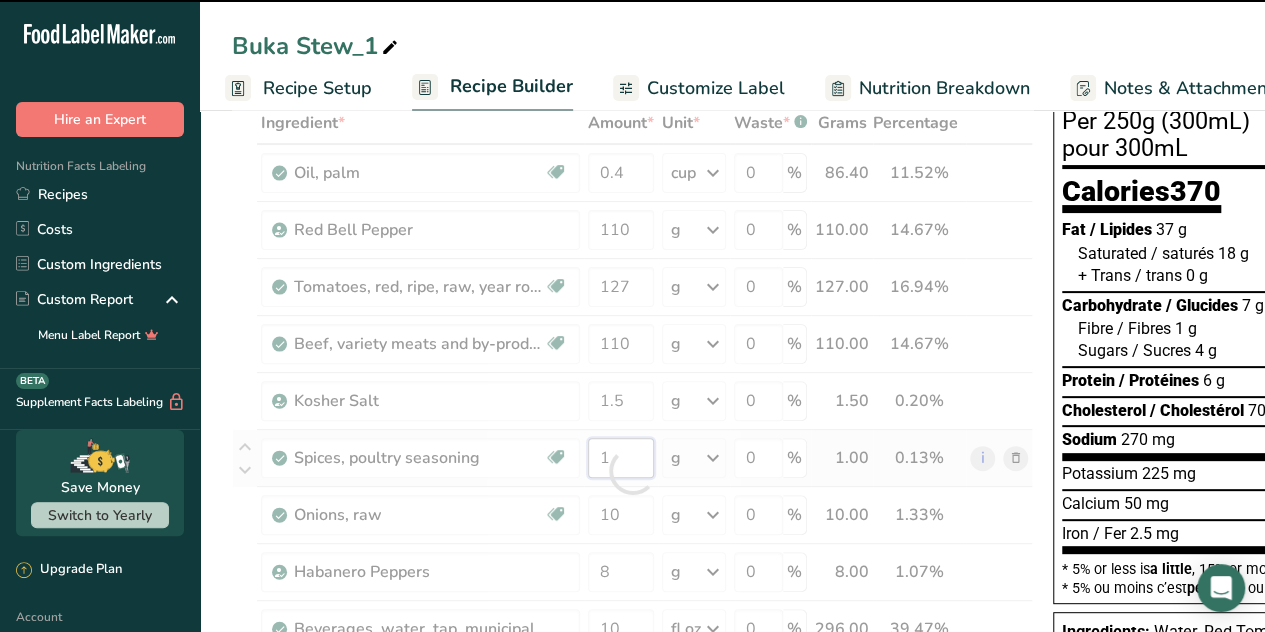 click on "1" at bounding box center [621, 458] 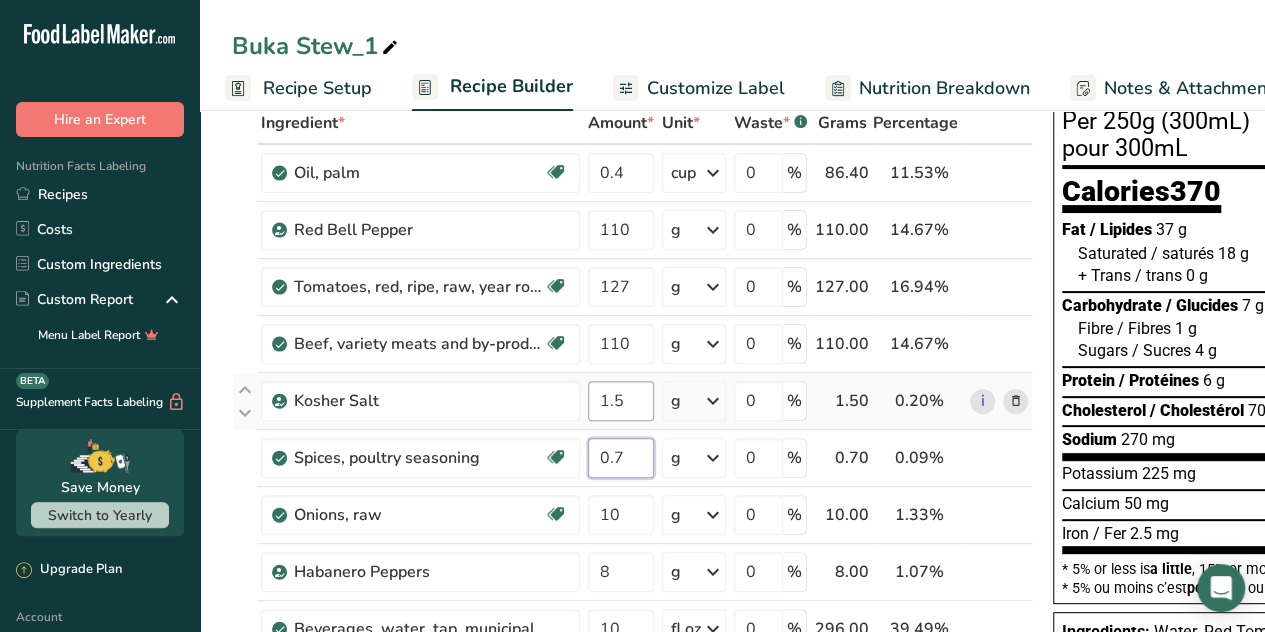 type on "0.7" 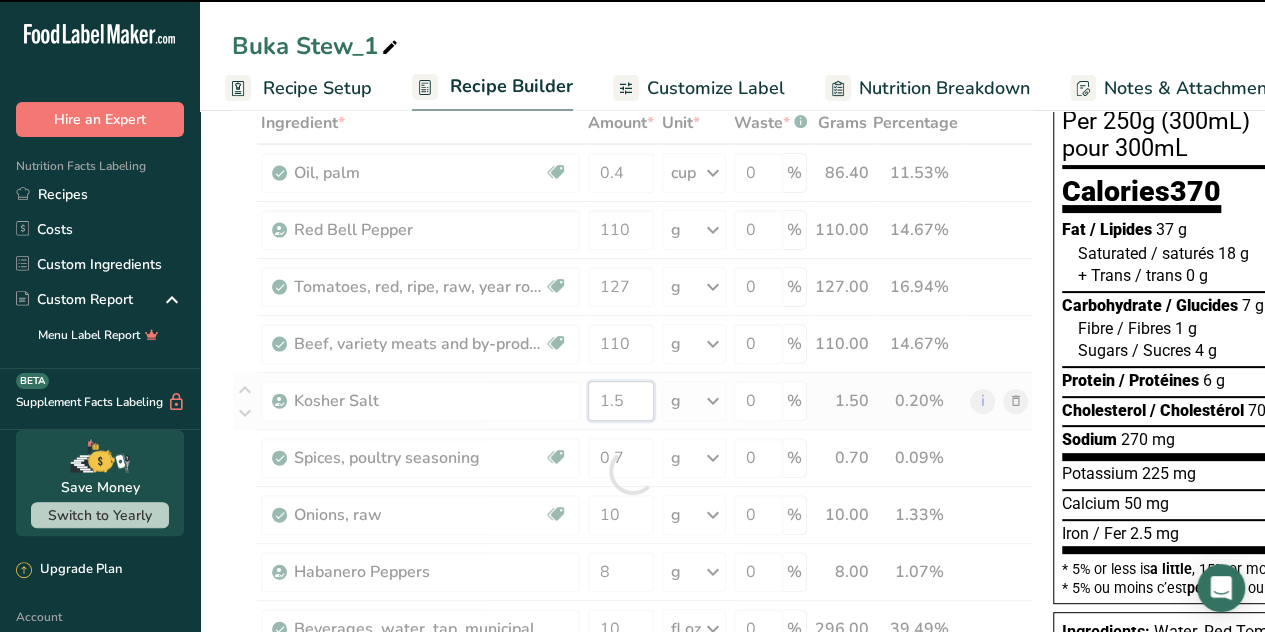 click on "Ingredient *
Amount *
Unit *
Waste *   .a-a{fill:#347362;}.b-a{fill:#fff;}          Grams
Percentage
Oil, palm
Dairy free
Gluten free
Vegan
Vegetarian
Soy free
0.4
cup
Portions
1 tbsp
1 cup
1 tsp
Weight Units
g
kg
mg
See more
Volume Units
l
Volume units require a density conversion. If you know your ingredient's density enter it below. Otherwise, click on "RIA" our AI Regulatory bot - she will be able to help you
2
lb/ft3
g/cm3
Confirm
mL
2
lb/ft3" at bounding box center (632, 471) 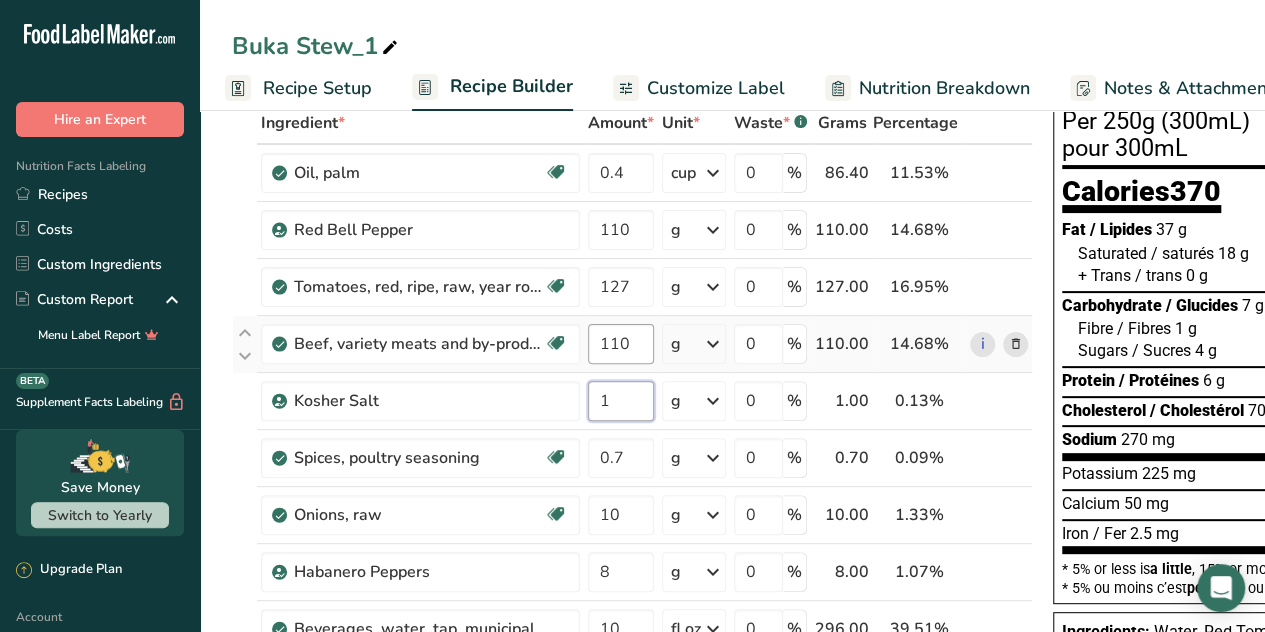 type on "1" 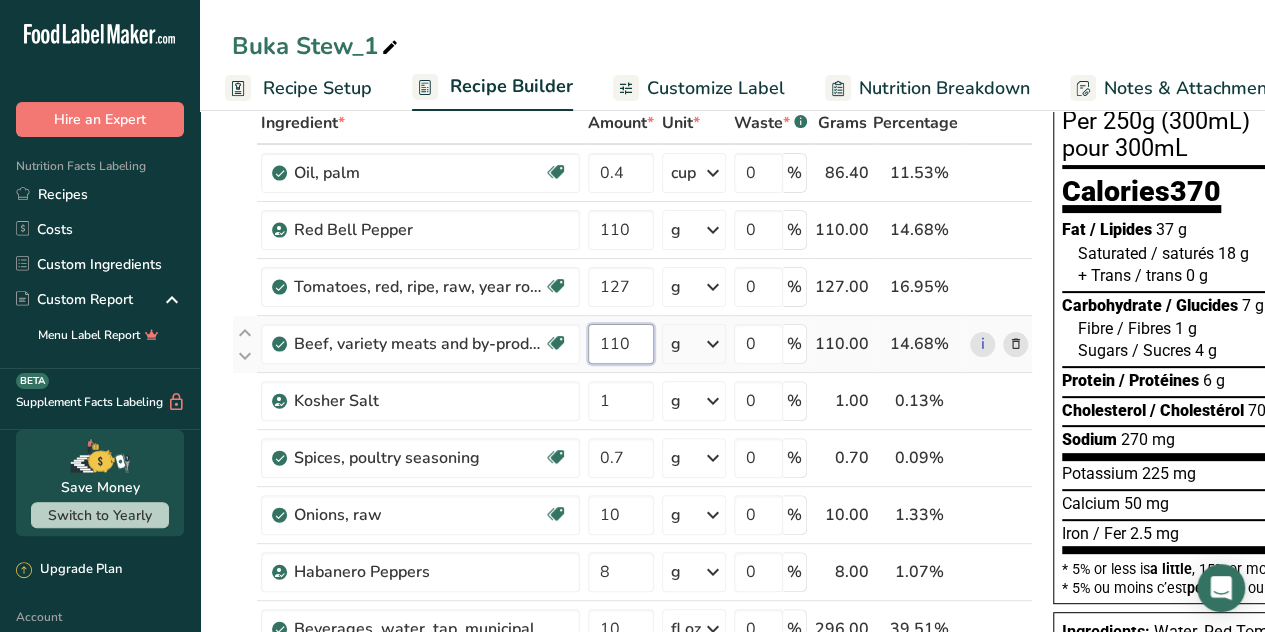 click on "Ingredient *
Amount *
Unit *
Waste *   .a-a{fill:#347362;}.b-a{fill:#fff;}          Grams
Percentage
Oil, palm
Dairy free
Gluten free
Vegan
Vegetarian
Soy free
0.4
cup
Portions
1 tbsp
1 cup
1 tsp
Weight Units
g
kg
mg
See more
Volume Units
l
Volume units require a density conversion. If you know your ingredient's density enter it below. Otherwise, click on "RIA" our AI Regulatory bot - she will be able to help you
2
lb/ft3
g/cm3
Confirm
mL
2
lb/ft3" at bounding box center [632, 471] 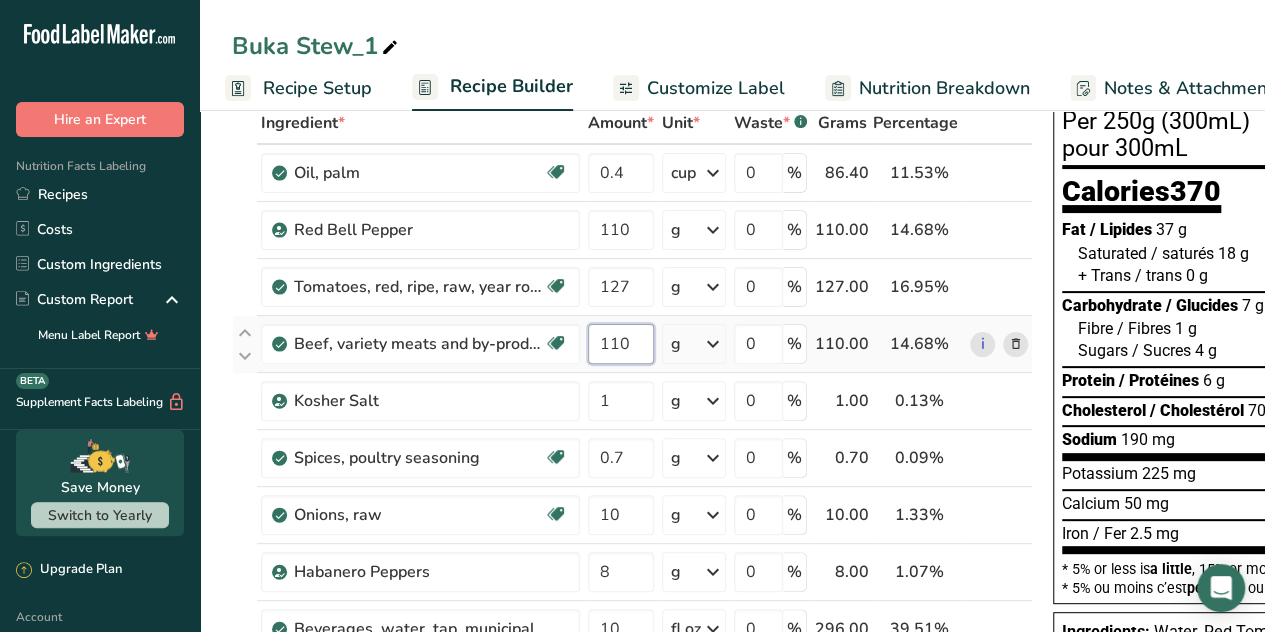 drag, startPoint x: 631, startPoint y: 348, endPoint x: 592, endPoint y: 360, distance: 40.804413 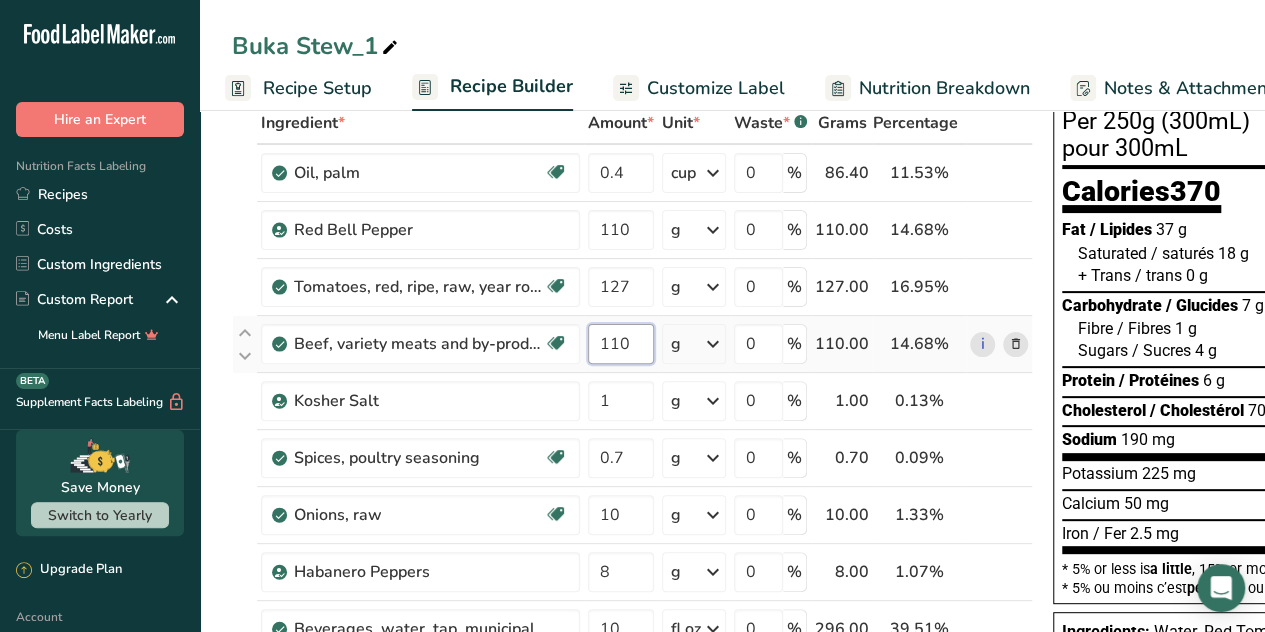 click on "110" at bounding box center (621, 344) 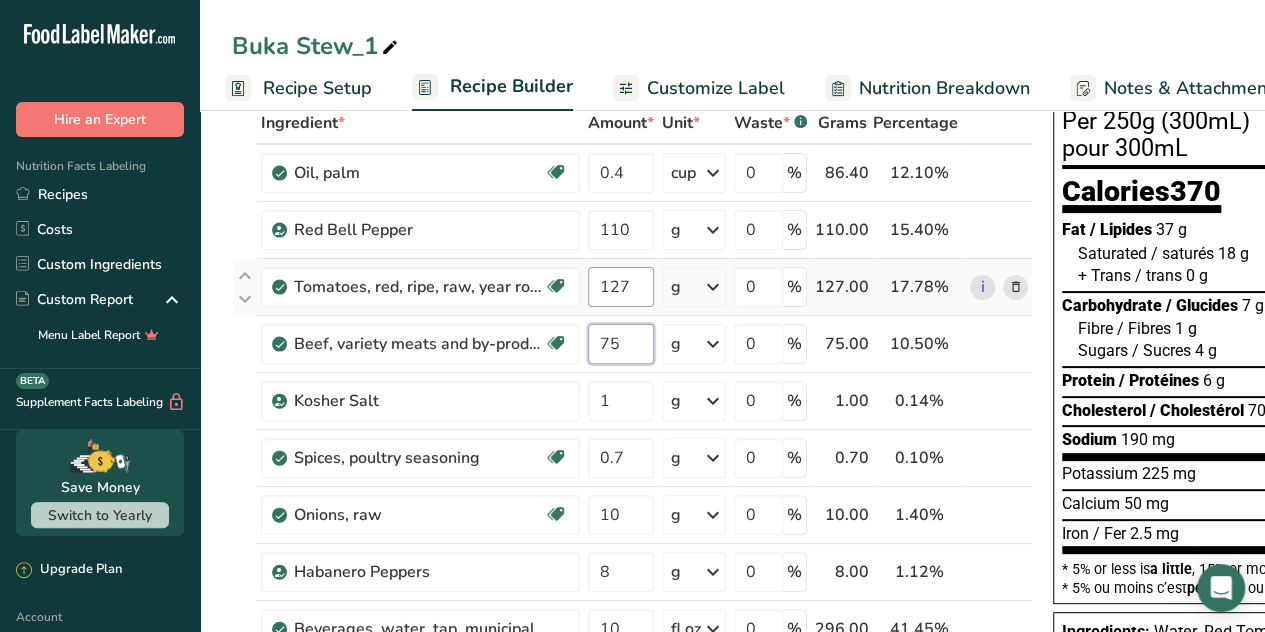 type on "75" 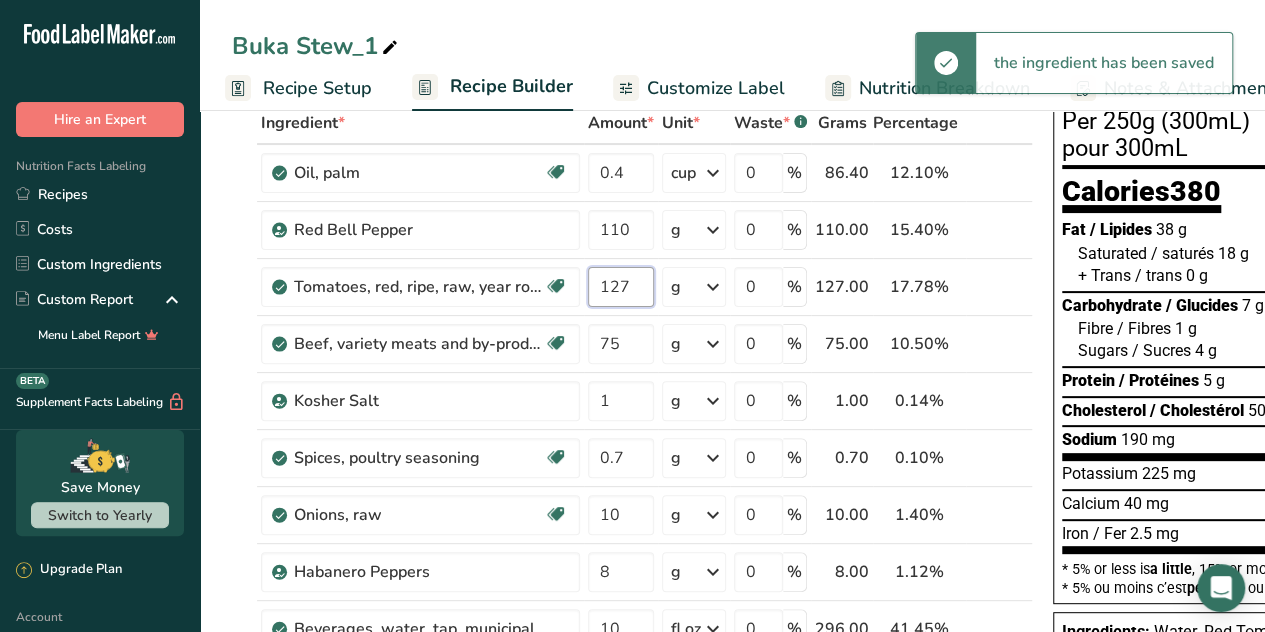 drag, startPoint x: 646, startPoint y: 283, endPoint x: 600, endPoint y: 291, distance: 46.69047 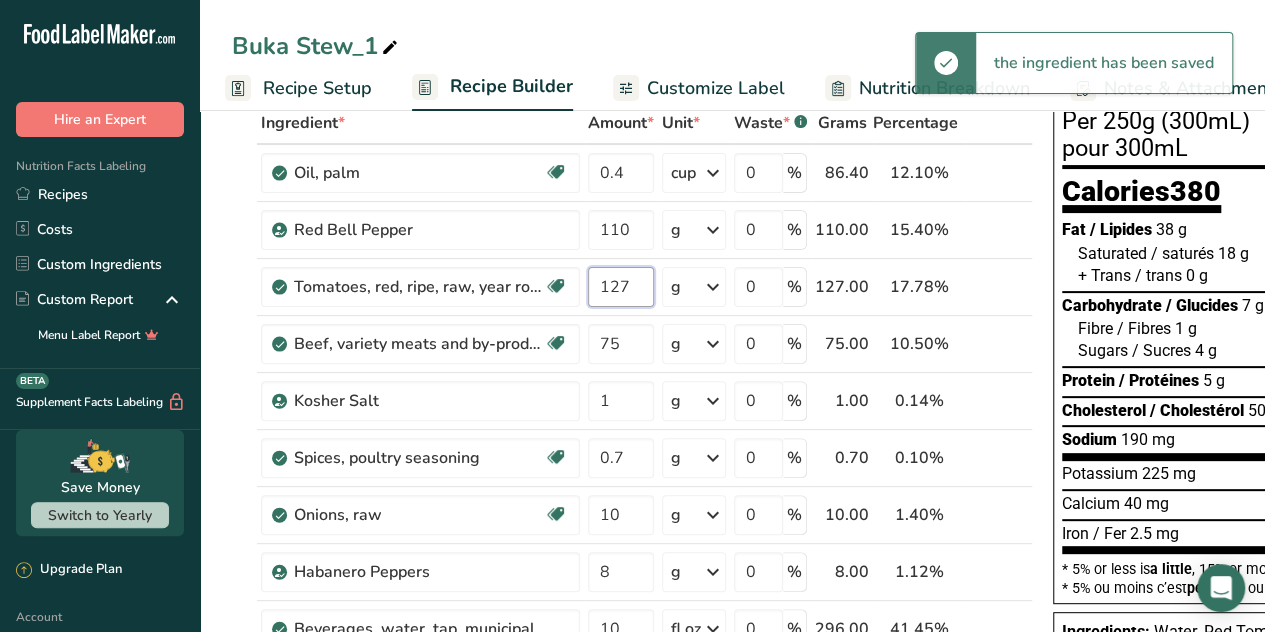 click on "127" at bounding box center (621, 287) 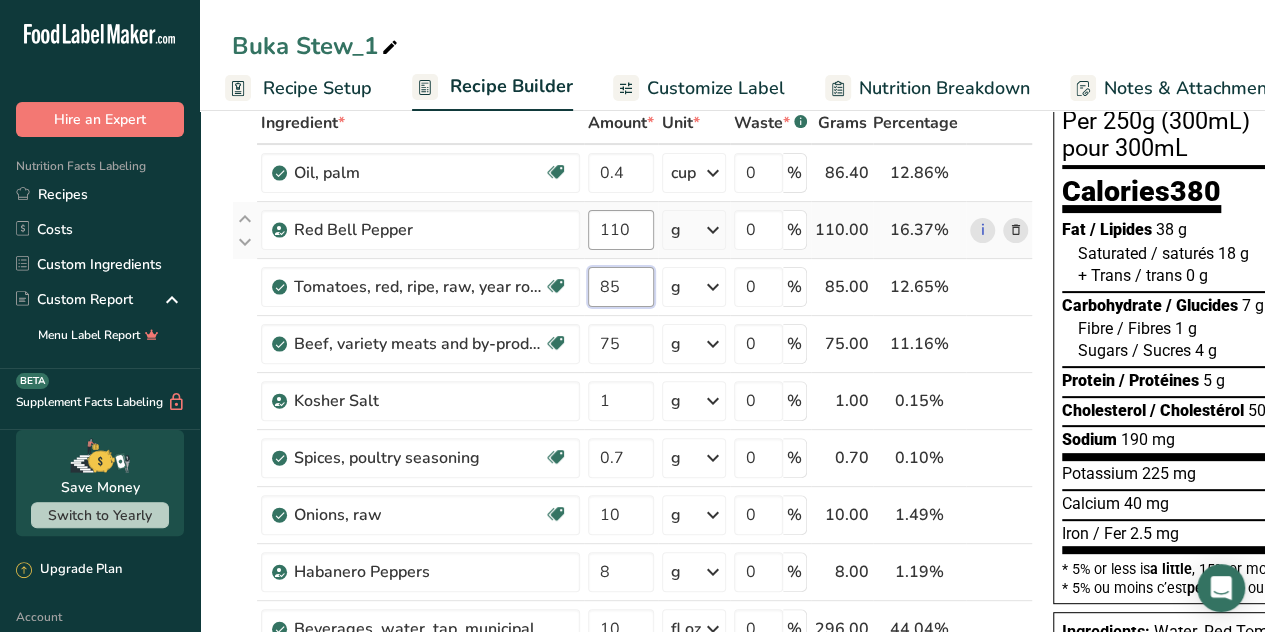 type on "85" 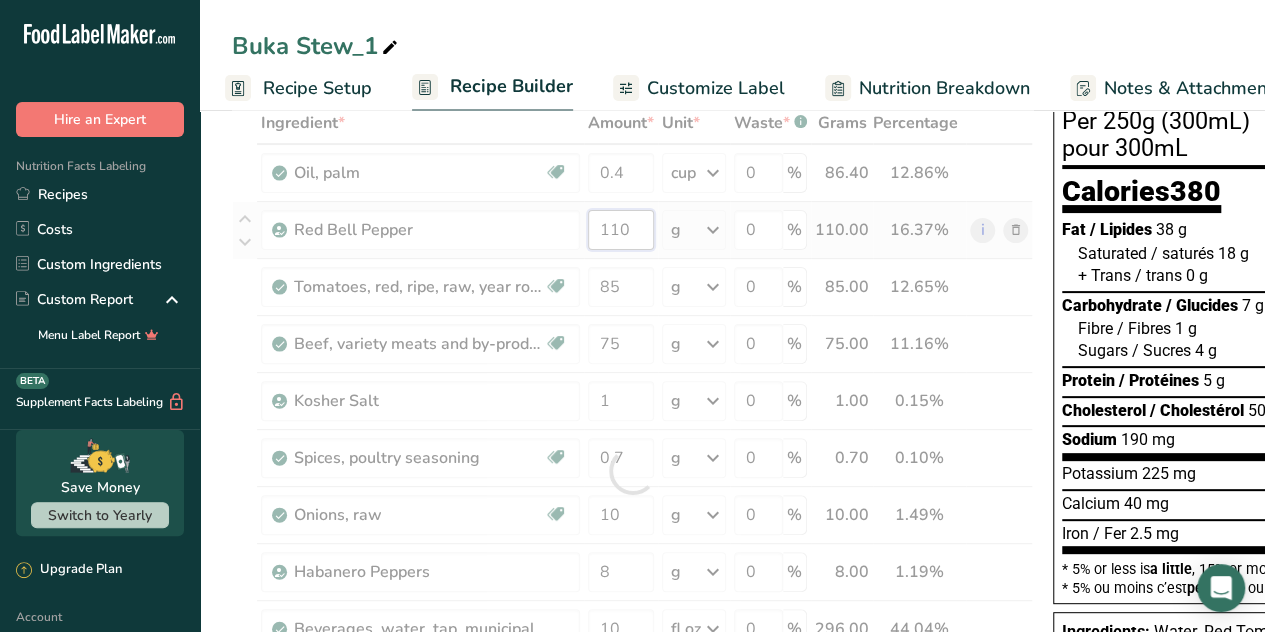click on "Ingredient *
Amount *
Unit *
Waste *   .a-a{fill:#347362;}.b-a{fill:#fff;}          Grams
Percentage
Oil, palm
Dairy free
Gluten free
Vegan
Vegetarian
Soy free
0.4
cup
Portions
1 tbsp
1 cup
1 tsp
Weight Units
g
kg
mg
See more
Volume Units
l
Volume units require a density conversion. If you know your ingredient's density enter it below. Otherwise, click on "RIA" our AI Regulatory bot - she will be able to help you
2
lb/ft3
g/cm3
Confirm
mL
2
lb/ft3" at bounding box center [632, 471] 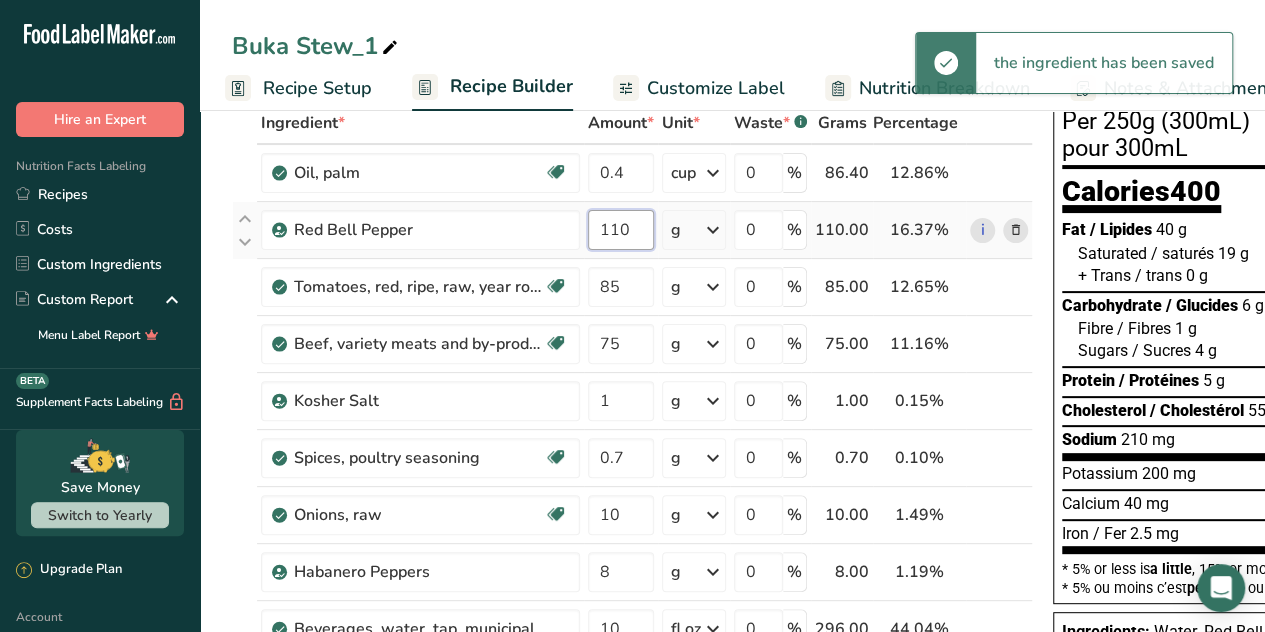 drag, startPoint x: 642, startPoint y: 224, endPoint x: 597, endPoint y: 246, distance: 50.08992 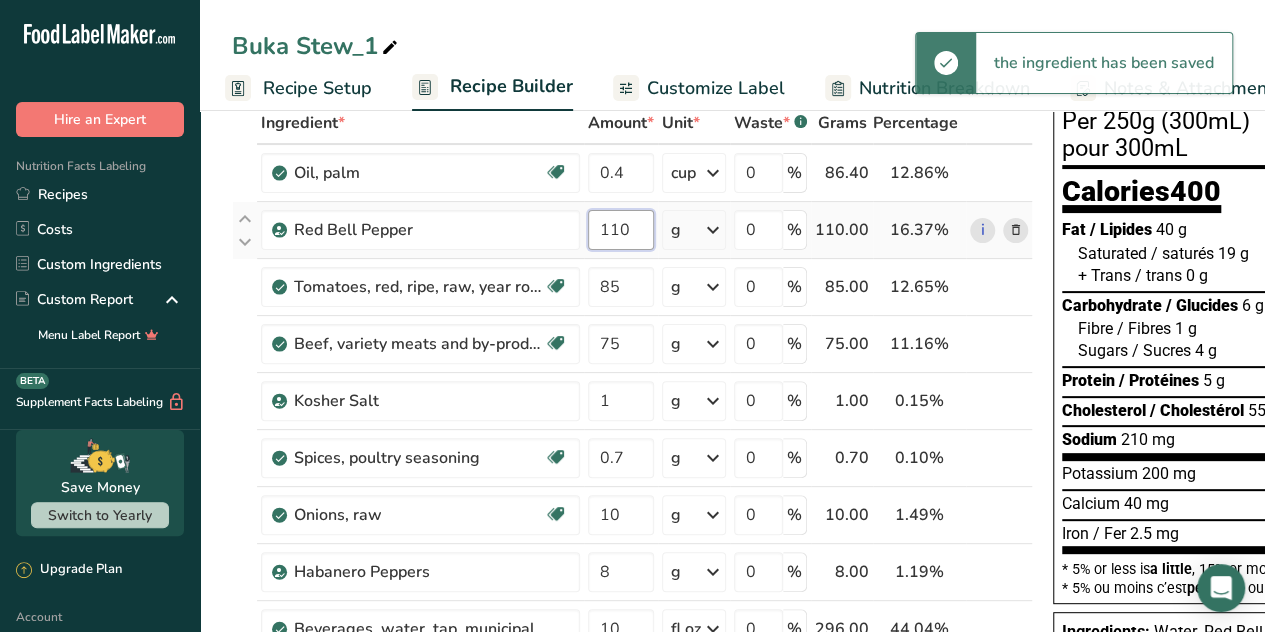 click on "110" at bounding box center (621, 230) 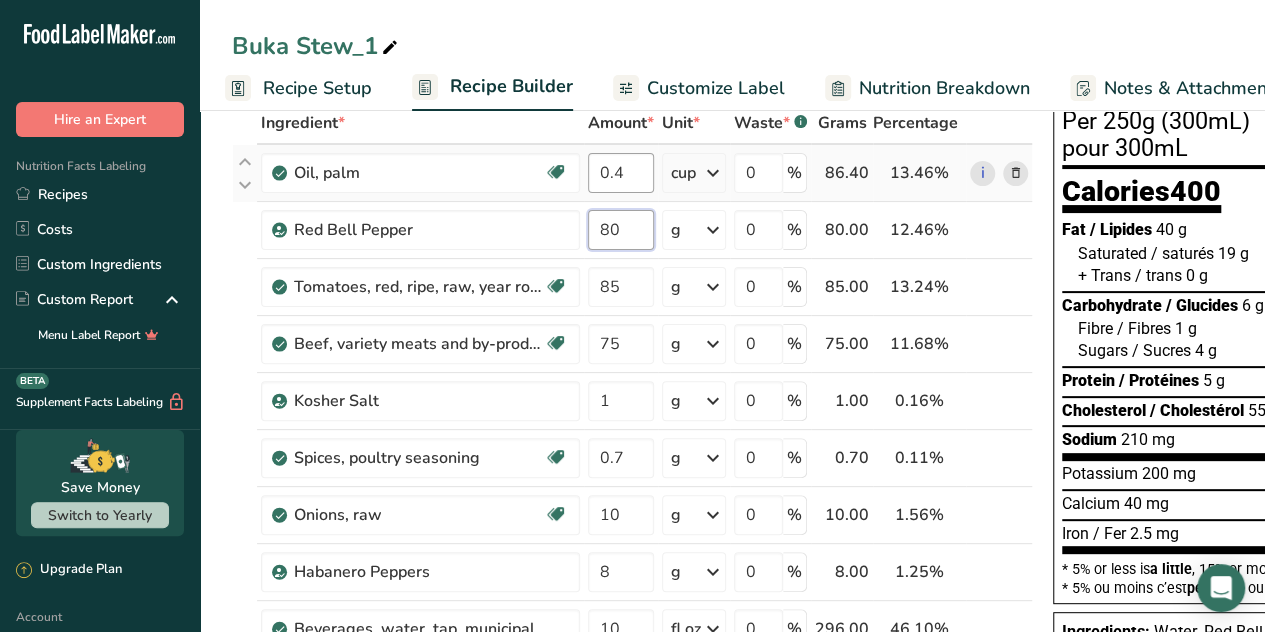 type on "80" 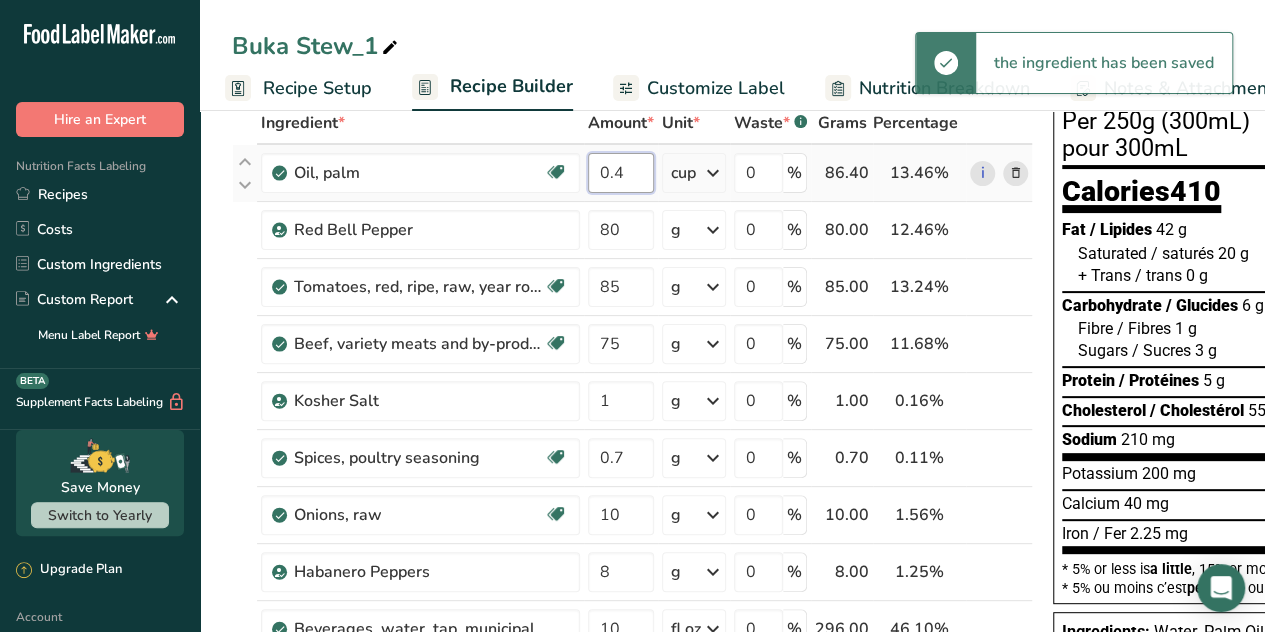 drag, startPoint x: 635, startPoint y: 167, endPoint x: 613, endPoint y: 180, distance: 25.553865 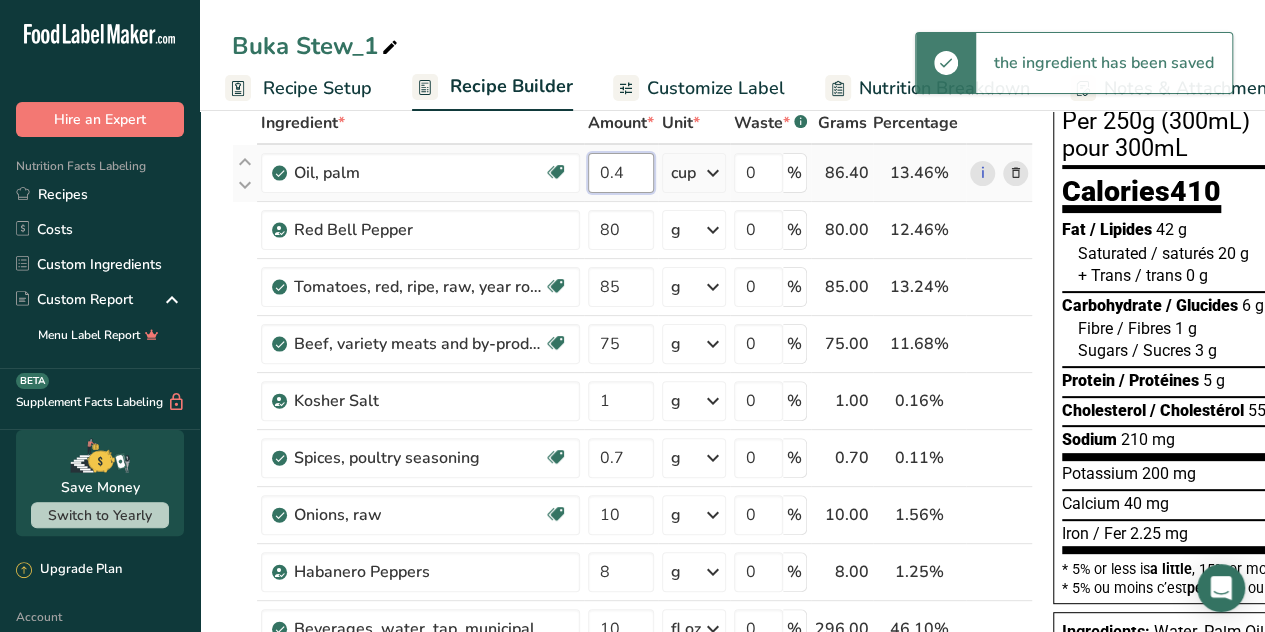 click on "0.4" at bounding box center [621, 173] 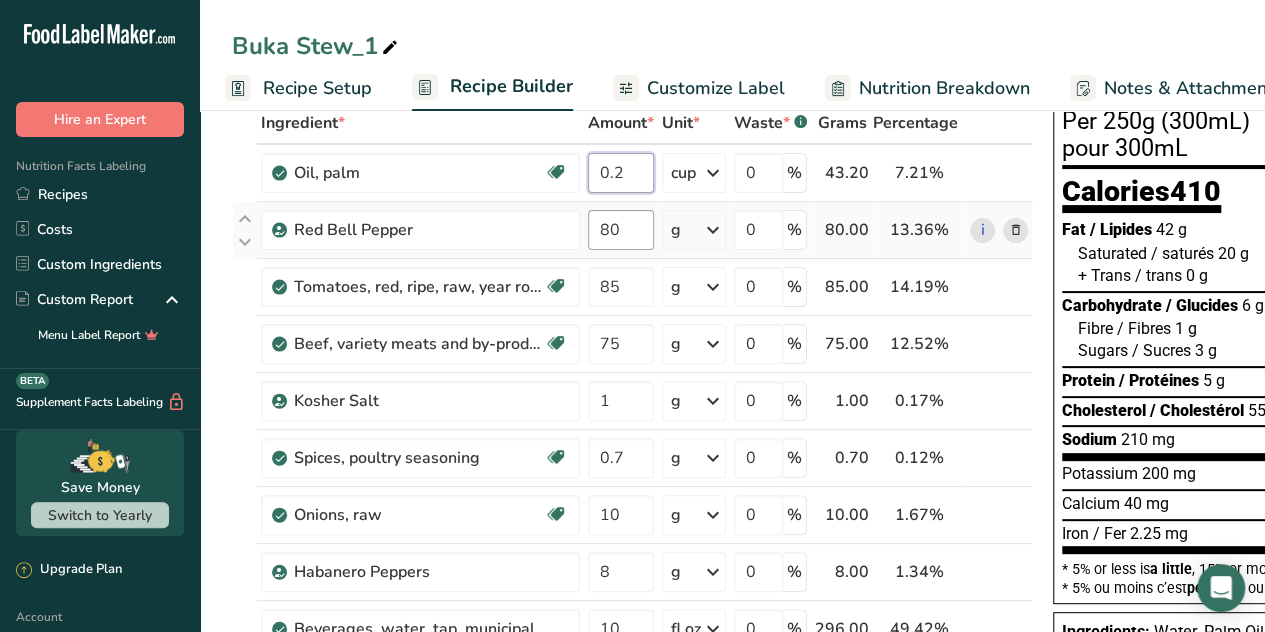 type on "0.2" 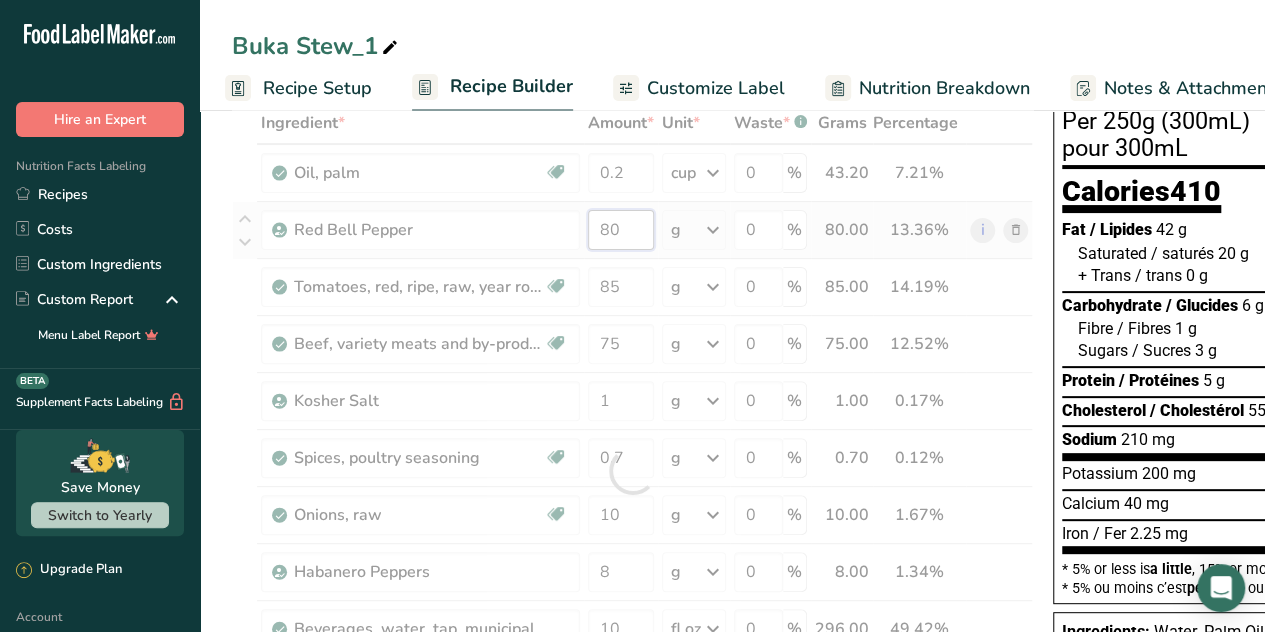 click on "Ingredient *
Amount *
Unit *
Waste *   .a-a{fill:#347362;}.b-a{fill:#fff;}          Grams
Percentage
Oil, palm
Dairy free
Gluten free
Vegan
Vegetarian
Soy free
0.2
cup
Portions
1 tbsp
1 cup
1 tsp
Weight Units
g
kg
mg
See more
Volume Units
l
Volume units require a density conversion. If you know your ingredient's density enter it below. Otherwise, click on "RIA" our AI Regulatory bot - she will be able to help you
2
lb/ft3
g/cm3
Confirm
mL
2
lb/ft3" at bounding box center [632, 471] 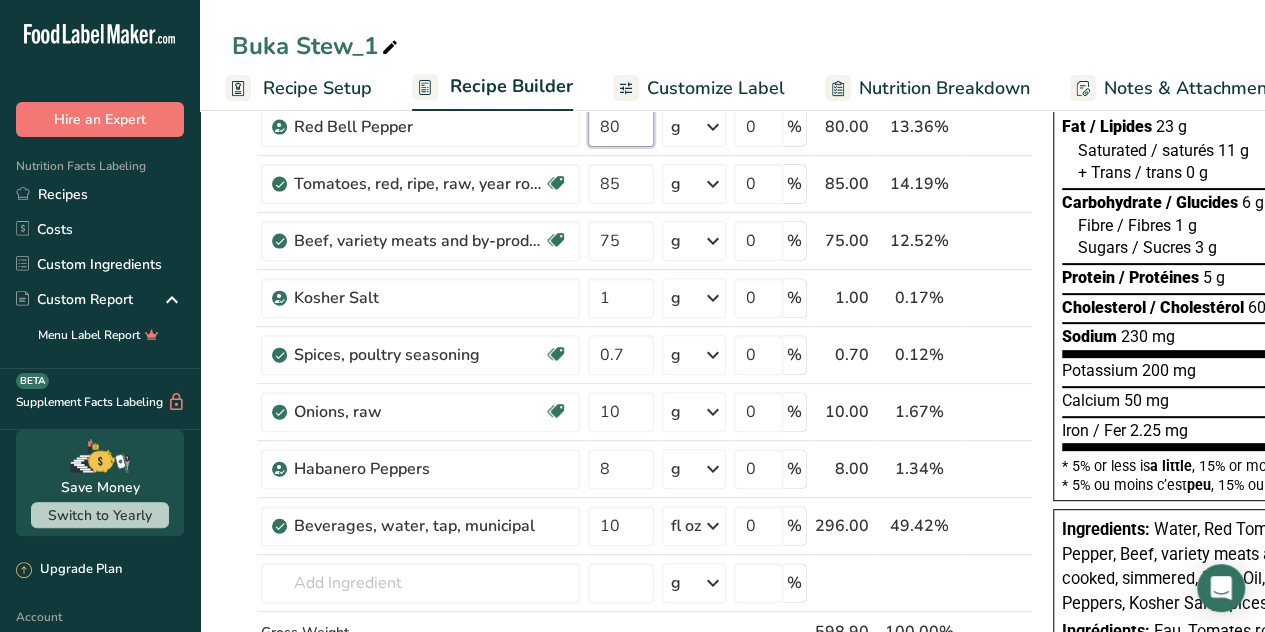 scroll, scrollTop: 0, scrollLeft: 0, axis: both 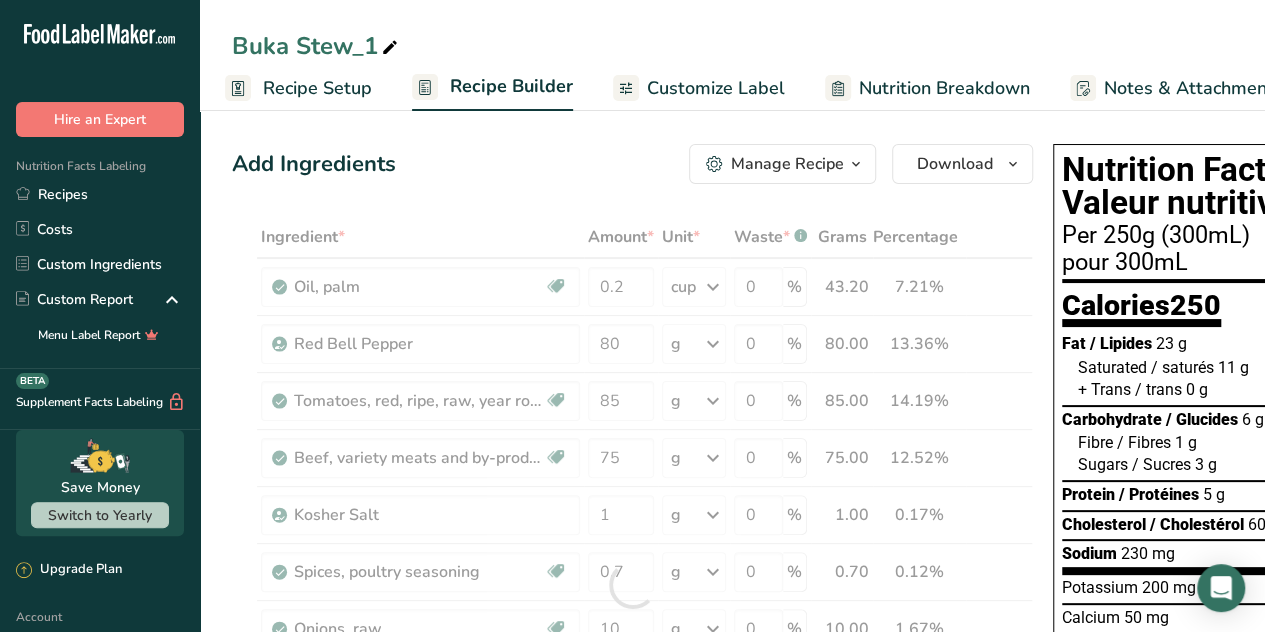 click on "Recipe Setup" at bounding box center (317, 88) 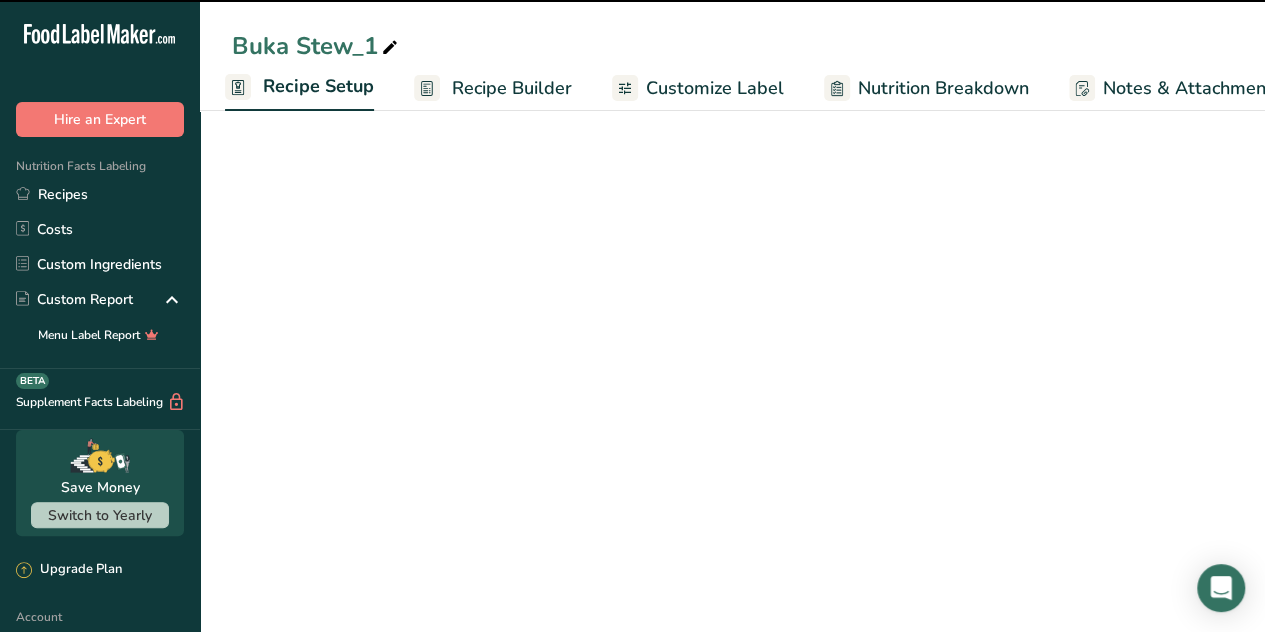 select on "22" 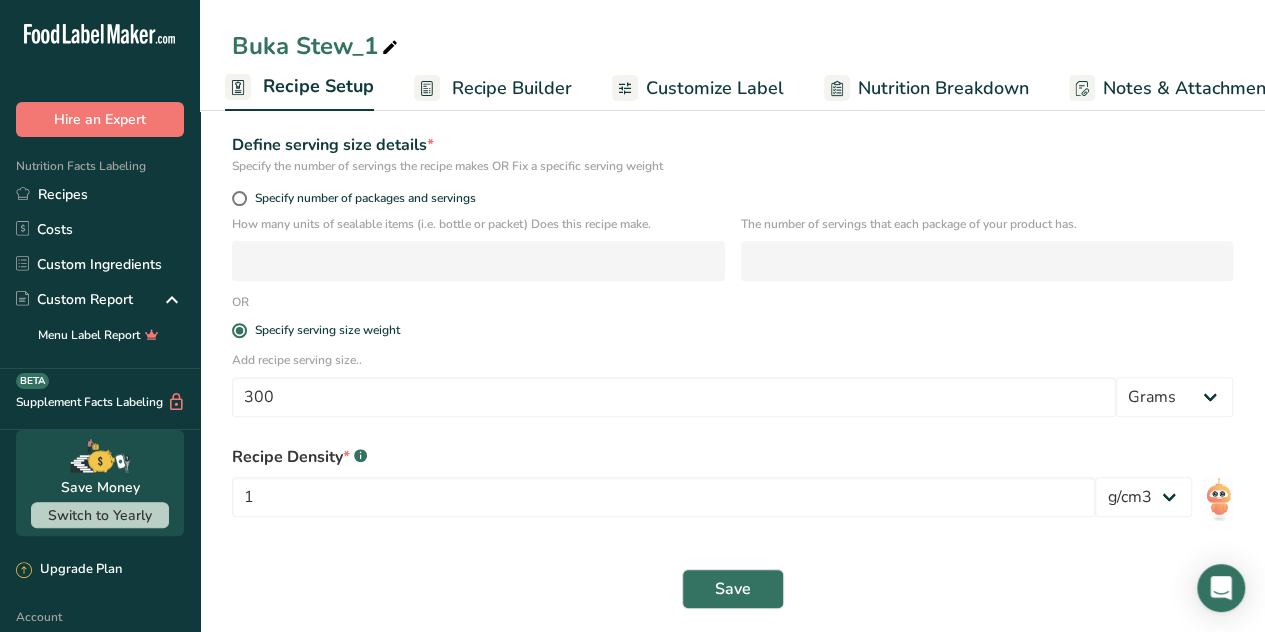 scroll, scrollTop: 266, scrollLeft: 0, axis: vertical 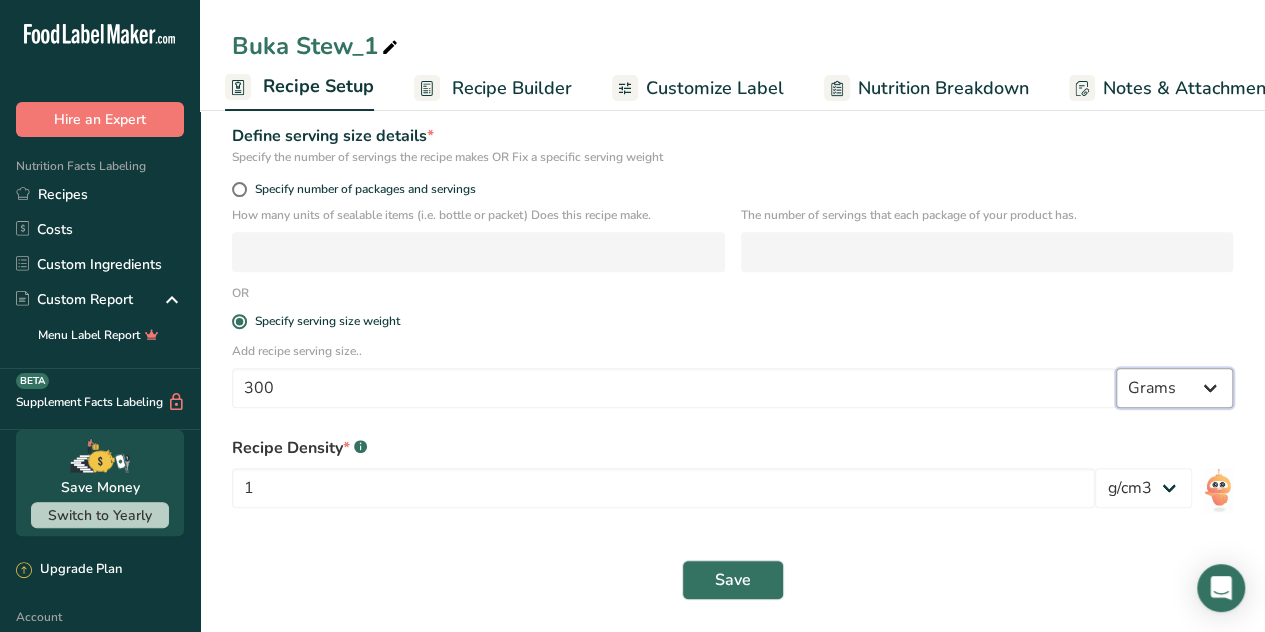 click on "Grams
kg
mg
mcg
lb
oz
l
mL
fl oz
tbsp
tsp
cup
qt
gallon" at bounding box center (1174, 388) 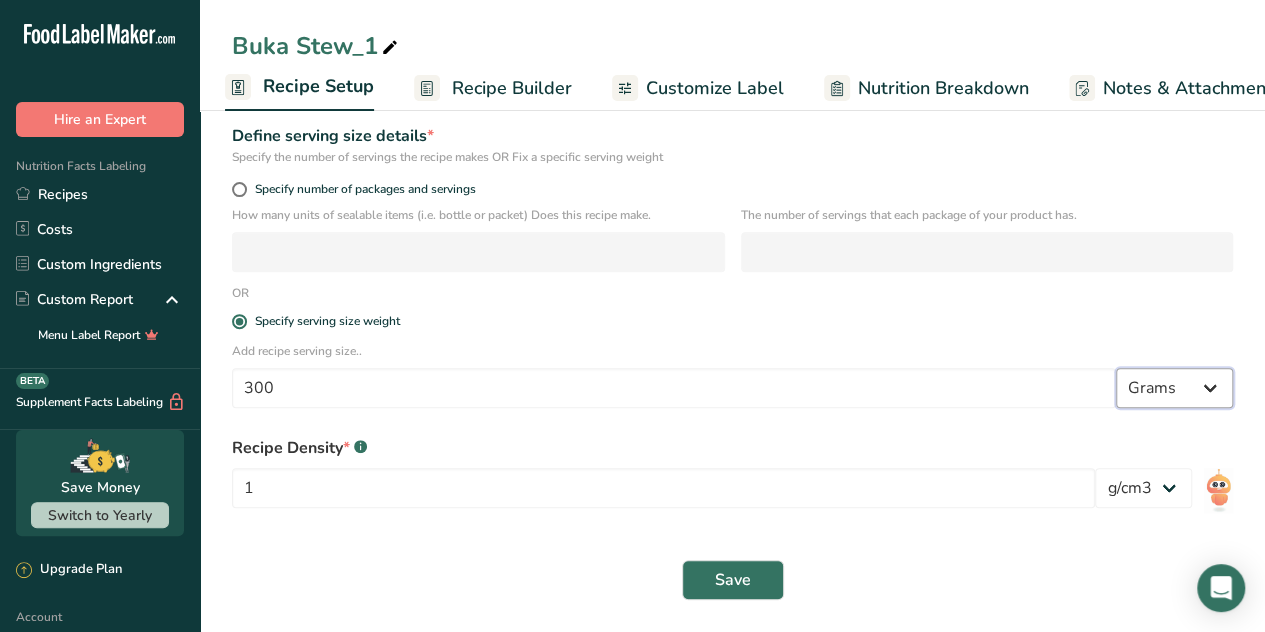 click on "Grams
kg
mg
mcg
lb
oz
l
mL
fl oz
tbsp
tsp
cup
qt
gallon" at bounding box center [1174, 388] 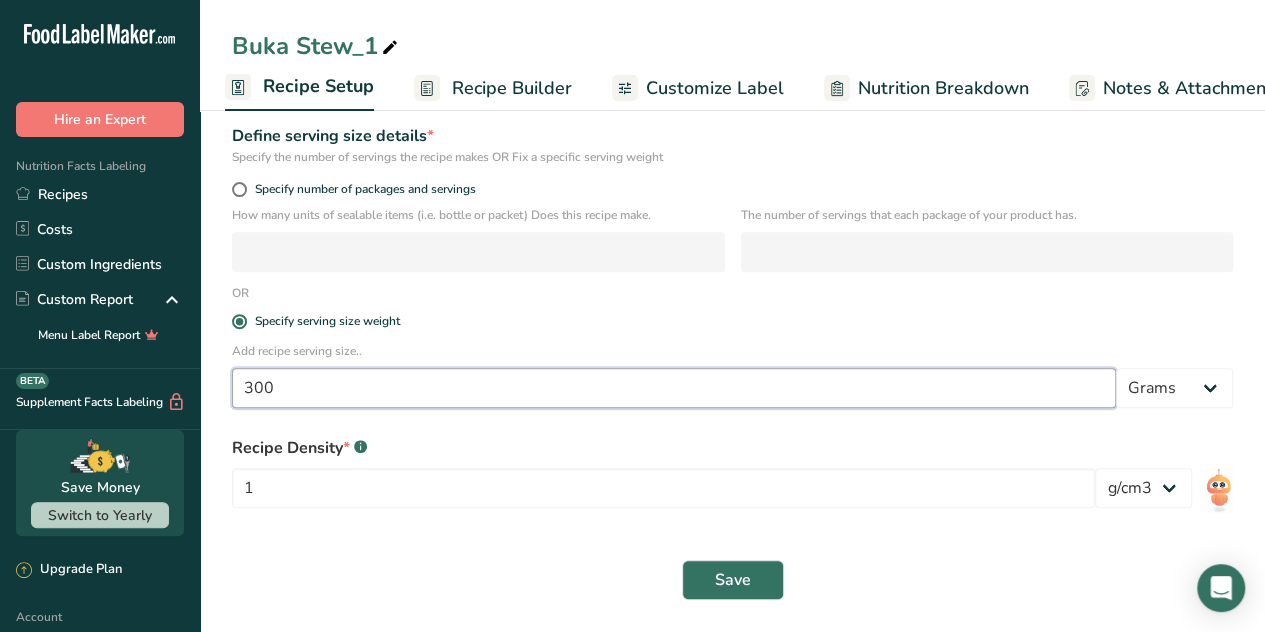 click on "300" at bounding box center (674, 388) 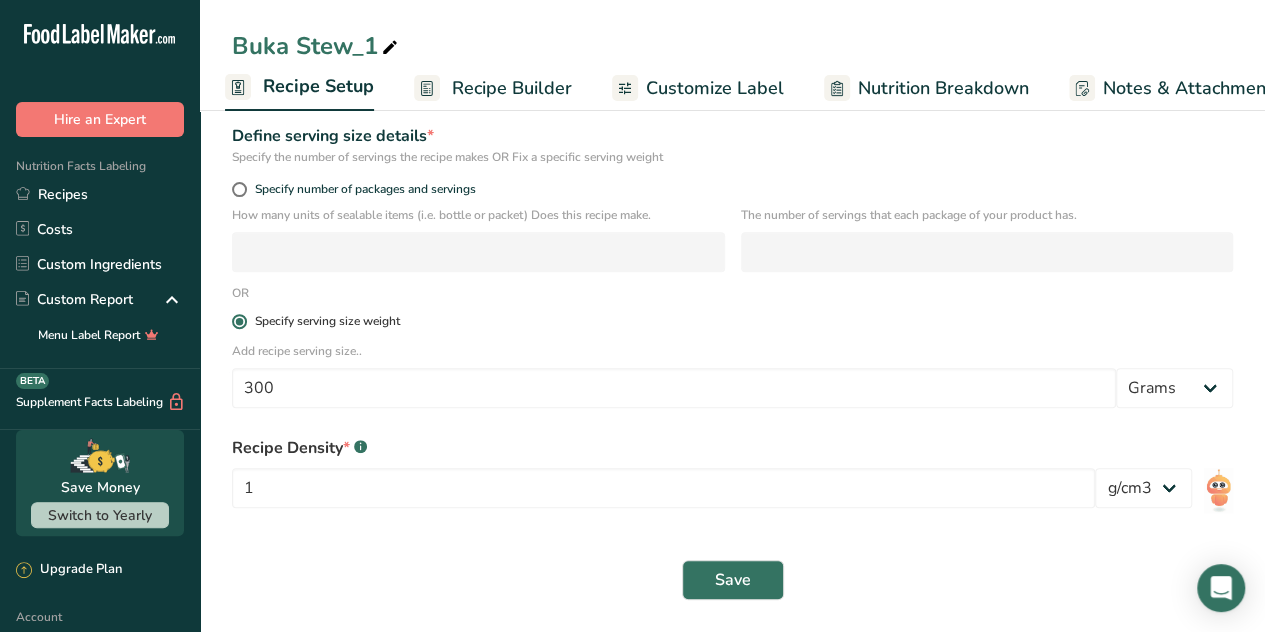 click on "Specify serving size weight" at bounding box center [732, 321] 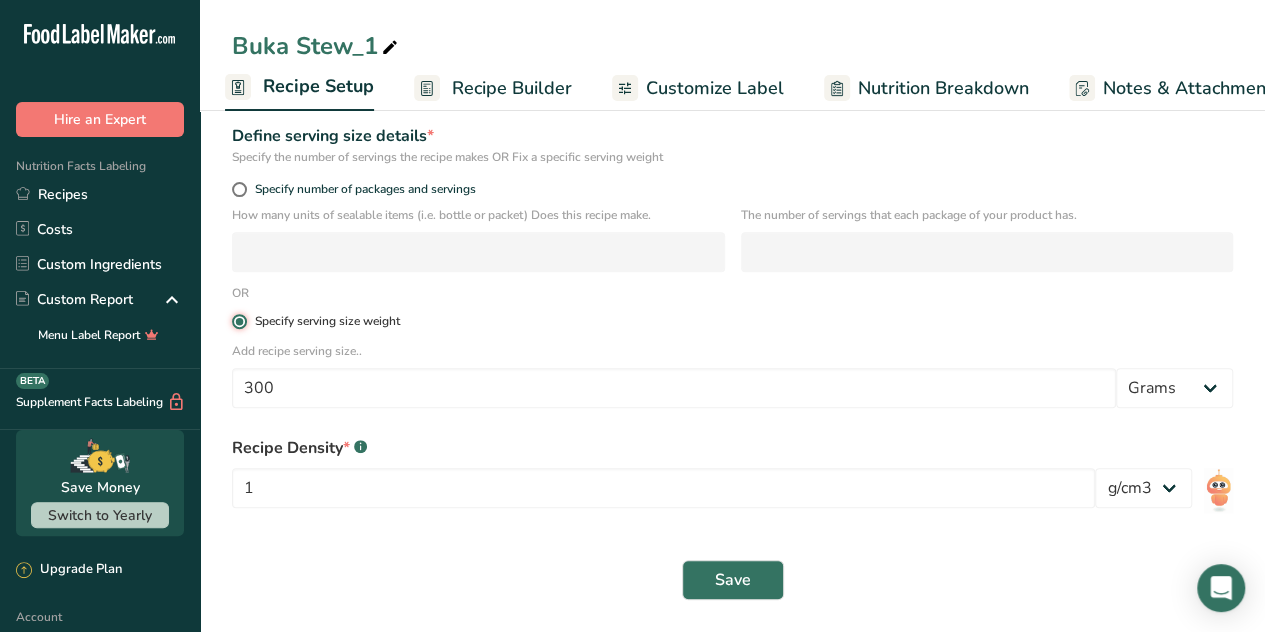 click on "Specify serving size weight" at bounding box center [238, 321] 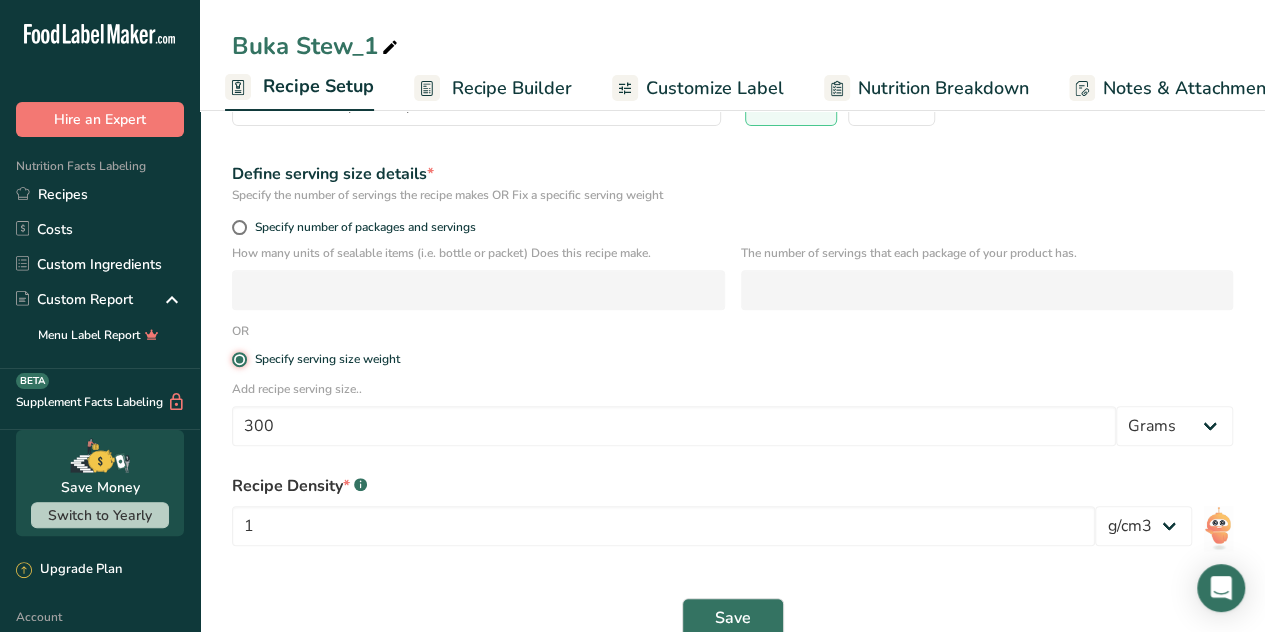 scroll, scrollTop: 266, scrollLeft: 0, axis: vertical 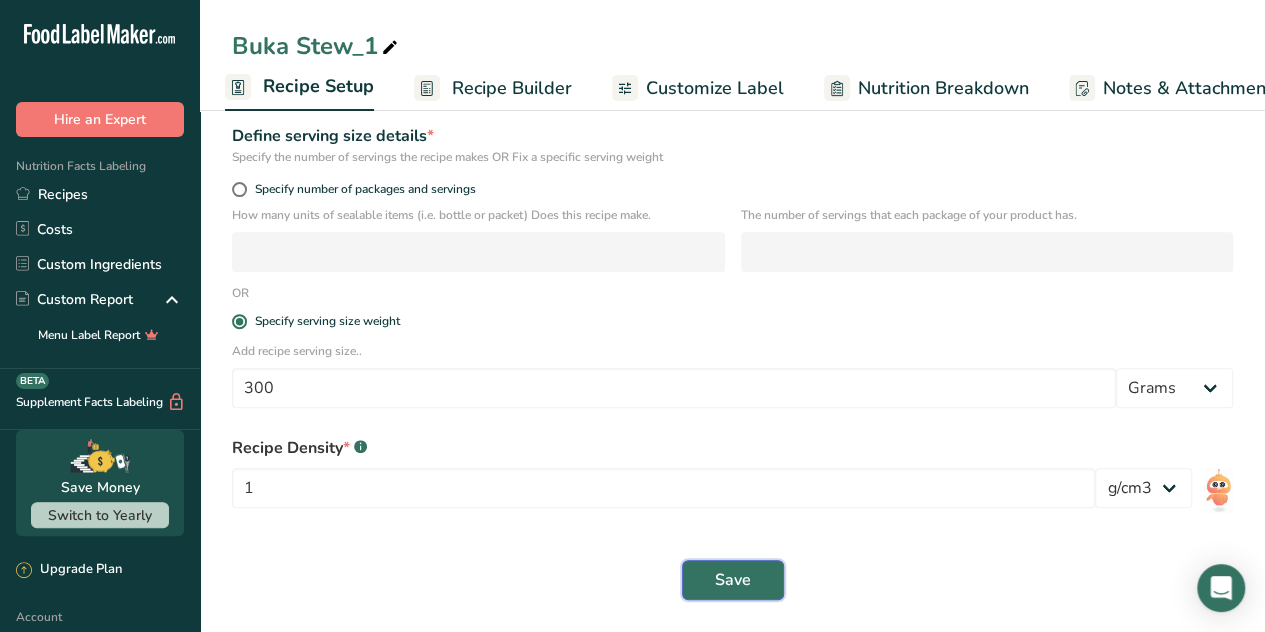 click on "Save" at bounding box center [733, 580] 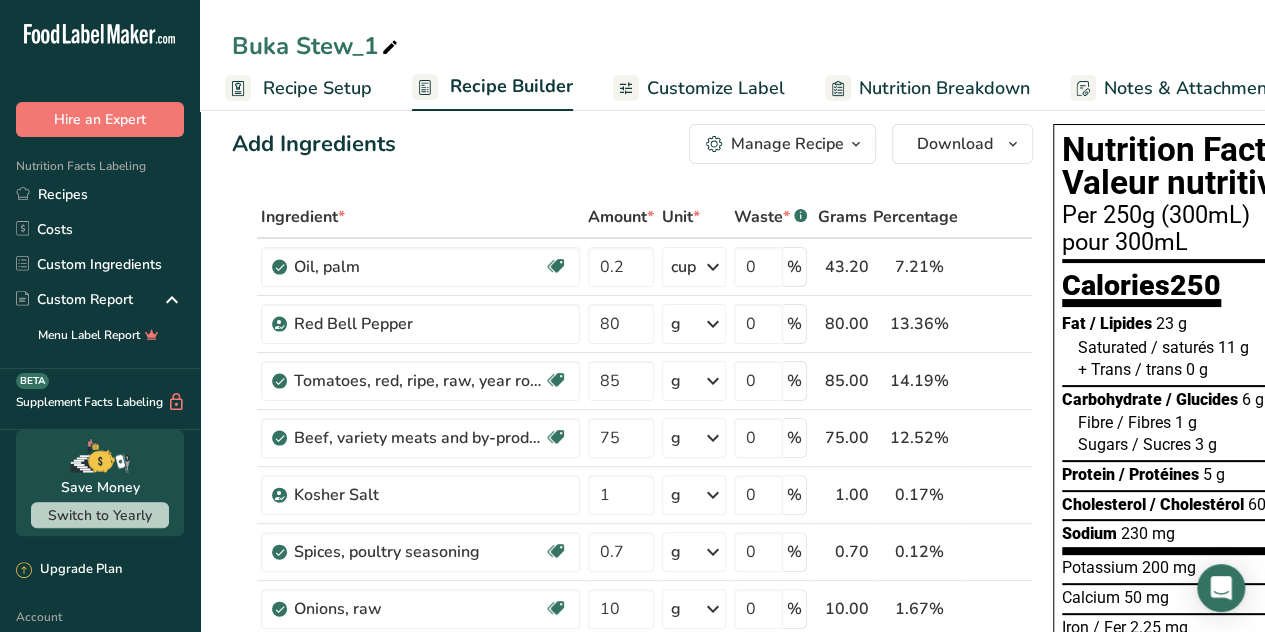 scroll, scrollTop: 10, scrollLeft: 0, axis: vertical 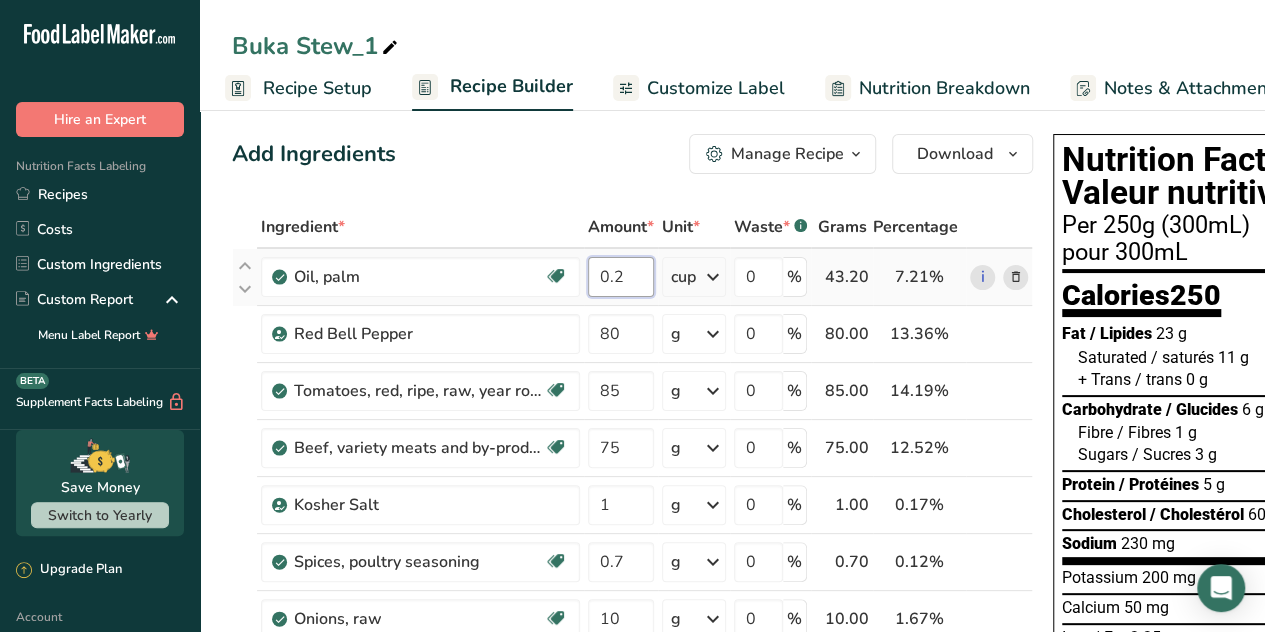 click on "0.2" at bounding box center (621, 277) 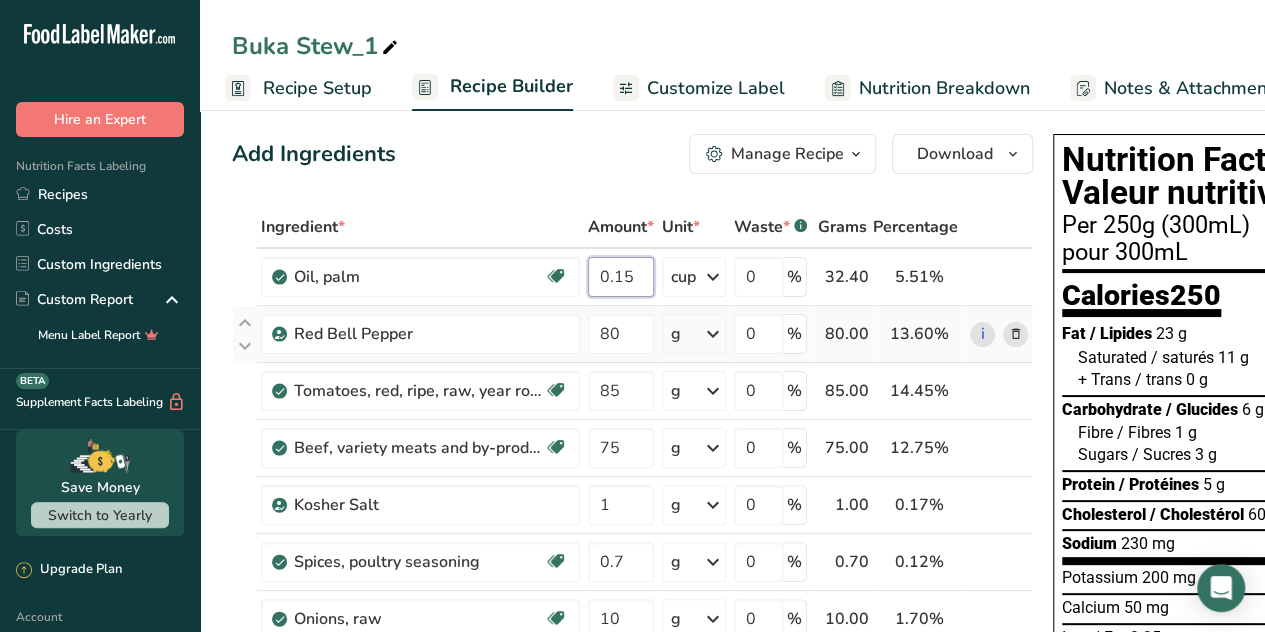 type on "0.15" 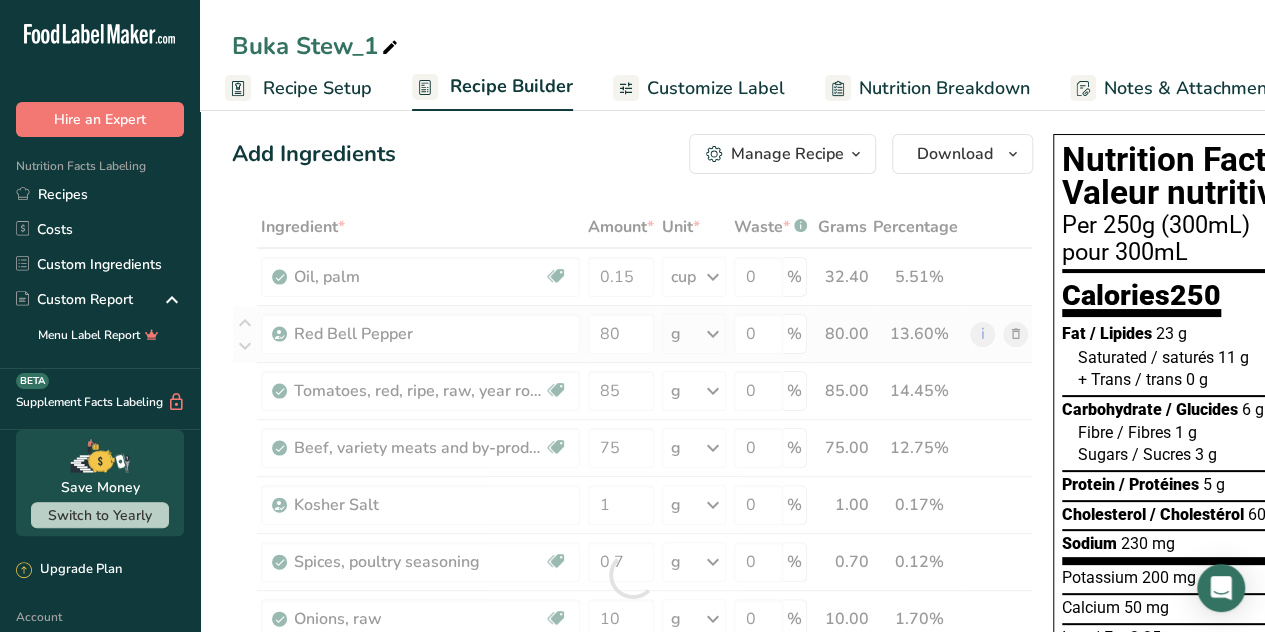 click on "Ingredient *
Amount *
Unit *
Waste *   .a-a{fill:#347362;}.b-a{fill:#fff;}          Grams
Percentage
Oil, palm
Dairy free
Gluten free
Vegan
Vegetarian
Soy free
0.15
cup
Portions
1 tbsp
1 cup
1 tsp
Weight Units
g
kg
mg
See more
Volume Units
l
Volume units require a density conversion. If you know your ingredient's density enter it below. Otherwise, click on "RIA" our AI Regulatory bot - she will be able to help you
2
lb/ft3
g/cm3
Confirm
mL
2
lb/ft3" at bounding box center (632, 575) 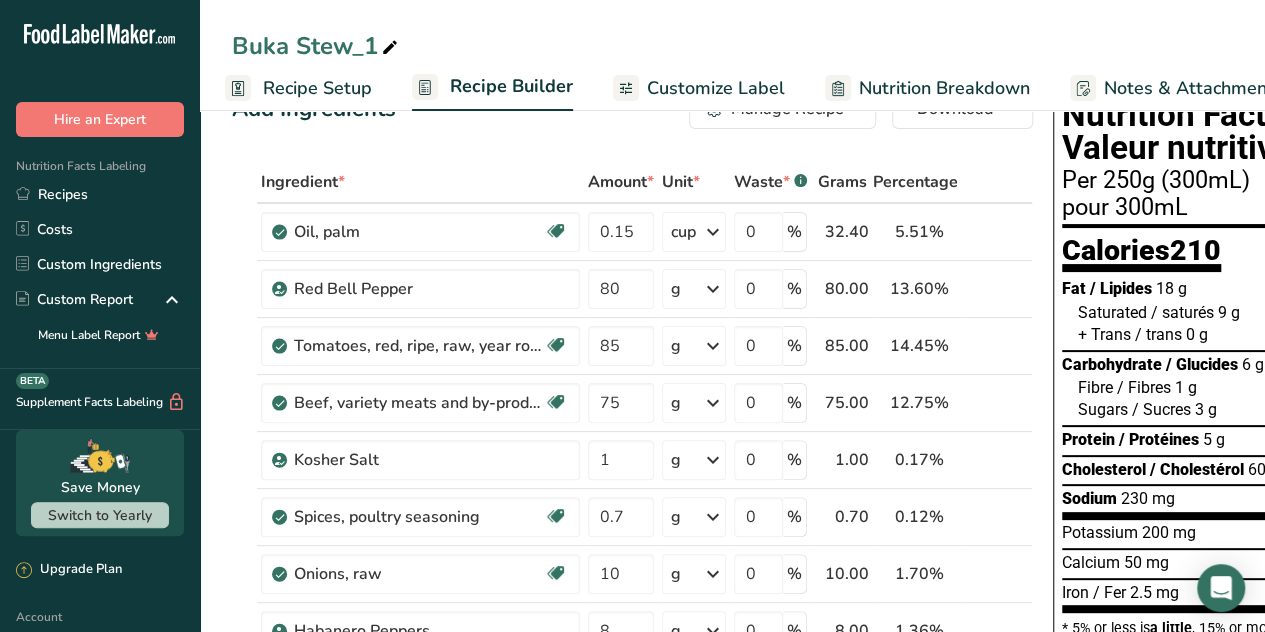 scroll, scrollTop: 72, scrollLeft: 0, axis: vertical 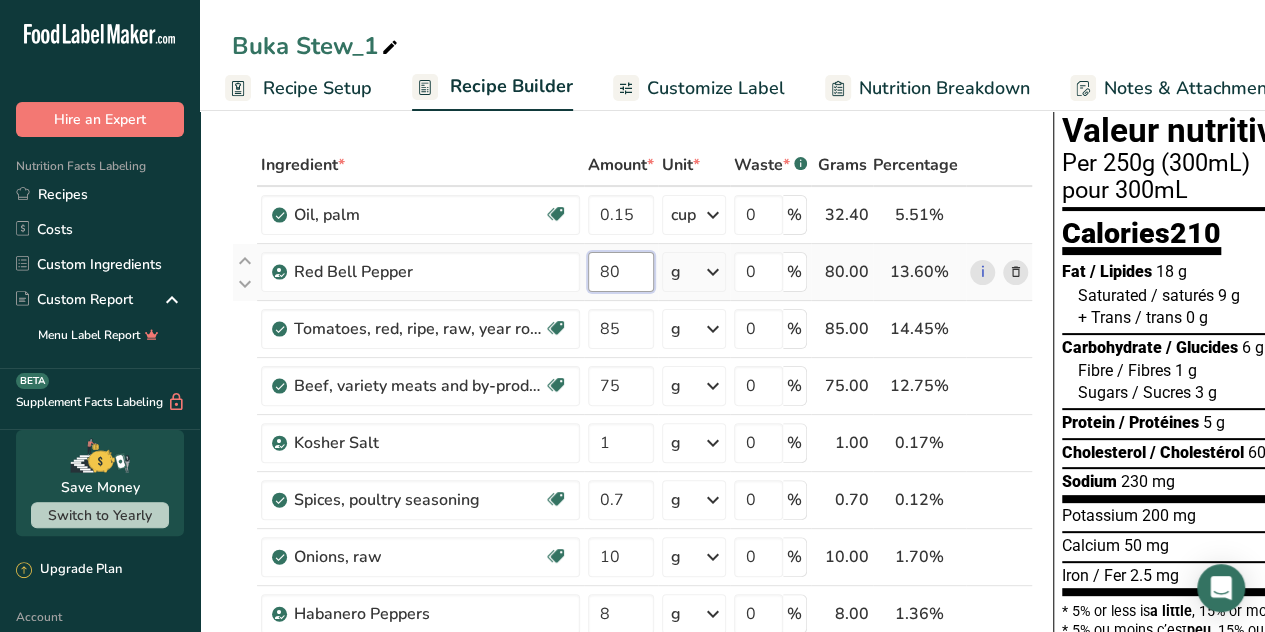 drag, startPoint x: 624, startPoint y: 263, endPoint x: 589, endPoint y: 280, distance: 38.910152 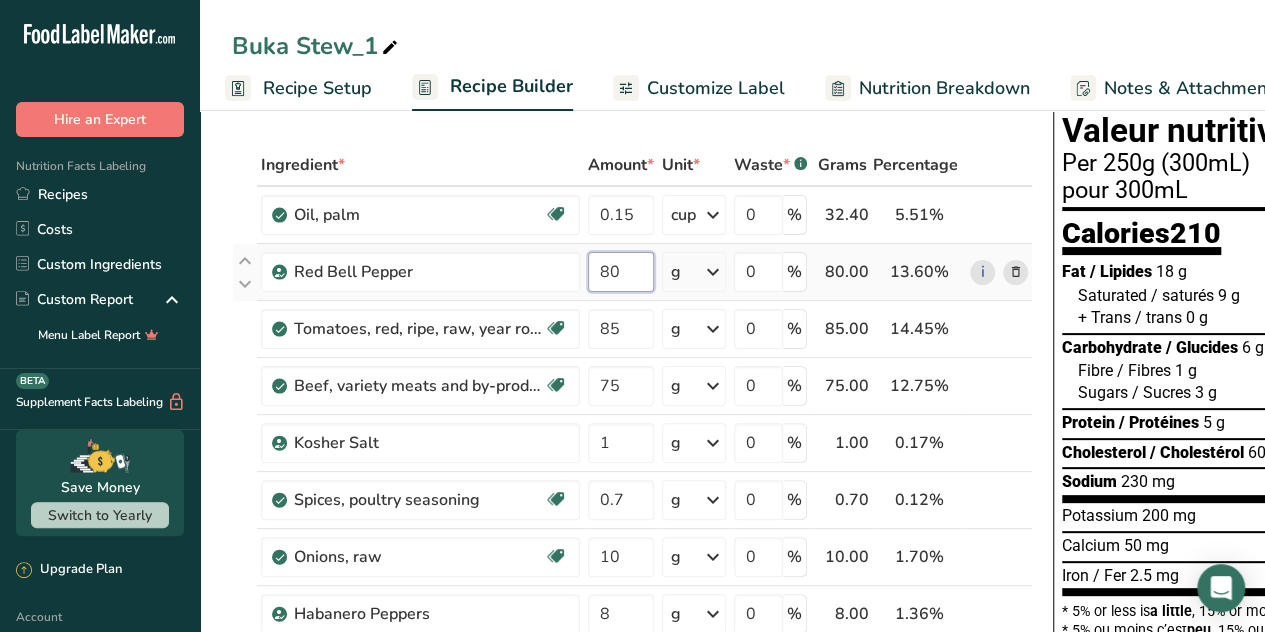 click on "80" at bounding box center [621, 272] 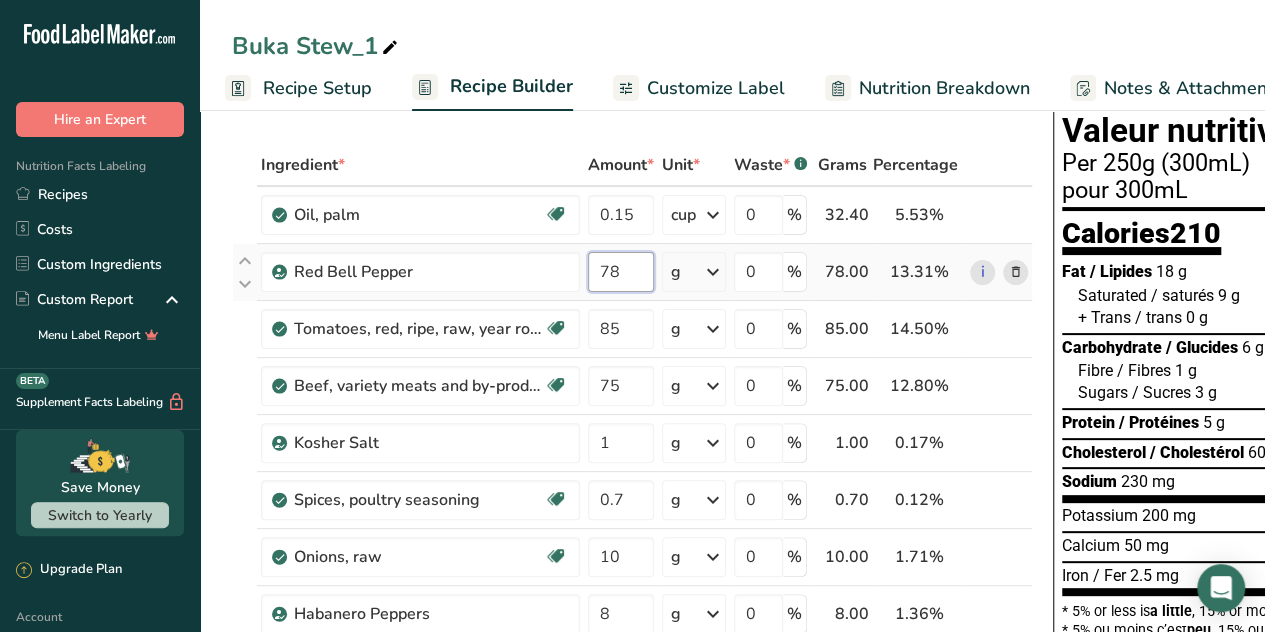 type on "78" 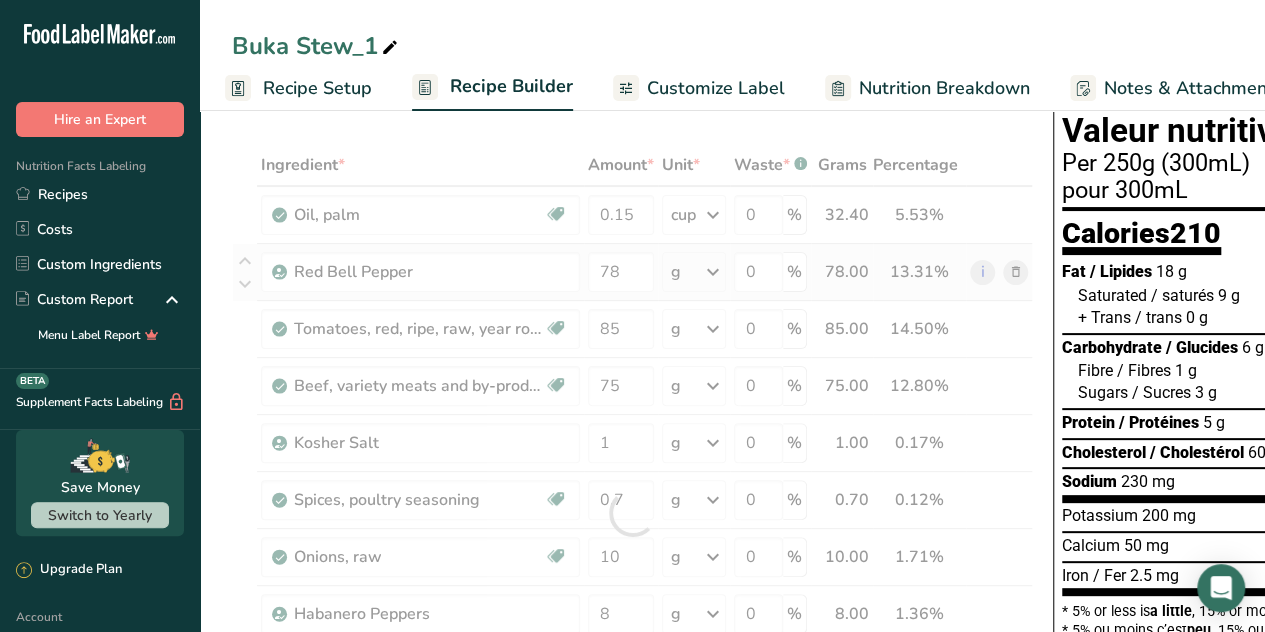 click on "Ingredient *
Amount *
Unit *
Waste *   .a-a{fill:#347362;}.b-a{fill:#fff;}          Grams
Percentage
Oil, palm
Dairy free
Gluten free
Vegan
Vegetarian
Soy free
0.15
cup
Portions
1 tbsp
1 cup
1 tsp
Weight Units
g
kg
mg
See more
Volume Units
l
Volume units require a density conversion. If you know your ingredient's density enter it below. Otherwise, click on "RIA" our AI Regulatory bot - she will be able to help you
2
lb/ft3
g/cm3
Confirm
mL
2
lb/ft3" at bounding box center [632, 513] 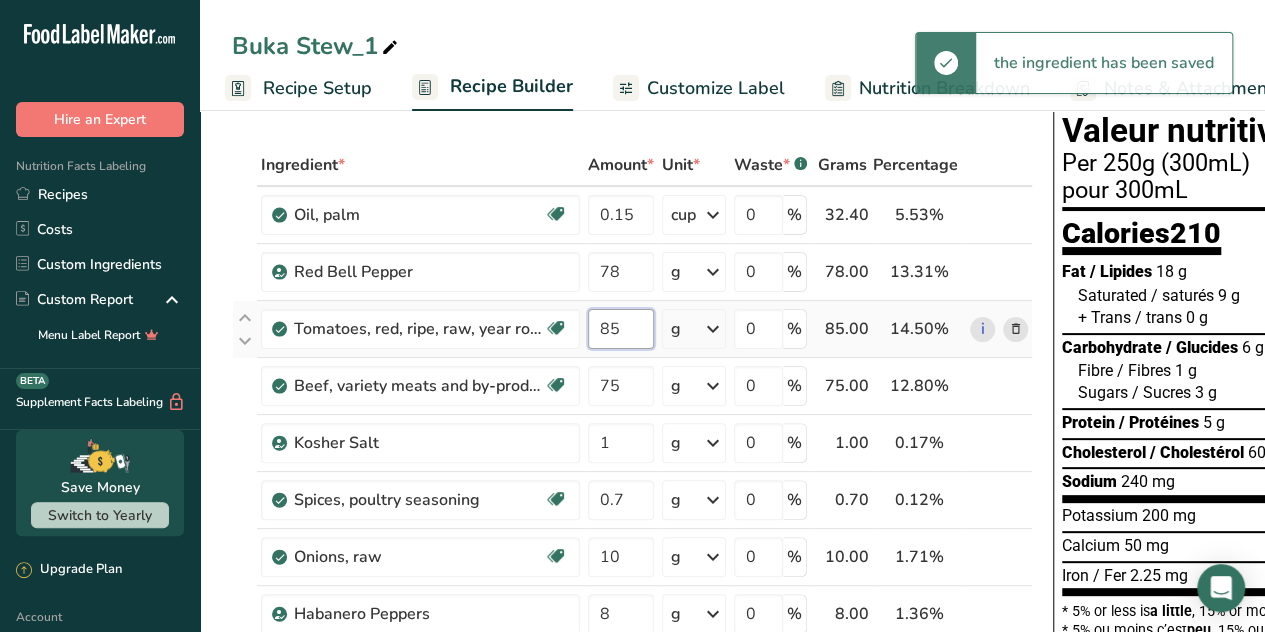 click on "85" at bounding box center (621, 329) 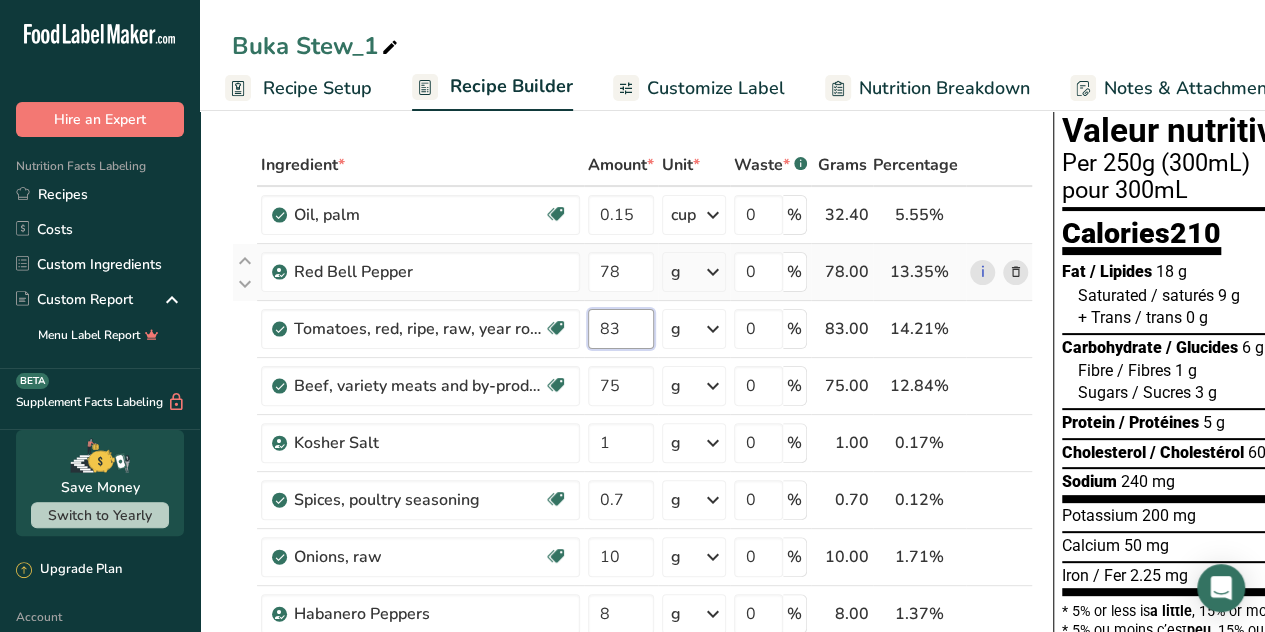 type on "83" 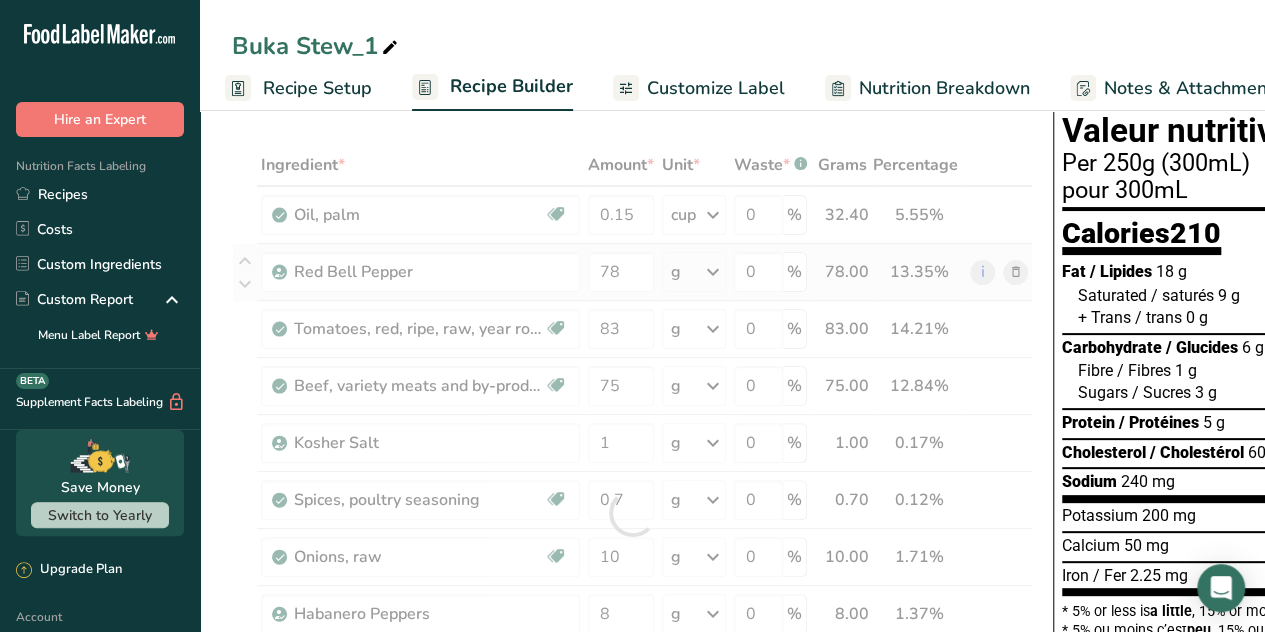 click on "Ingredient *
Amount *
Unit *
Waste *   .a-a{fill:#347362;}.b-a{fill:#fff;}          Grams
Percentage
Oil, palm
Dairy free
Gluten free
Vegan
Vegetarian
Soy free
0.15
cup
Portions
1 tbsp
1 cup
1 tsp
Weight Units
g
kg
mg
See more
Volume Units
l
Volume units require a density conversion. If you know your ingredient's density enter it below. Otherwise, click on "RIA" our AI Regulatory bot - she will be able to help you
2
lb/ft3
g/cm3
Confirm
mL
2
lb/ft3" at bounding box center (632, 513) 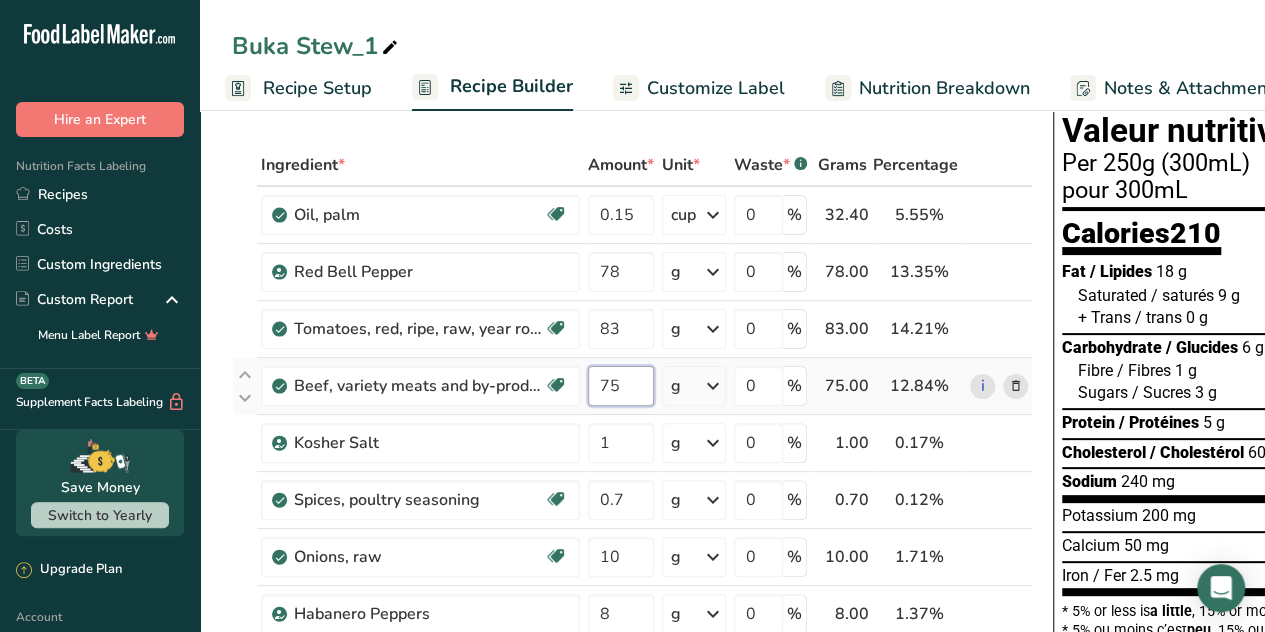 drag, startPoint x: 624, startPoint y: 387, endPoint x: 596, endPoint y: 391, distance: 28.284271 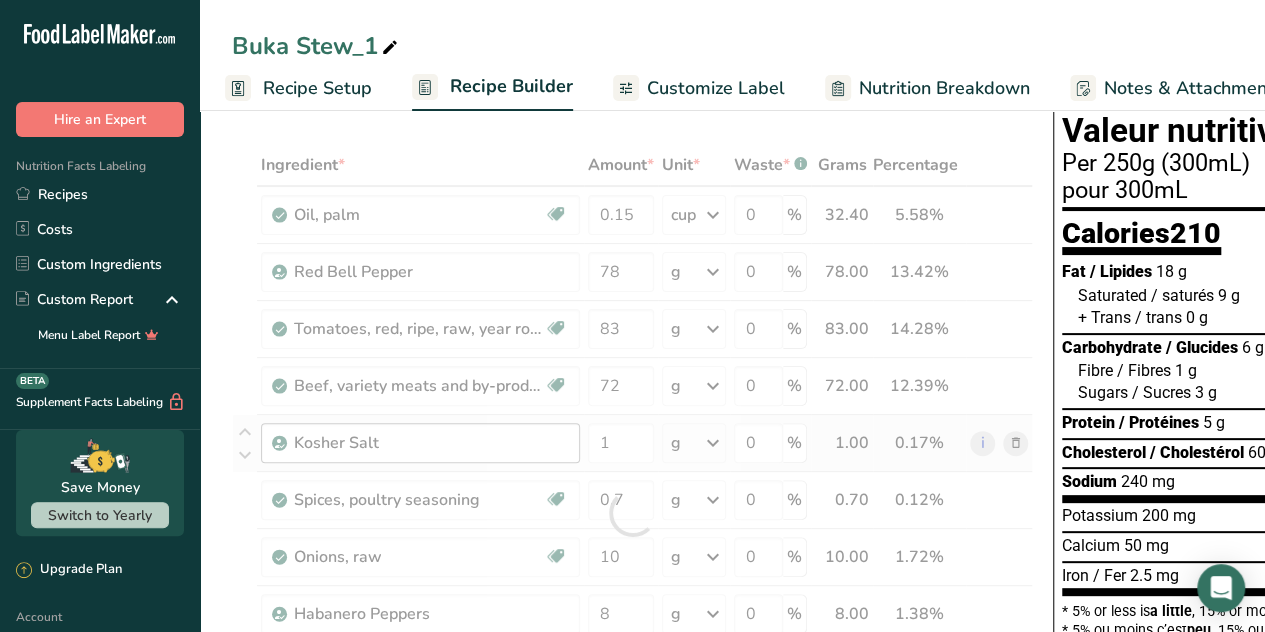 click on "Ingredient *
Amount *
Unit *
Waste *   .a-a{fill:#347362;}.b-a{fill:#fff;}          Grams
Percentage
Oil, palm
Dairy free
Gluten free
Vegan
Vegetarian
Soy free
0.15
cup
Portions
1 tbsp
1 cup
1 tsp
Weight Units
g
kg
mg
See more
Volume Units
l
Volume units require a density conversion. If you know your ingredient's density enter it below. Otherwise, click on "RIA" our AI Regulatory bot - she will be able to help you
2
lb/ft3
g/cm3
Confirm
mL
2
lb/ft3" at bounding box center (632, 513) 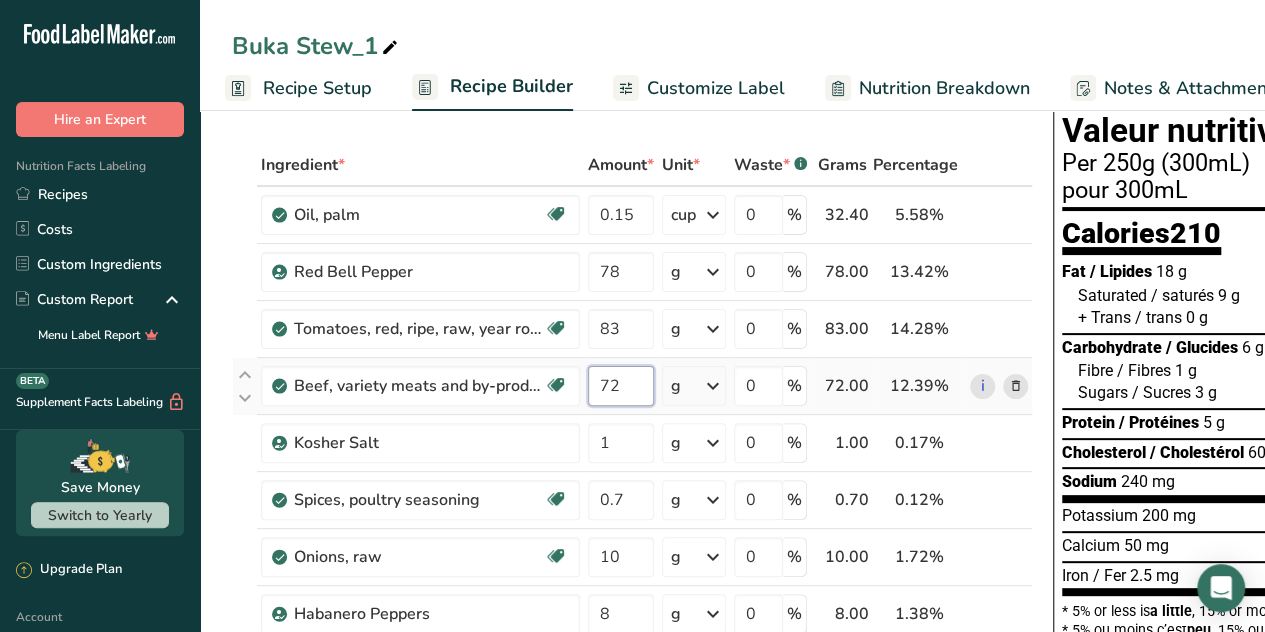 click on "72" at bounding box center [621, 386] 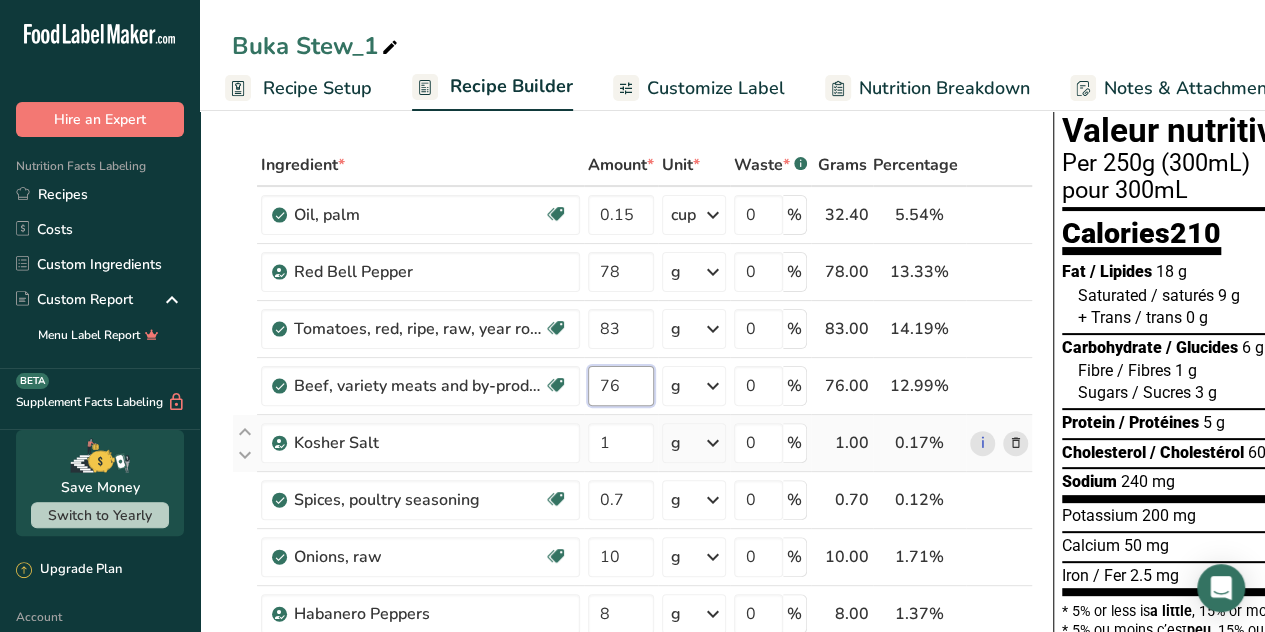 type on "76" 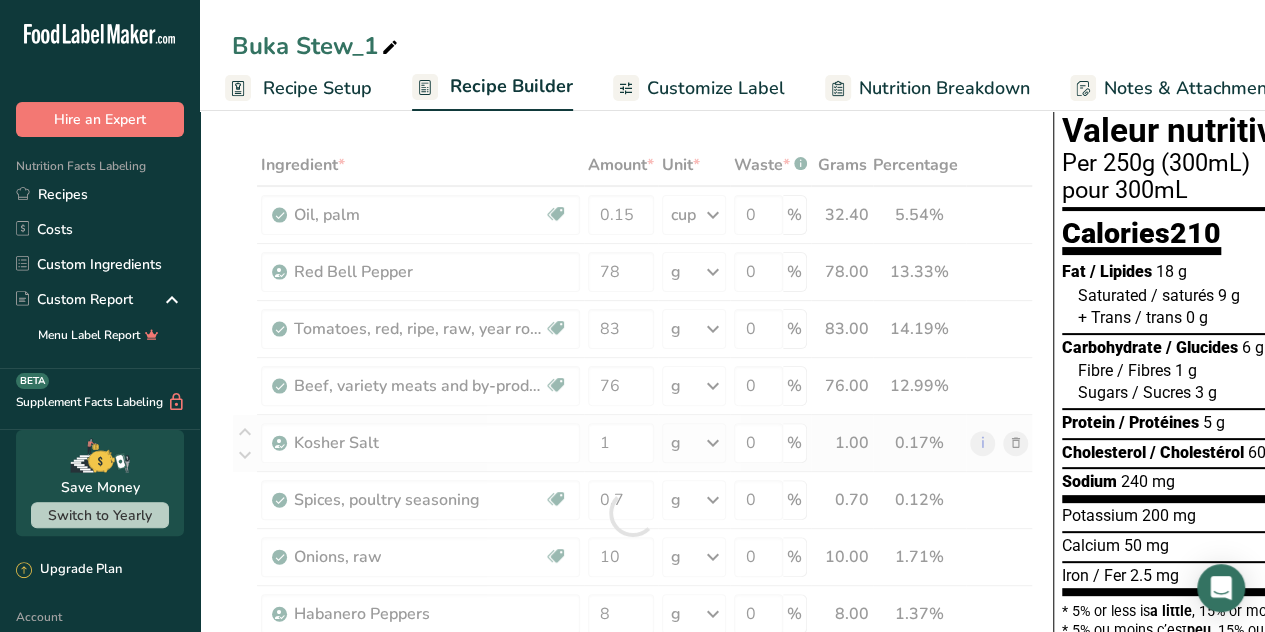 click on "Ingredient *
Amount *
Unit *
Waste *   .a-a{fill:#347362;}.b-a{fill:#fff;}          Grams
Percentage
Oil, palm
Dairy free
Gluten free
Vegan
Vegetarian
Soy free
0.15
cup
Portions
1 tbsp
1 cup
1 tsp
Weight Units
g
kg
mg
See more
Volume Units
l
Volume units require a density conversion. If you know your ingredient's density enter it below. Otherwise, click on "RIA" our AI Regulatory bot - she will be able to help you
2
lb/ft3
g/cm3
Confirm
mL
2
lb/ft3" at bounding box center [632, 513] 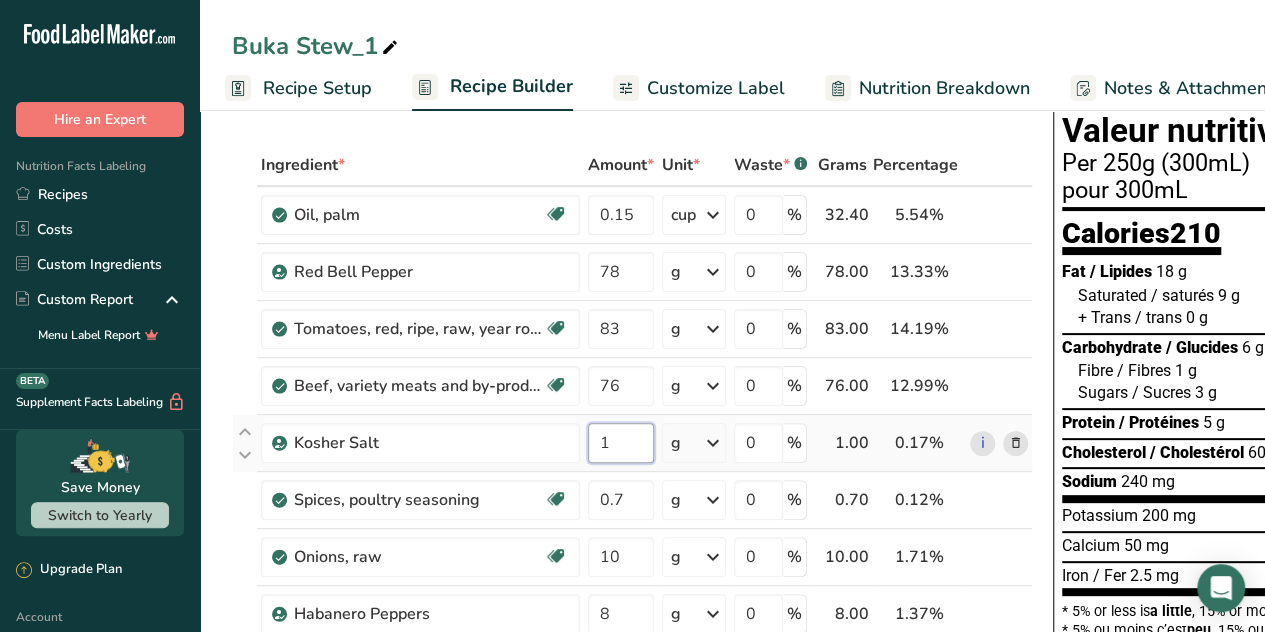 click on "1" at bounding box center [621, 443] 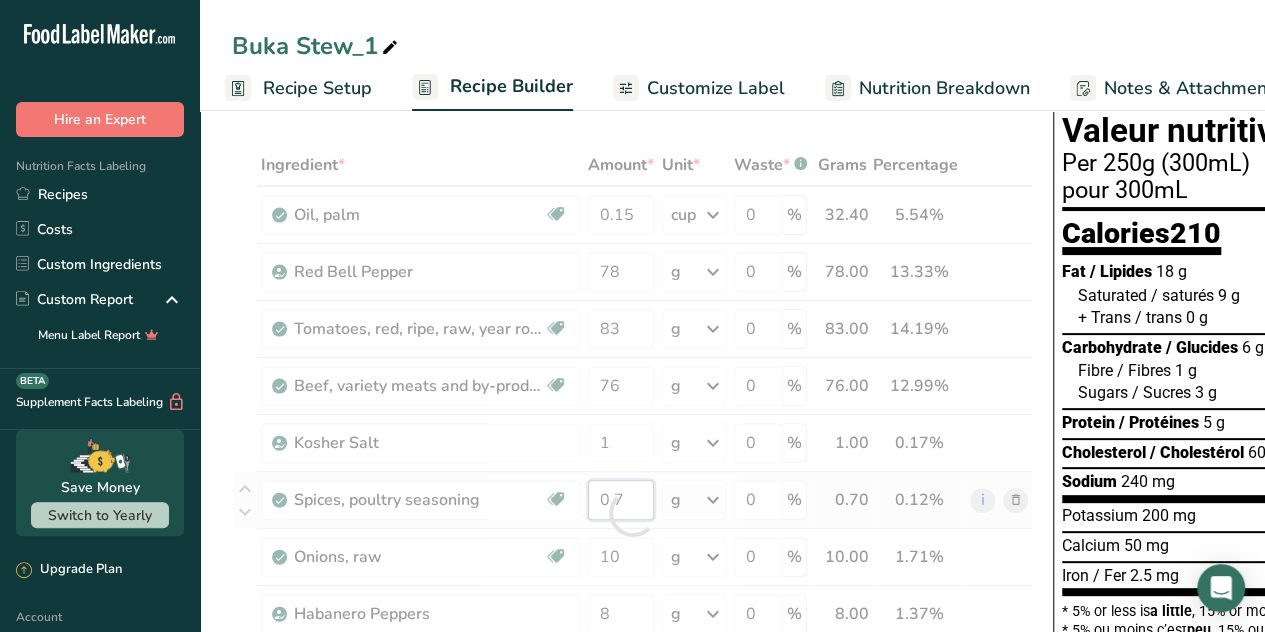 click on "Ingredient *
Amount *
Unit *
Waste *   .a-a{fill:#347362;}.b-a{fill:#fff;}          Grams
Percentage
Oil, palm
Dairy free
Gluten free
Vegan
Vegetarian
Soy free
0.15
cup
Portions
1 tbsp
1 cup
1 tsp
Weight Units
g
kg
mg
See more
Volume Units
l
Volume units require a density conversion. If you know your ingredient's density enter it below. Otherwise, click on "RIA" our AI Regulatory bot - she will be able to help you
2
lb/ft3
g/cm3
Confirm
mL
2
lb/ft3" at bounding box center [632, 513] 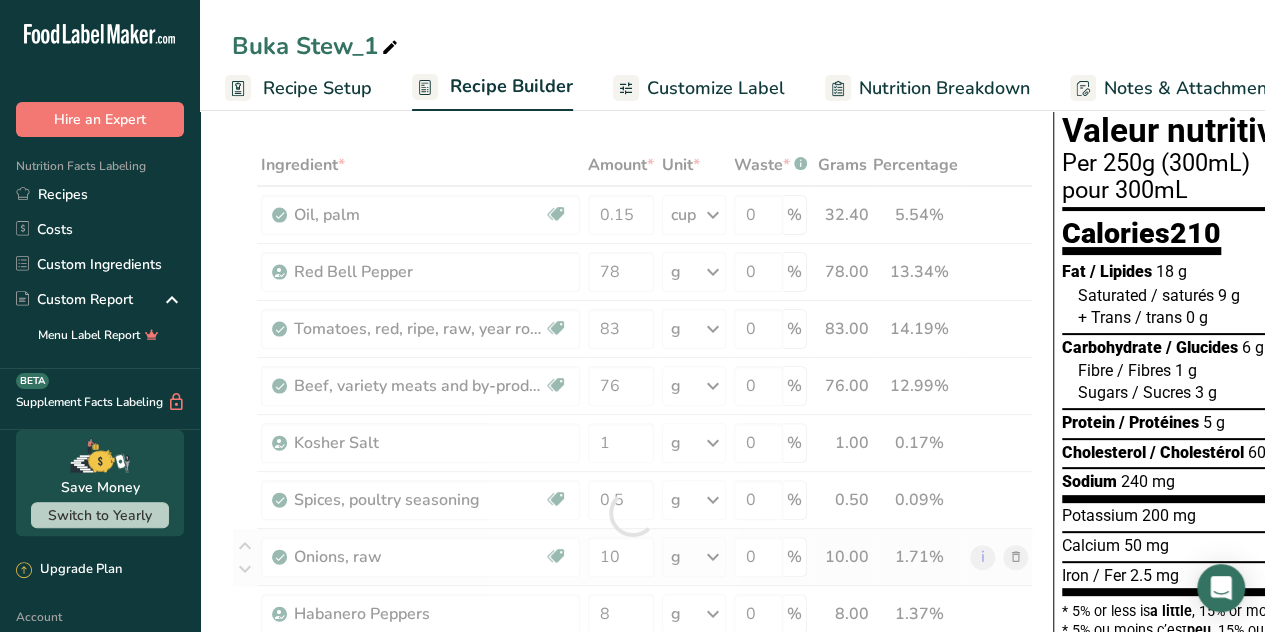 click on "Ingredient *
Amount *
Unit *
Waste *   .a-a{fill:#347362;}.b-a{fill:#fff;}          Grams
Percentage
Oil, palm
Dairy free
Gluten free
Vegan
Vegetarian
Soy free
0.15
cup
Portions
1 tbsp
1 cup
1 tsp
Weight Units
g
kg
mg
See more
Volume Units
l
Volume units require a density conversion. If you know your ingredient's density enter it below. Otherwise, click on "RIA" our AI Regulatory bot - she will be able to help you
2
lb/ft3
g/cm3
Confirm
mL
2
lb/ft3" at bounding box center [632, 513] 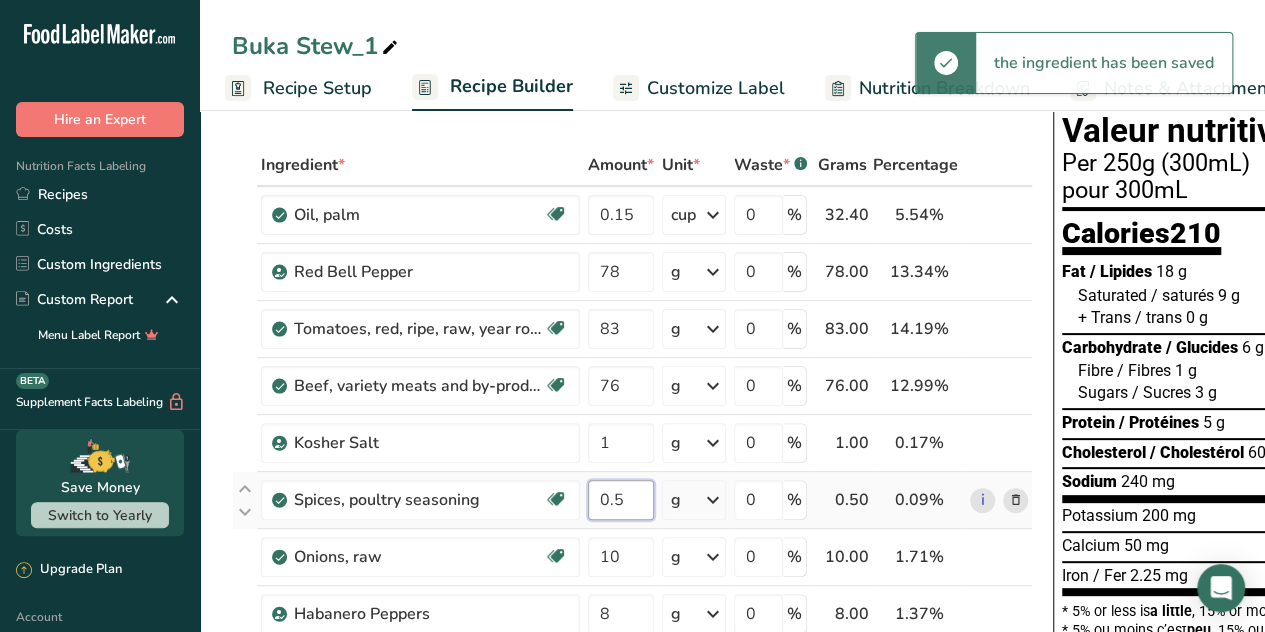 click on "0.5" at bounding box center (621, 500) 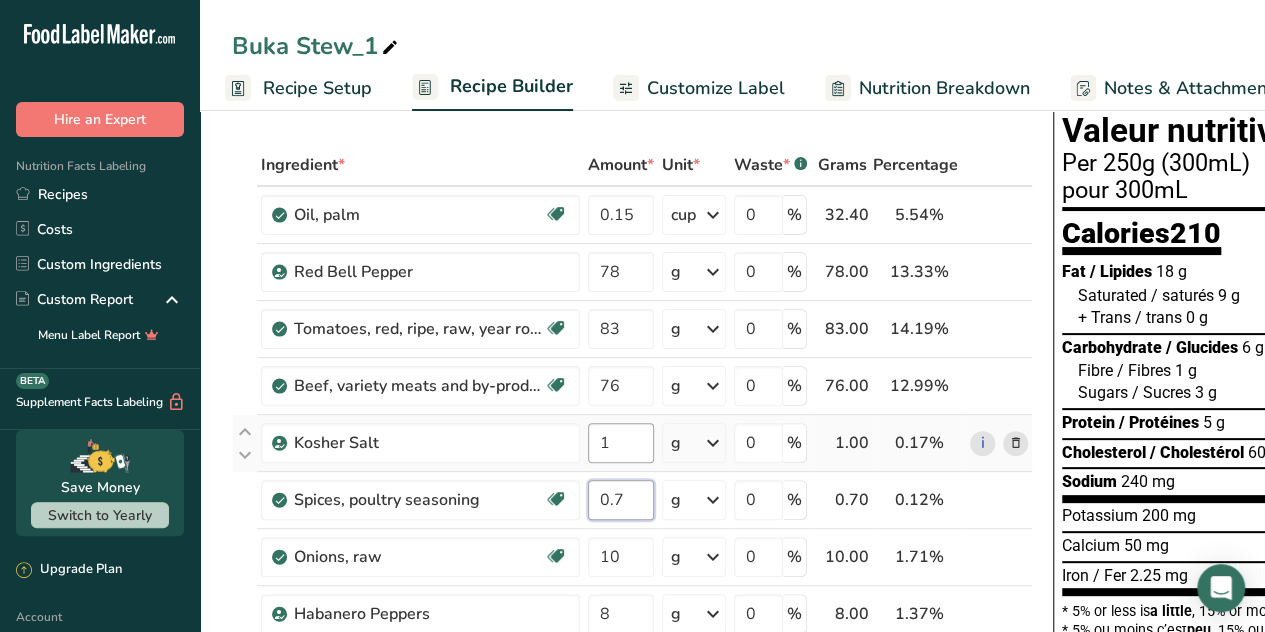 type on "0.7" 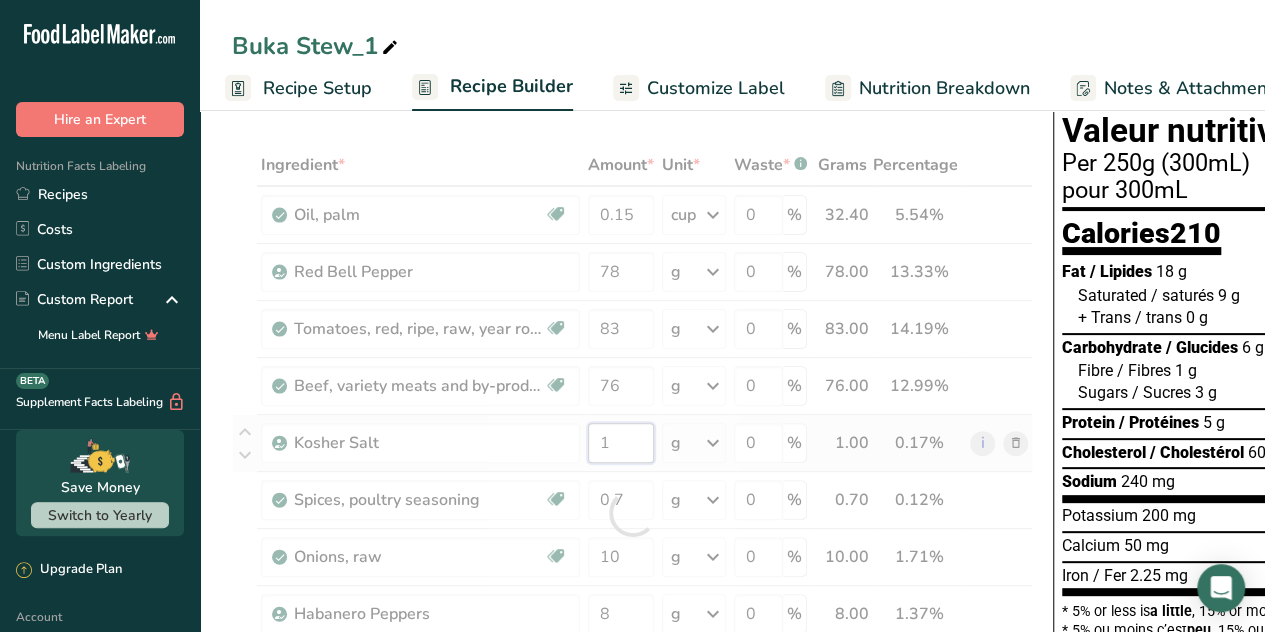 click on "Ingredient *
Amount *
Unit *
Waste *   .a-a{fill:#347362;}.b-a{fill:#fff;}          Grams
Percentage
Oil, palm
Dairy free
Gluten free
Vegan
Vegetarian
Soy free
0.15
cup
Portions
1 tbsp
1 cup
1 tsp
Weight Units
g
kg
mg
See more
Volume Units
l
Volume units require a density conversion. If you know your ingredient's density enter it below. Otherwise, click on "RIA" our AI Regulatory bot - she will be able to help you
2
lb/ft3
g/cm3
Confirm
mL
2
lb/ft3" at bounding box center [632, 513] 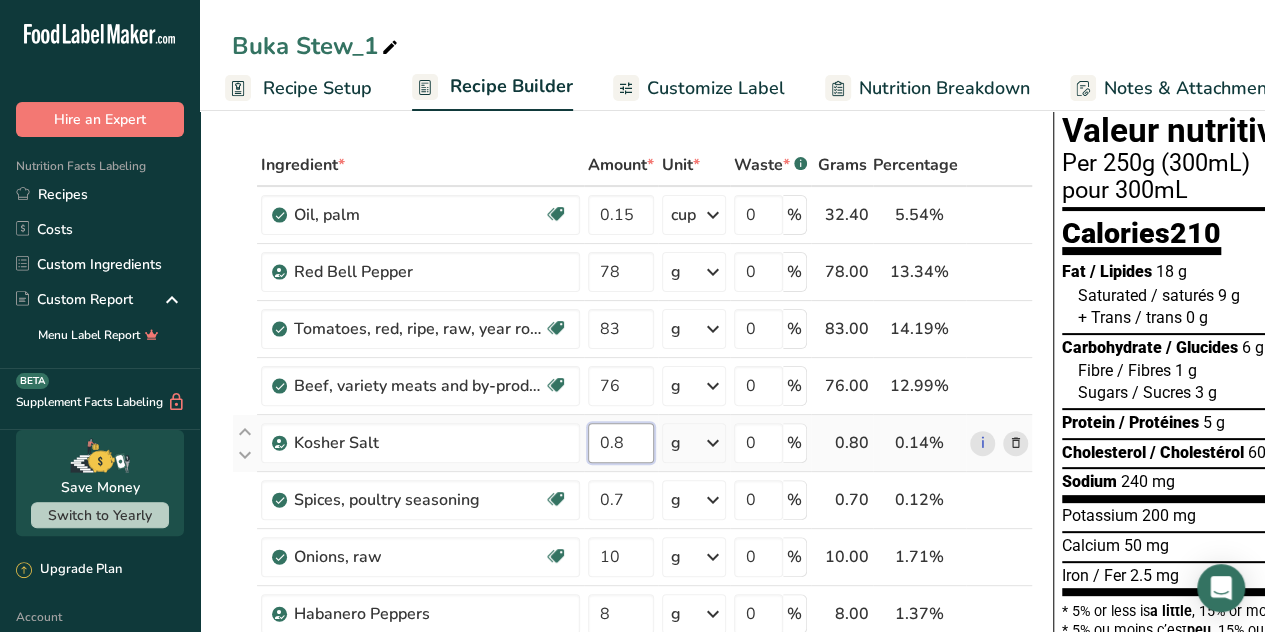 type on "0.8" 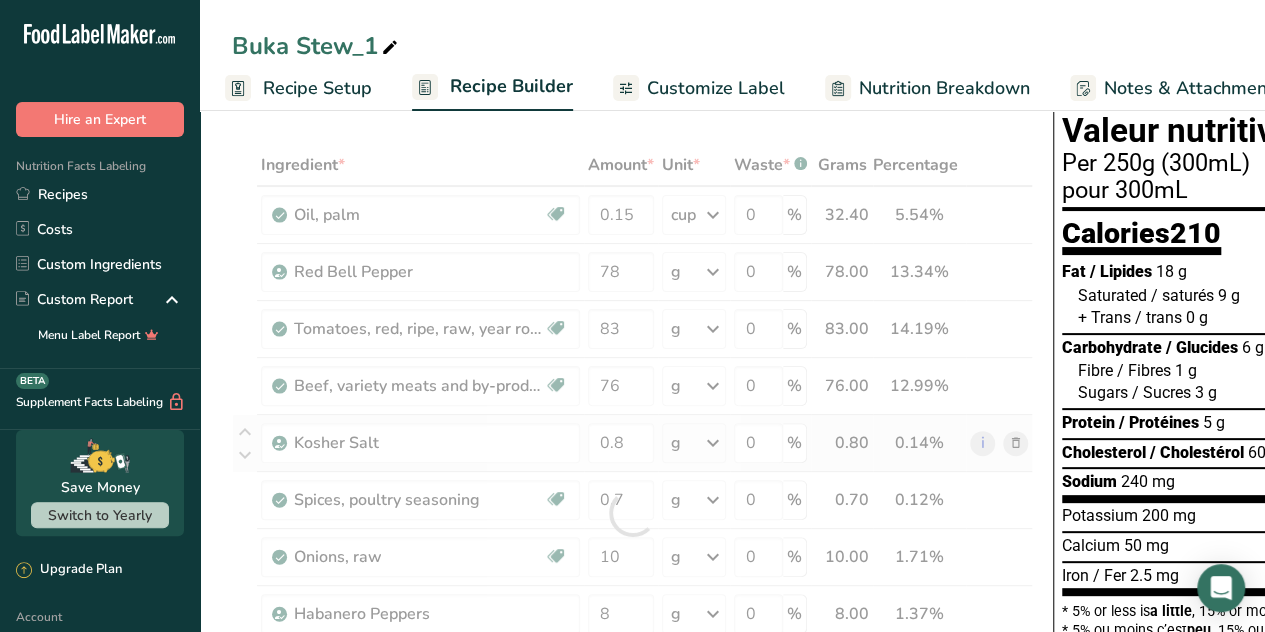 click on "Ingredient *
Amount *
Unit *
Waste *   .a-a{fill:#347362;}.b-a{fill:#fff;}          Grams
Percentage
Oil, palm
Dairy free
Gluten free
Vegan
Vegetarian
Soy free
0.15
cup
Portions
1 tbsp
1 cup
1 tsp
Weight Units
g
kg
mg
See more
Volume Units
l
Volume units require a density conversion. If you know your ingredient's density enter it below. Otherwise, click on "RIA" our AI Regulatory bot - she will be able to help you
2
lb/ft3
g/cm3
Confirm
mL
2
lb/ft3" at bounding box center [632, 513] 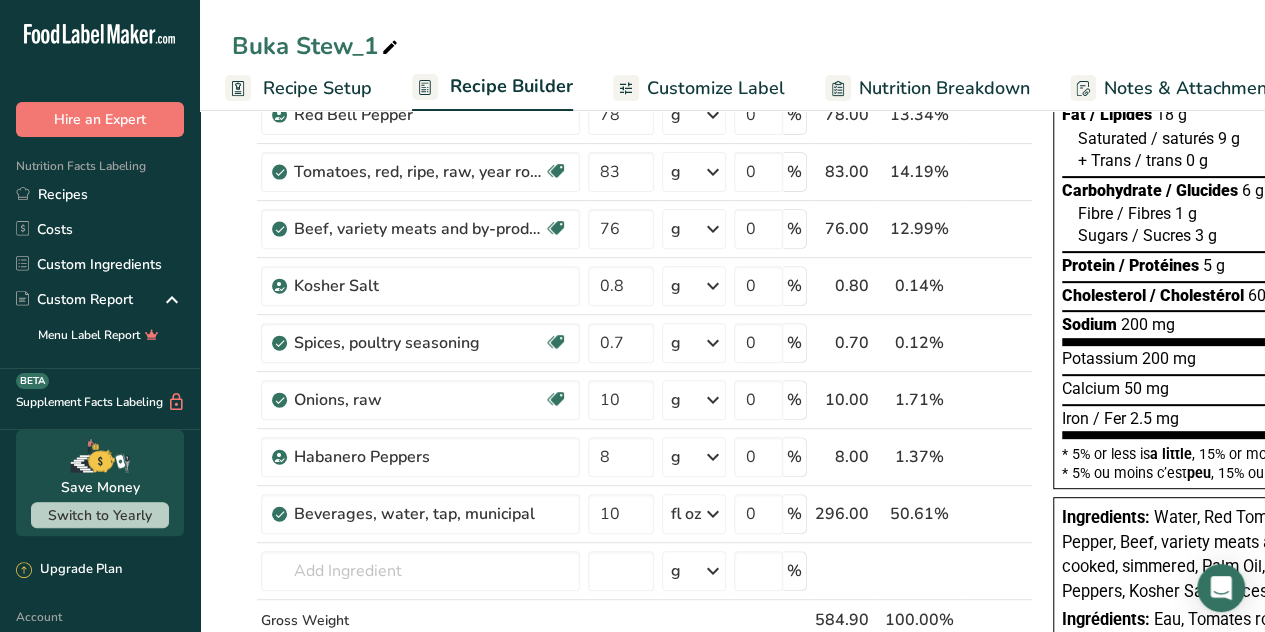 scroll, scrollTop: 262, scrollLeft: 0, axis: vertical 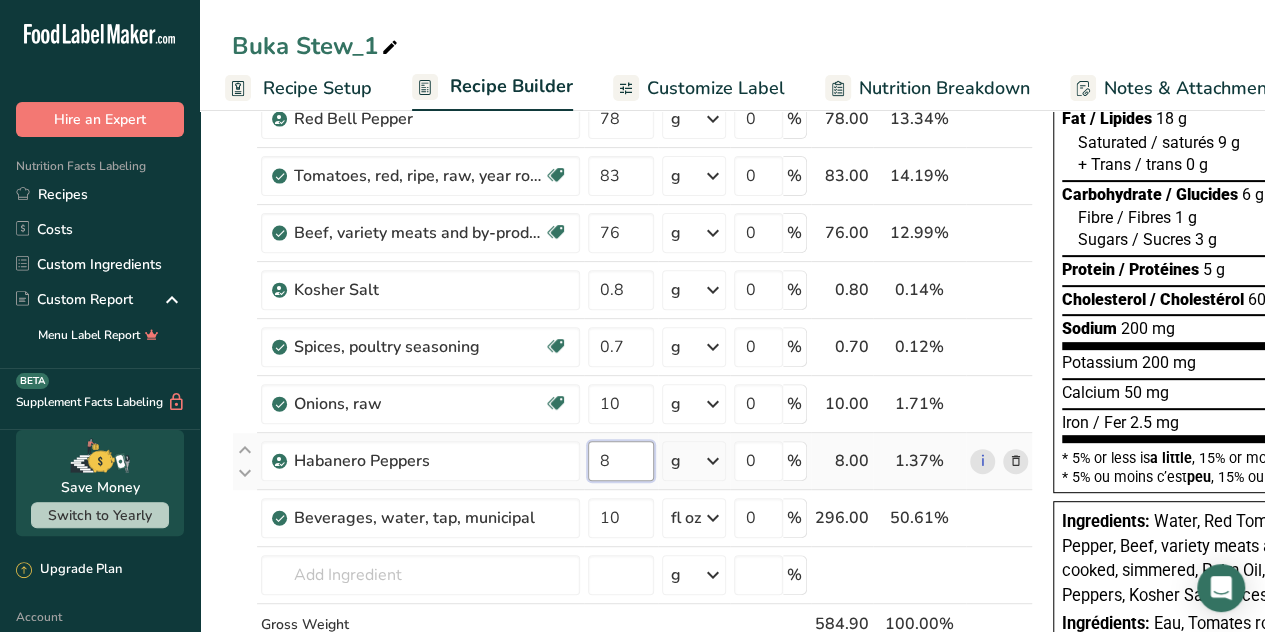 drag, startPoint x: 622, startPoint y: 457, endPoint x: 584, endPoint y: 460, distance: 38.118237 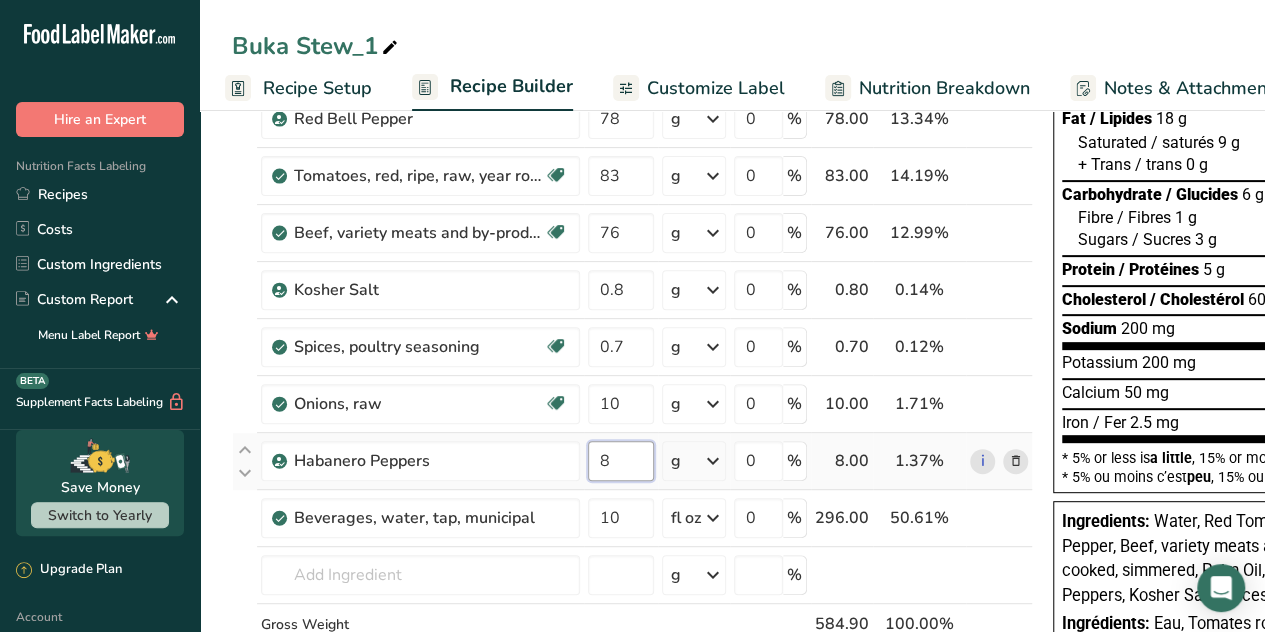 click on "8" at bounding box center [621, 461] 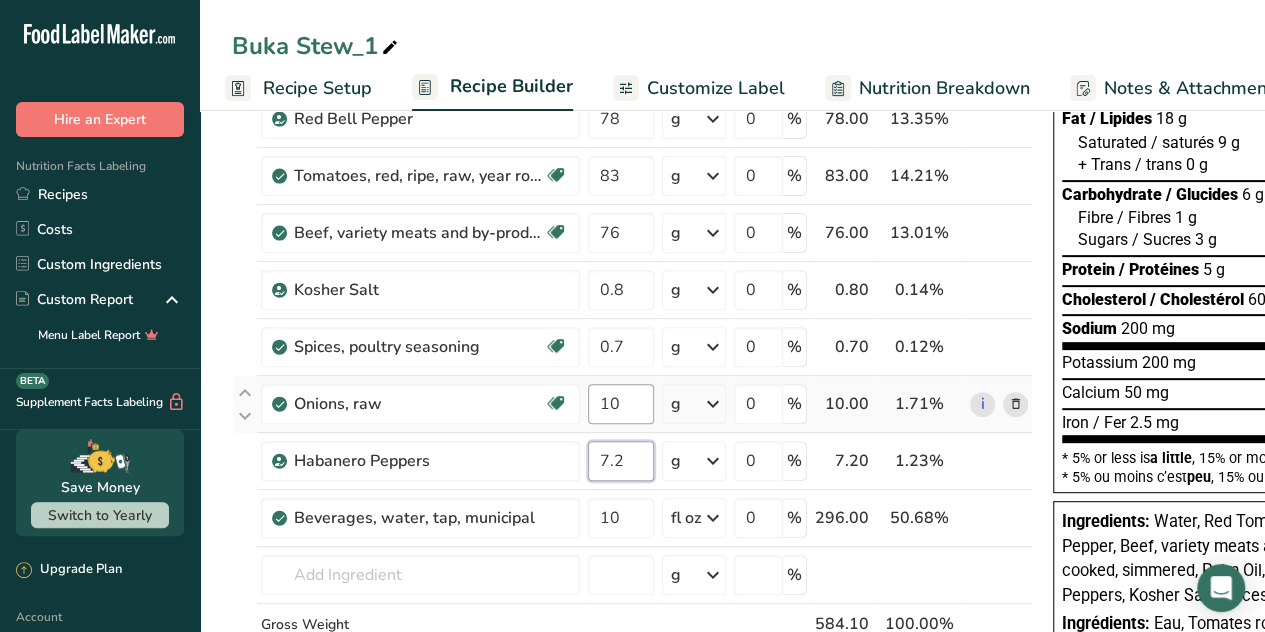 type on "7.2" 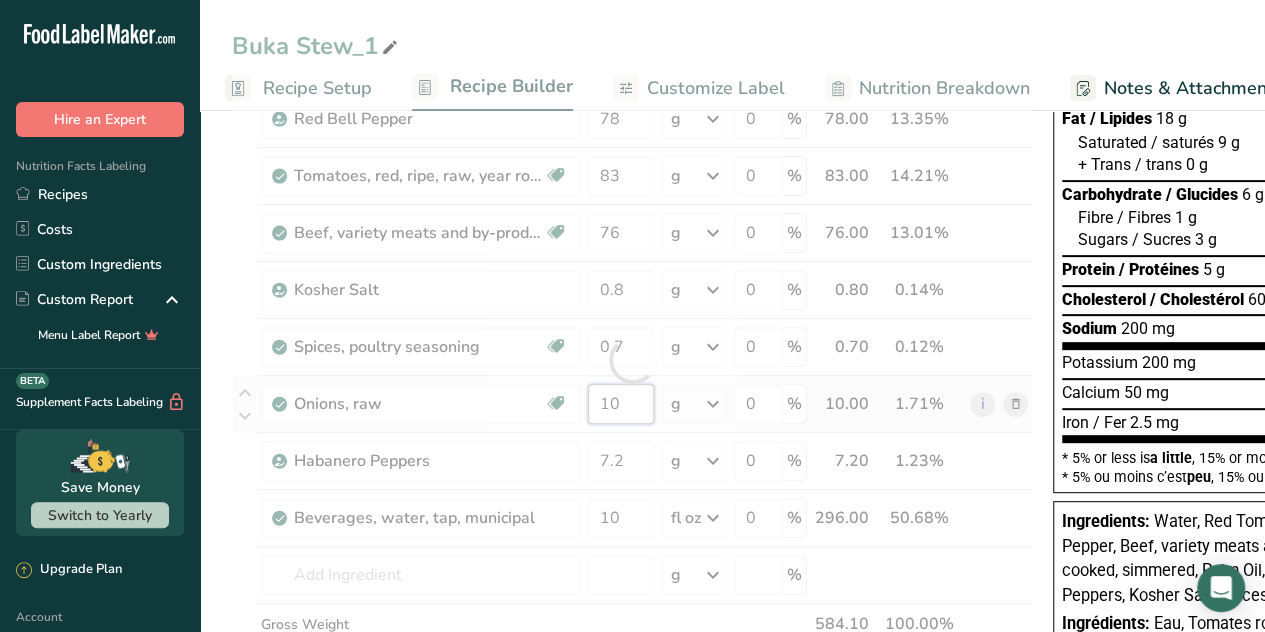 click on "Ingredient *
Amount *
Unit *
Waste *   .a-a{fill:#347362;}.b-a{fill:#fff;}          Grams
Percentage
Oil, palm
Dairy free
Gluten free
Vegan
Vegetarian
Soy free
0.15
cup
Portions
1 tbsp
1 cup
1 tsp
Weight Units
g
kg
mg
See more
Volume Units
l
Volume units require a density conversion. If you know your ingredient's density enter it below. Otherwise, click on "RIA" our AI Regulatory bot - she will be able to help you
2
lb/ft3
g/cm3
Confirm
mL
2
lb/ft3" at bounding box center (632, 360) 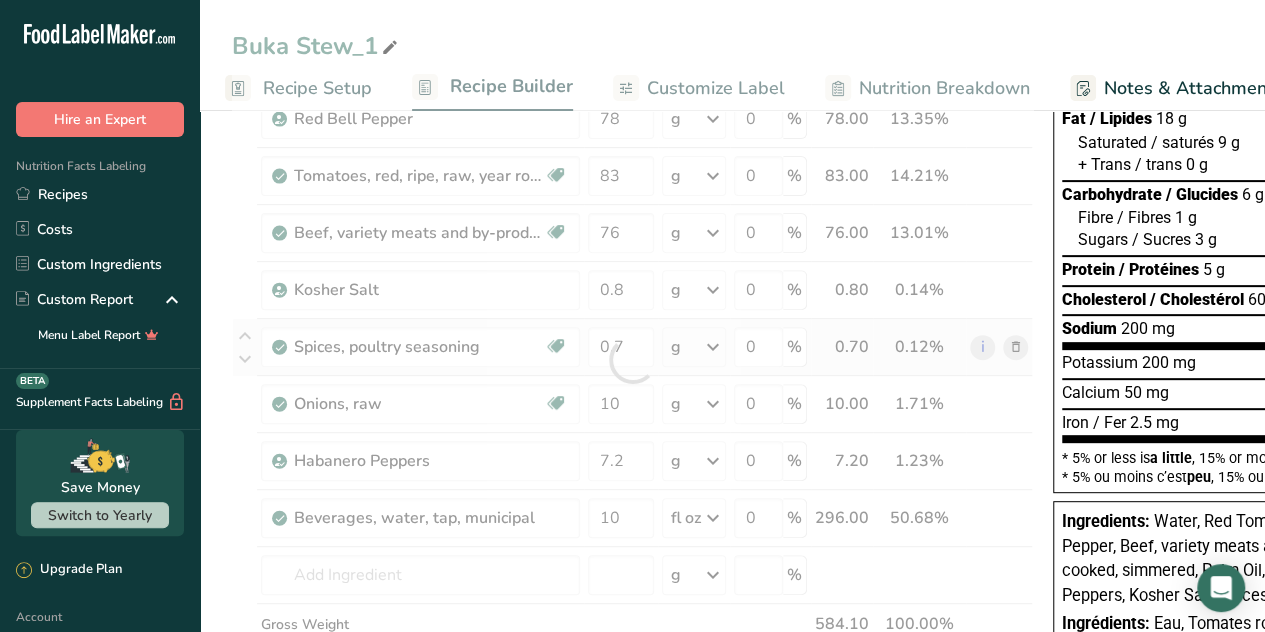 click on "Ingredient *
Amount *
Unit *
Waste *   .a-a{fill:#347362;}.b-a{fill:#fff;}          Grams
Percentage
Oil, palm
Dairy free
Gluten free
Vegan
Vegetarian
Soy free
0.15
cup
Portions
1 tbsp
1 cup
1 tsp
Weight Units
g
kg
mg
See more
Volume Units
l
Volume units require a density conversion. If you know your ingredient's density enter it below. Otherwise, click on "RIA" our AI Regulatory bot - she will be able to help you
2
lb/ft3
g/cm3
Confirm
mL
2
lb/ft3" at bounding box center [632, 360] 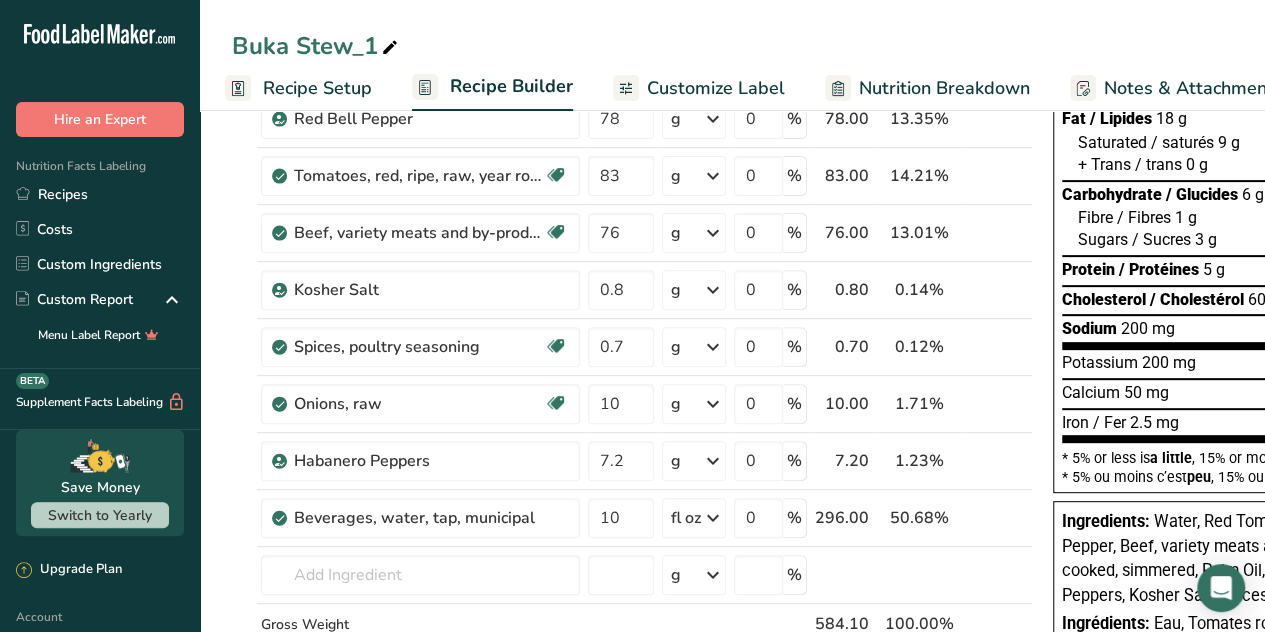 click at bounding box center (390, 48) 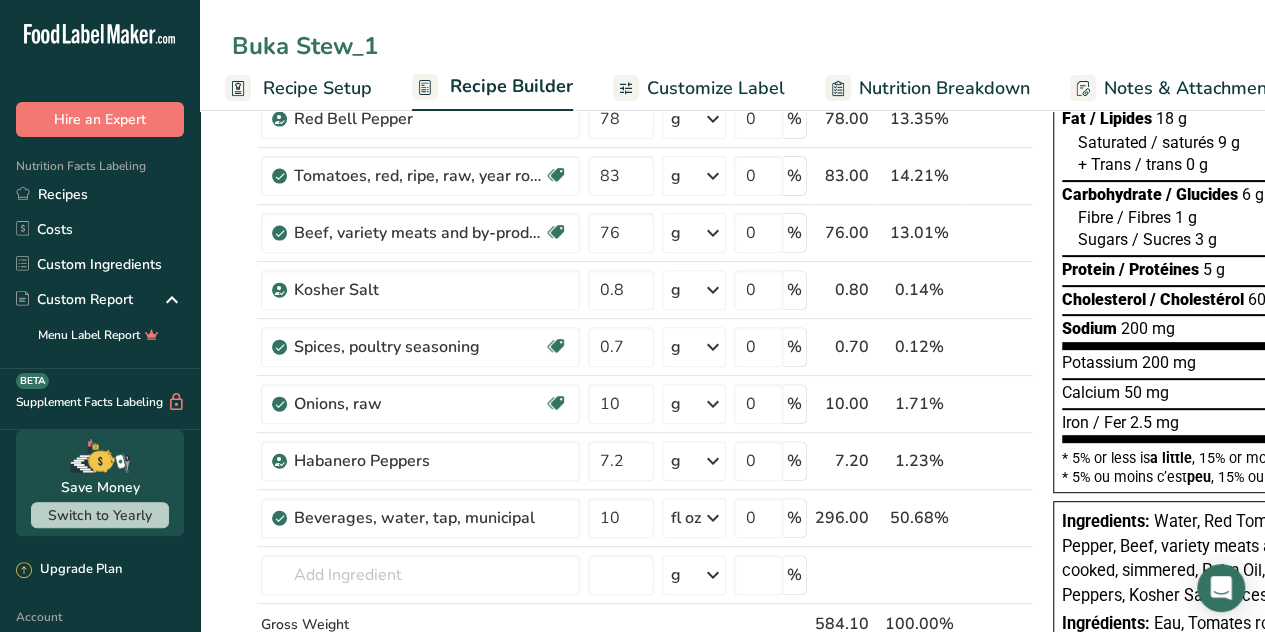 click on "Buka Stew_1" at bounding box center [732, 46] 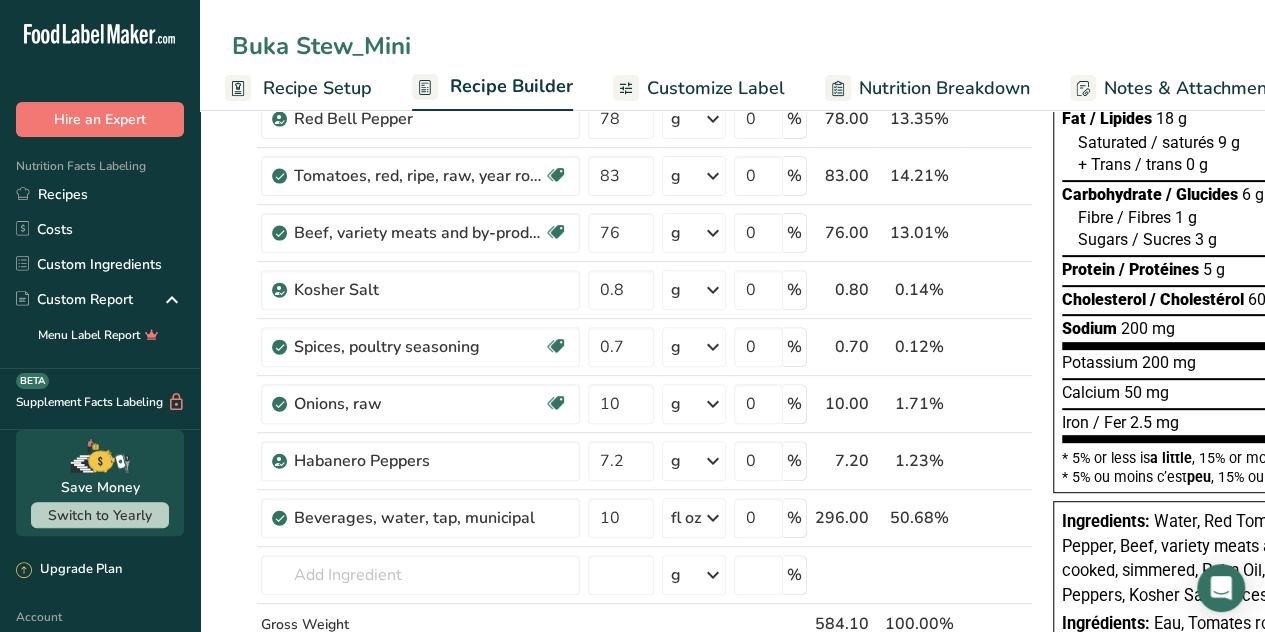click on "Buka Stew_Mini" at bounding box center [732, 46] 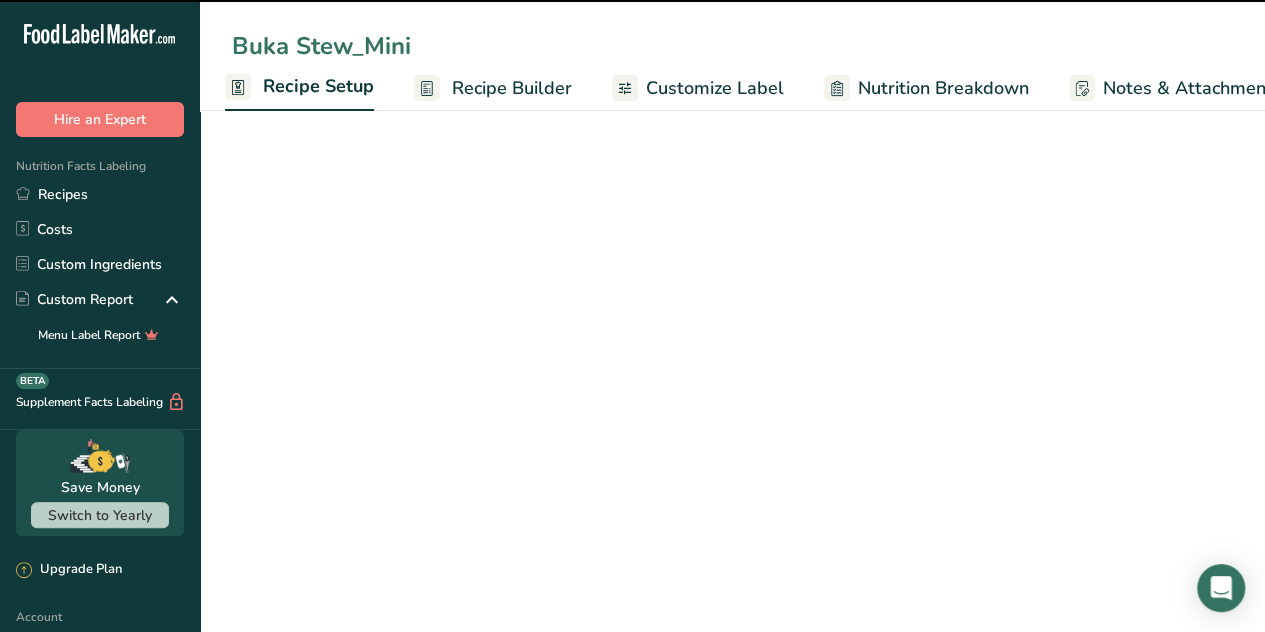 select on "22" 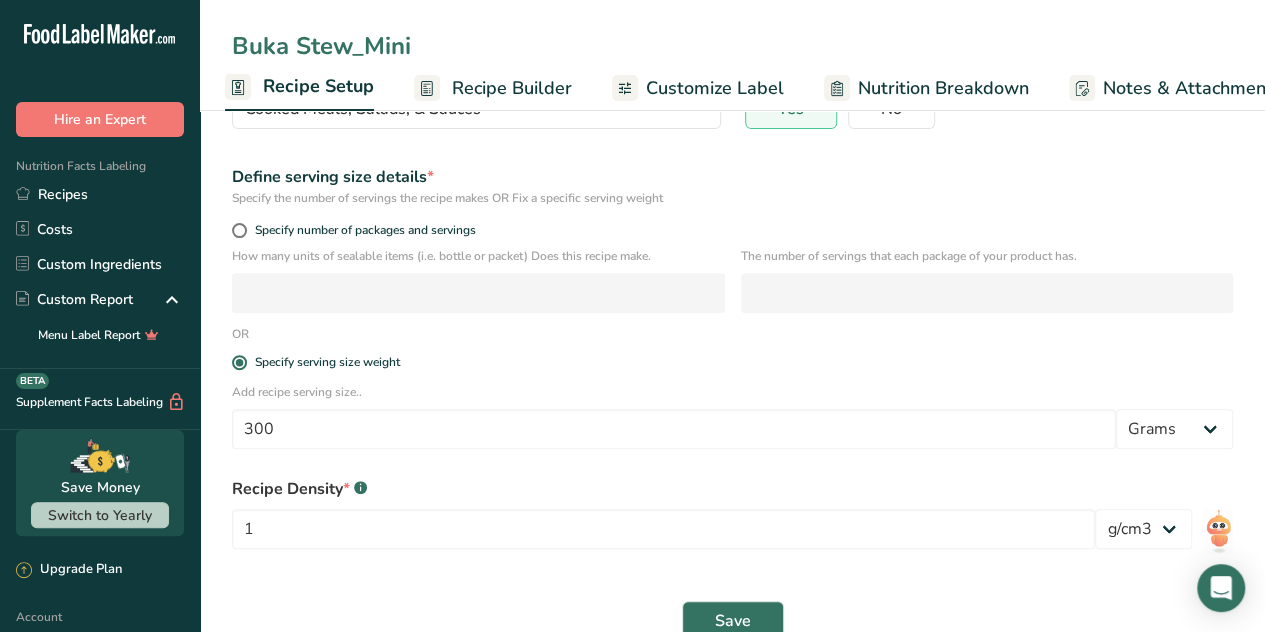 type on "Buka Stew_Mini" 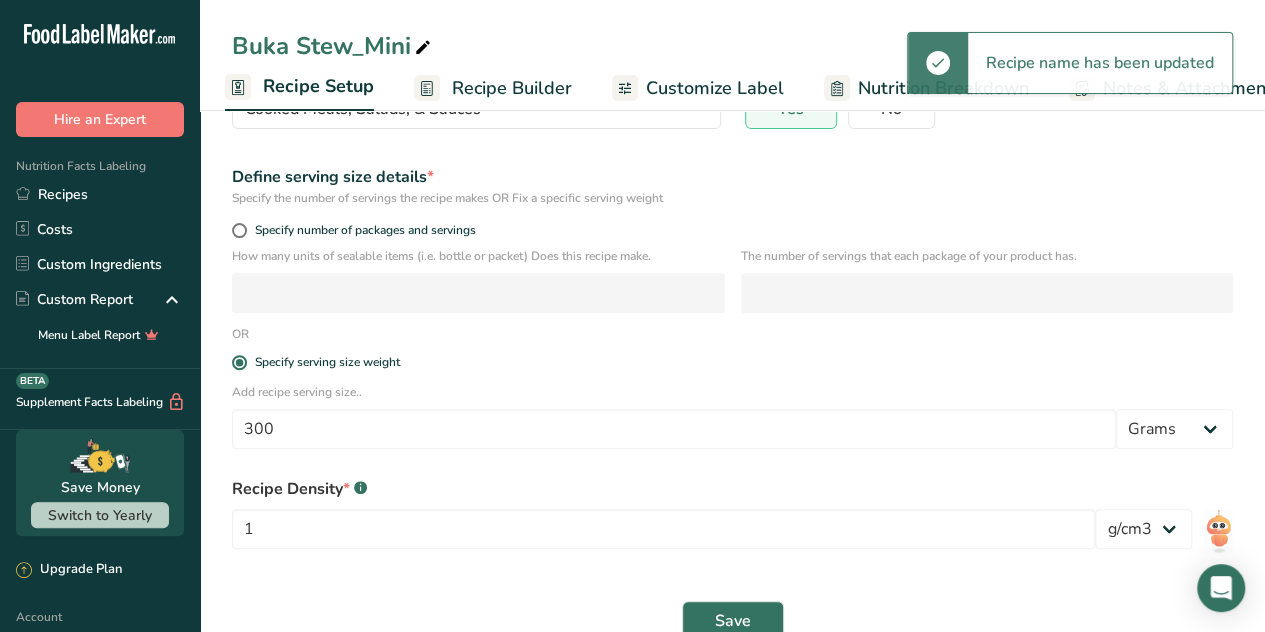 click on "Specify number of packages and servings" at bounding box center [732, 233] 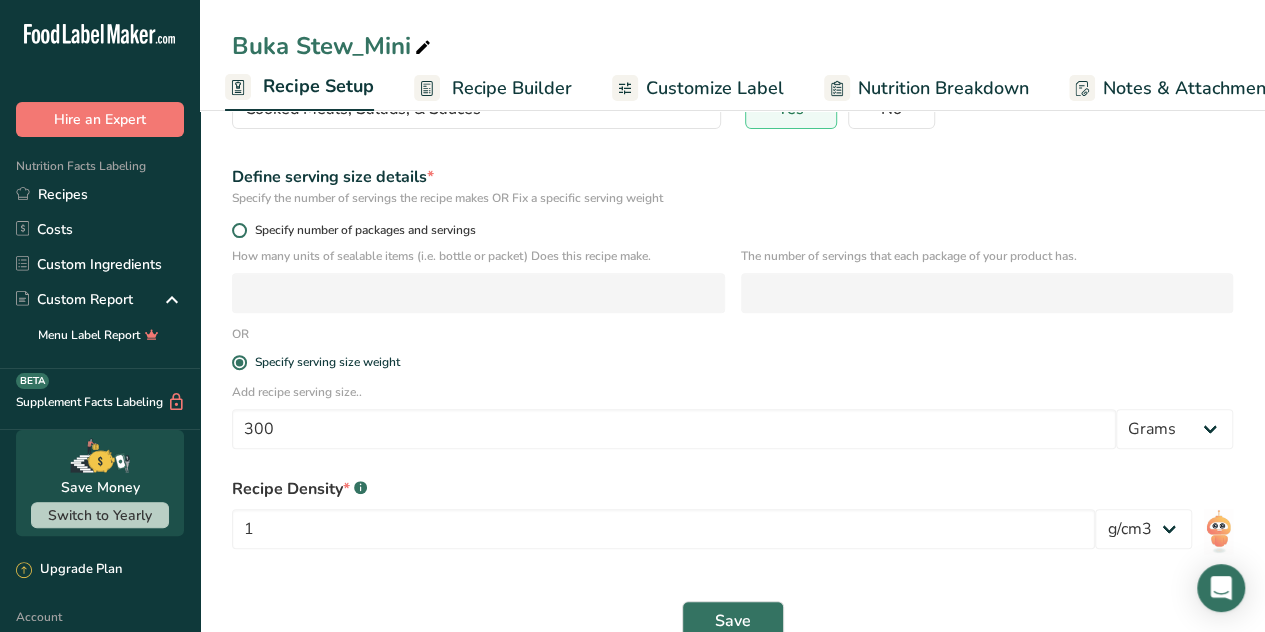 click at bounding box center [239, 230] 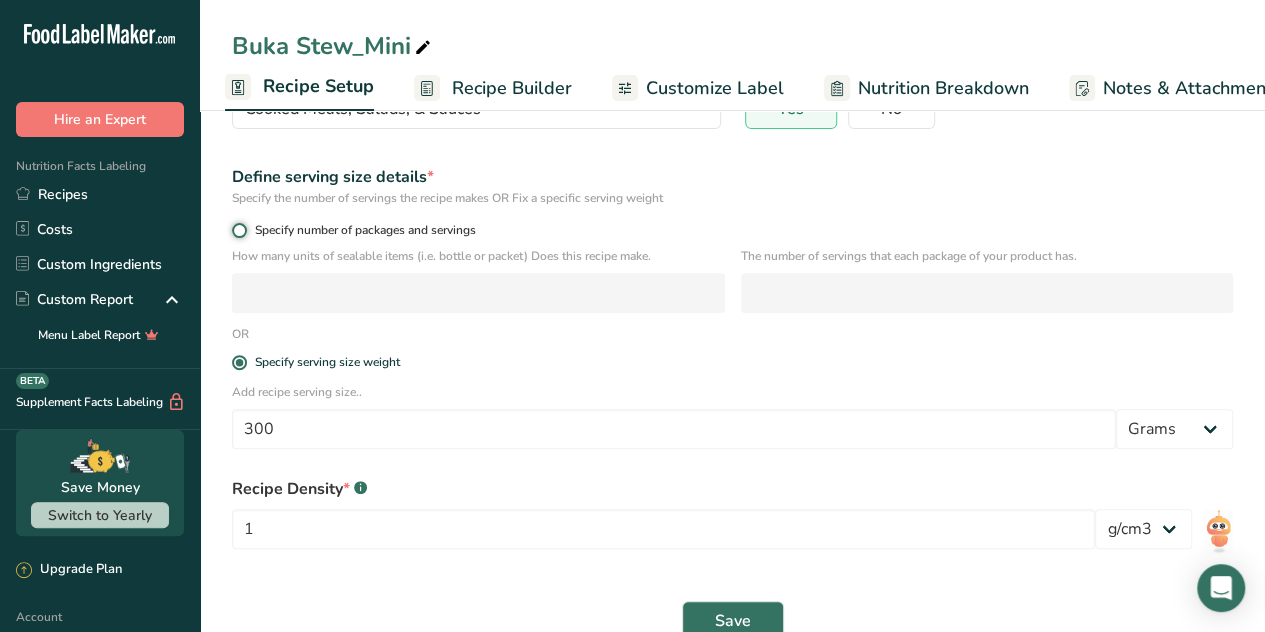 click on "Specify number of packages and servings" at bounding box center (238, 230) 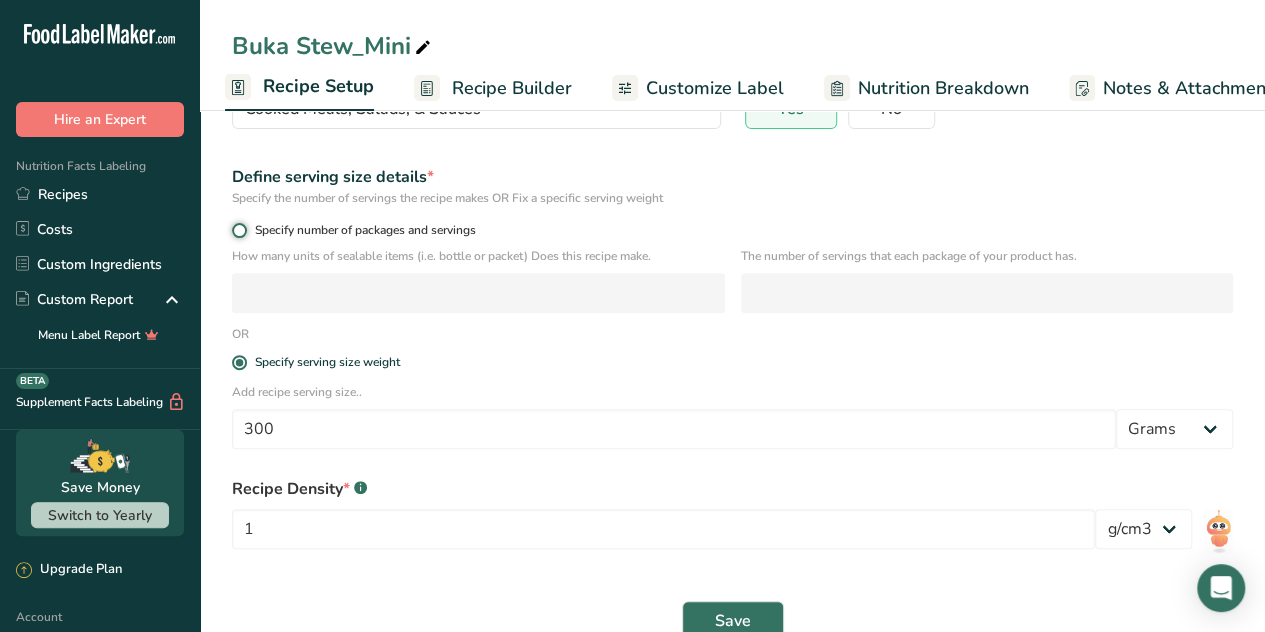 radio on "true" 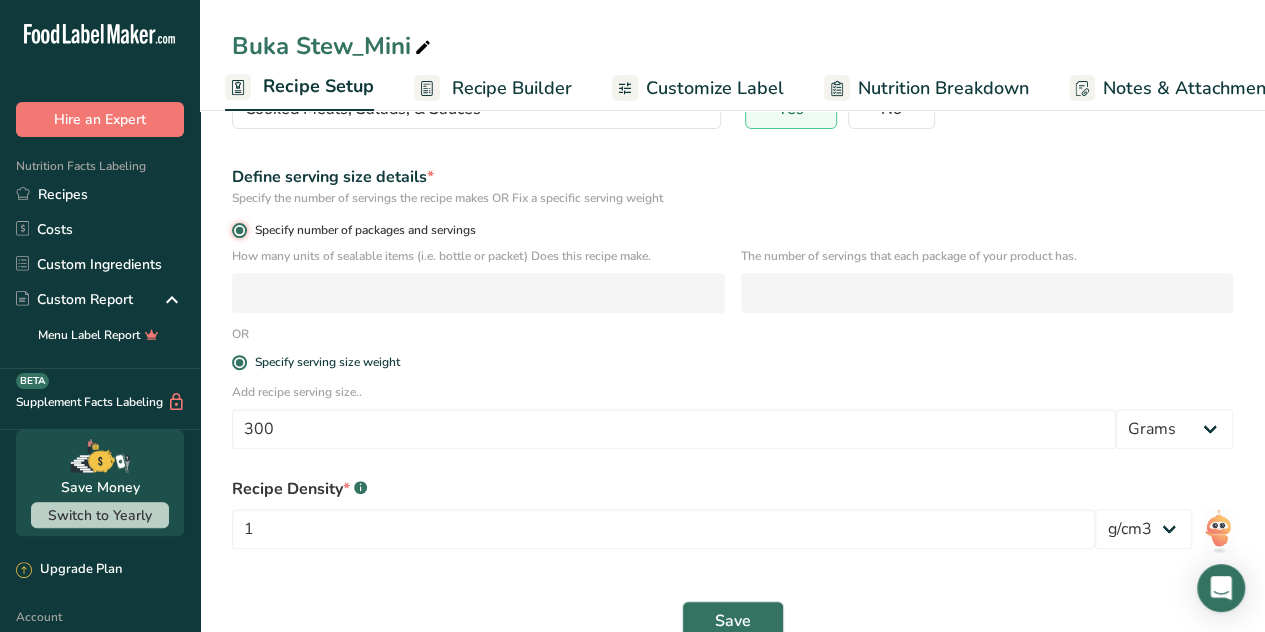 radio on "false" 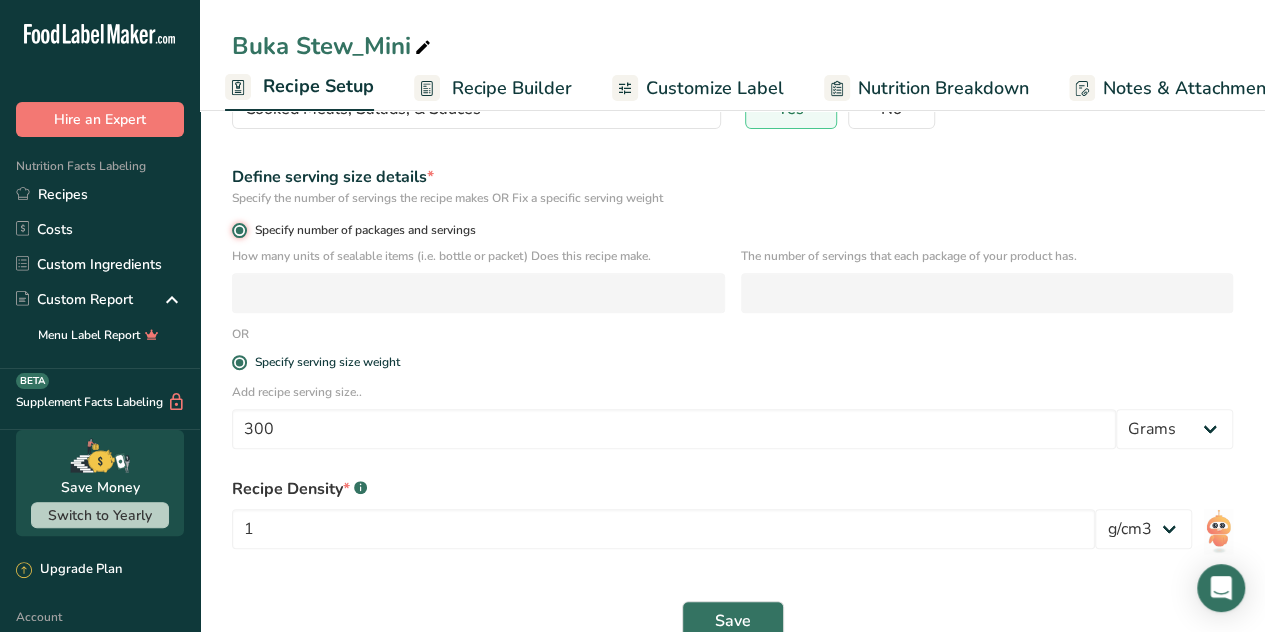 type 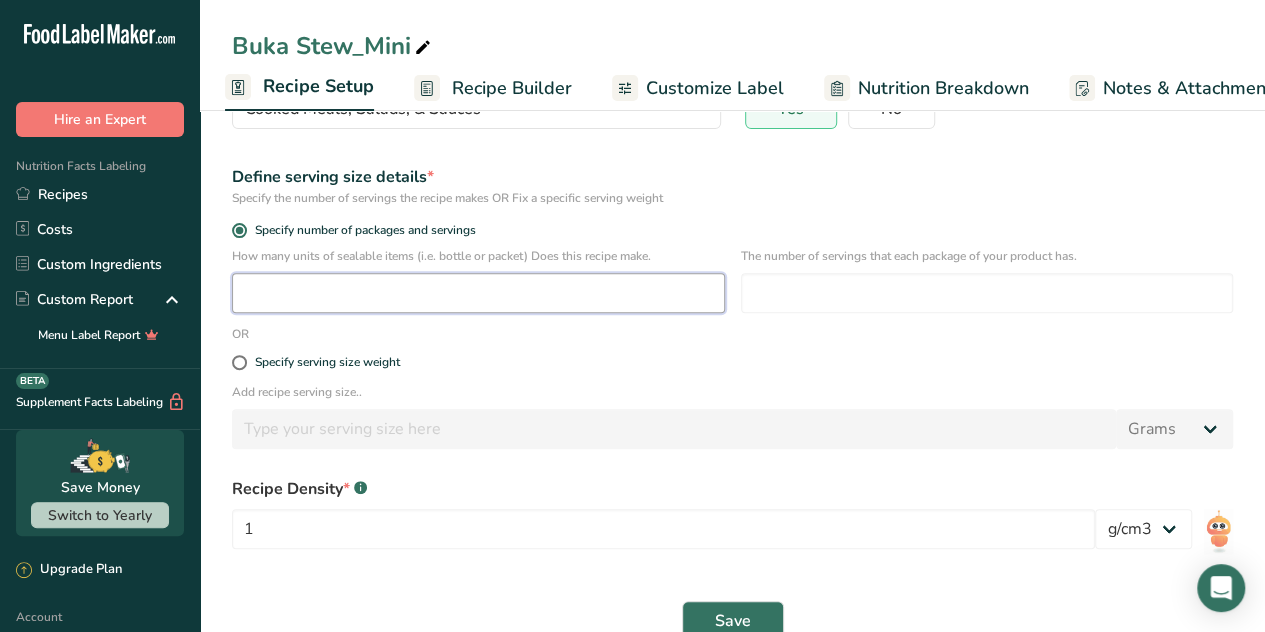 click at bounding box center [478, 293] 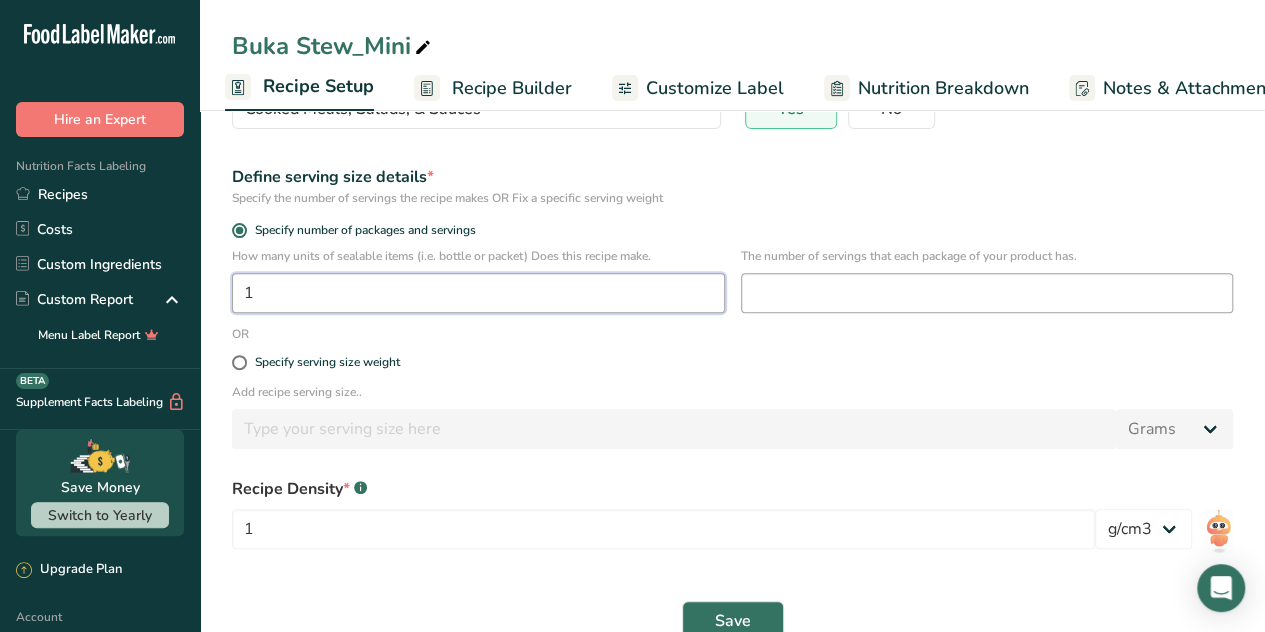 type on "1" 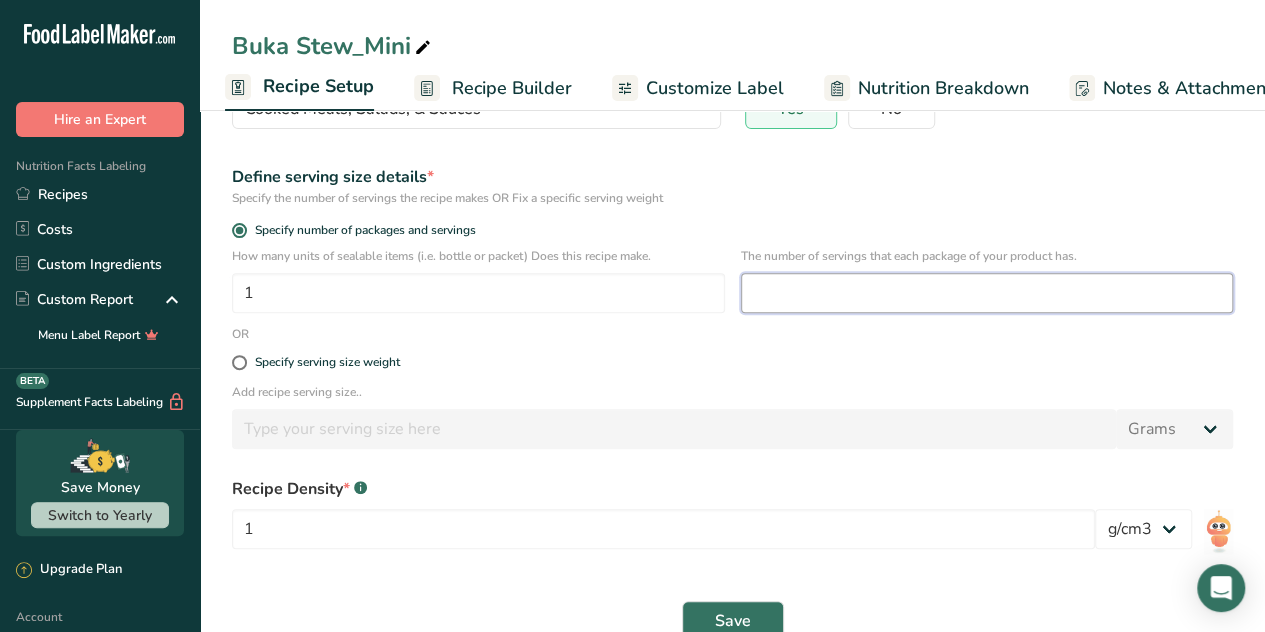 click at bounding box center (987, 293) 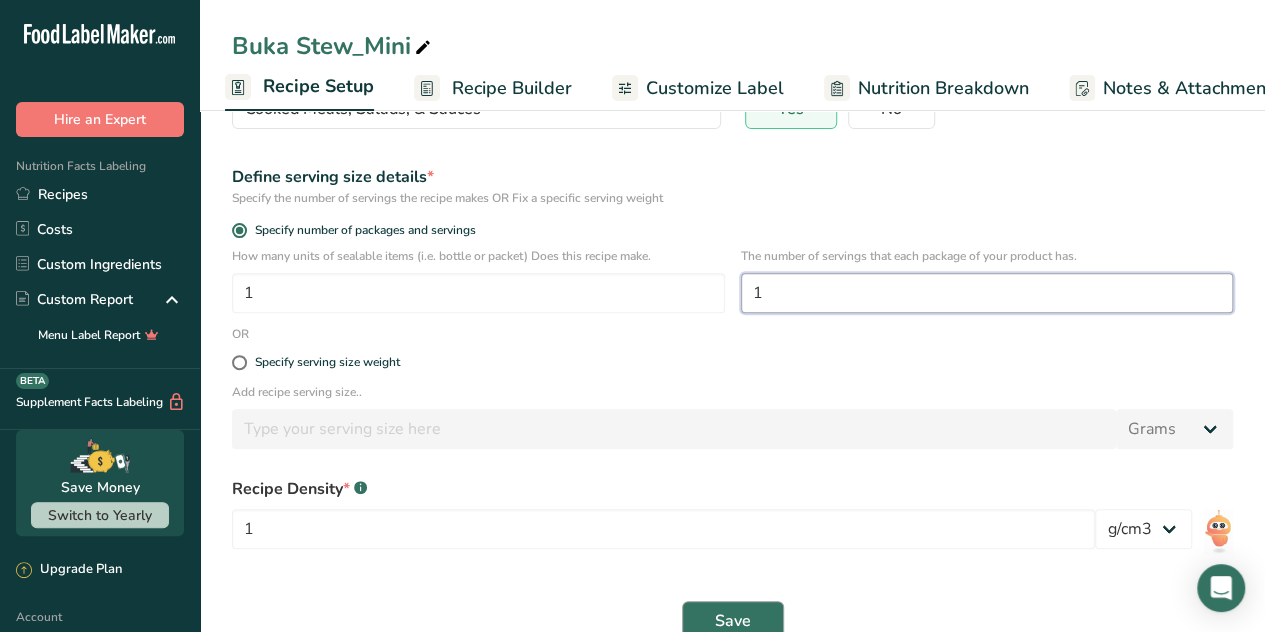 type on "1" 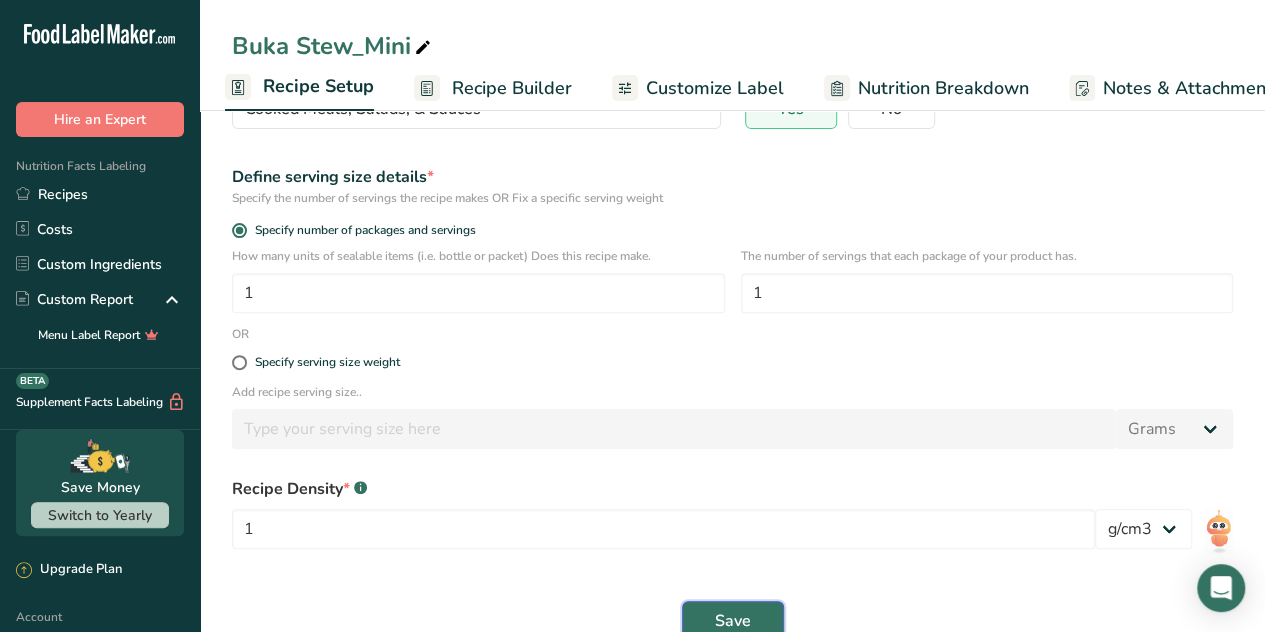 click on "Save" at bounding box center (733, 621) 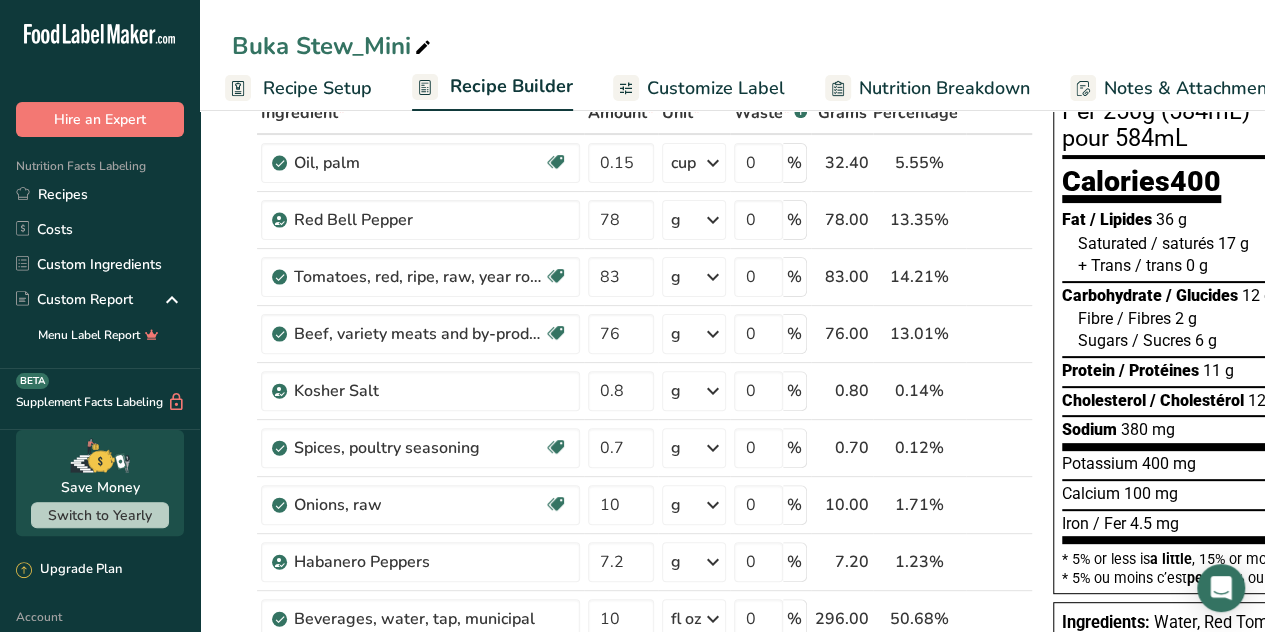 scroll, scrollTop: 15, scrollLeft: 0, axis: vertical 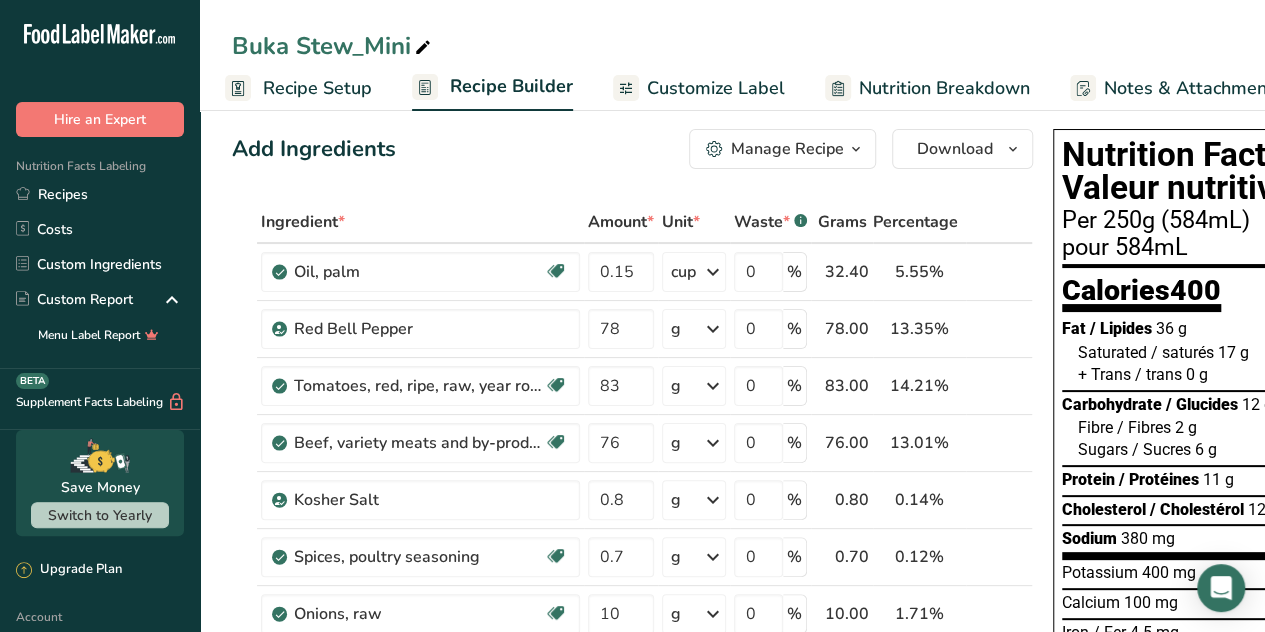 click on "Recipe Setup" at bounding box center (317, 88) 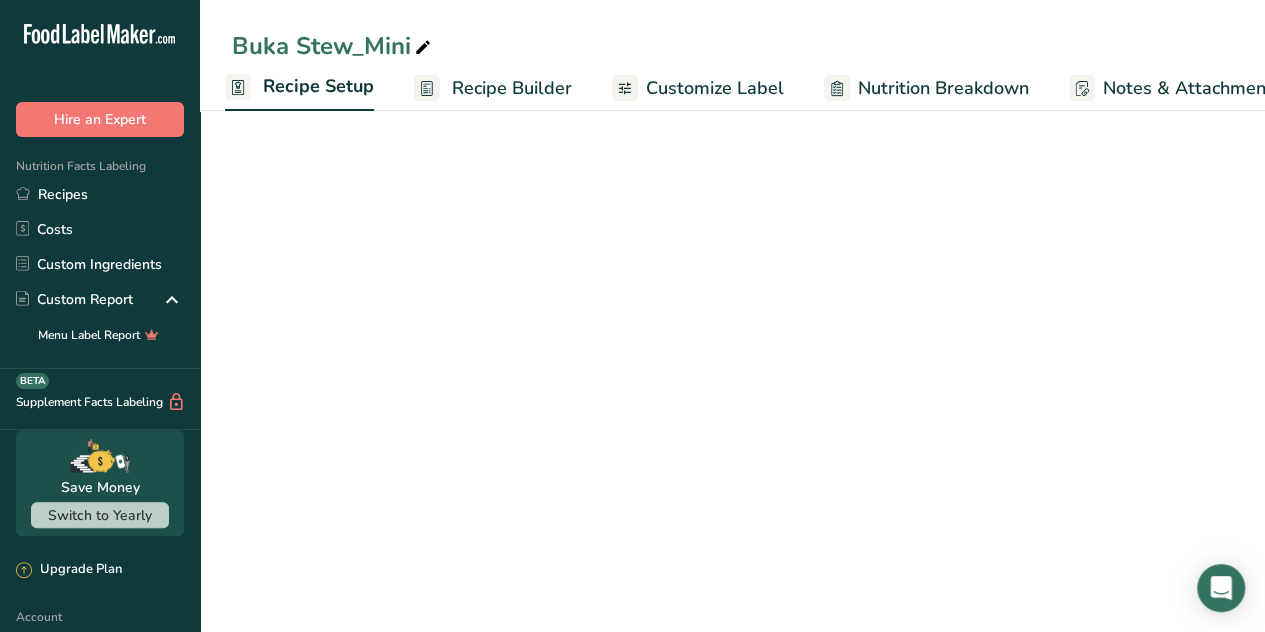 select on "22" 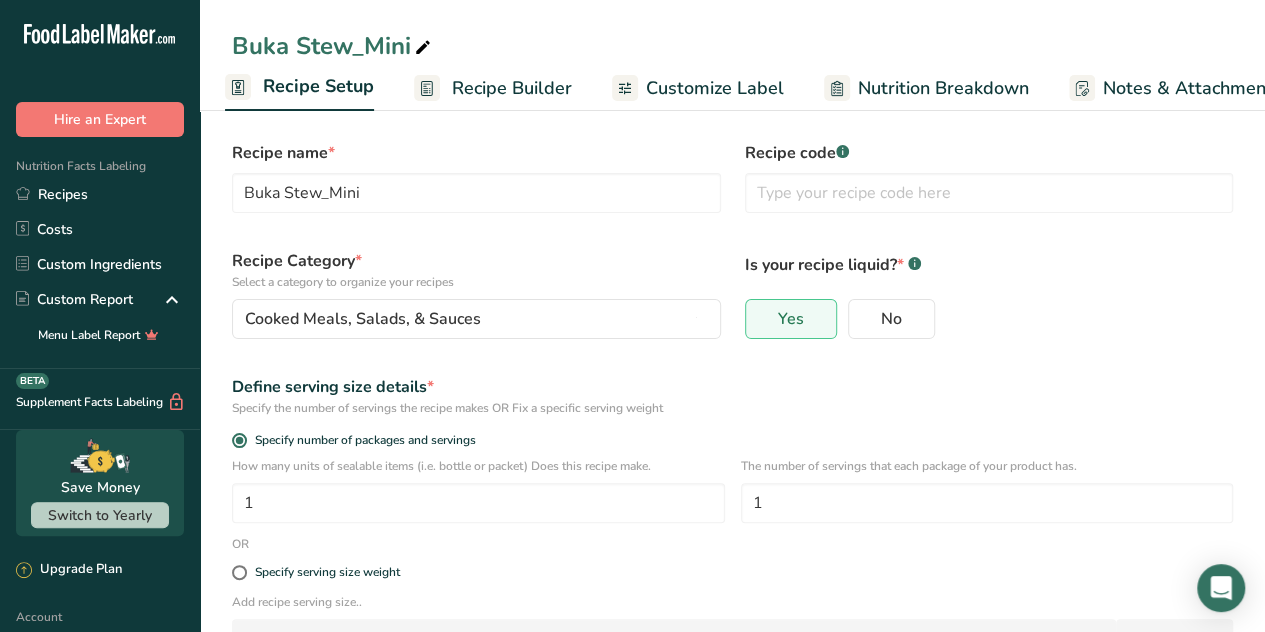 click on "Specify serving size weight" at bounding box center (732, 573) 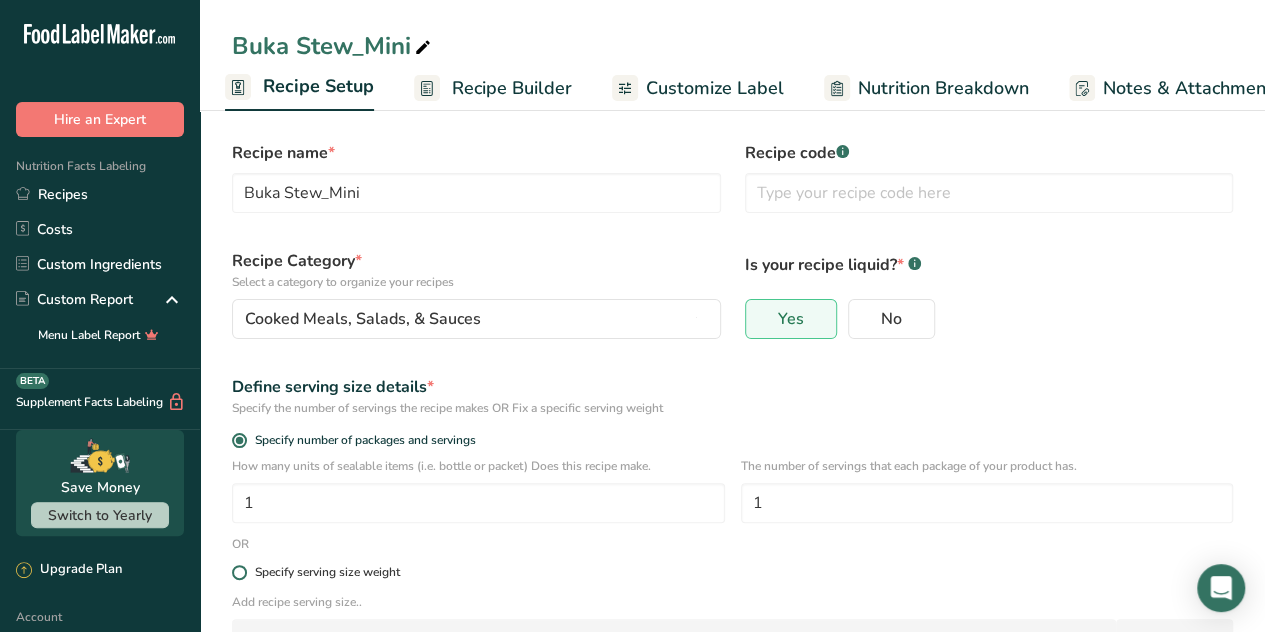 click at bounding box center [239, 572] 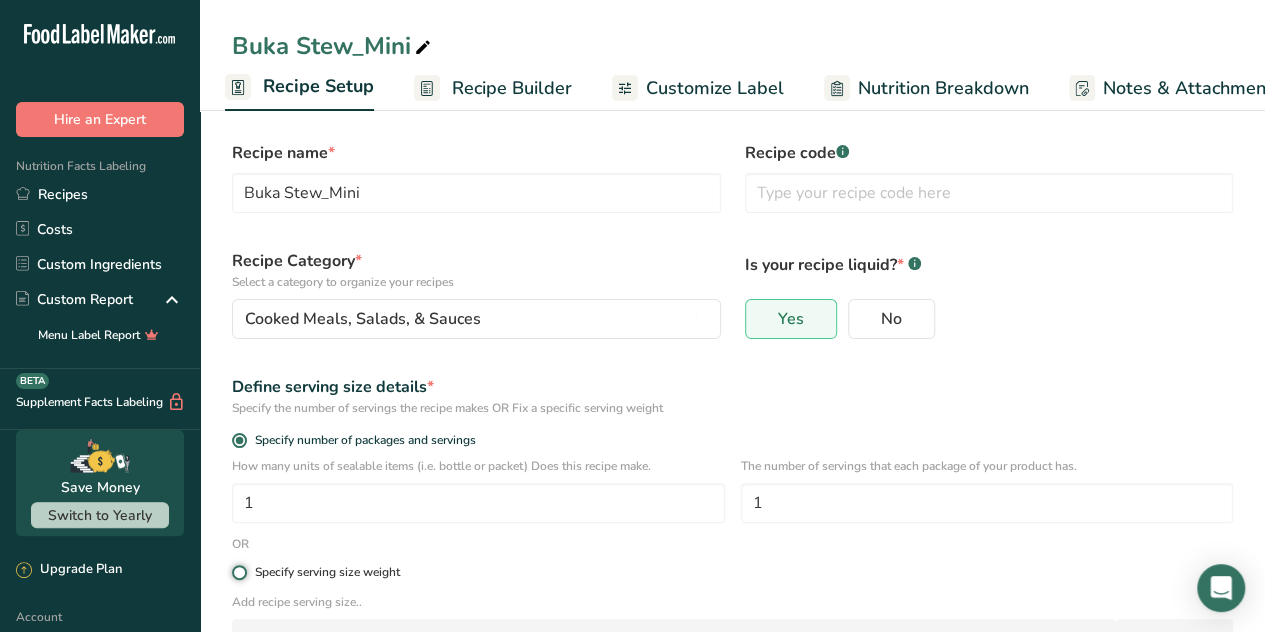 click on "Specify serving size weight" at bounding box center [238, 572] 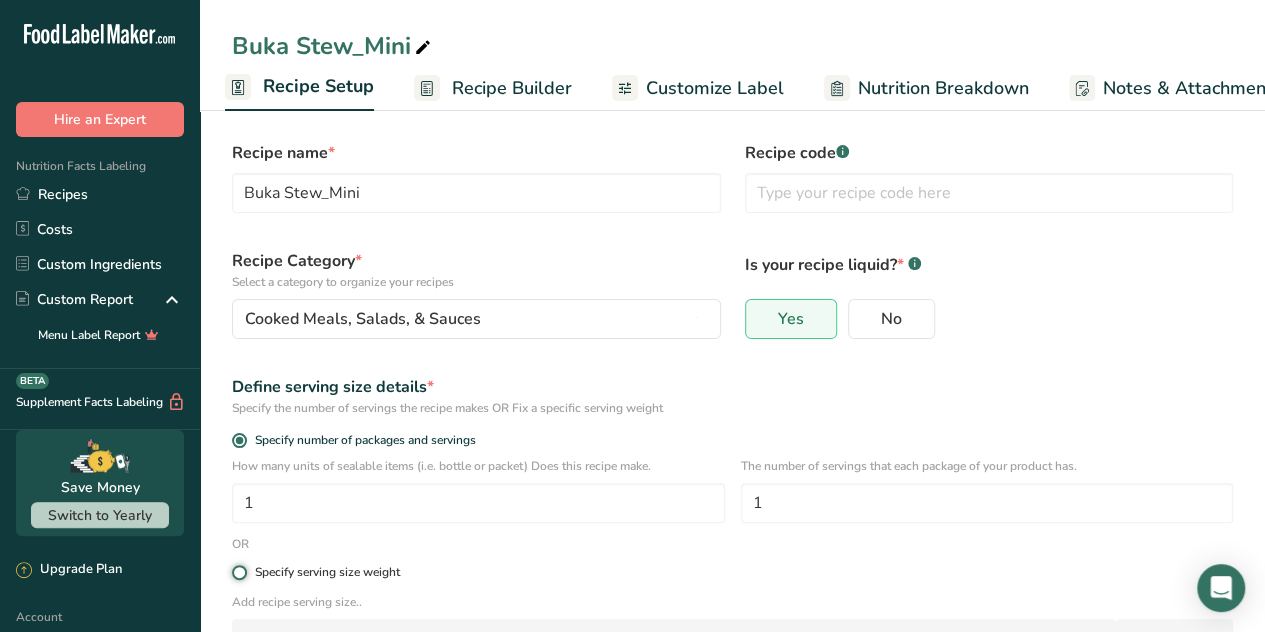 radio on "true" 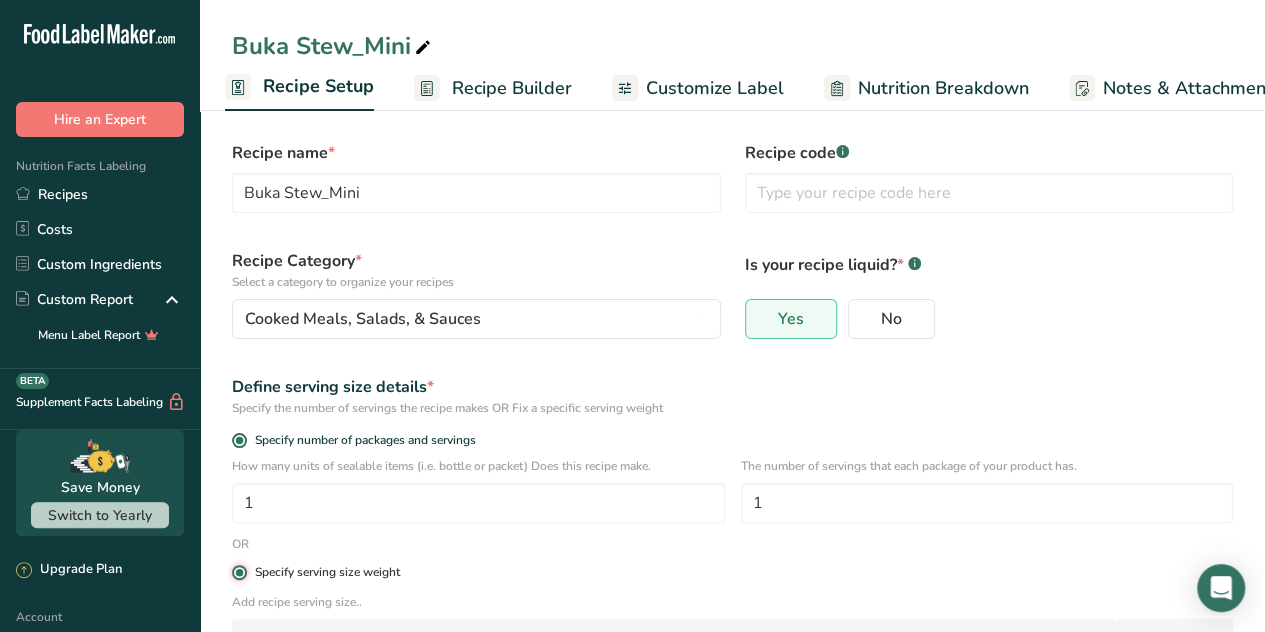 radio on "false" 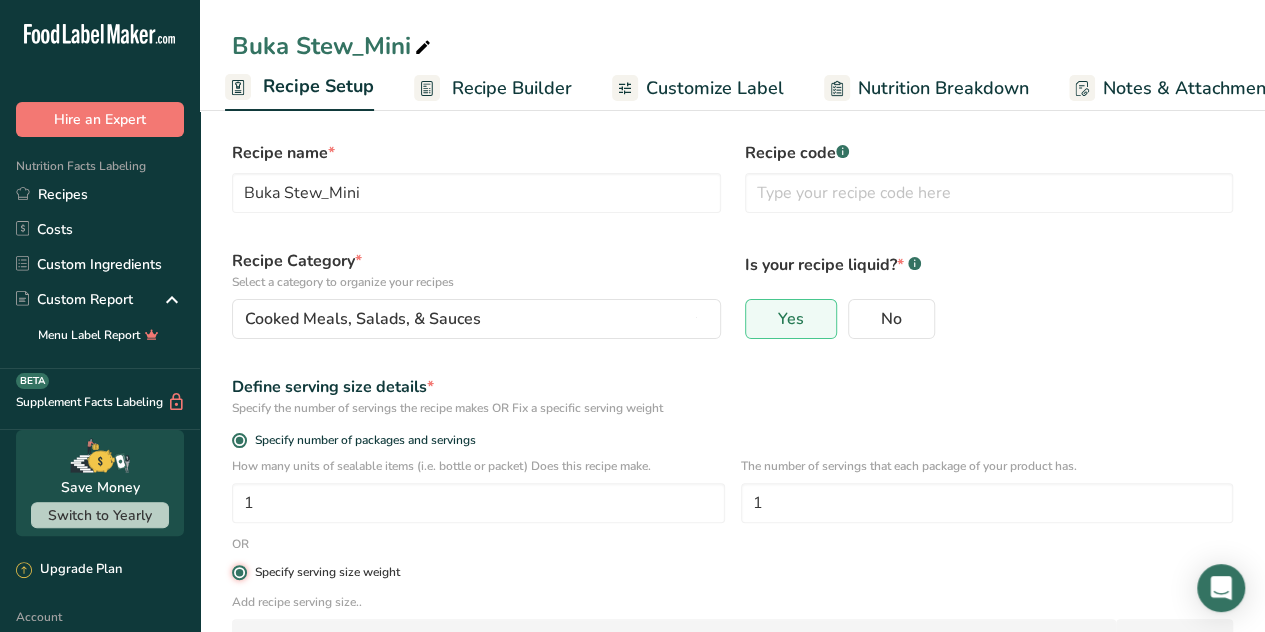 type 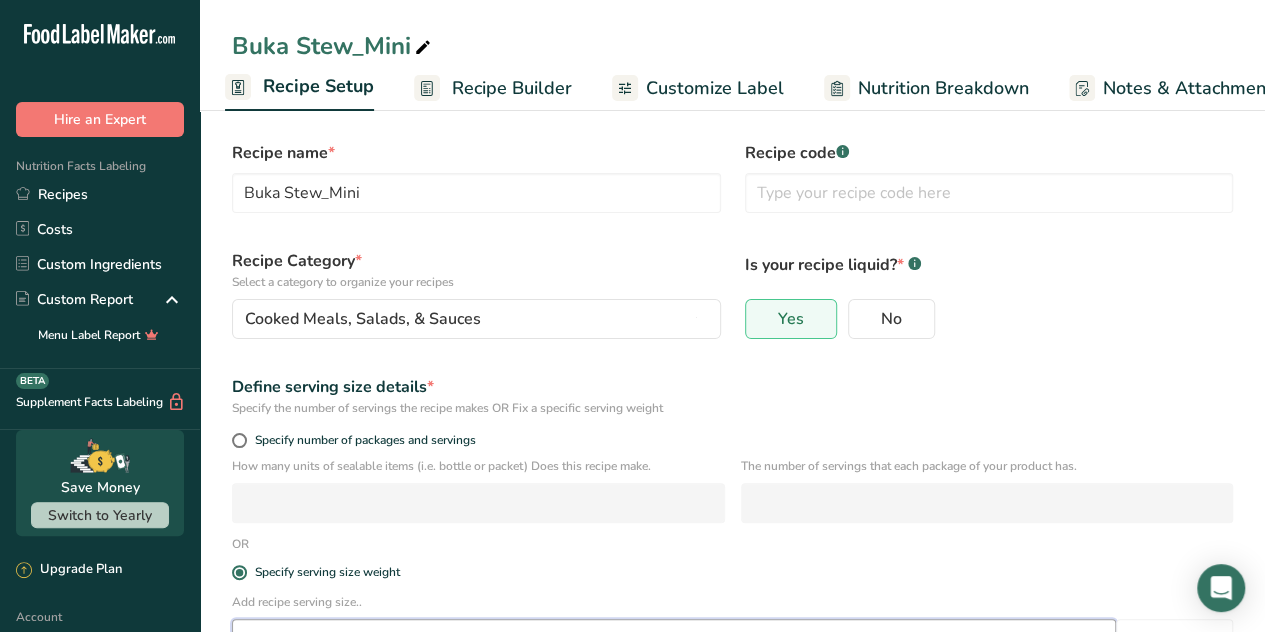 click at bounding box center [674, 639] 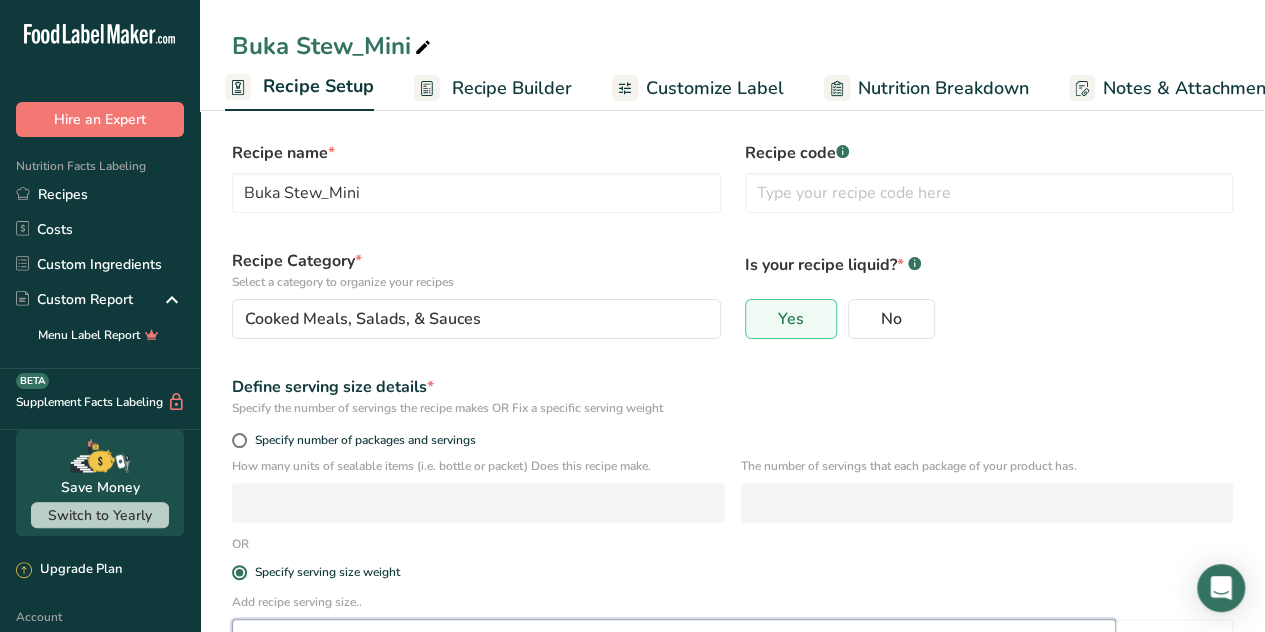 scroll, scrollTop: 33, scrollLeft: 0, axis: vertical 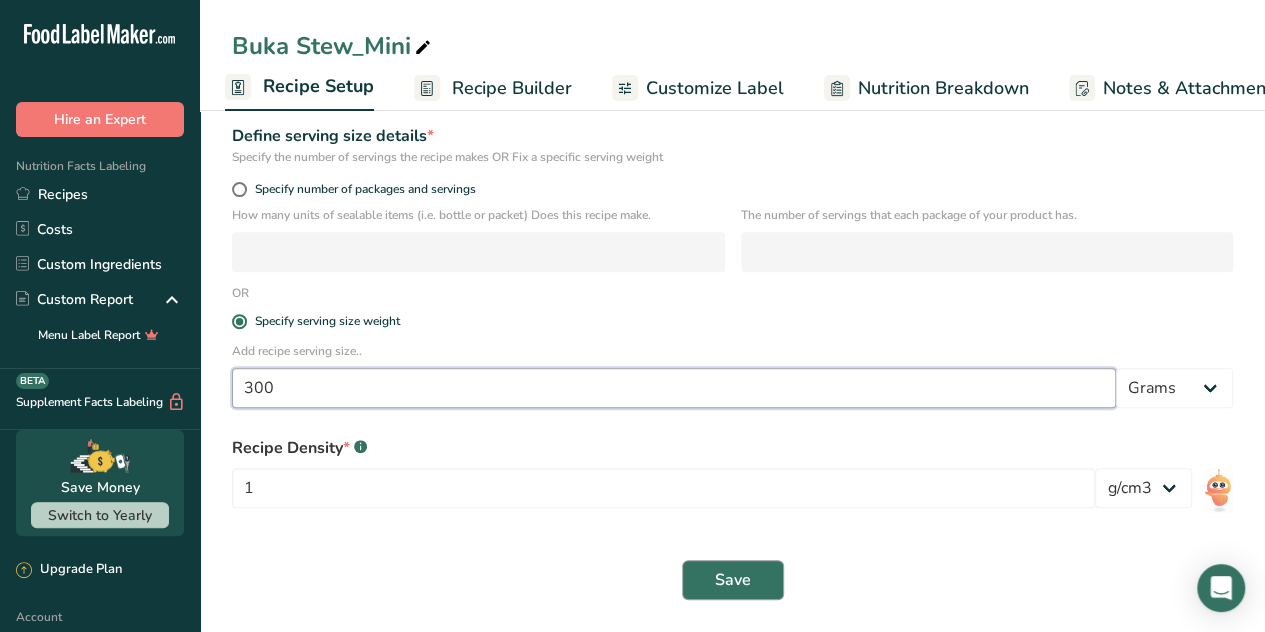 type on "300" 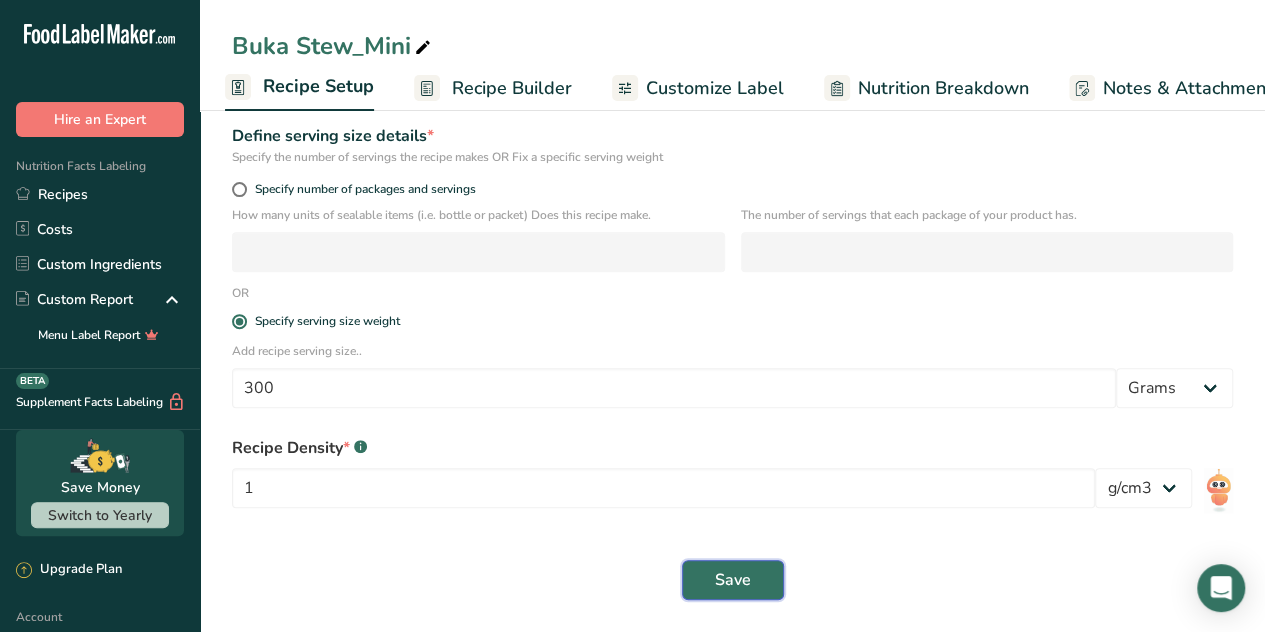 click on "Save" at bounding box center [733, 580] 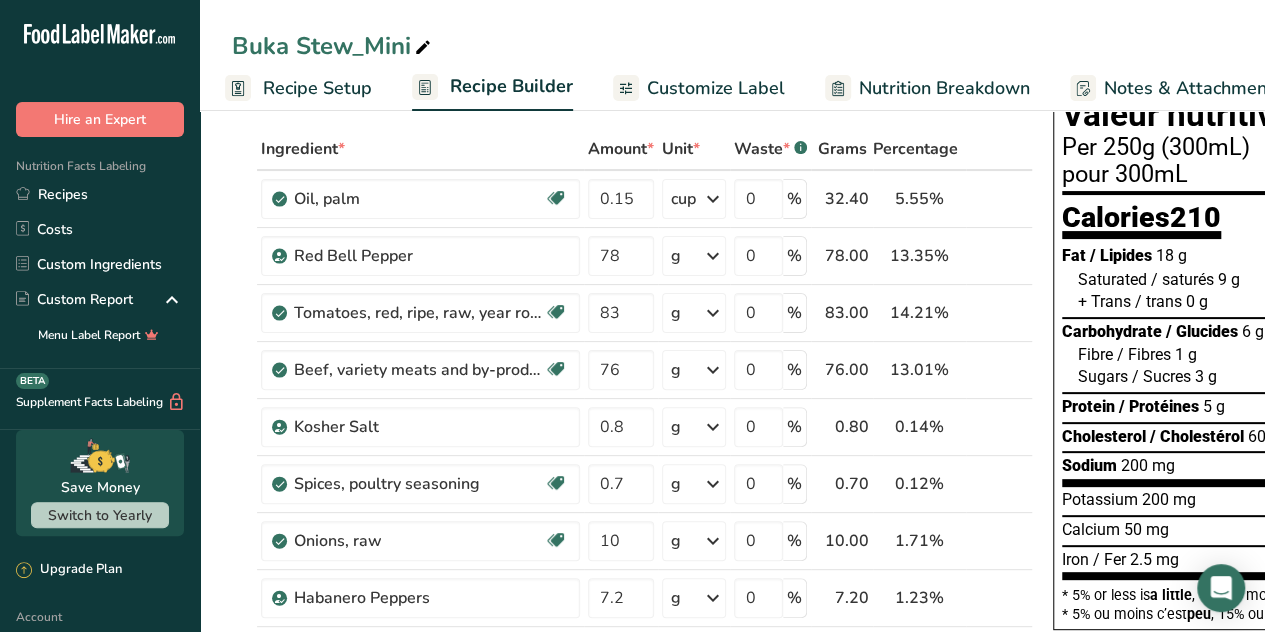 scroll, scrollTop: 0, scrollLeft: 0, axis: both 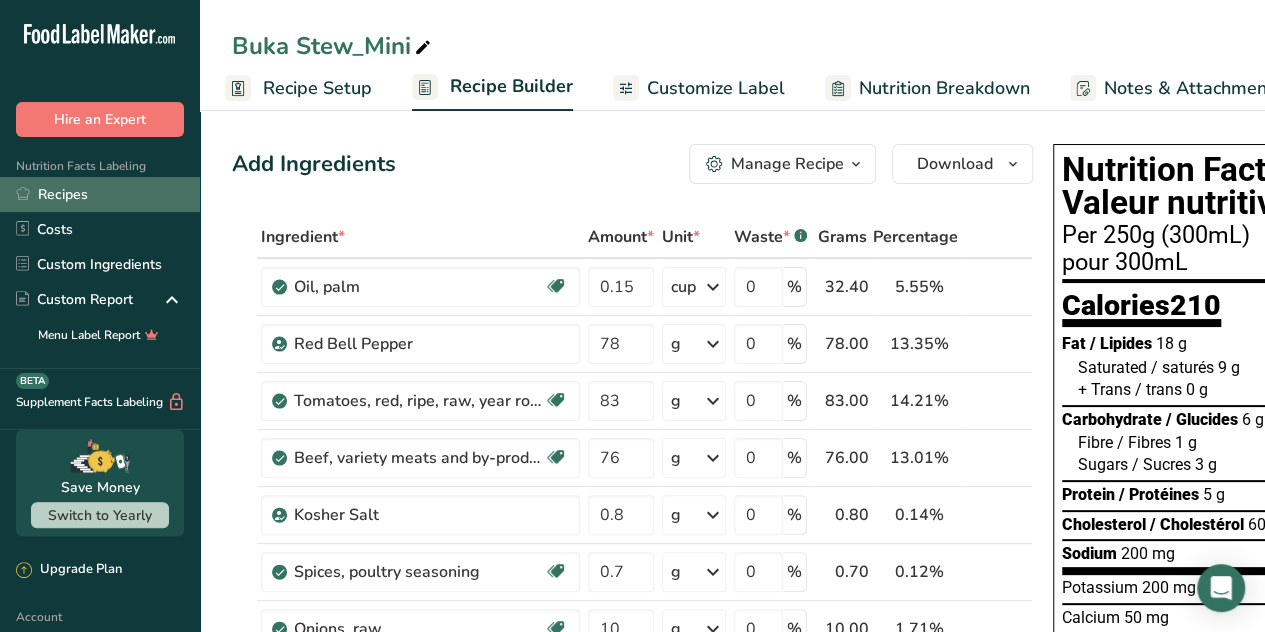 click on "Recipes" at bounding box center (100, 194) 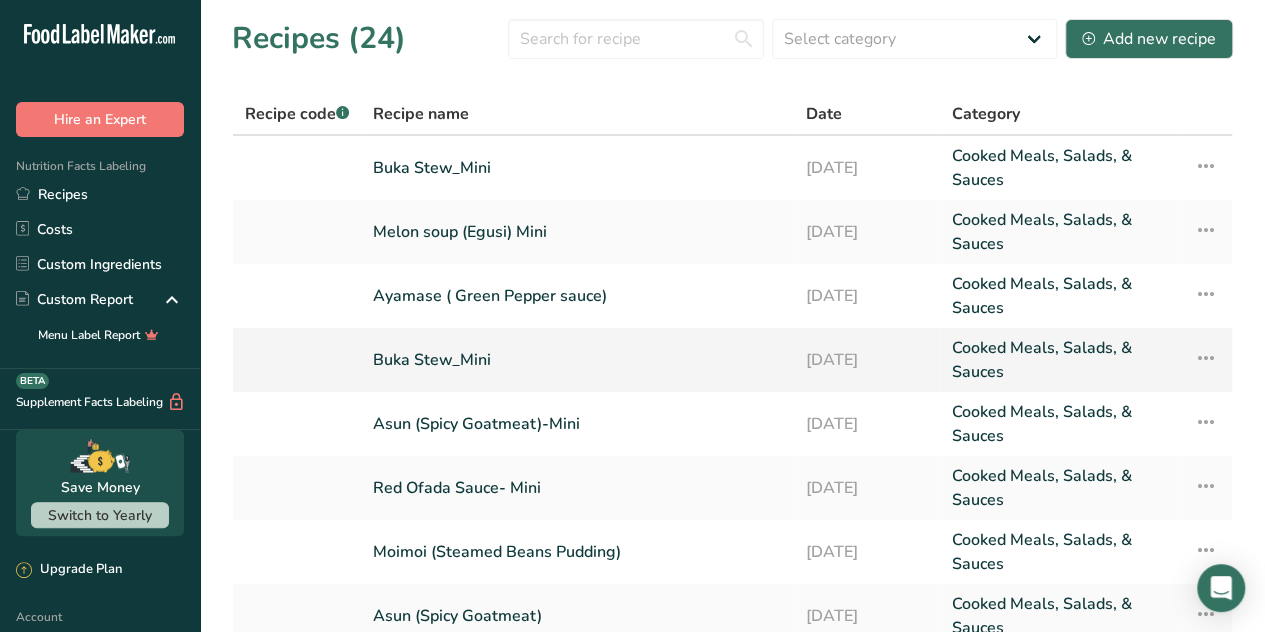 click on "Buka Stew_Mini" at bounding box center (577, 360) 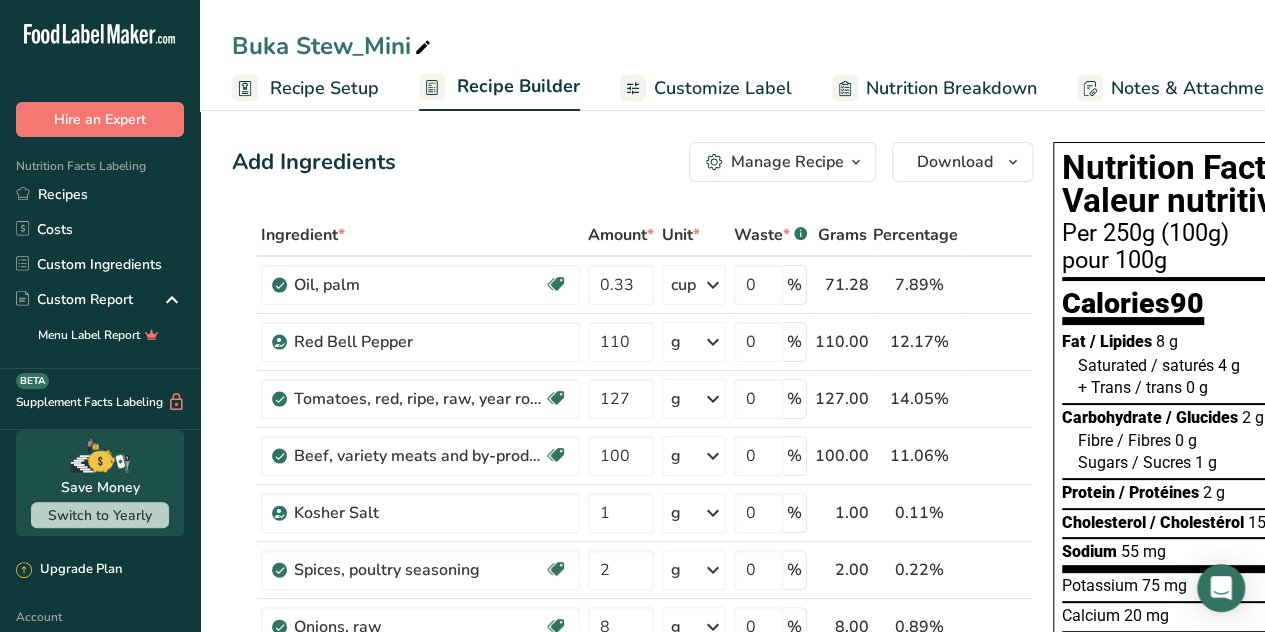 scroll, scrollTop: 0, scrollLeft: 0, axis: both 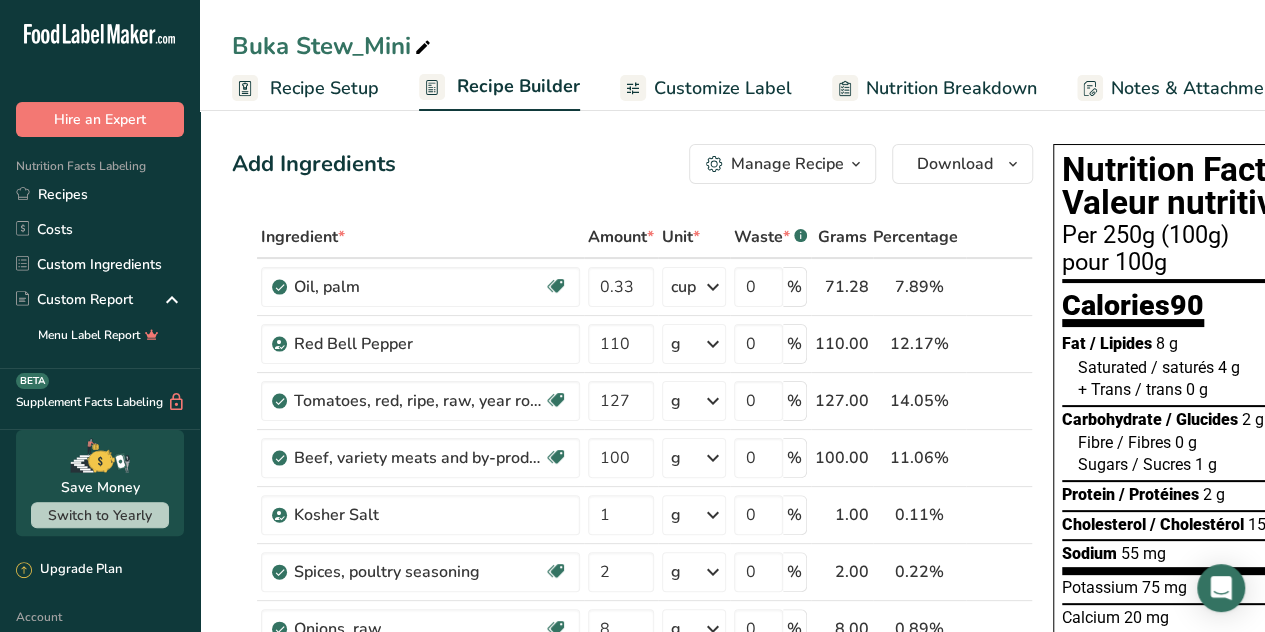 click on "Calories
90
% Daily Value *
% valeur quotidienne *" at bounding box center [1245, 305] 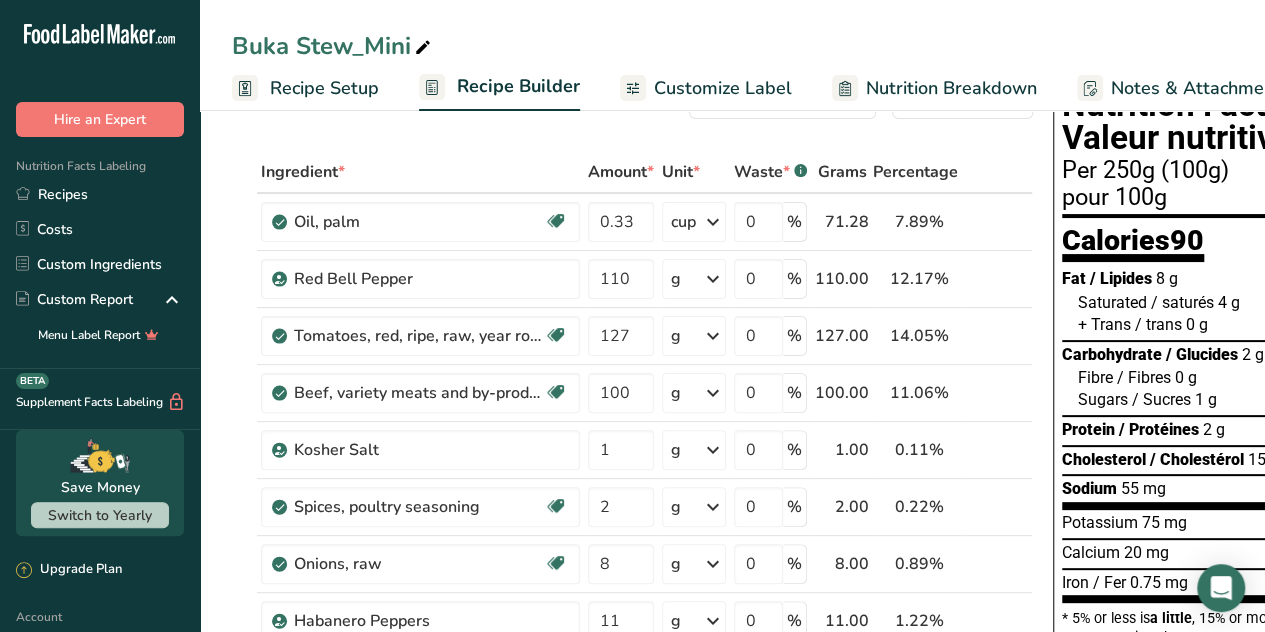 scroll, scrollTop: 65, scrollLeft: 0, axis: vertical 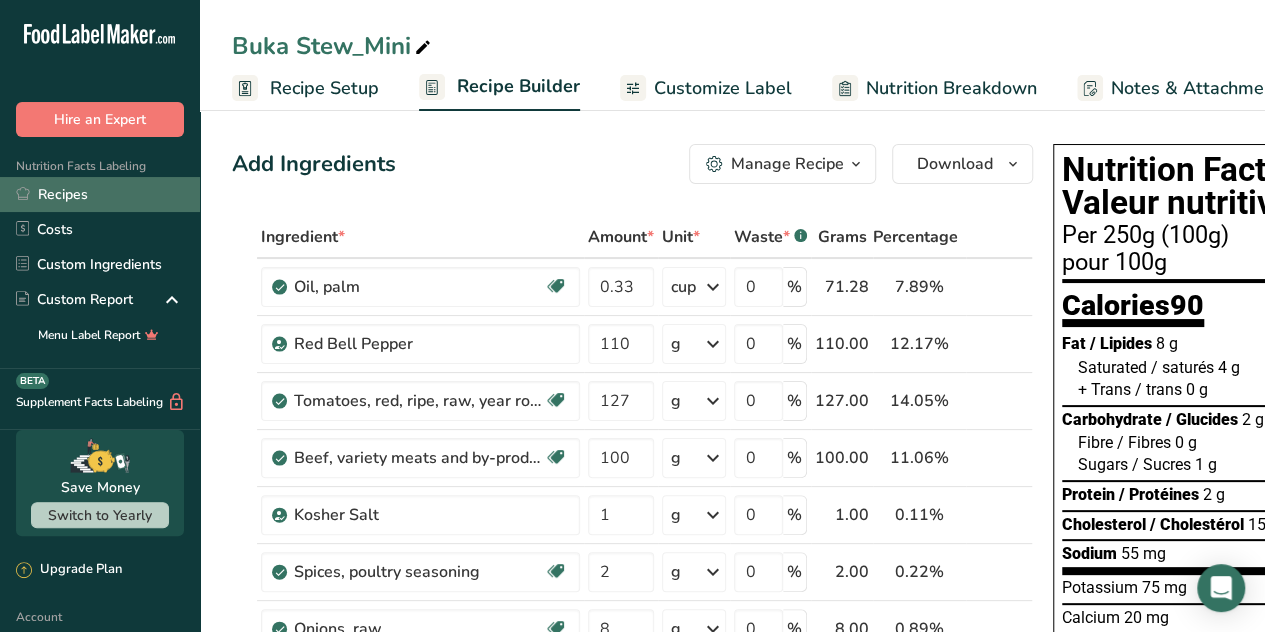 click on "Recipes" at bounding box center [100, 194] 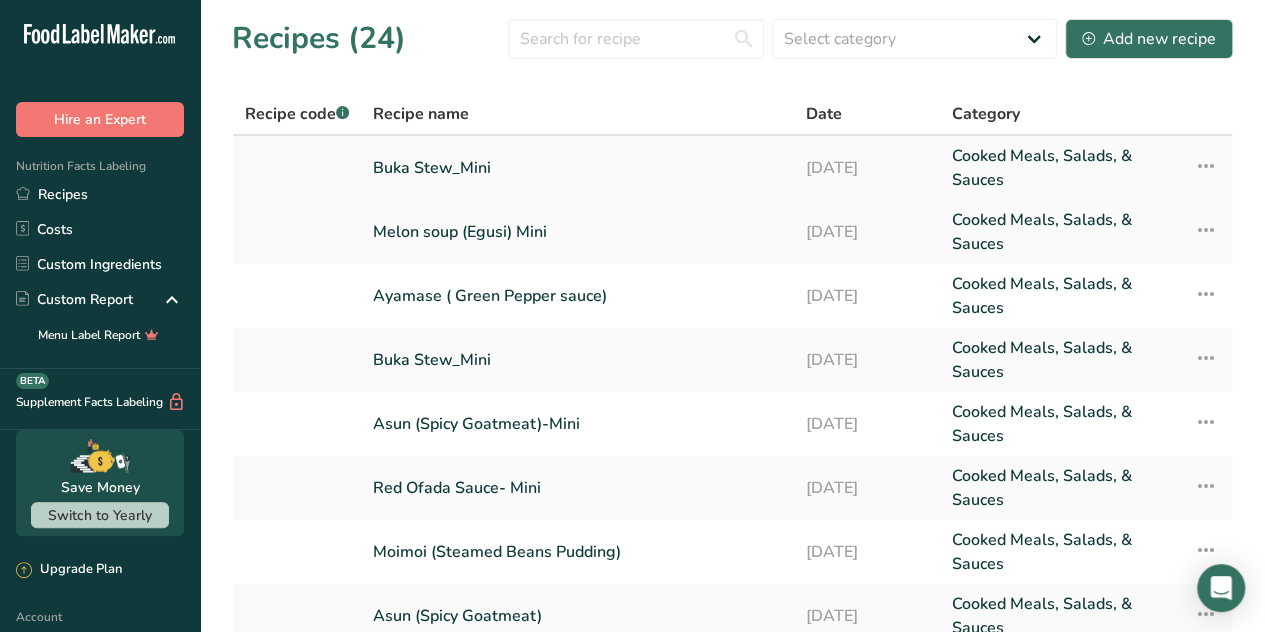 click on "Buka Stew_Mini" at bounding box center (577, 168) 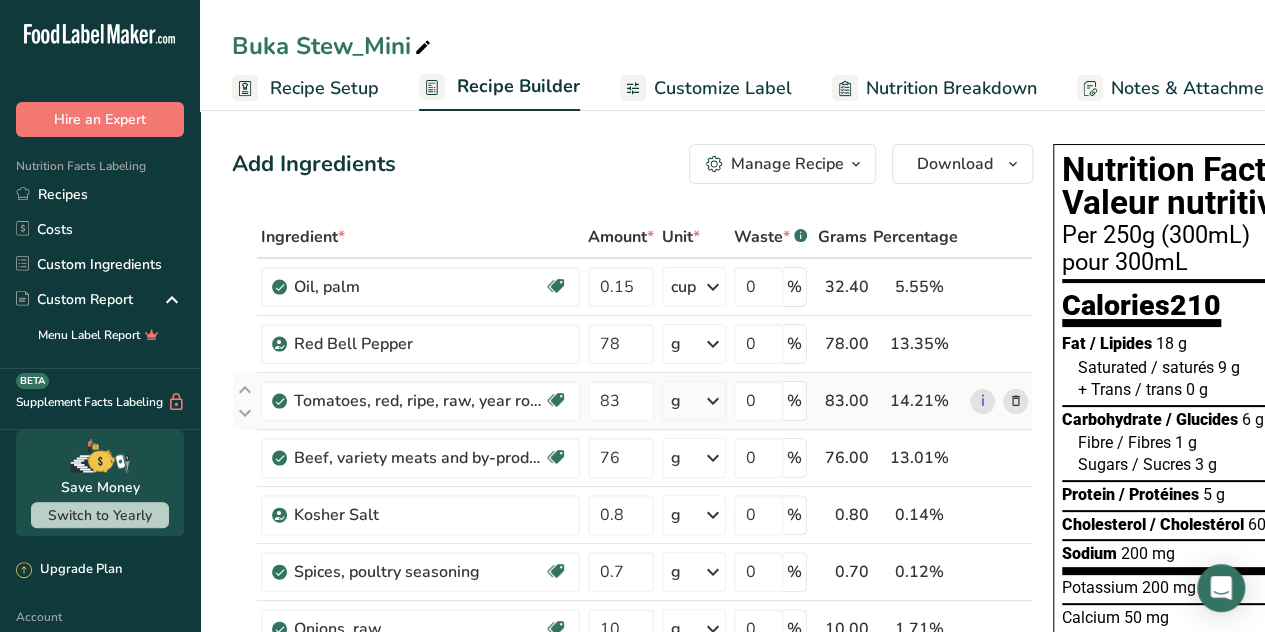 click on "83" at bounding box center (621, 401) 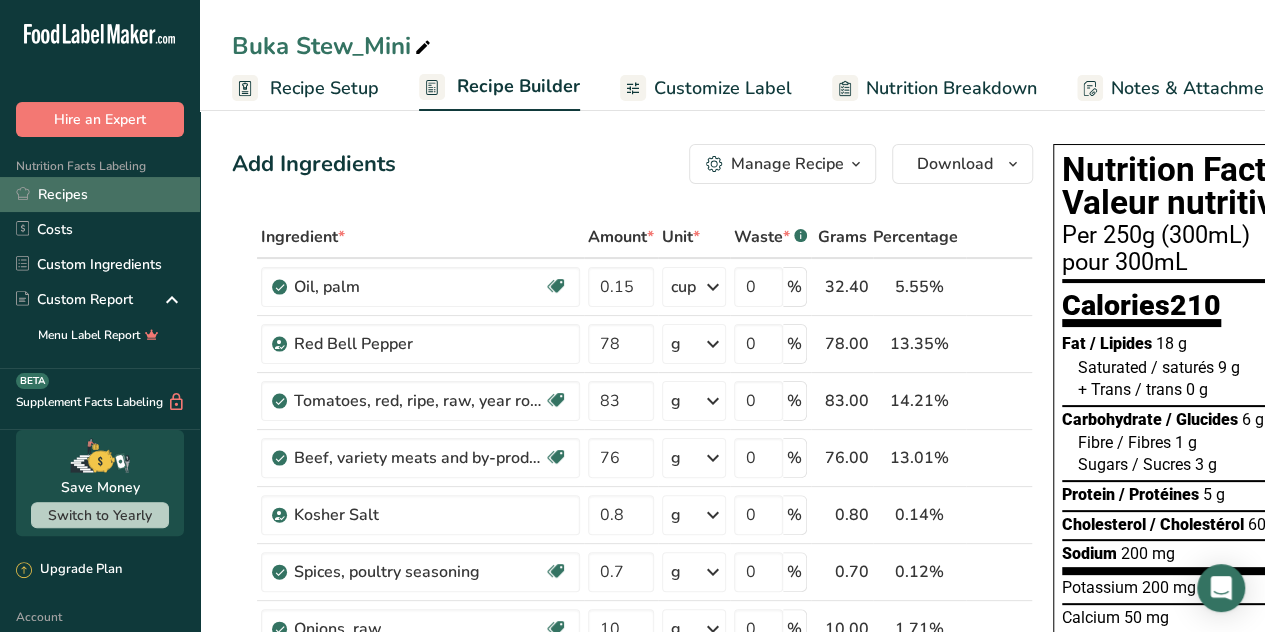 click on "Recipes" at bounding box center (100, 194) 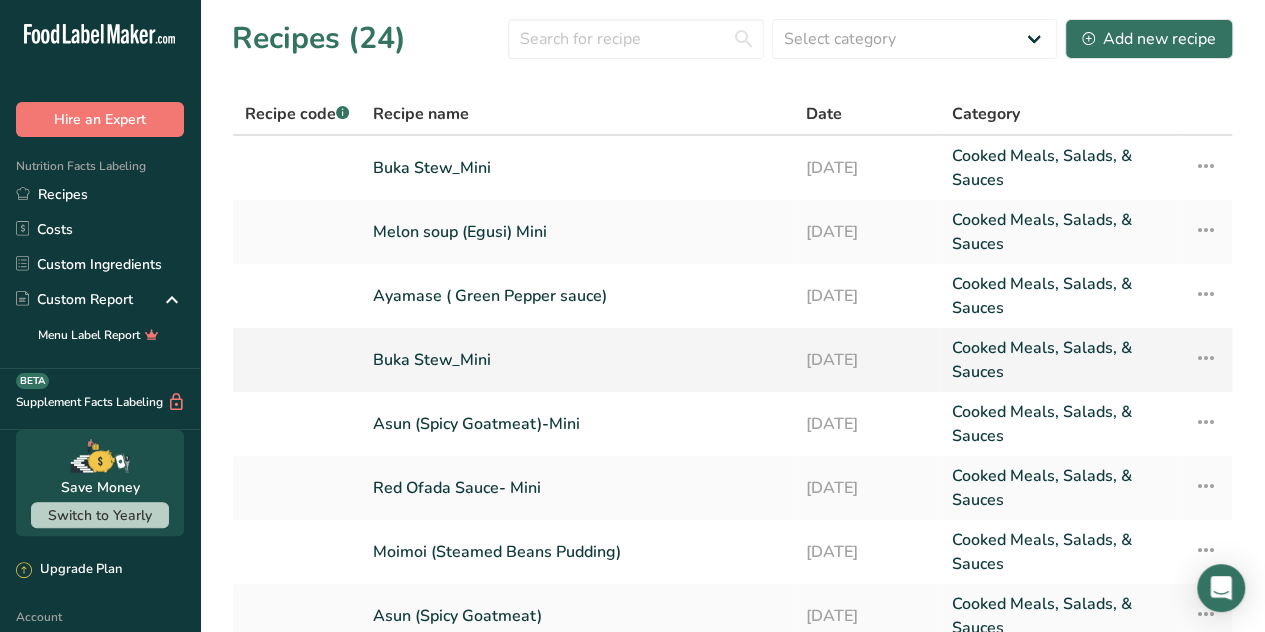 click on "Buka Stew_Mini" at bounding box center (577, 360) 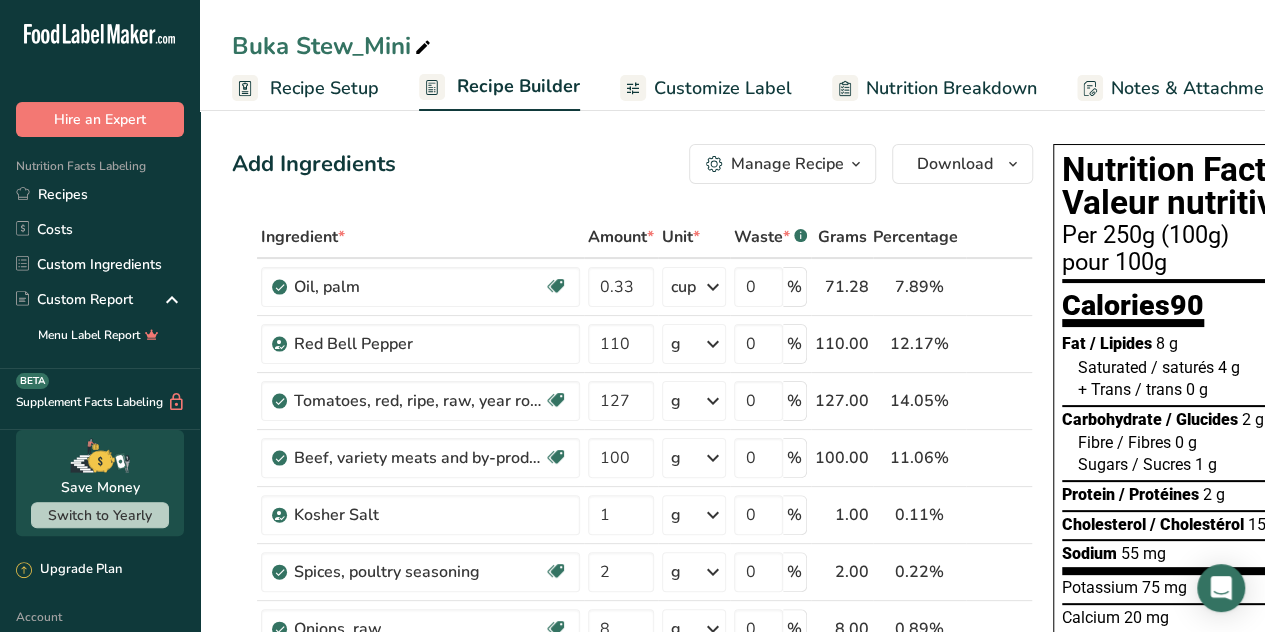 click on "Recipe Setup" at bounding box center (324, 88) 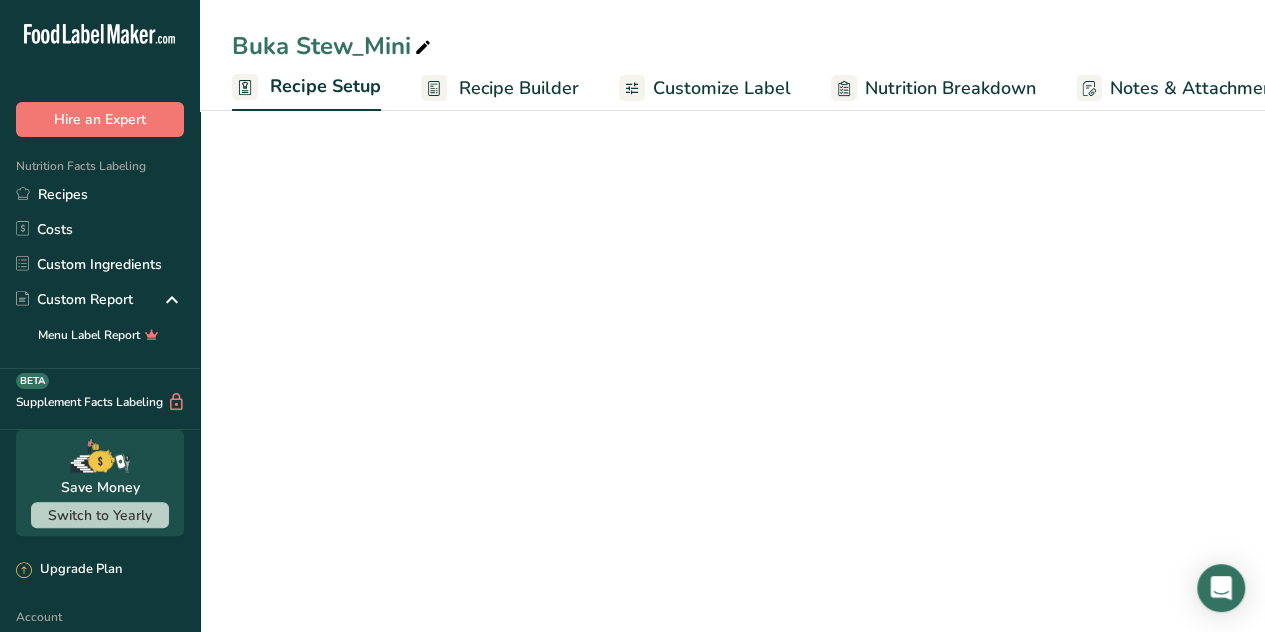 scroll, scrollTop: 0, scrollLeft: 7, axis: horizontal 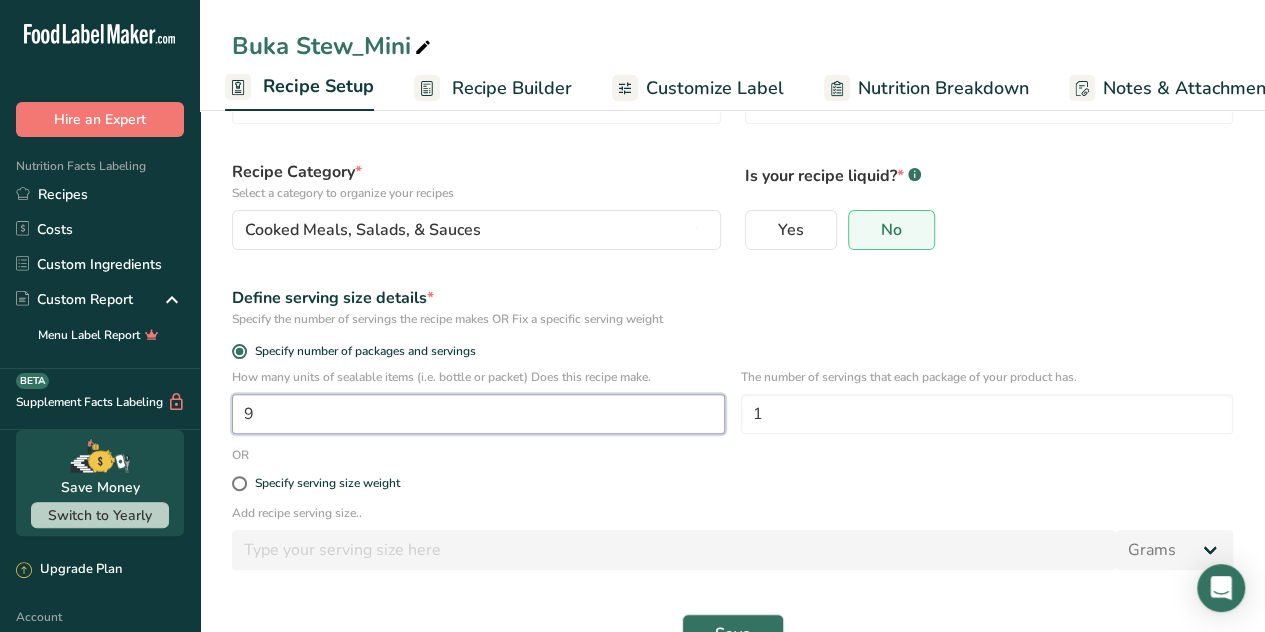 drag, startPoint x: 289, startPoint y: 417, endPoint x: 232, endPoint y: 423, distance: 57.31492 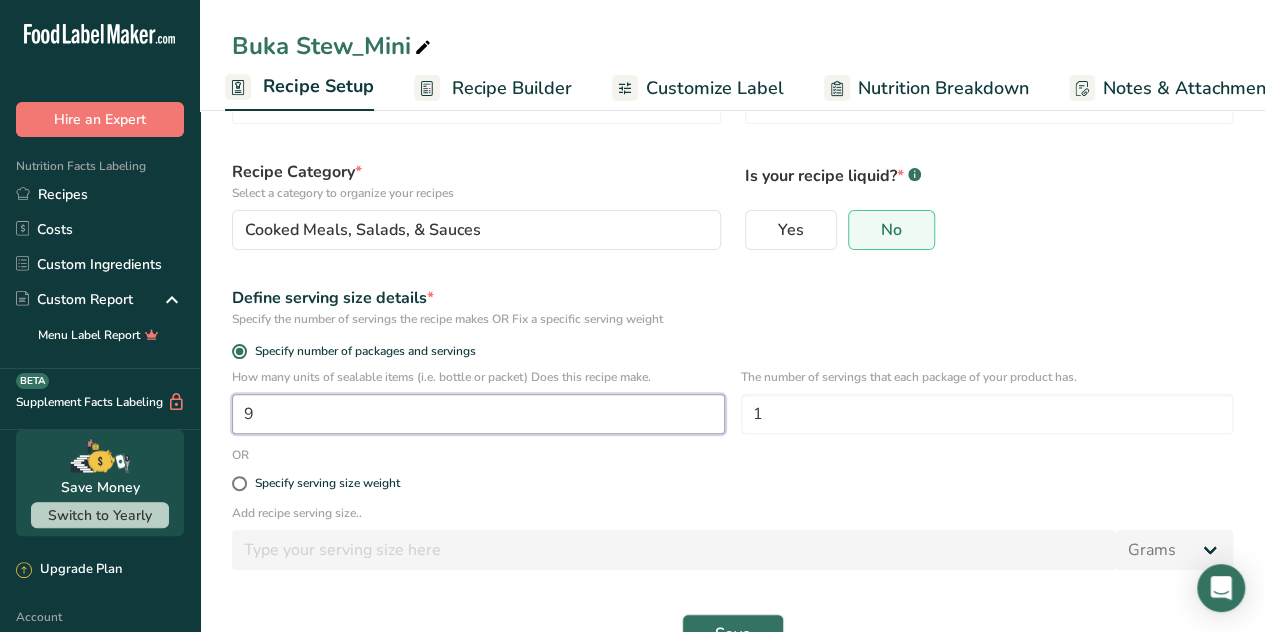 click on "9" at bounding box center [478, 414] 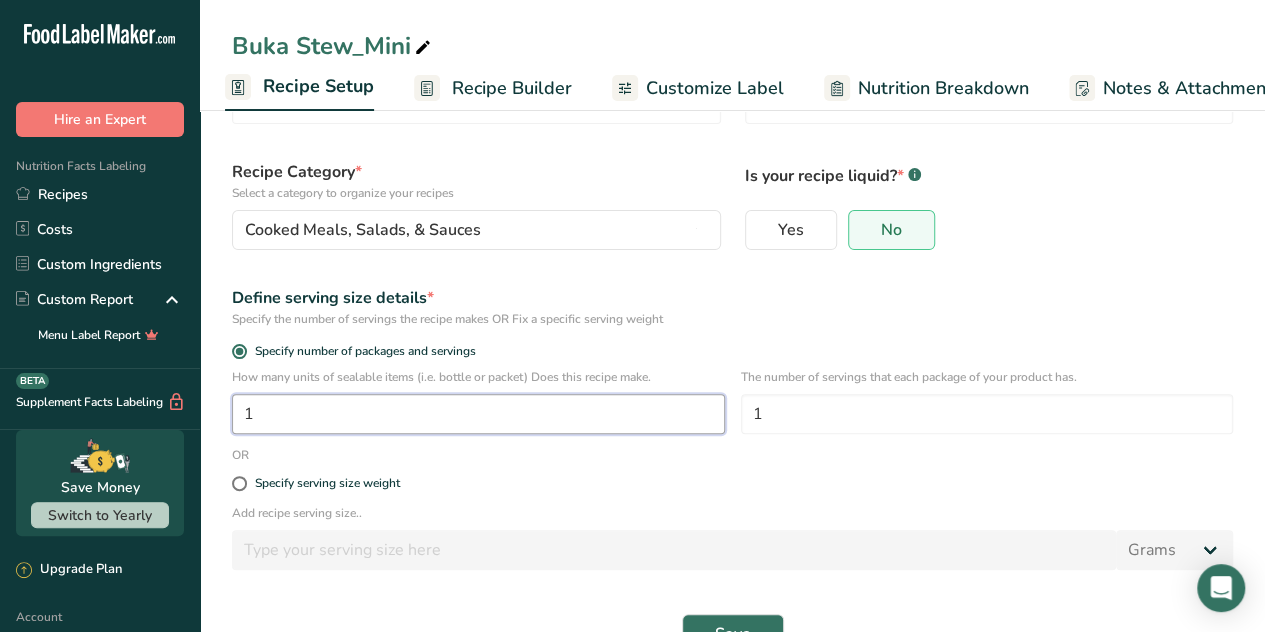 scroll, scrollTop: 158, scrollLeft: 0, axis: vertical 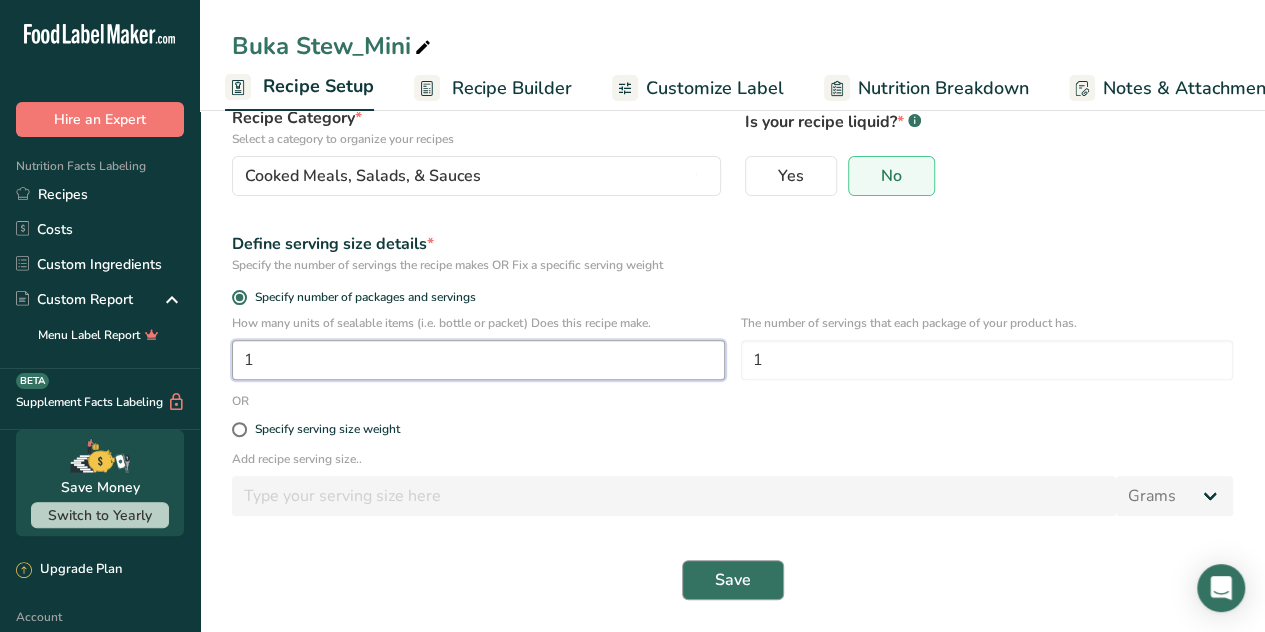 type on "1" 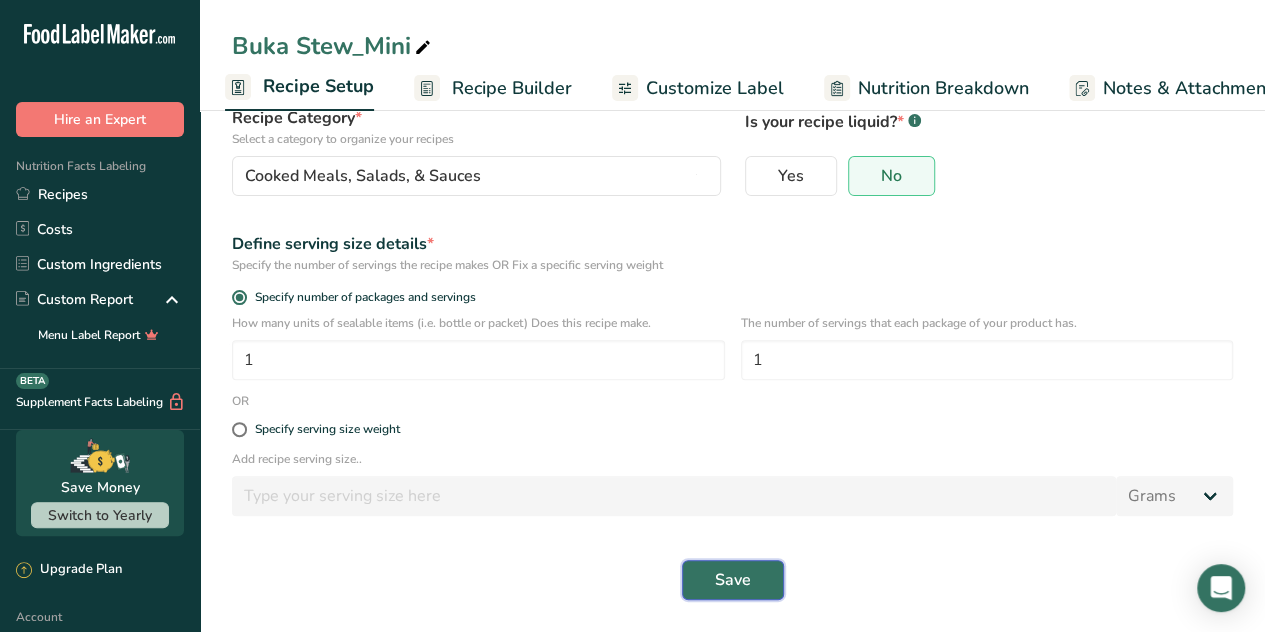 click on "Save" at bounding box center (733, 580) 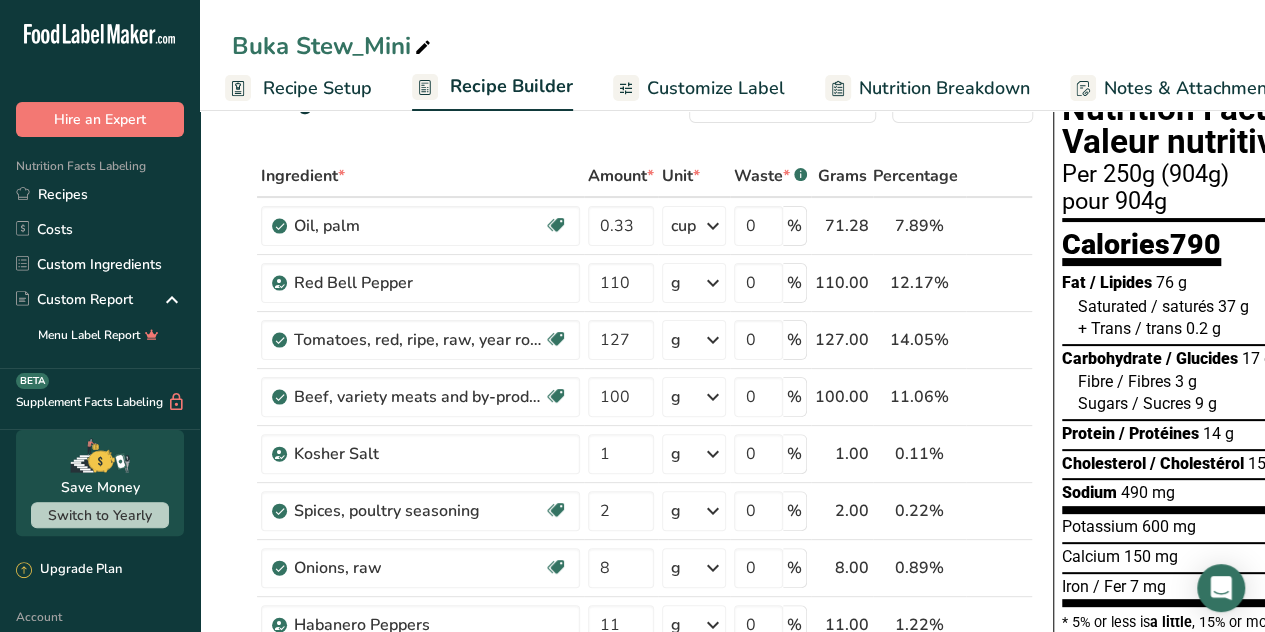 scroll, scrollTop: 0, scrollLeft: 0, axis: both 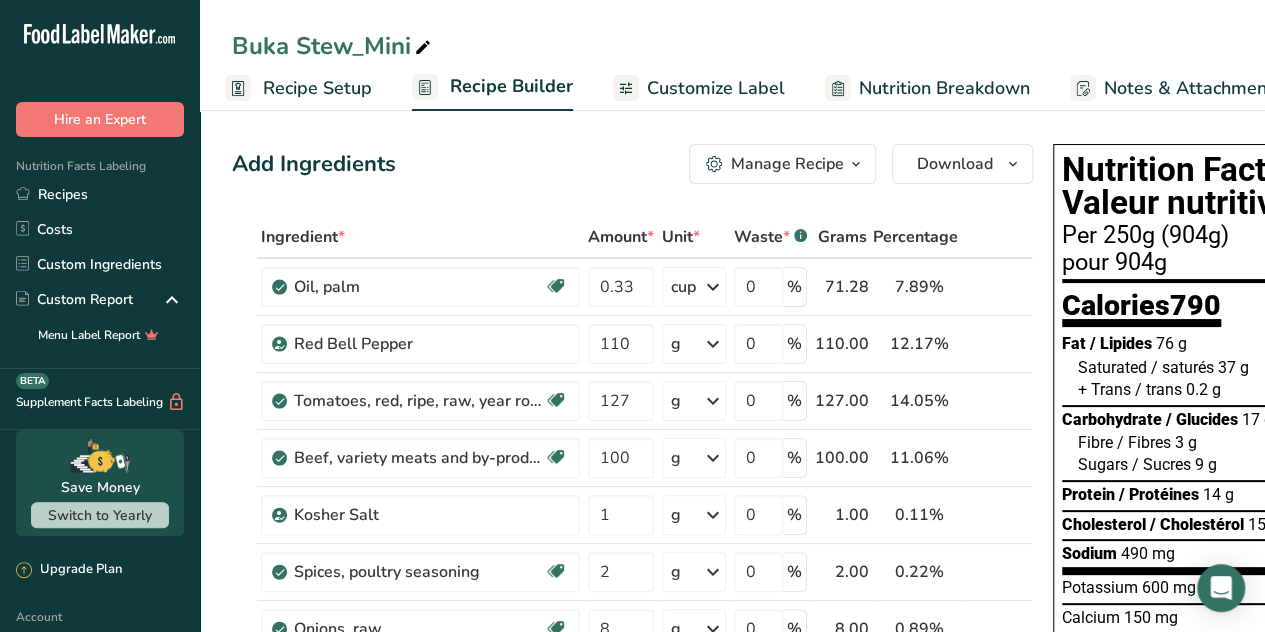 click on "Recipe Setup" at bounding box center [317, 88] 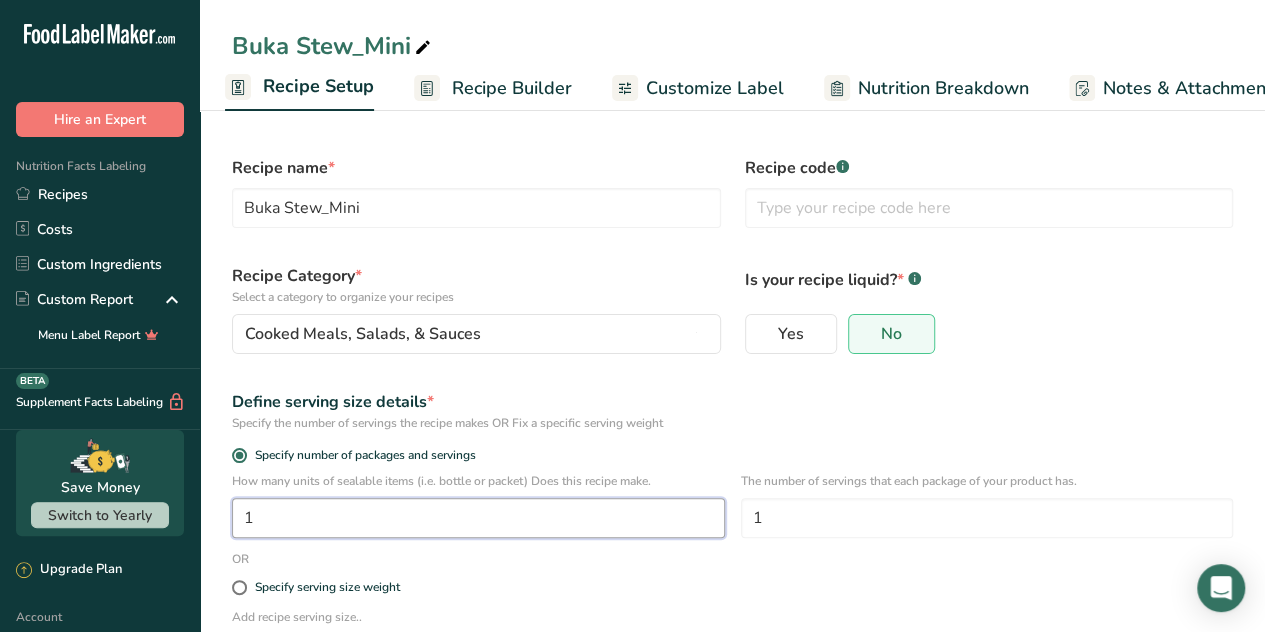 drag, startPoint x: 272, startPoint y: 521, endPoint x: 214, endPoint y: 524, distance: 58.077534 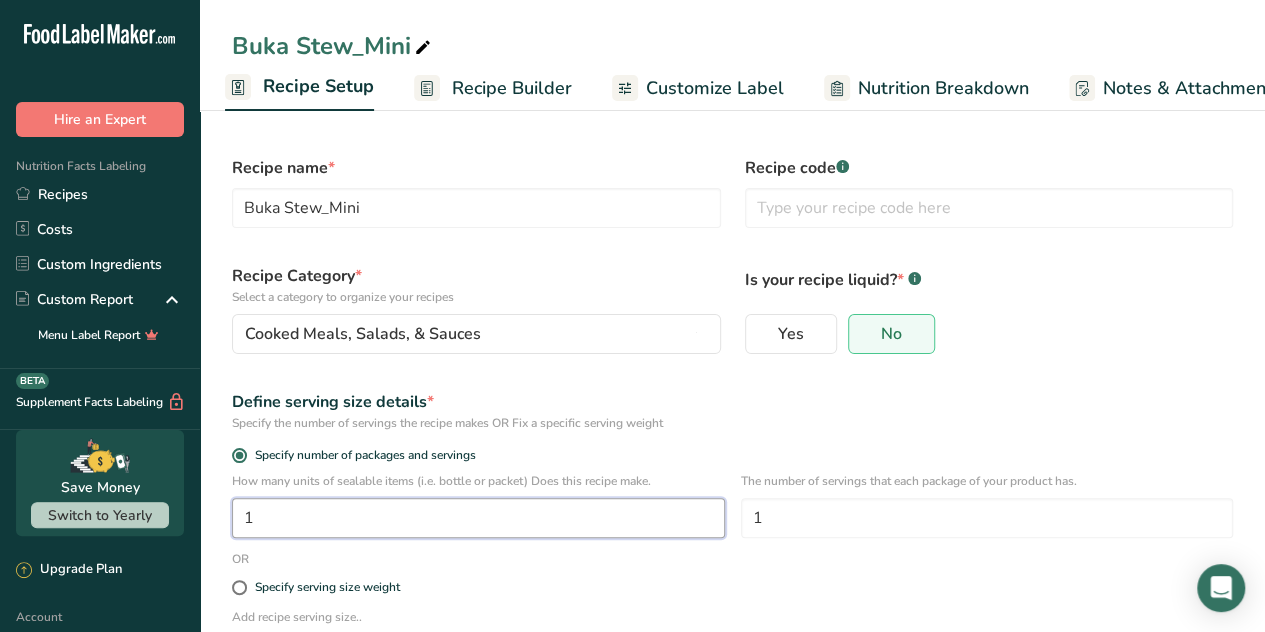 click on "Recipe name *   Buka Stew_Mini
Recipe code
.a-a{fill:#347362;}.b-a{fill:#fff;}
Recipe Category *
Select a category to organize your recipes
Cooked Meals, Salads, & Sauces
Standard Categories
Custom Categories
.a-a{fill:#347362;}.b-a{fill:#fff;}
Baked Goods
[GEOGRAPHIC_DATA]
Confectionery
Cooked Meals, Salads, & Sauces
[GEOGRAPHIC_DATA]
Snacks
Add New Category
Is your recipe liquid? *   .a-a{fill:#347362;}.b-a{fill:#fff;}           Yes   No
Define serving size details *
Specify the number of servings the recipe makes OR Fix a specific serving weight
Specify number of packages and servings
1     1" at bounding box center (732, 447) 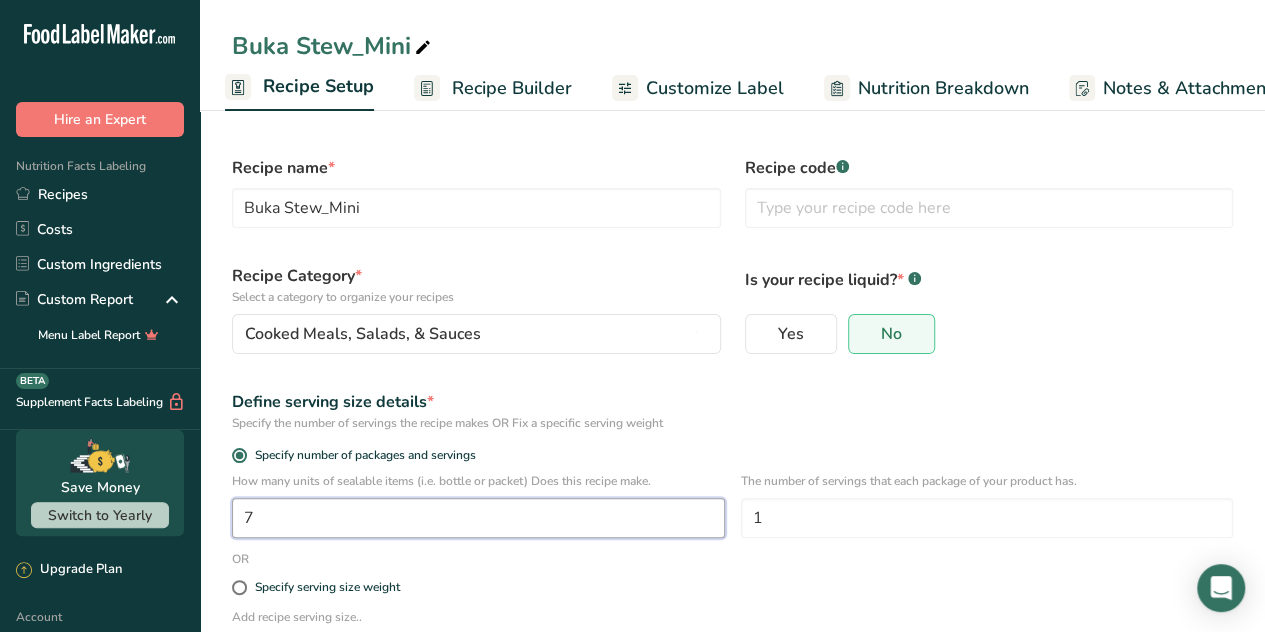 scroll, scrollTop: 158, scrollLeft: 0, axis: vertical 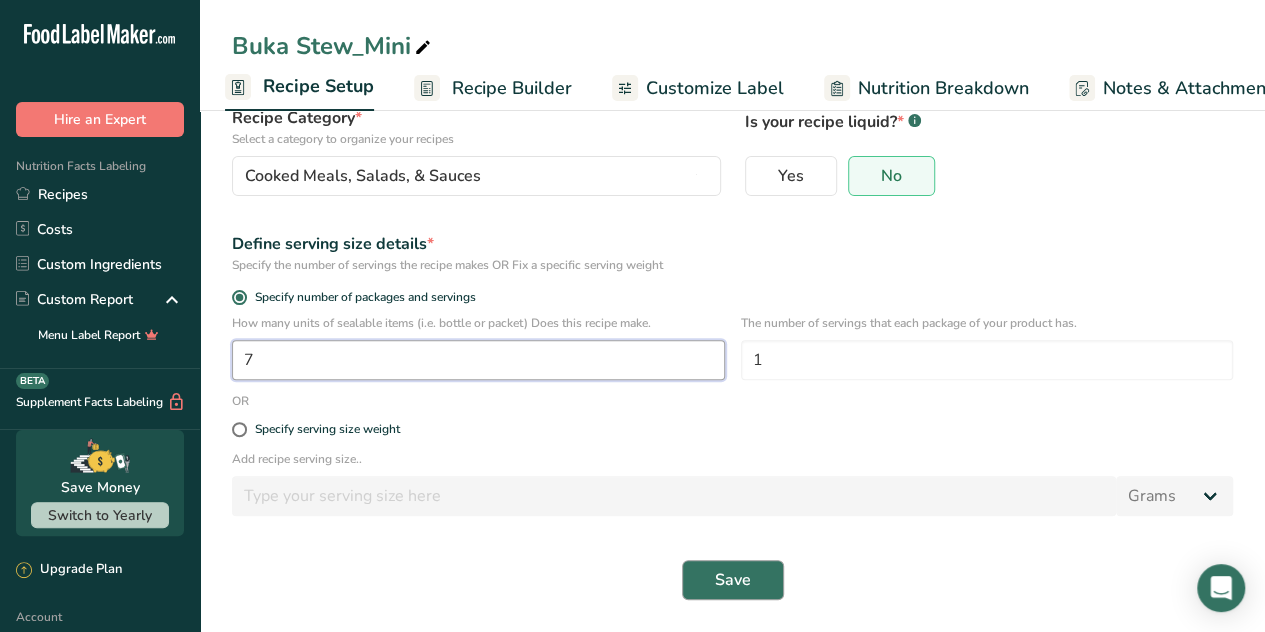 type on "7" 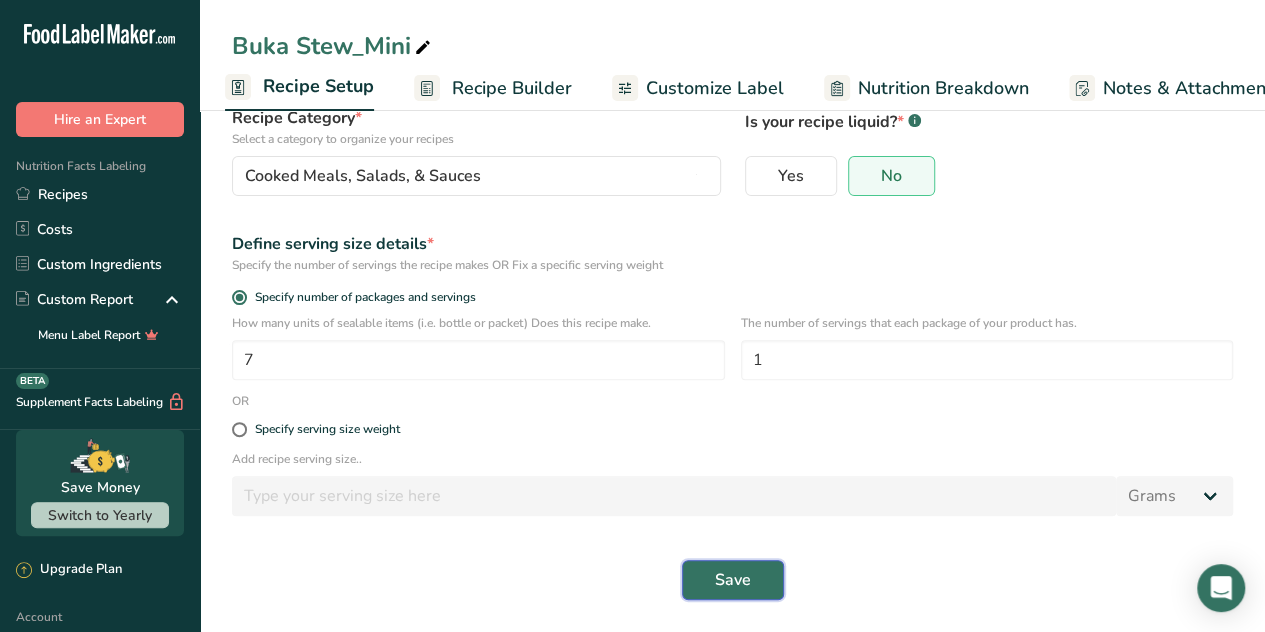 click on "Save" at bounding box center (733, 580) 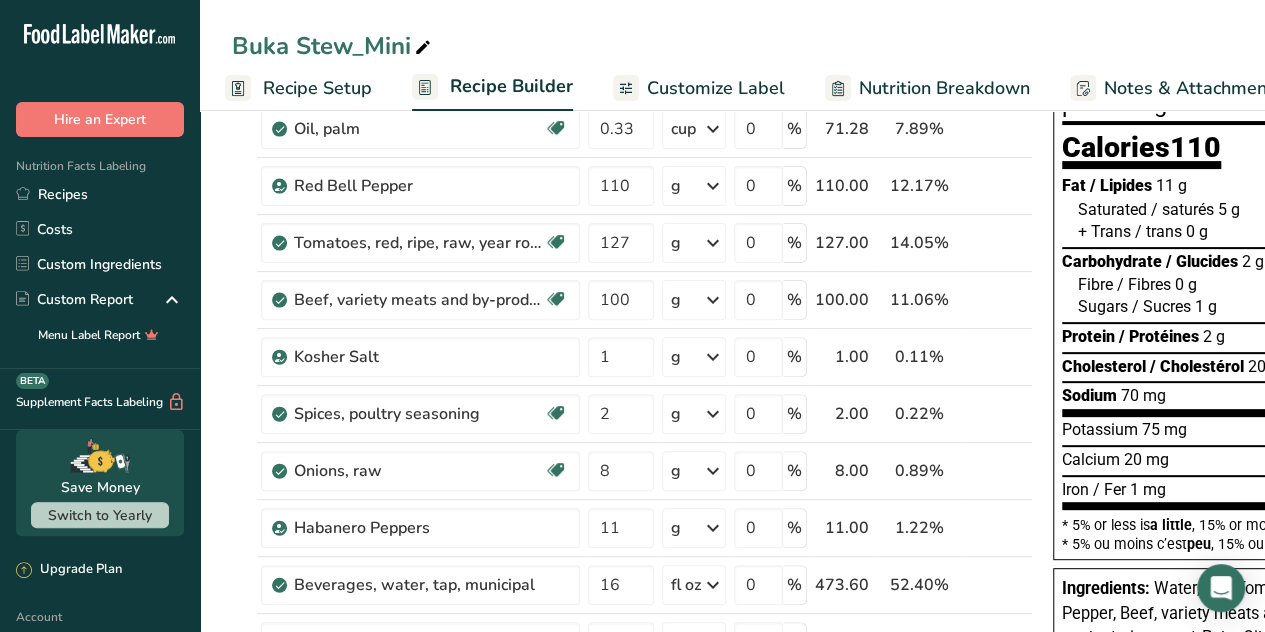 scroll, scrollTop: 0, scrollLeft: 0, axis: both 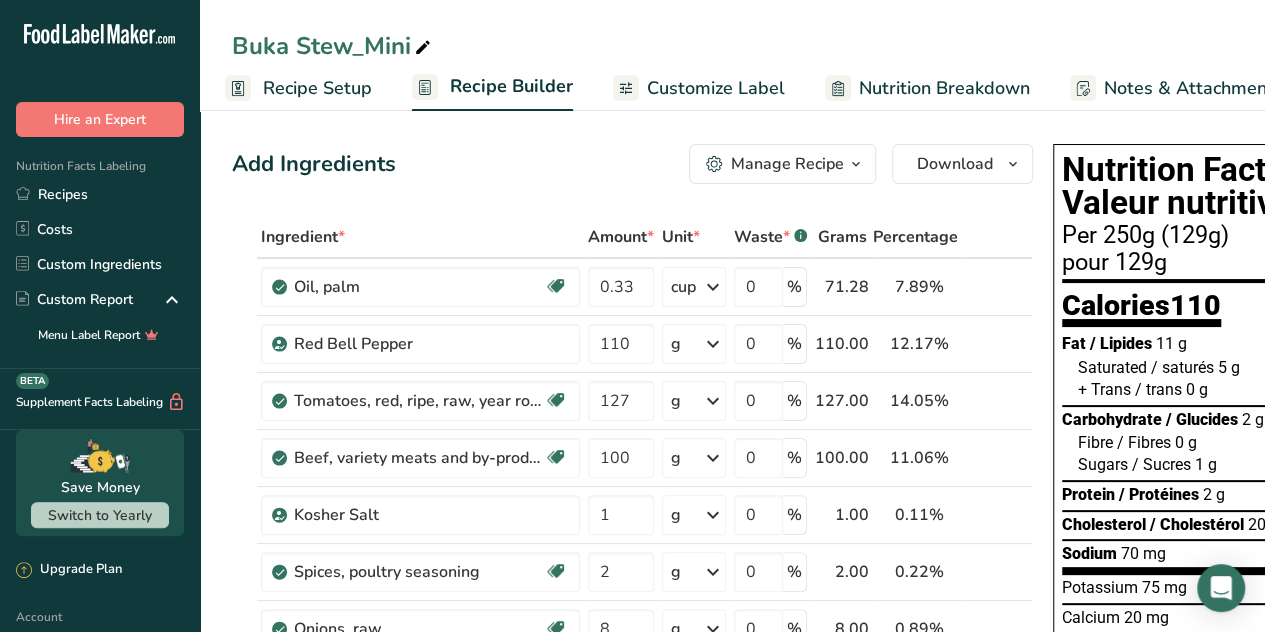 click on "Recipe Setup" at bounding box center (317, 88) 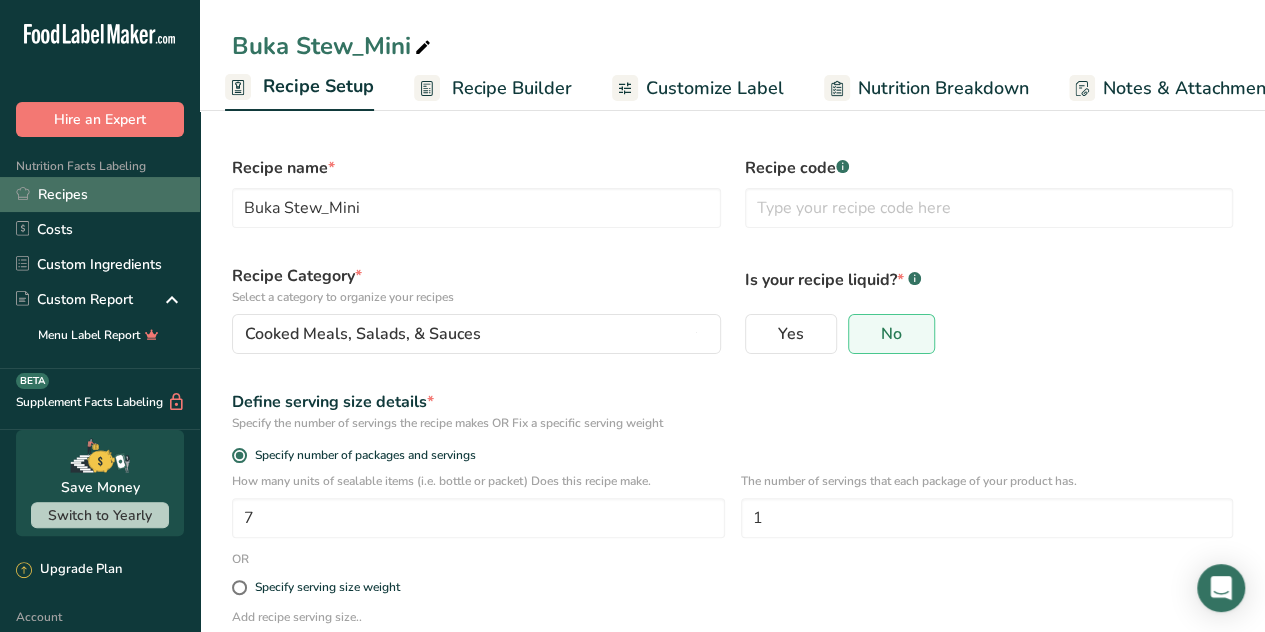 click on "Recipes" at bounding box center (100, 194) 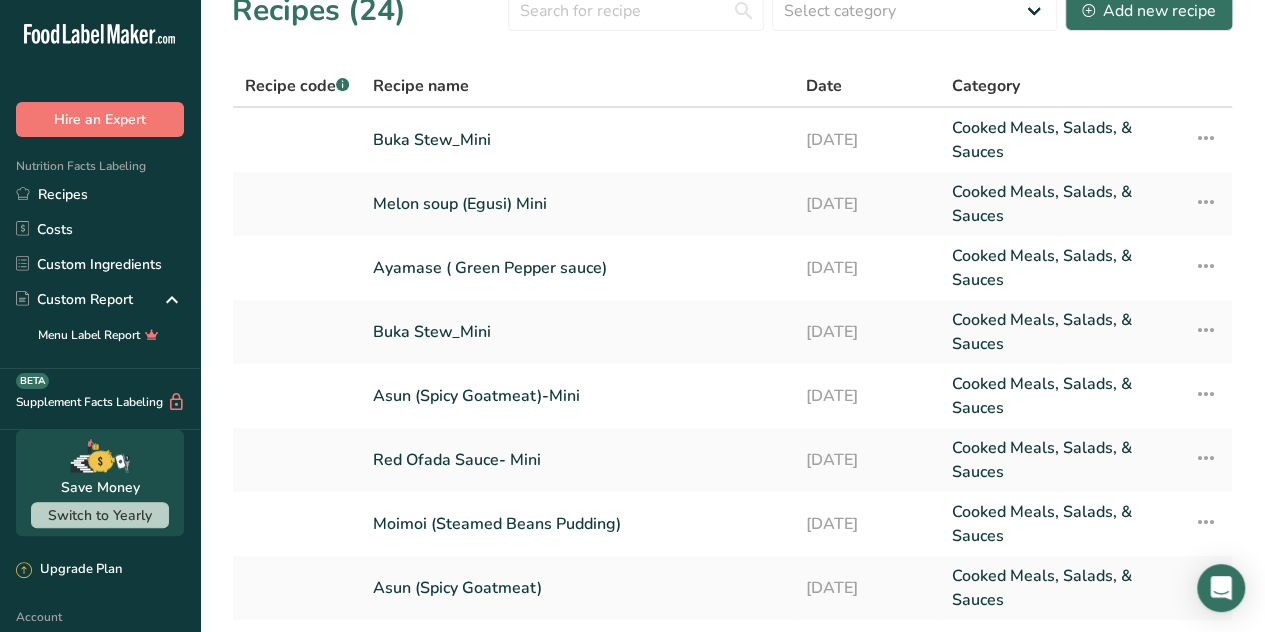 scroll, scrollTop: 0, scrollLeft: 0, axis: both 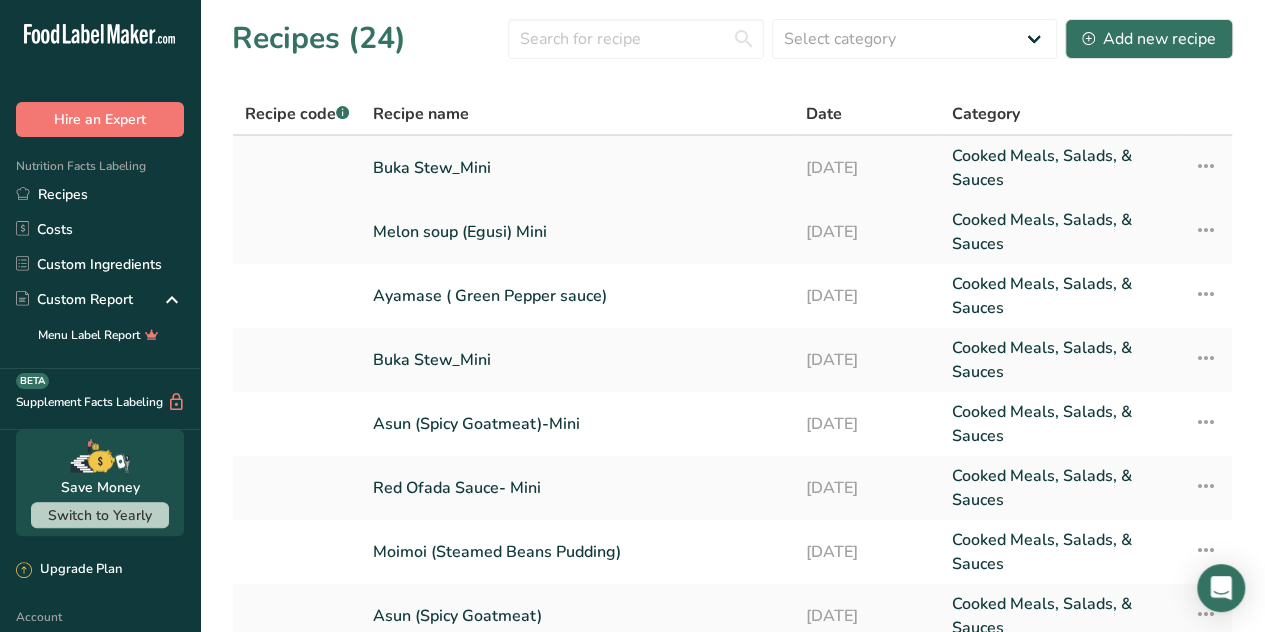 click on "Buka Stew_Mini" at bounding box center (577, 168) 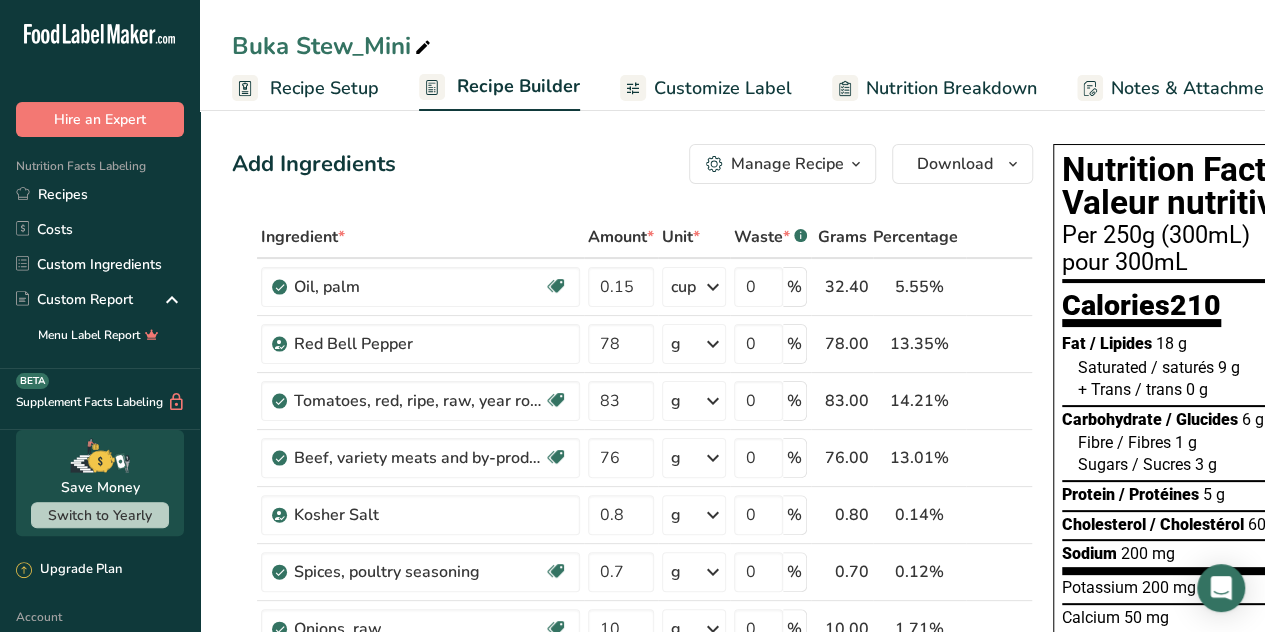 drag, startPoint x: 287, startPoint y: 49, endPoint x: 292, endPoint y: 92, distance: 43.289722 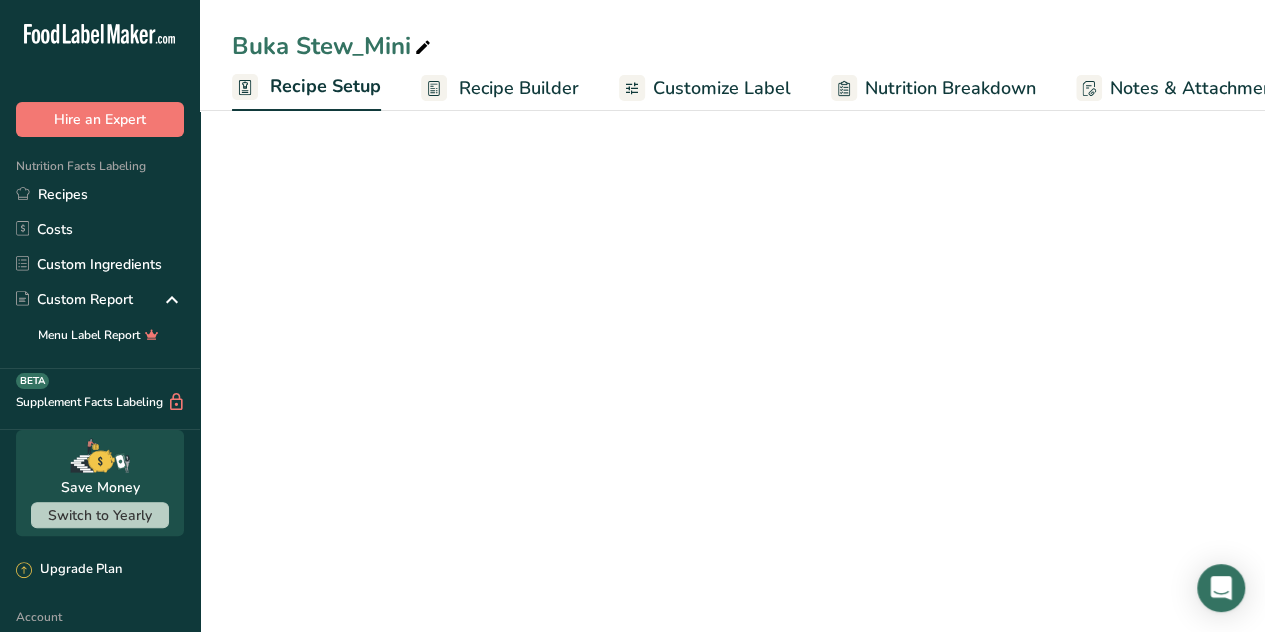 scroll, scrollTop: 0, scrollLeft: 7, axis: horizontal 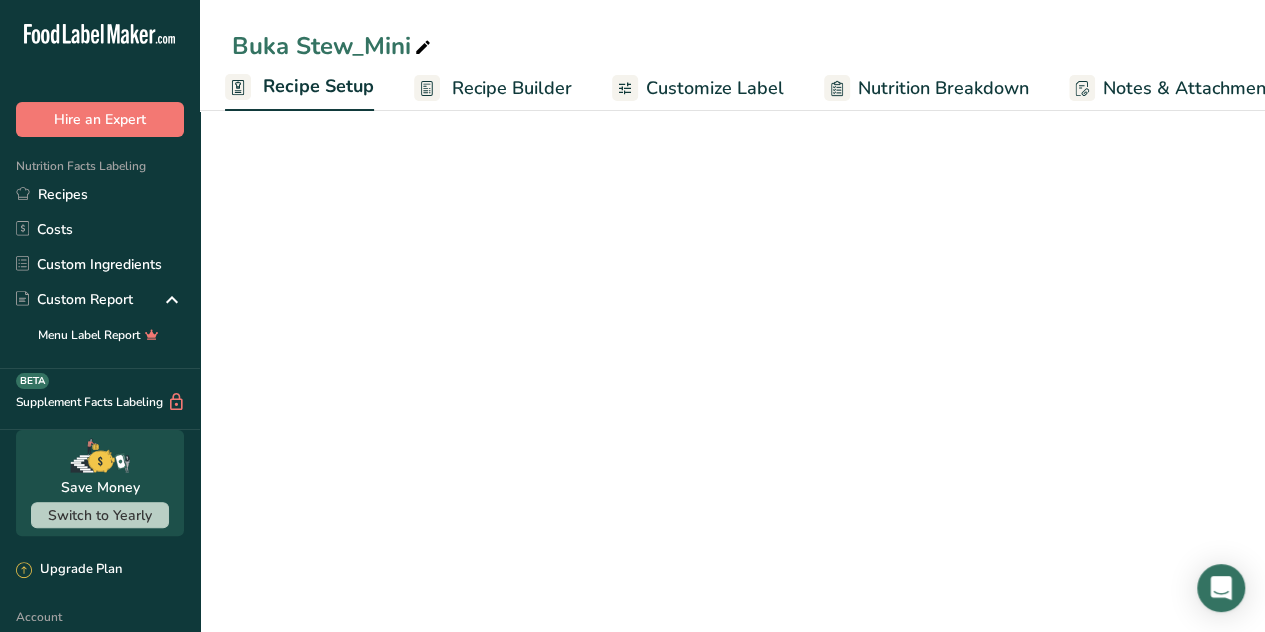 select on "22" 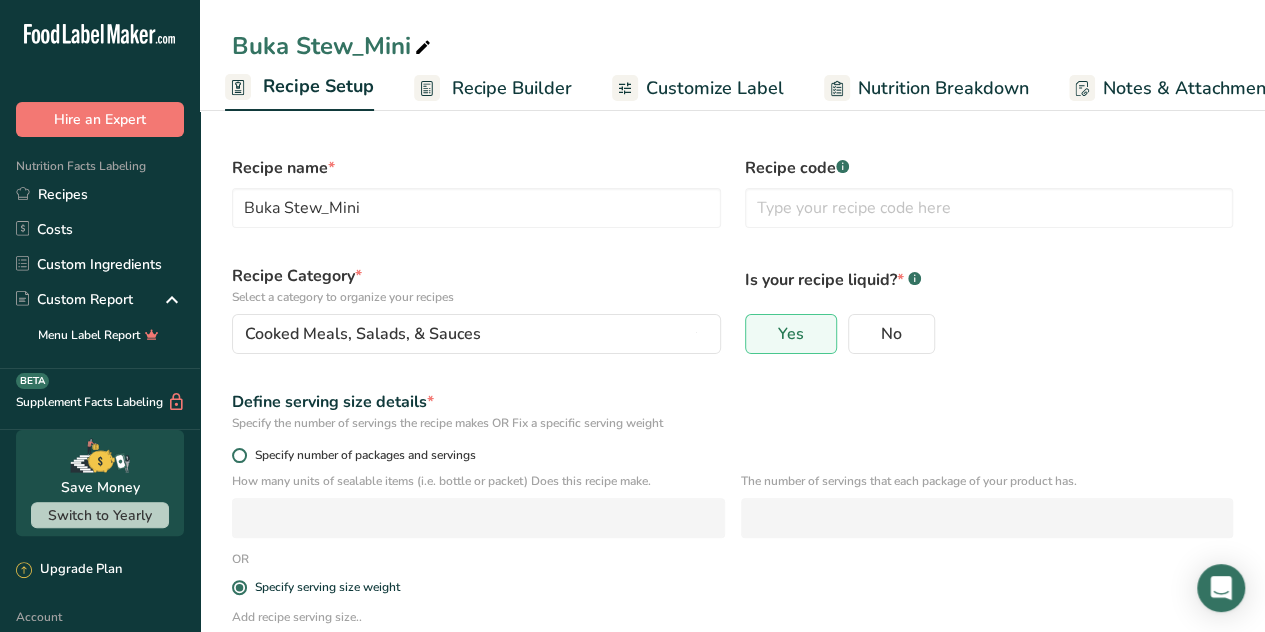 drag, startPoint x: 752, startPoint y: 429, endPoint x: 233, endPoint y: 457, distance: 519.75476 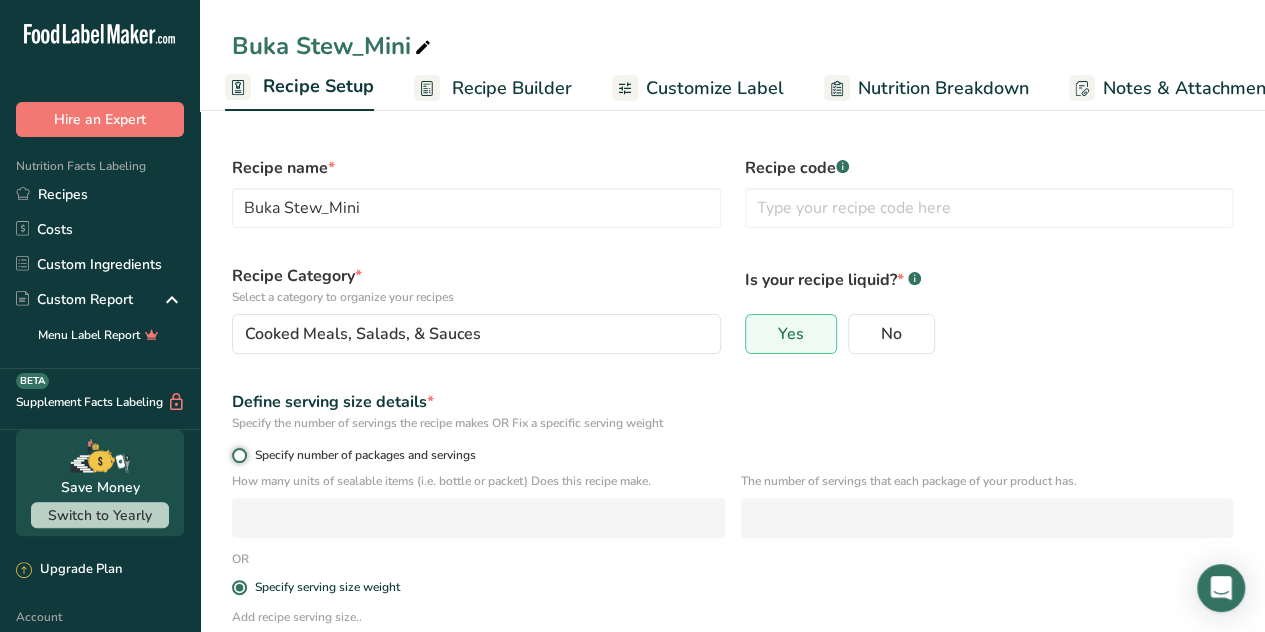 click on "Specify number of packages and servings" at bounding box center [238, 455] 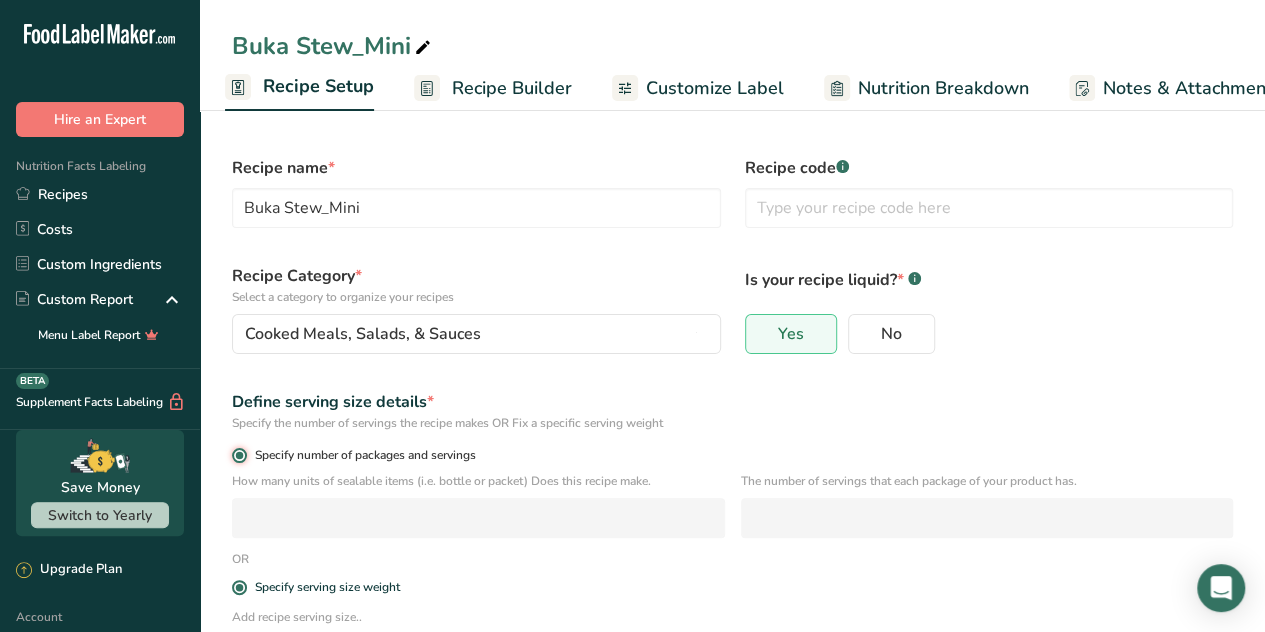 radio on "false" 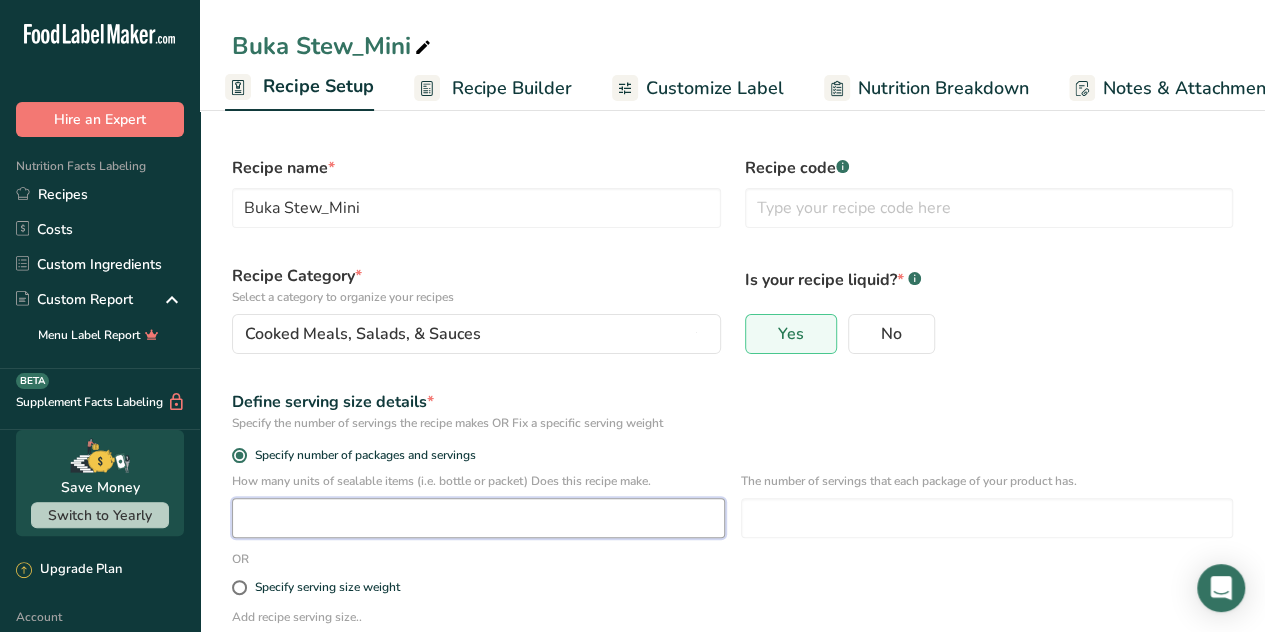 click at bounding box center (478, 518) 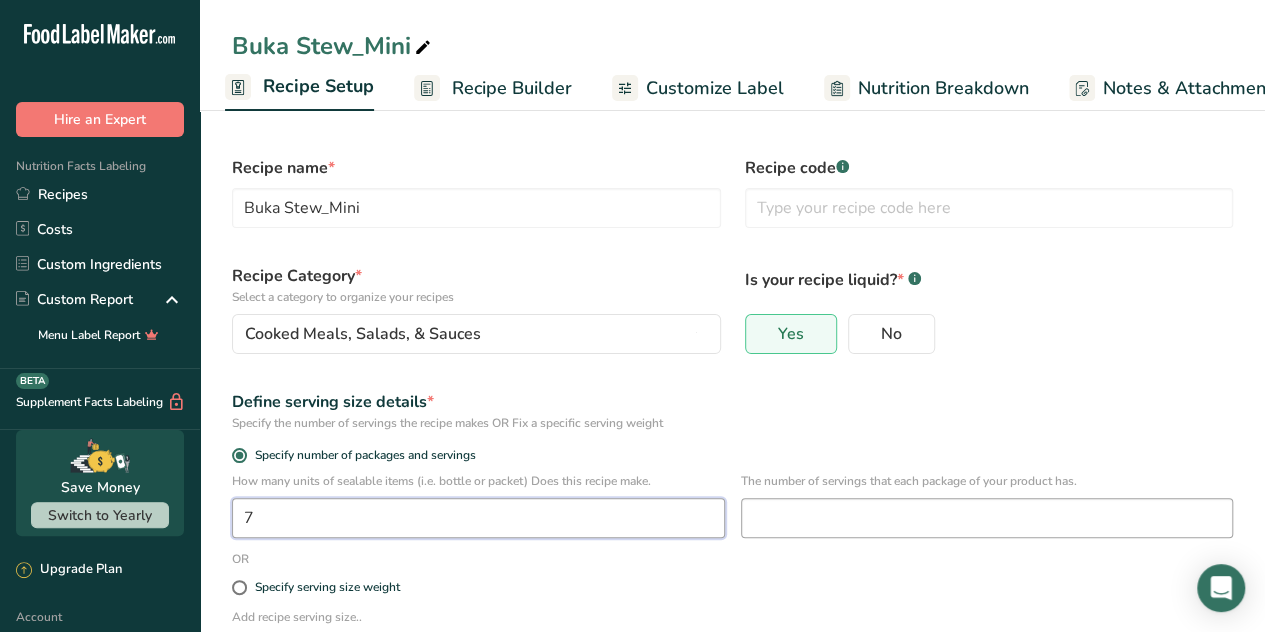 type on "7" 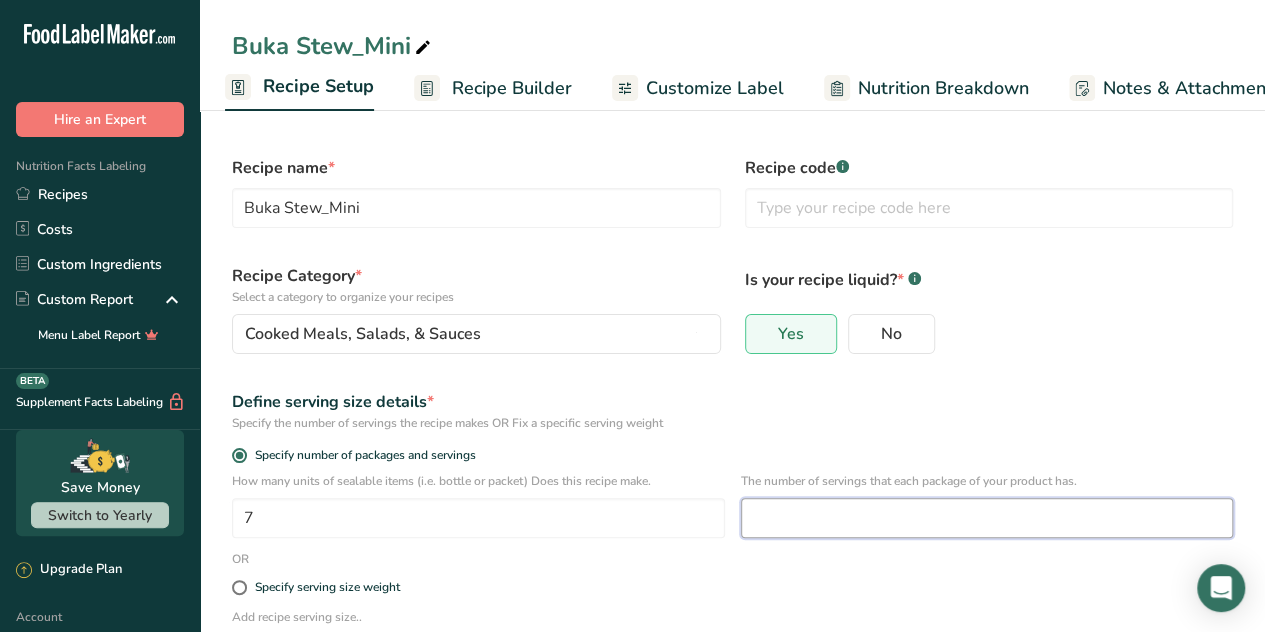 click at bounding box center (987, 518) 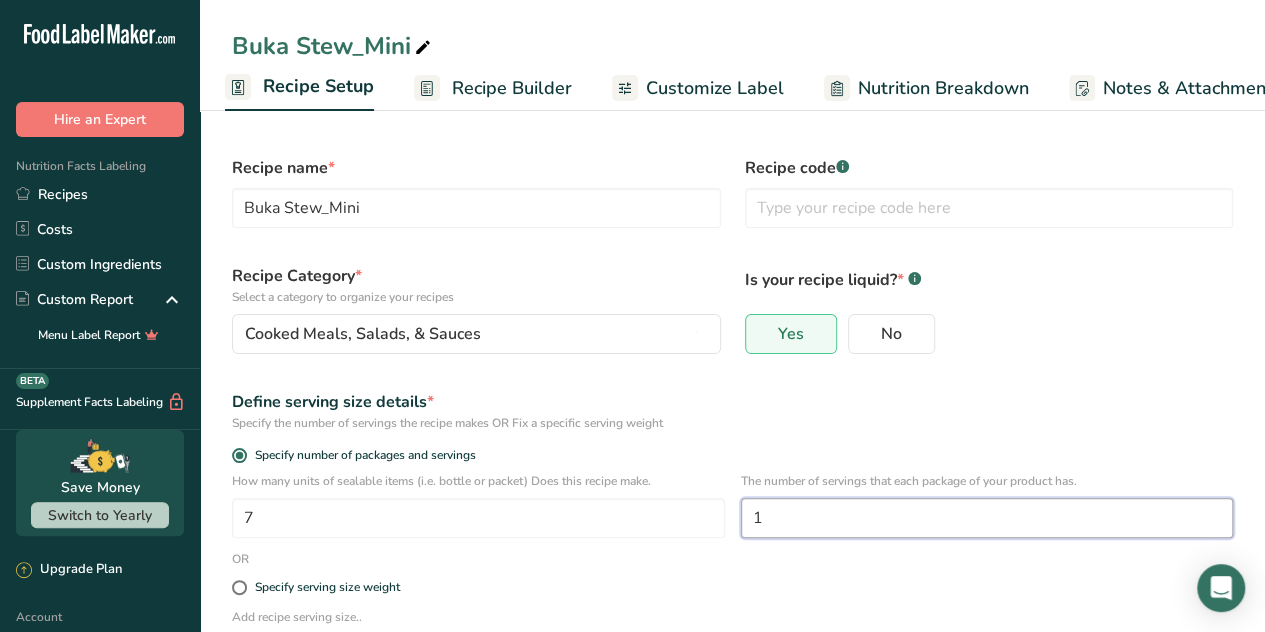 scroll, scrollTop: 214, scrollLeft: 0, axis: vertical 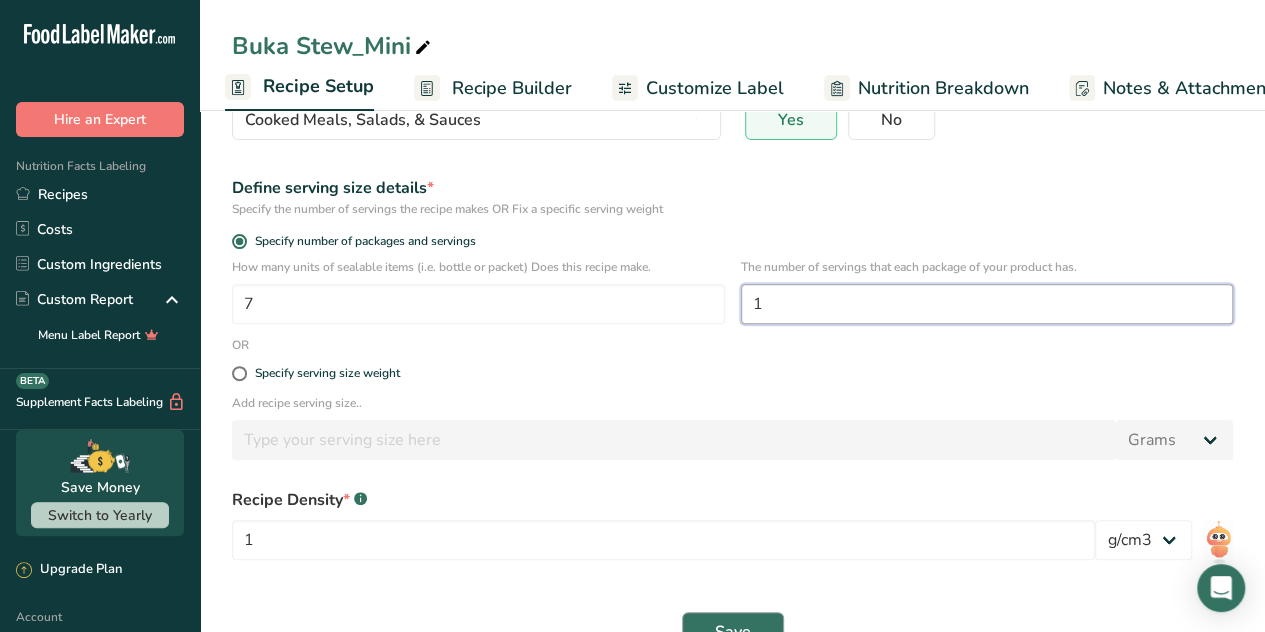 type on "1" 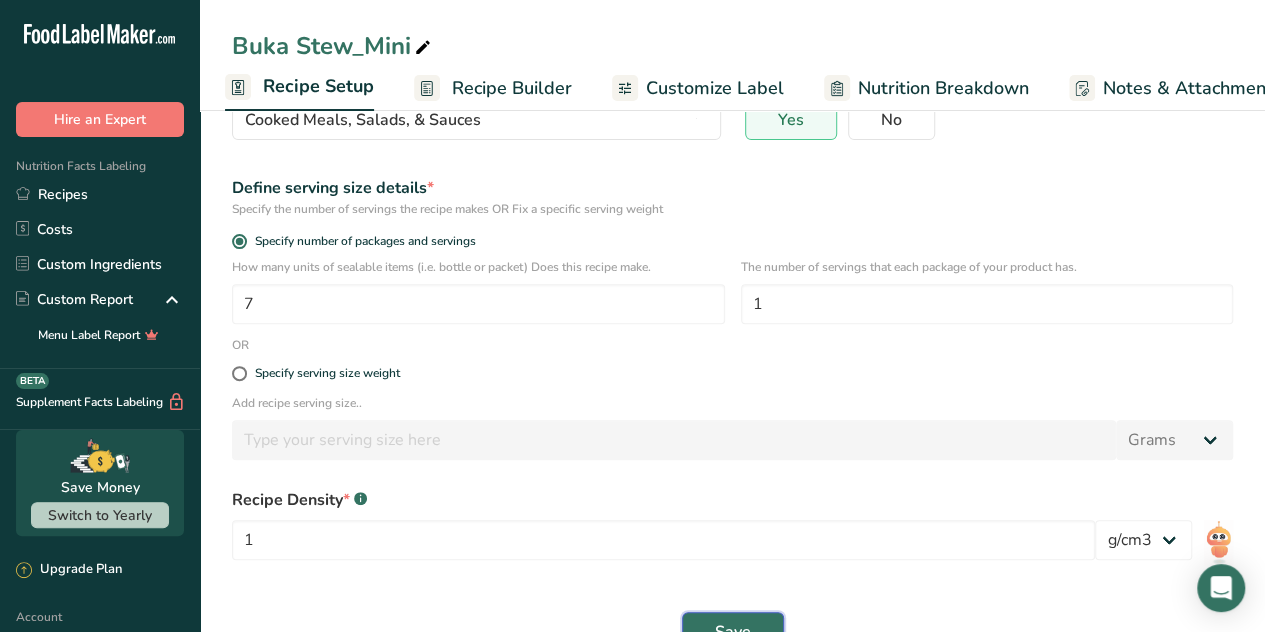 click on "Save" at bounding box center (733, 632) 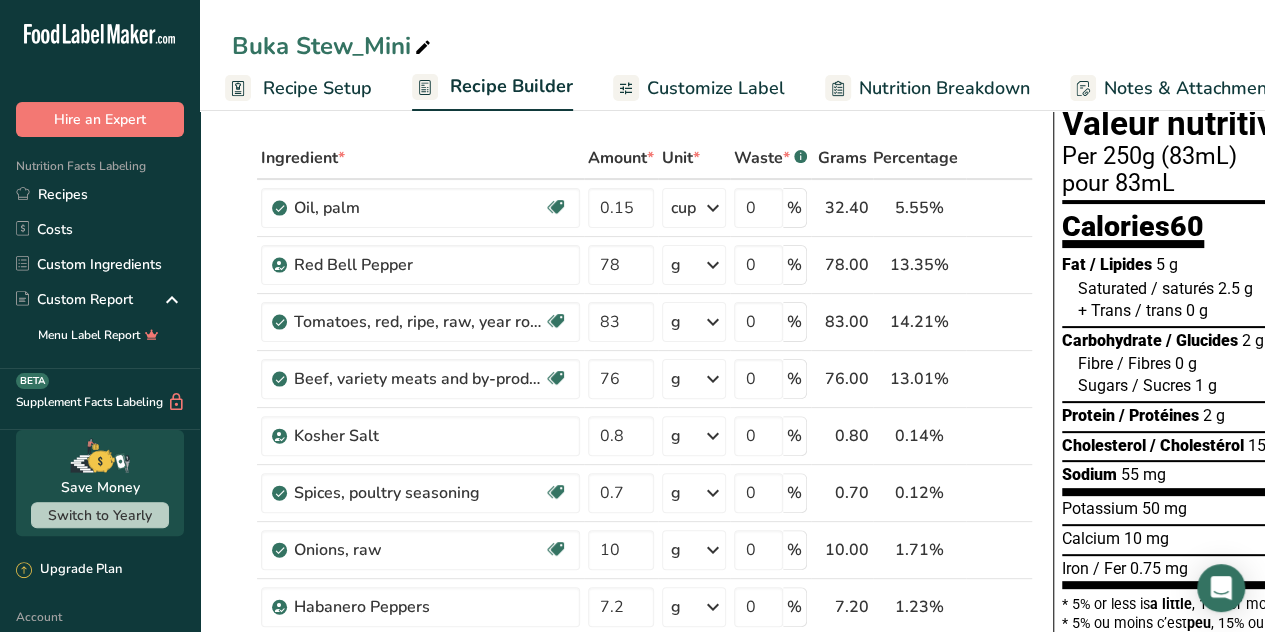 scroll, scrollTop: 30, scrollLeft: 0, axis: vertical 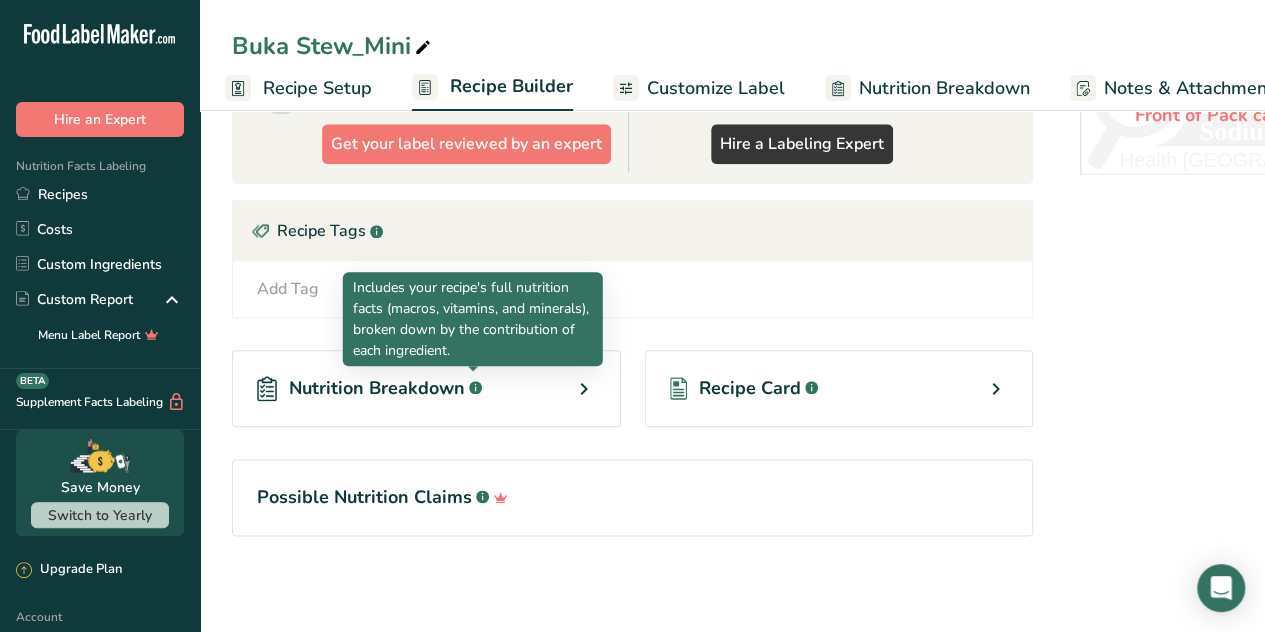 click 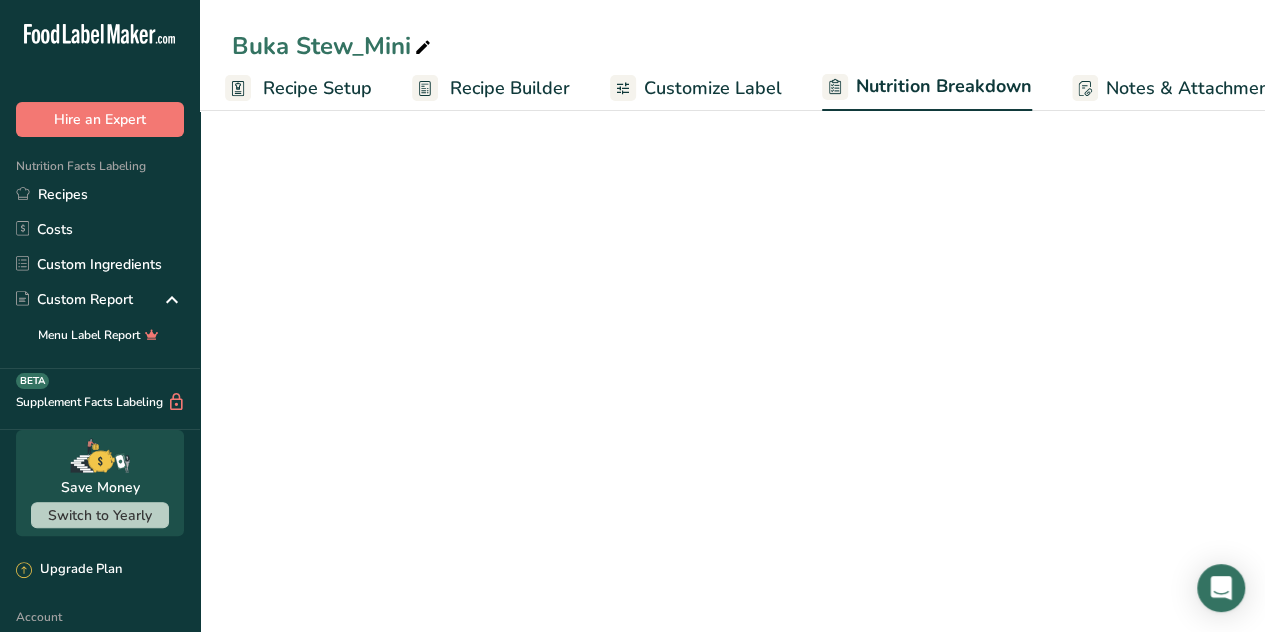 select on "Calories" 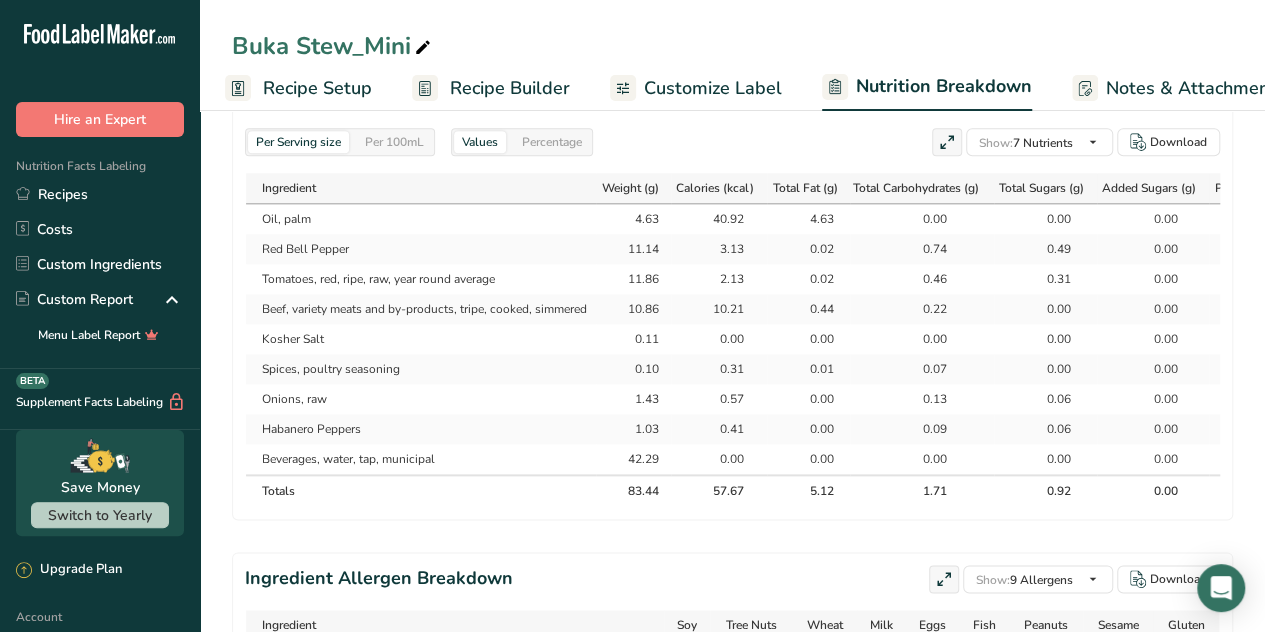 drag, startPoint x: 712, startPoint y: 303, endPoint x: 749, endPoint y: 296, distance: 37.65634 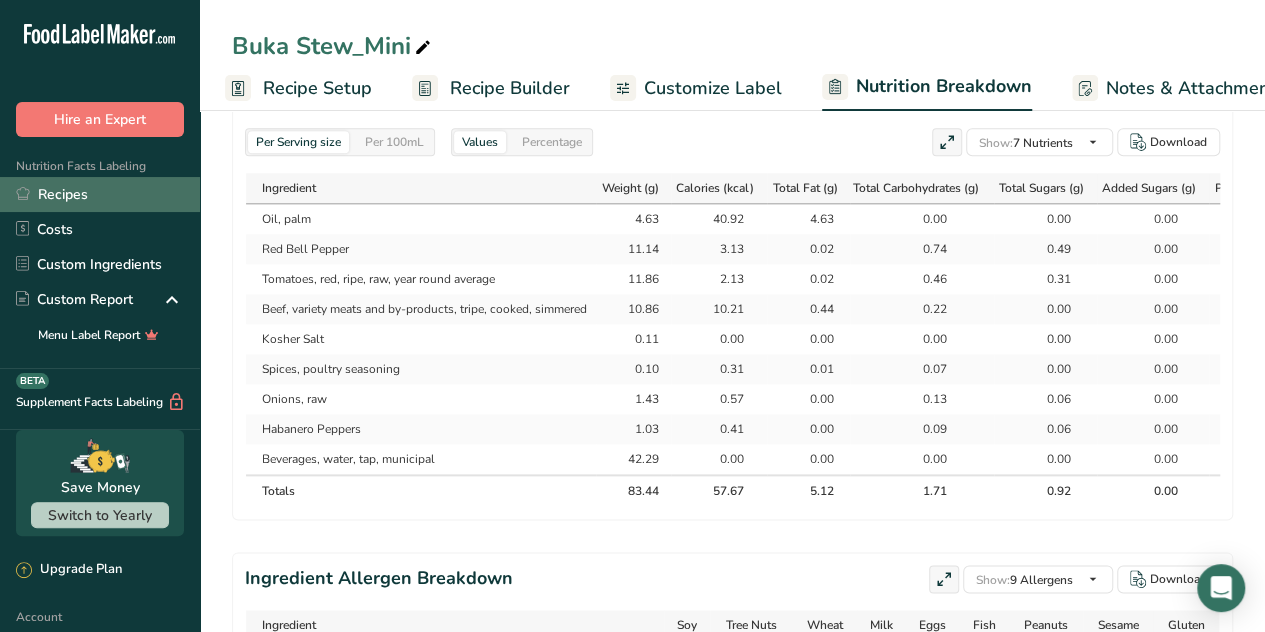 click on "Recipes" at bounding box center (100, 194) 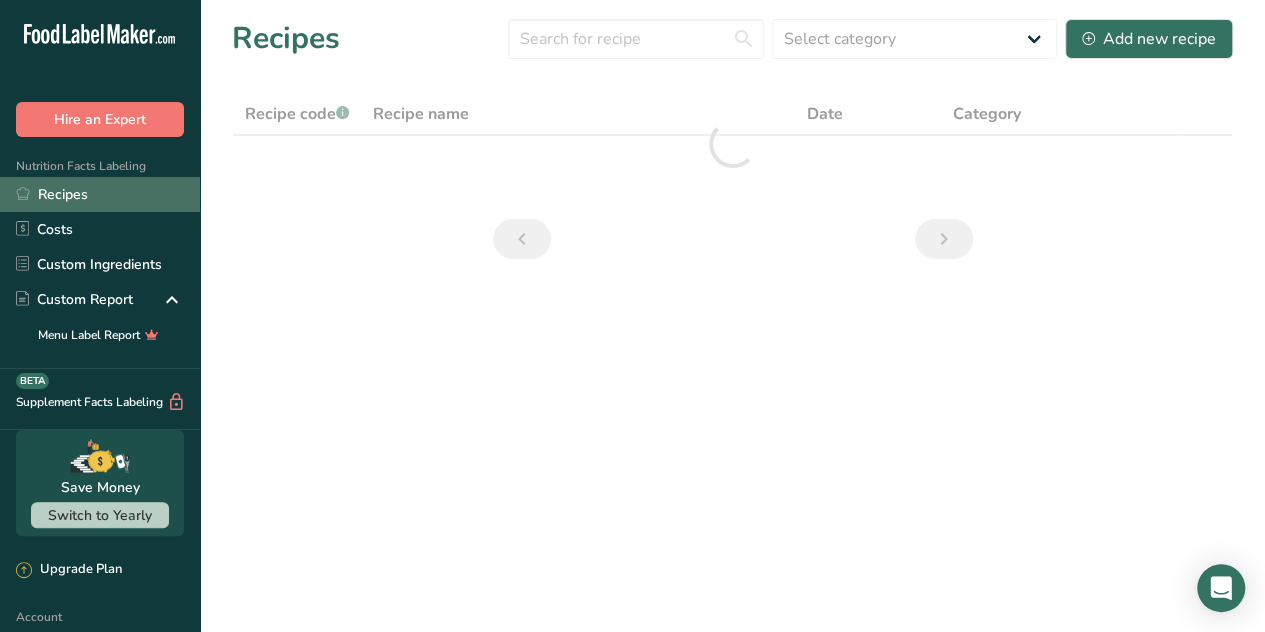 scroll, scrollTop: 0, scrollLeft: 0, axis: both 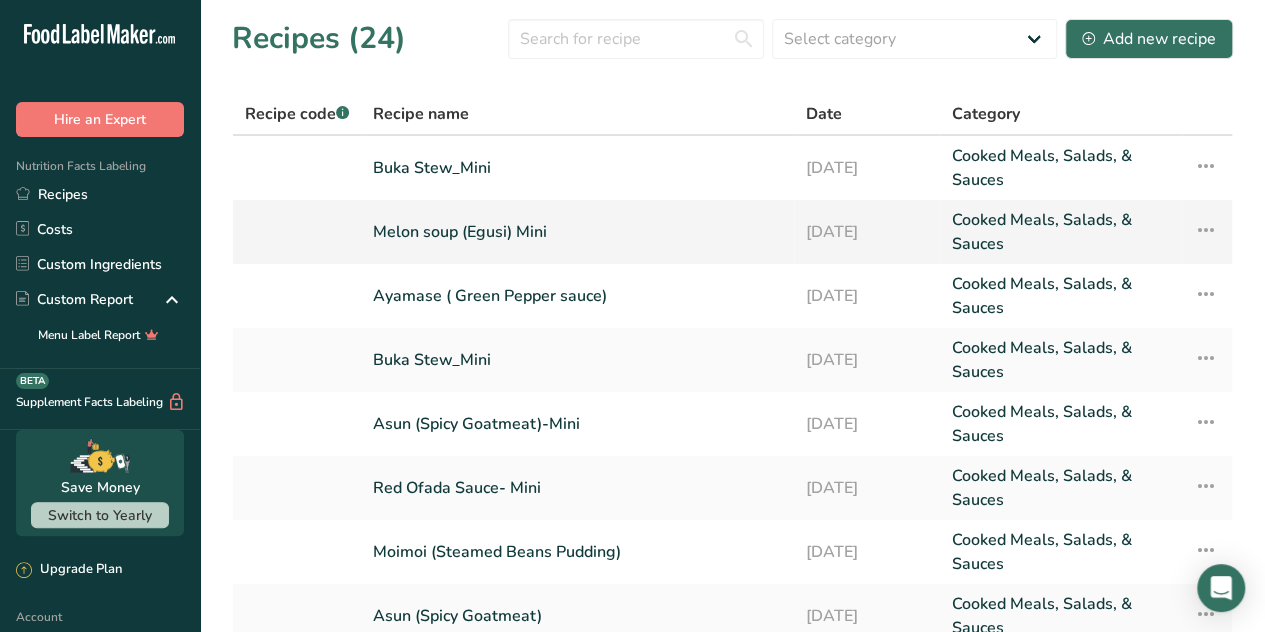 click on "Melon soup (Egusi) Mini" at bounding box center (577, 232) 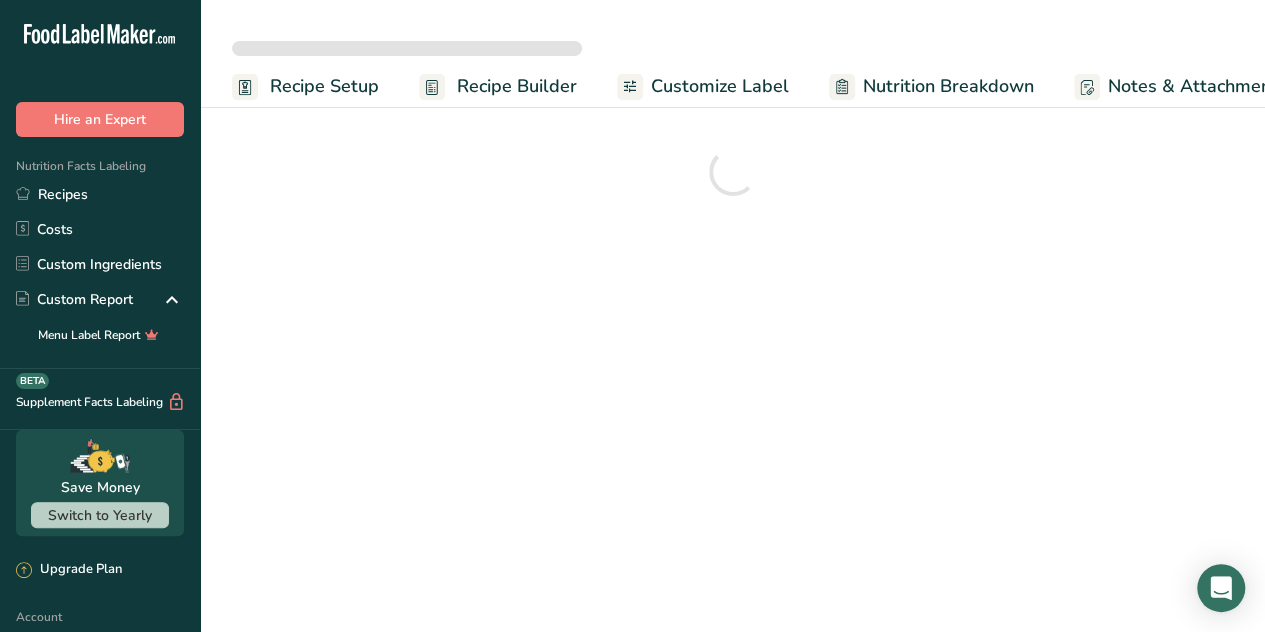 click at bounding box center [732, 172] 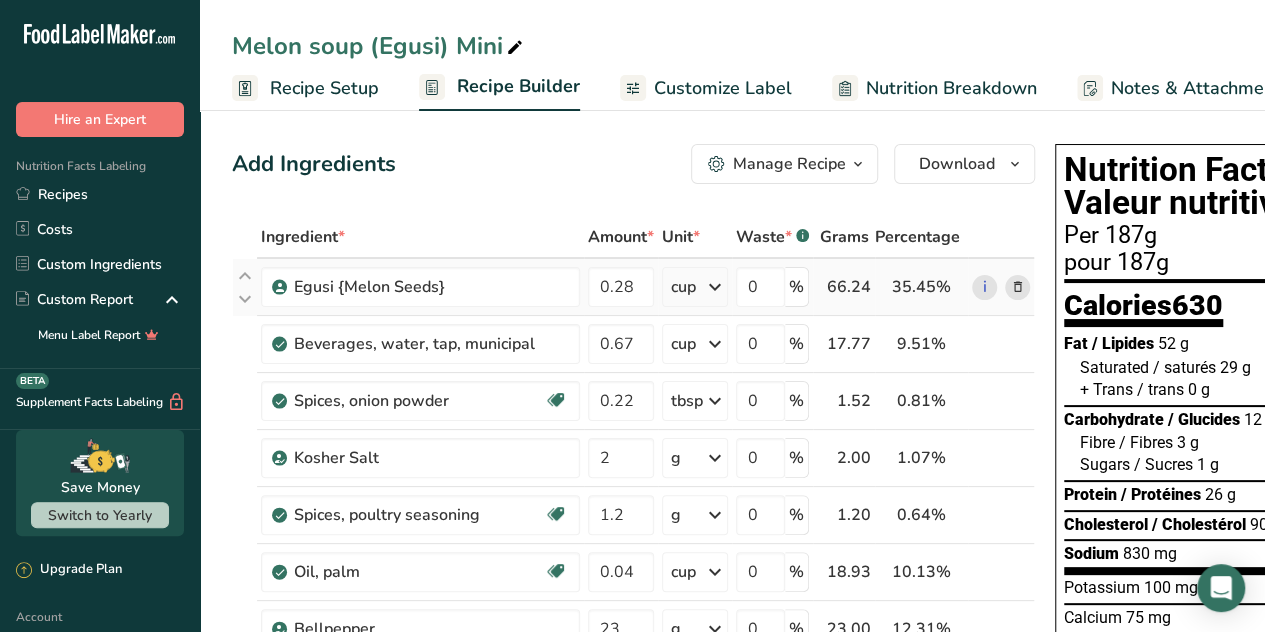 click on "0.28" at bounding box center [621, 287] 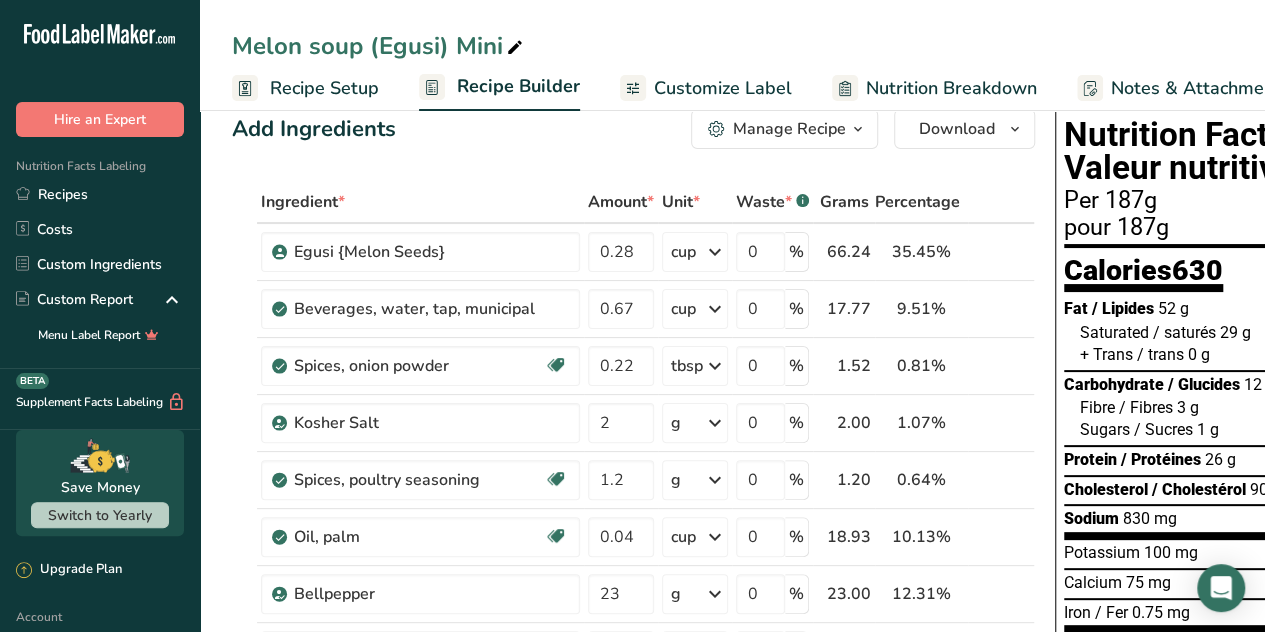 scroll, scrollTop: 0, scrollLeft: 0, axis: both 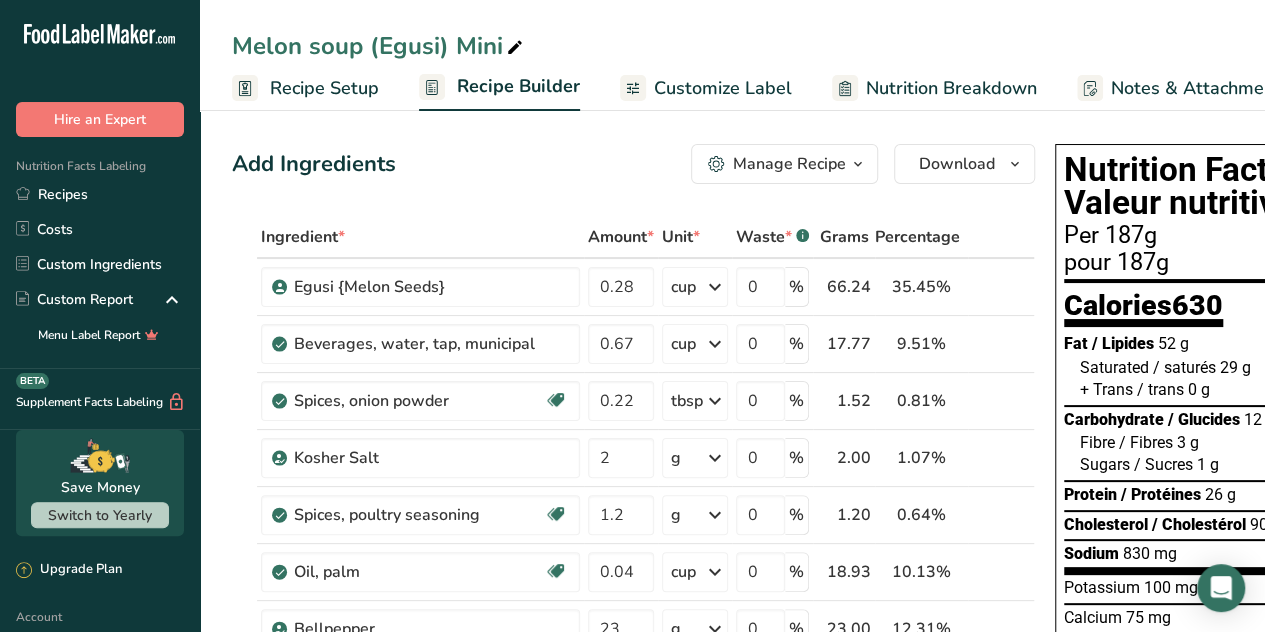 click on "Recipe Setup" at bounding box center [324, 88] 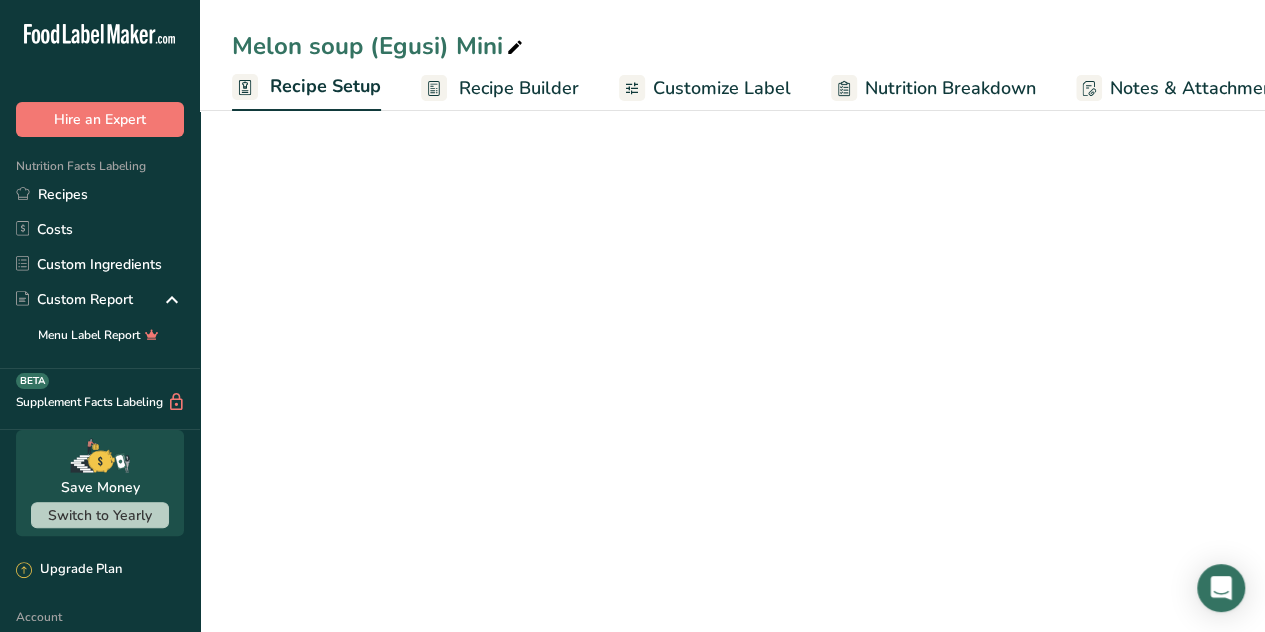 scroll, scrollTop: 0, scrollLeft: 7, axis: horizontal 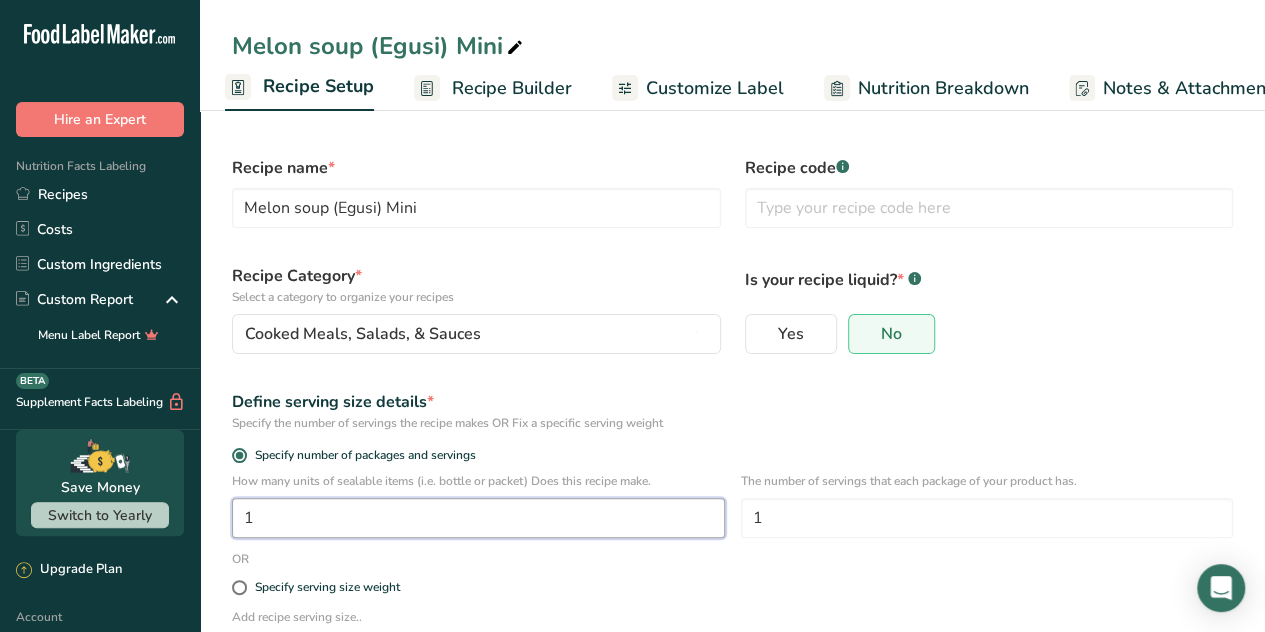 drag, startPoint x: 274, startPoint y: 522, endPoint x: 213, endPoint y: 546, distance: 65.551506 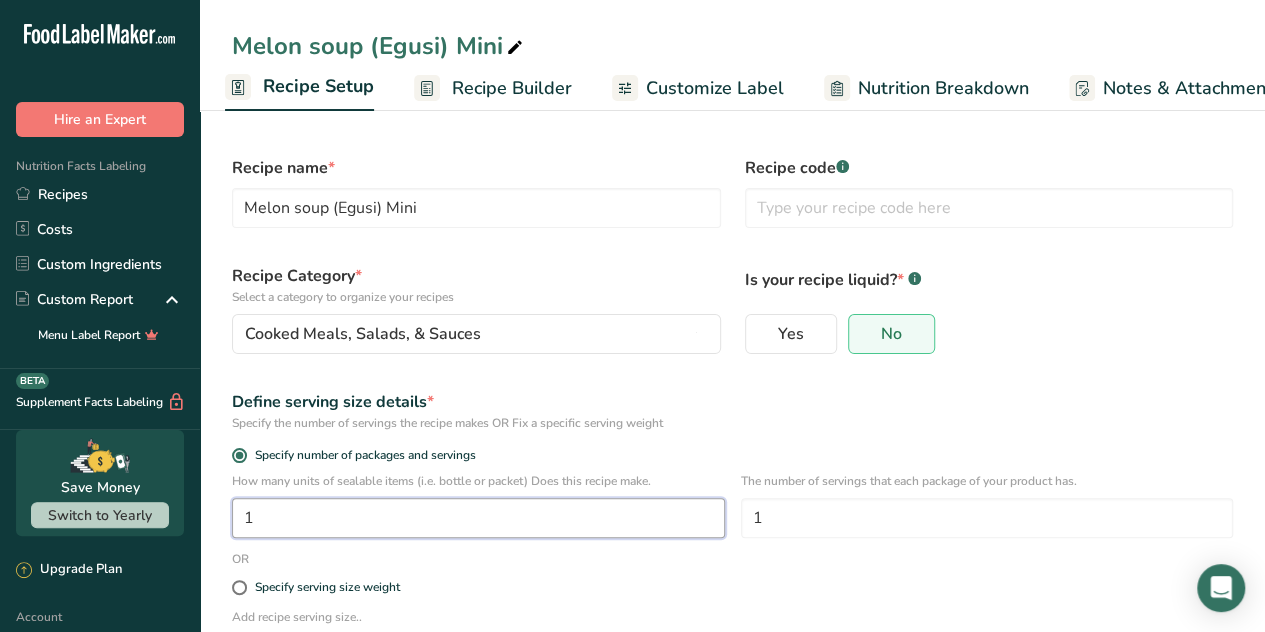 click on "Recipe name *   Melon soup (Egusi) Mini
Recipe code
.a-a{fill:#347362;}.b-a{fill:#fff;}
Recipe Category *
Select a category to organize your recipes
Cooked Meals, Salads, & Sauces
Standard Categories
Custom Categories
.a-a{fill:#347362;}.b-a{fill:#fff;}
Baked Goods
[GEOGRAPHIC_DATA]
Confectionery
Cooked Meals, Salads, & Sauces
[GEOGRAPHIC_DATA]
Snacks
Add New Category
Is your recipe liquid? *   .a-a{fill:#347362;}.b-a{fill:#fff;}           Yes   No
Define serving size details *
Specify the number of servings the recipe makes OR Fix a specific serving weight
Specify number of packages and servings
1     1" at bounding box center [732, 447] 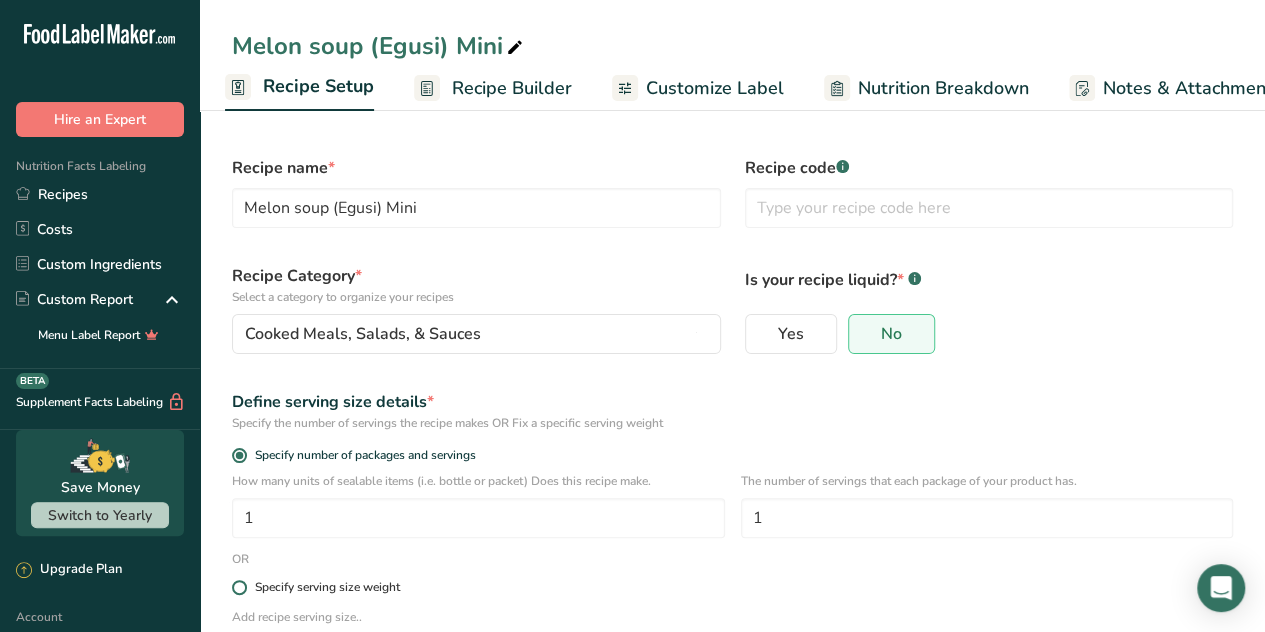 click at bounding box center (239, 587) 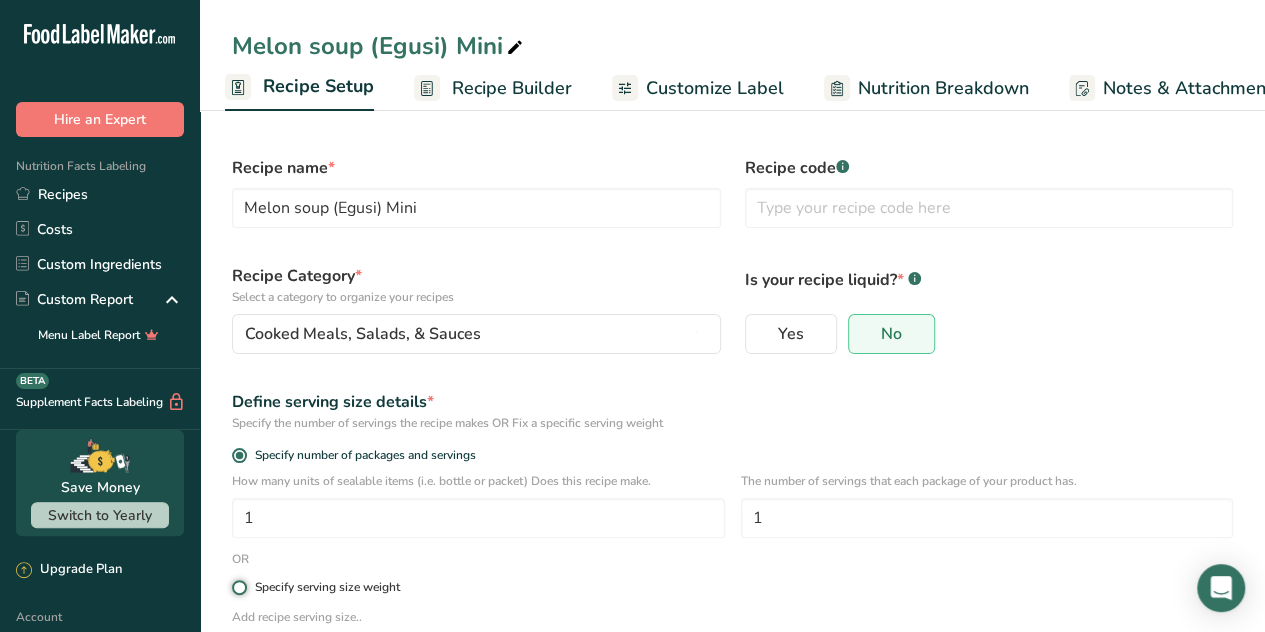 click on "Specify serving size weight" at bounding box center (238, 587) 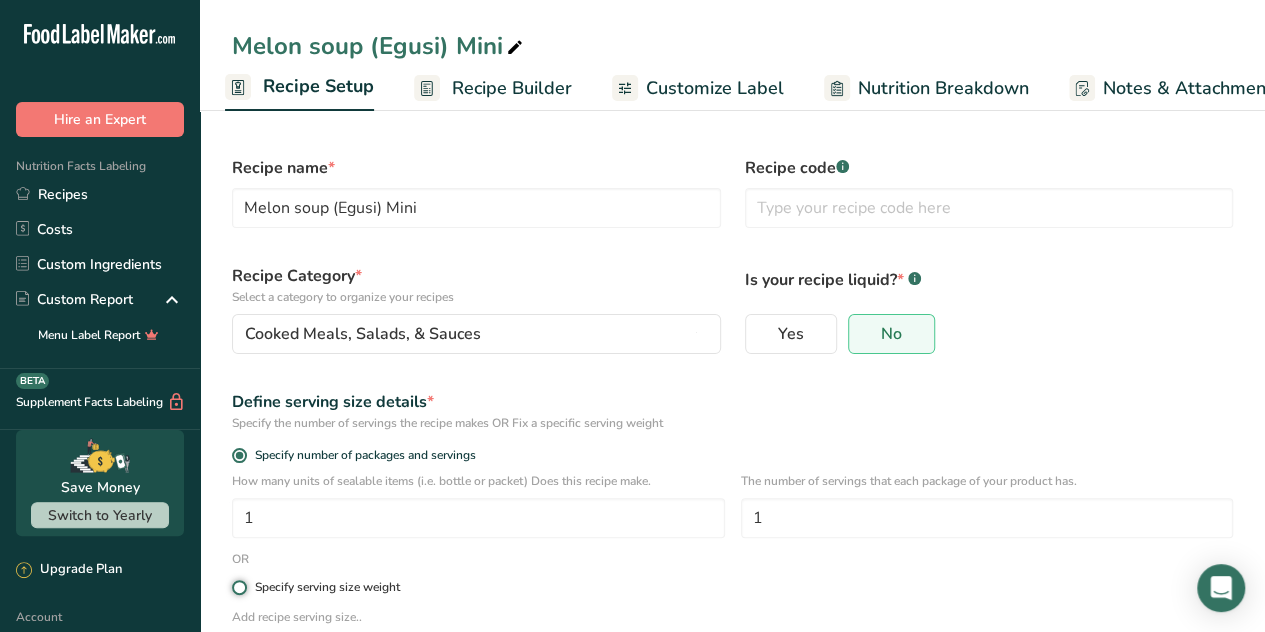 radio on "true" 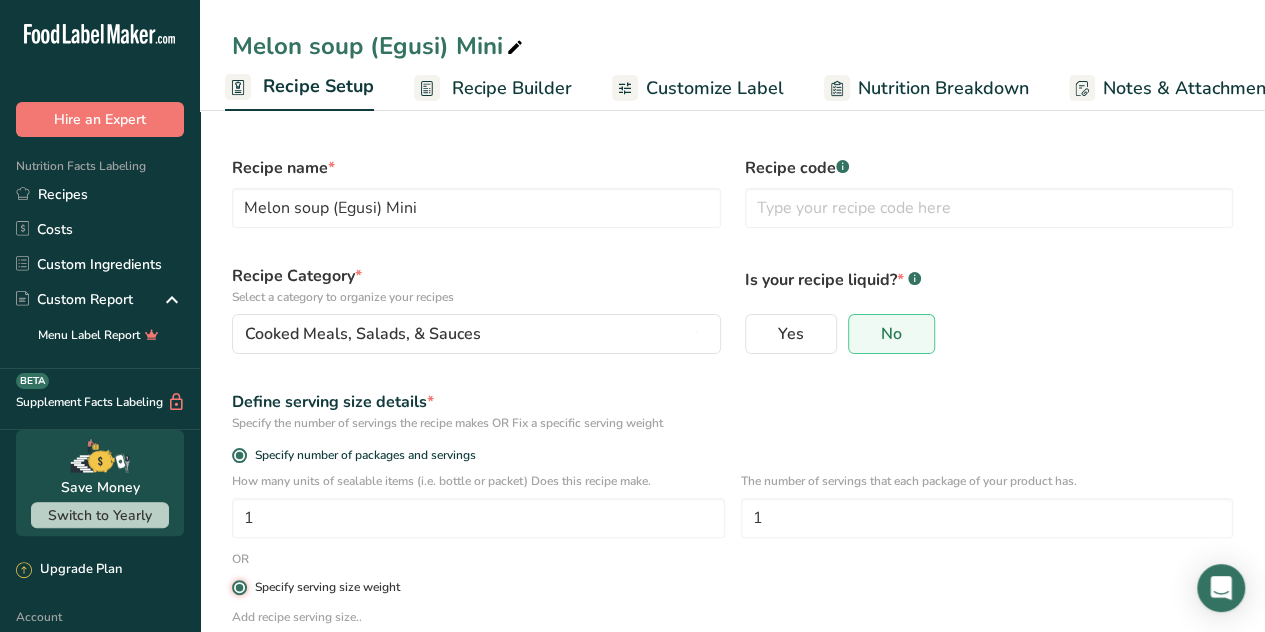 radio on "false" 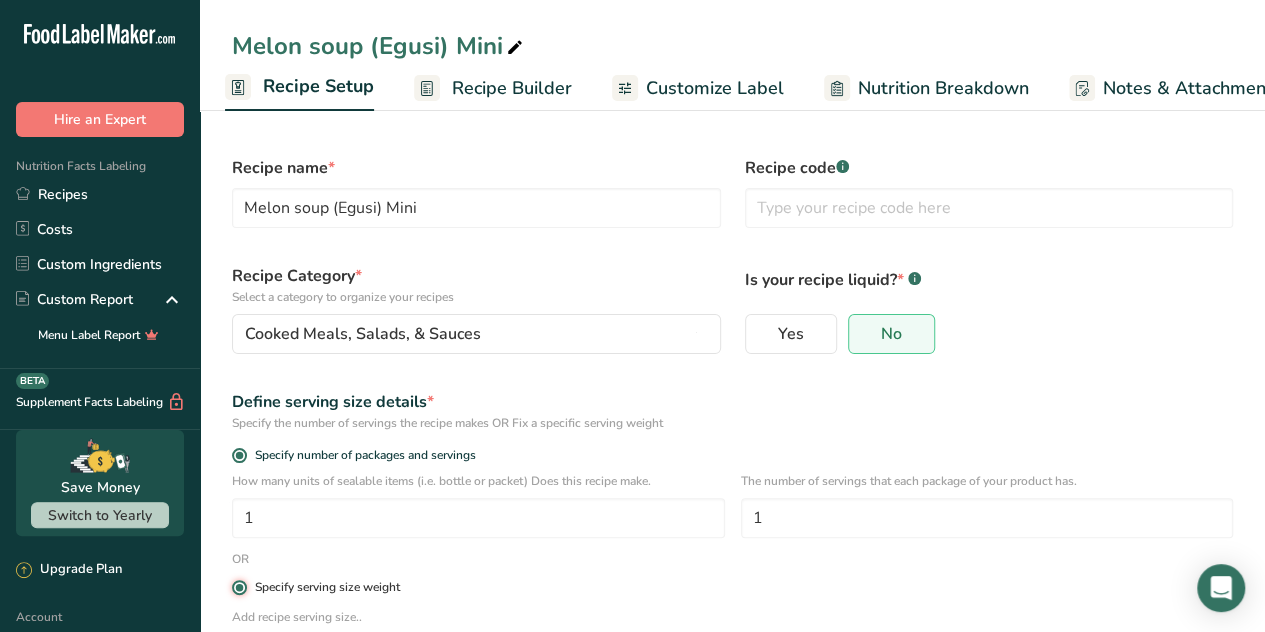 type 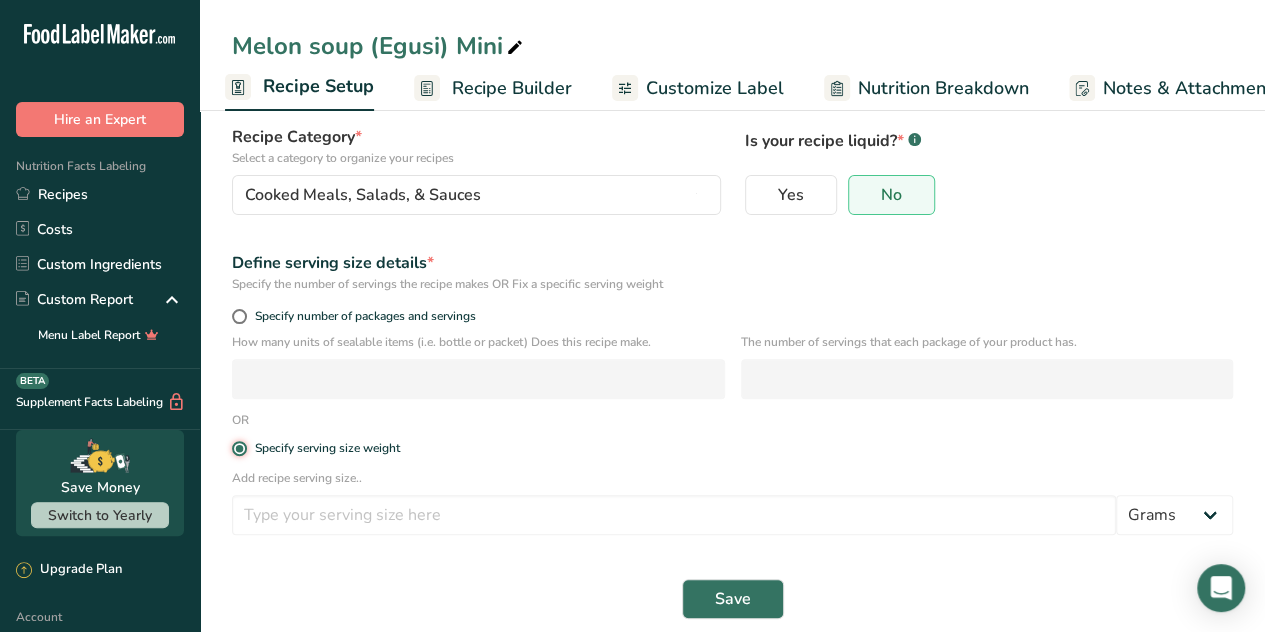scroll, scrollTop: 158, scrollLeft: 0, axis: vertical 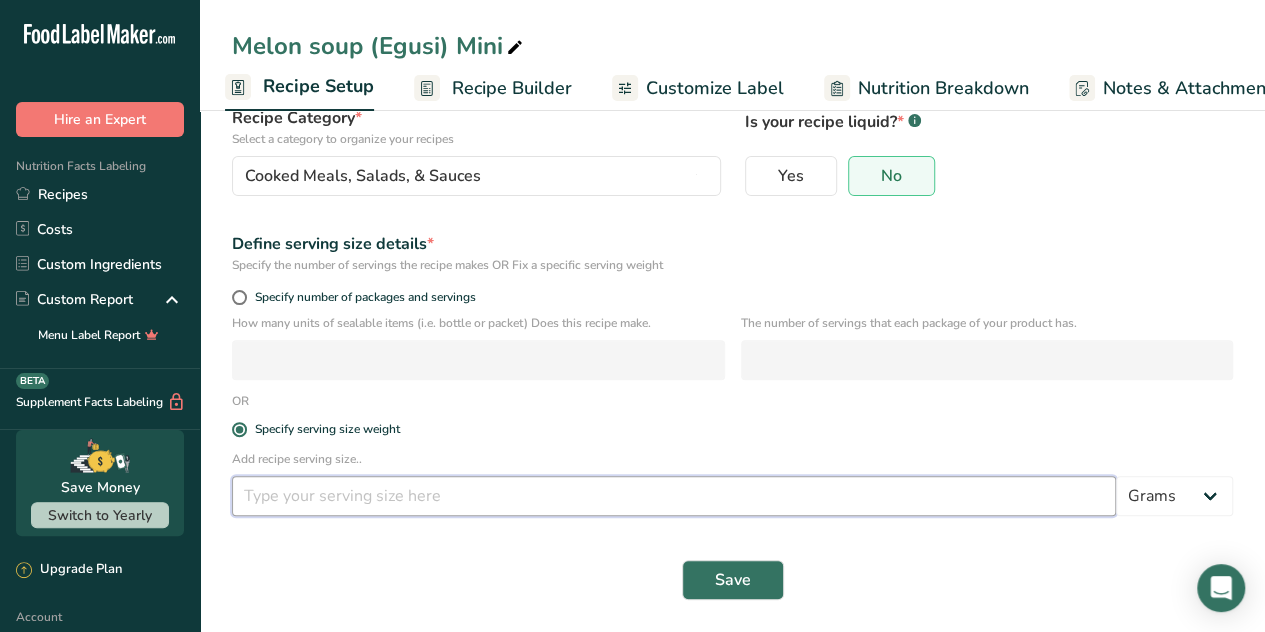 click at bounding box center [674, 496] 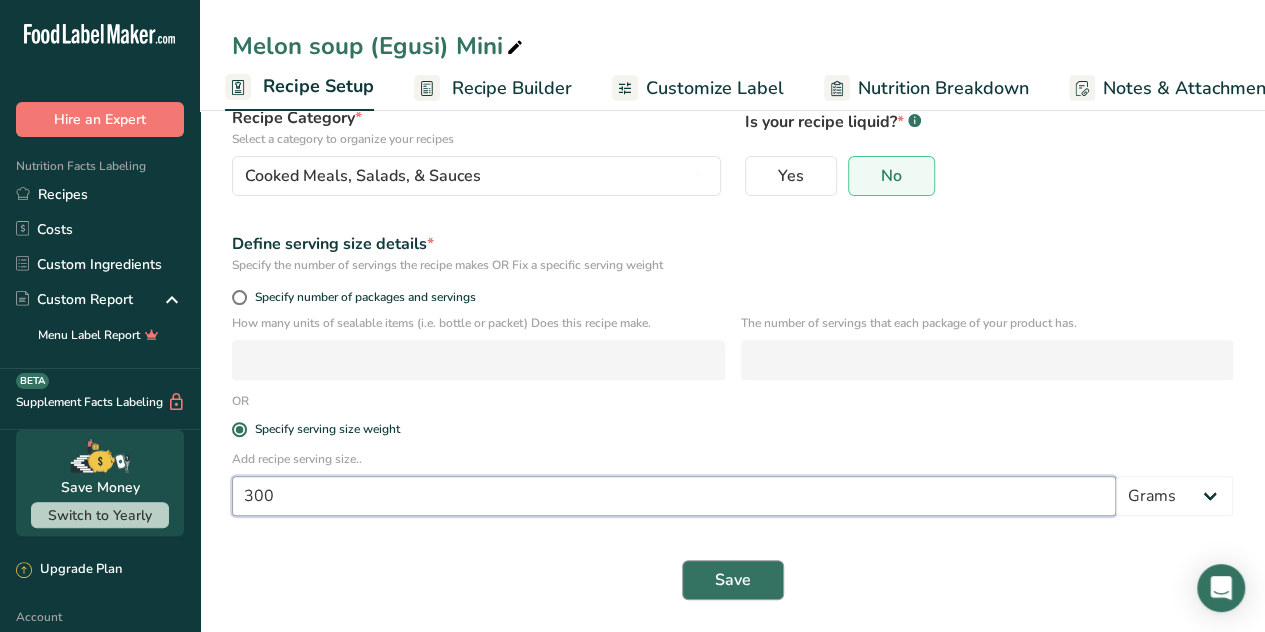 type on "300" 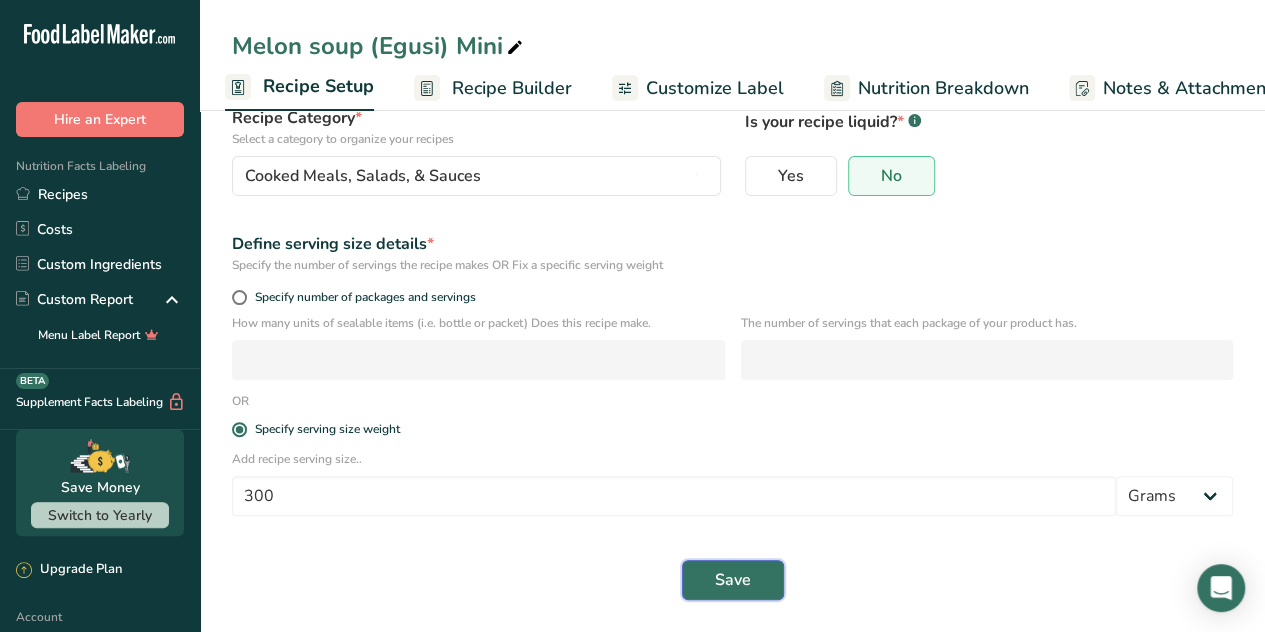 click on "Save" at bounding box center (733, 580) 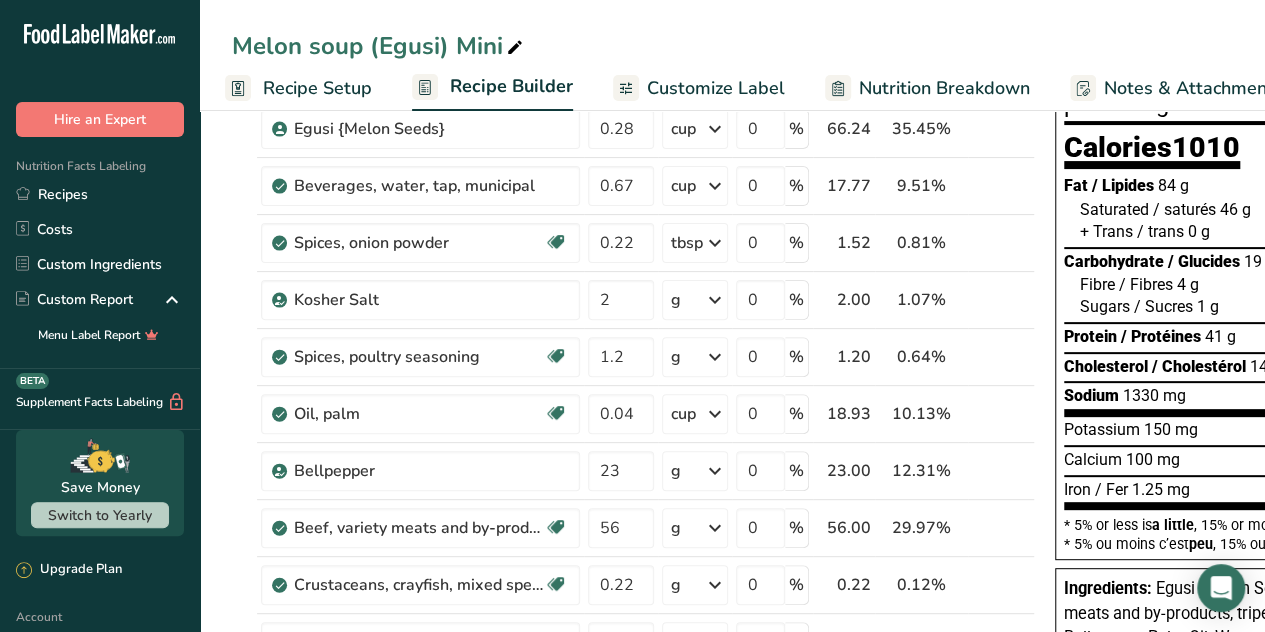 click on "Recipe Setup" at bounding box center [317, 88] 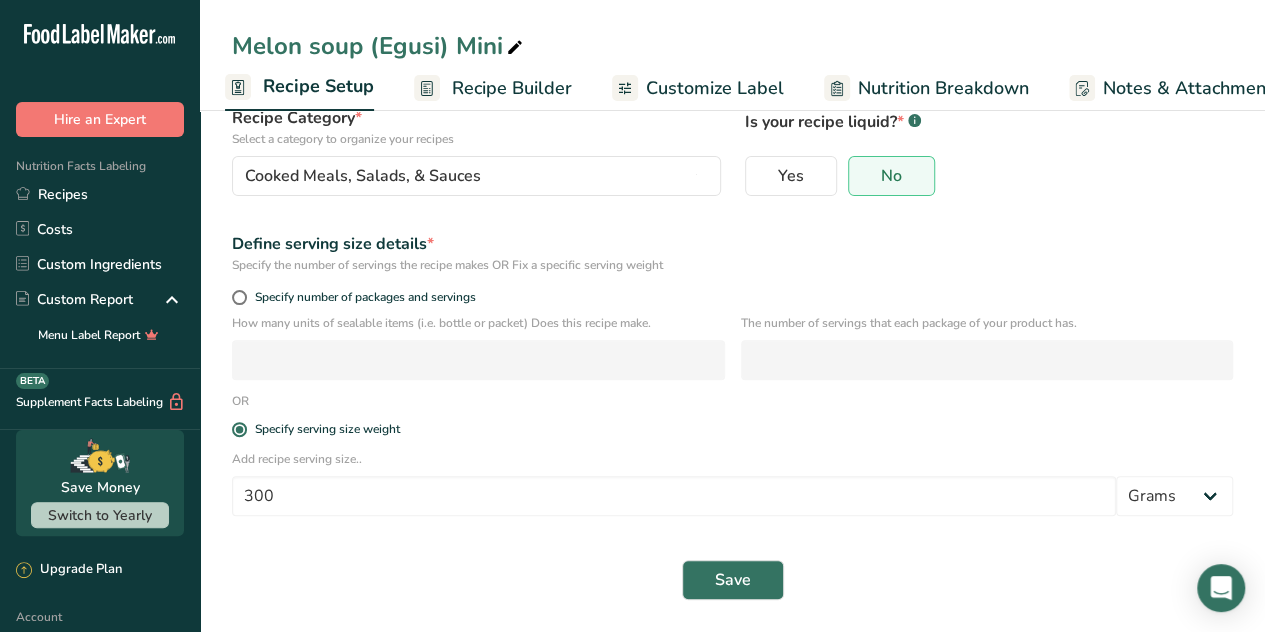 click on "Specify number of packages and servings" at bounding box center [732, 300] 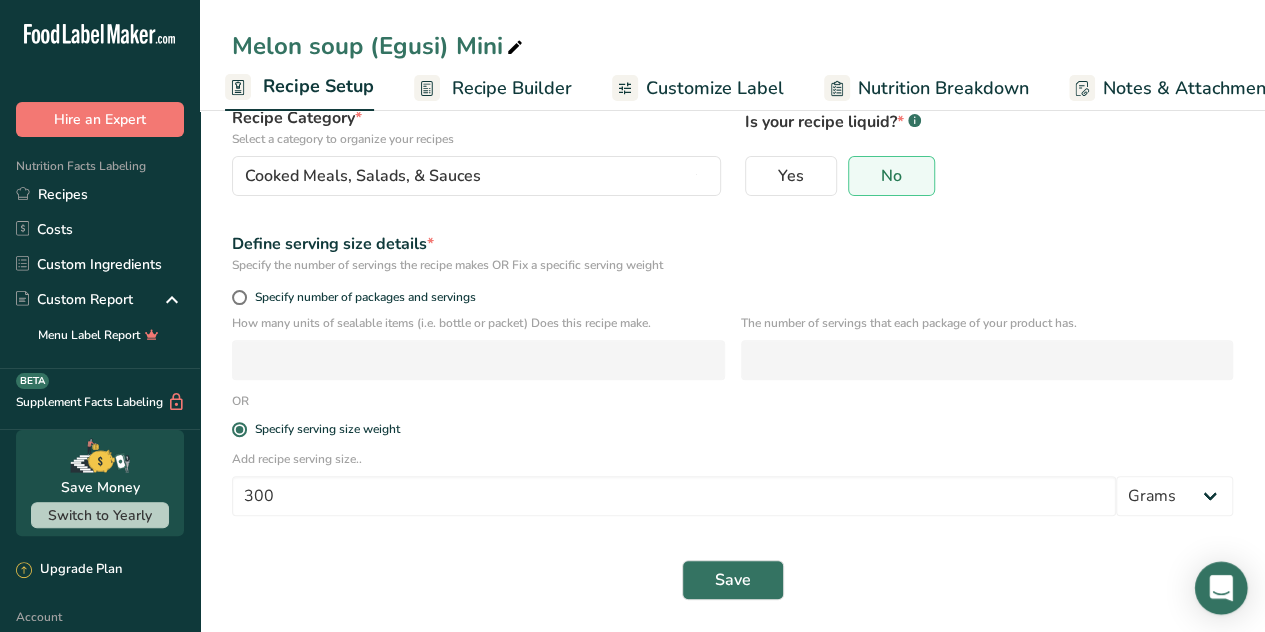 click 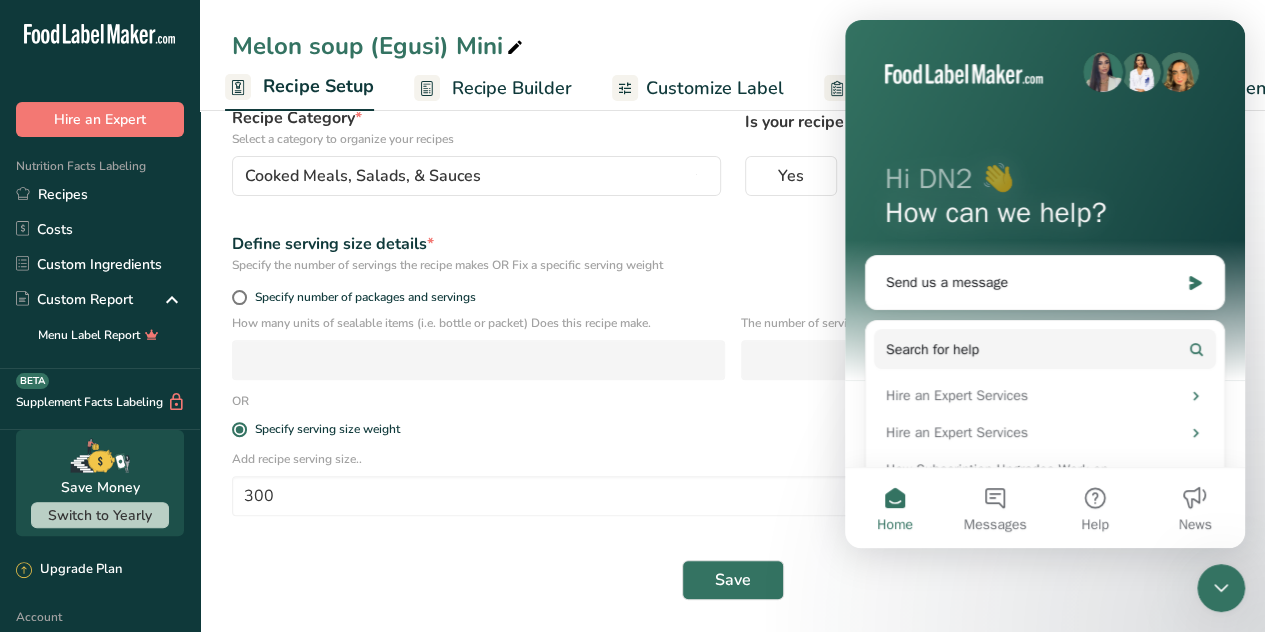 scroll, scrollTop: 0, scrollLeft: 0, axis: both 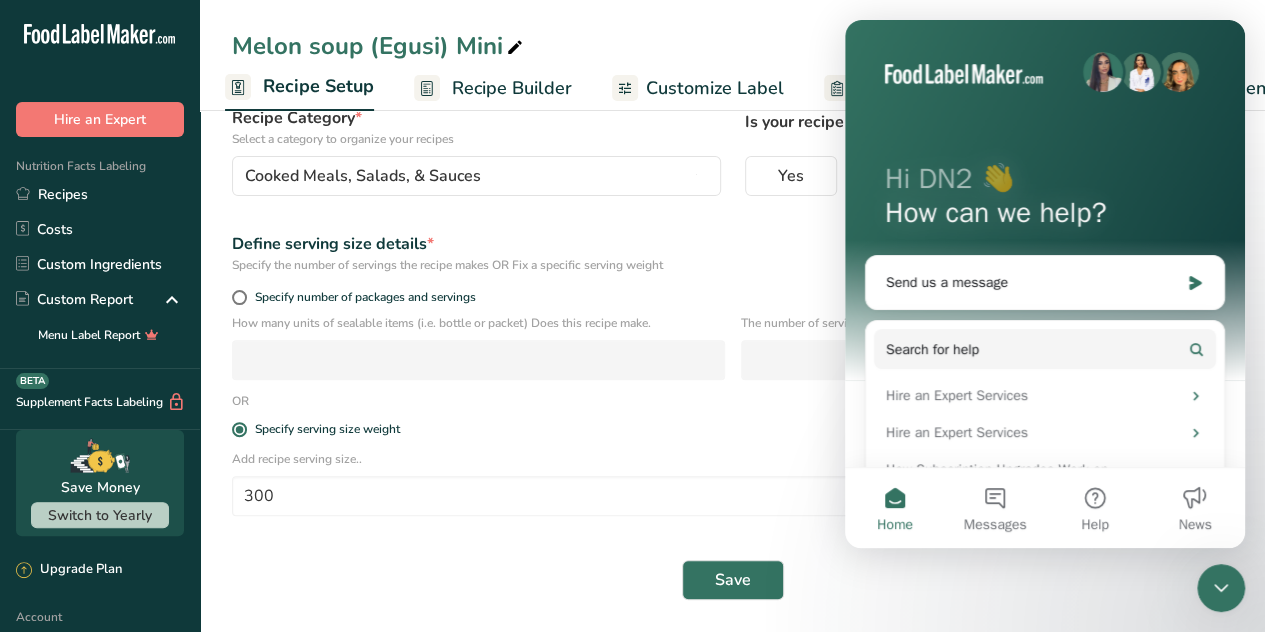 click on "Recipe name *   Melon soup (Egusi) Mini
Recipe code
.a-a{fill:#347362;}.b-a{fill:#fff;}
Recipe Category *
Select a category to organize your recipes
Cooked Meals, Salads, & Sauces
Standard Categories
Custom Categories
.a-a{fill:#347362;}.b-a{fill:#fff;}
Baked Goods
[GEOGRAPHIC_DATA]
Confectionery
Cooked Meals, Salads, & Sauces
[GEOGRAPHIC_DATA]
Snacks
Add New Category
Is your recipe liquid? *   .a-a{fill:#347362;}.b-a{fill:#fff;}           Yes   No
Define serving size details *
Specify the number of servings the recipe makes OR Fix a specific serving weight
Specify number of packages and servings" at bounding box center (732, 299) 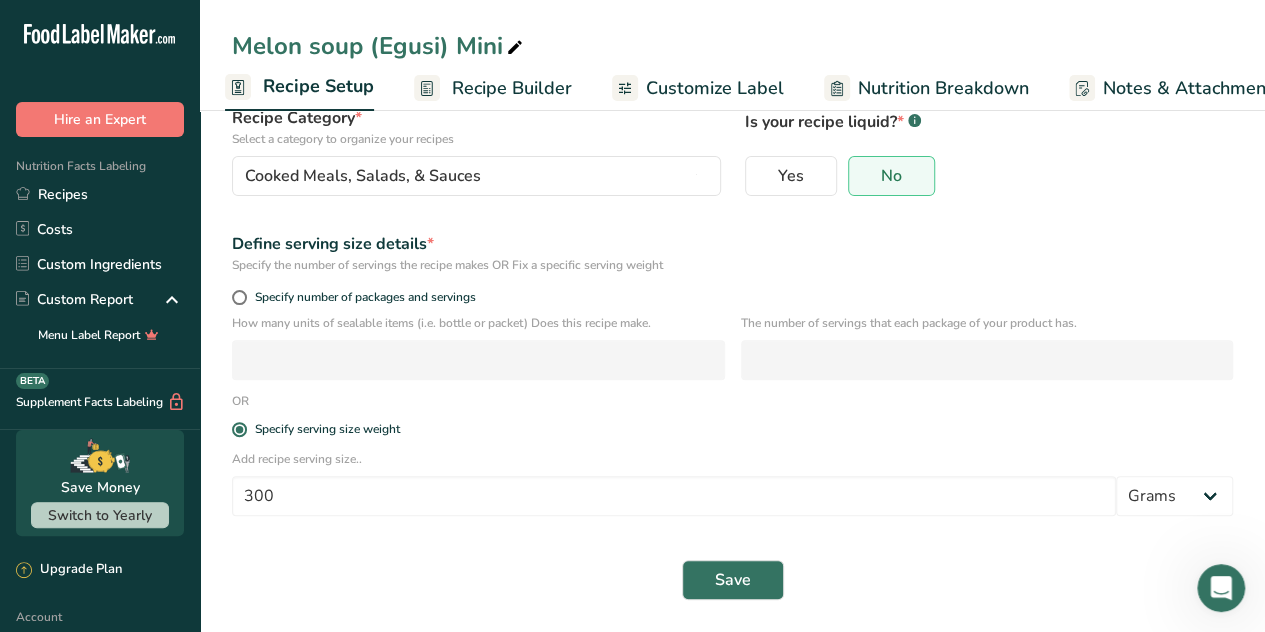 scroll, scrollTop: 0, scrollLeft: 0, axis: both 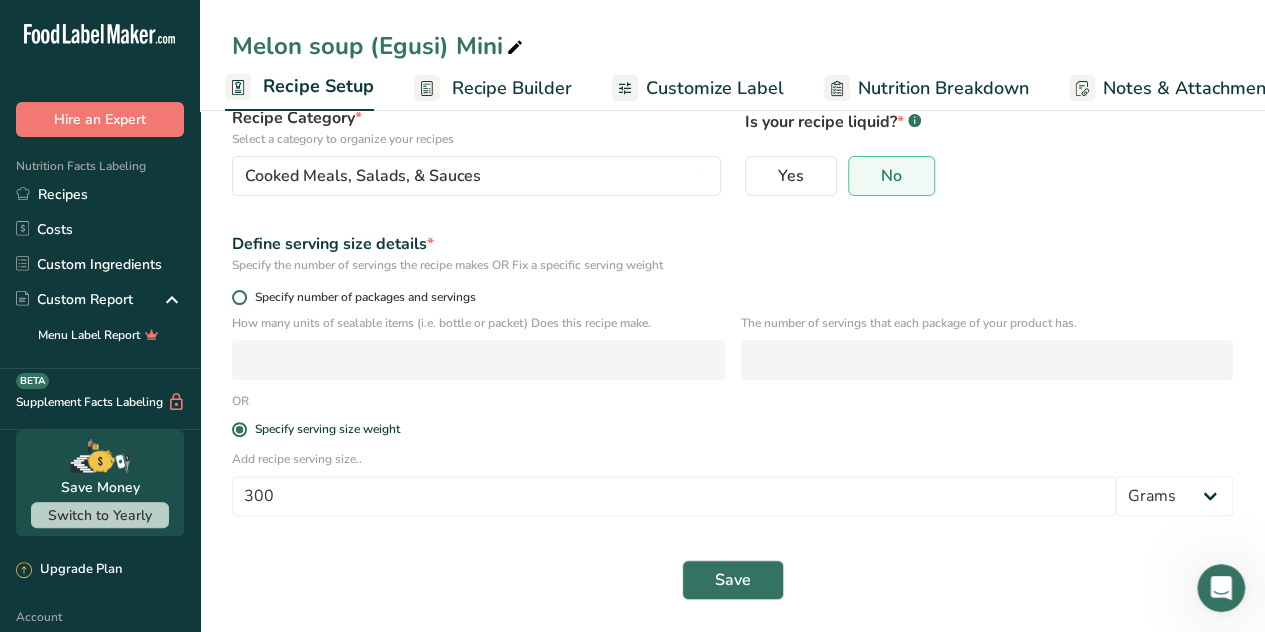 click at bounding box center [239, 297] 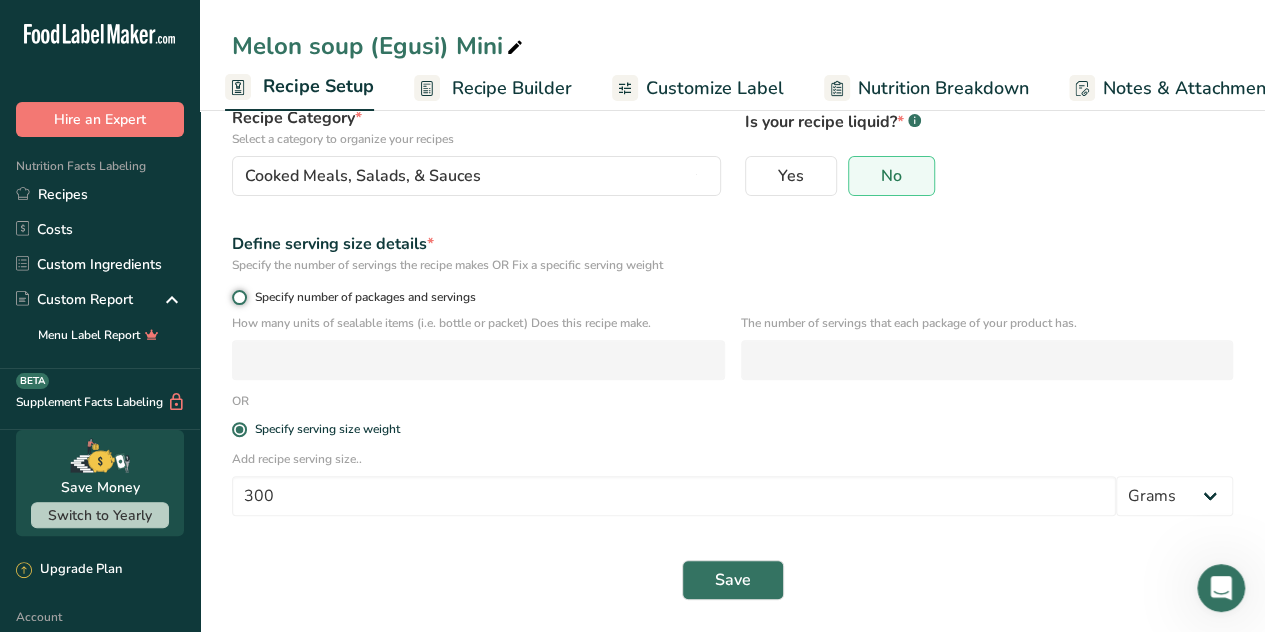 click on "Specify number of packages and servings" at bounding box center [238, 297] 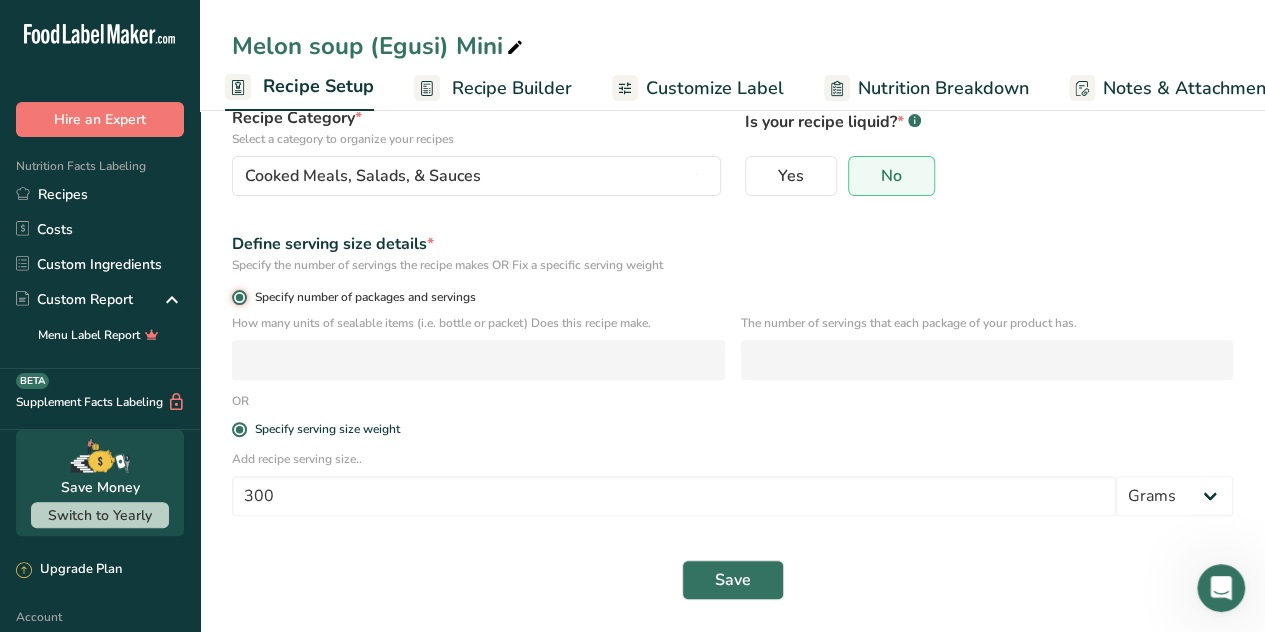 radio on "false" 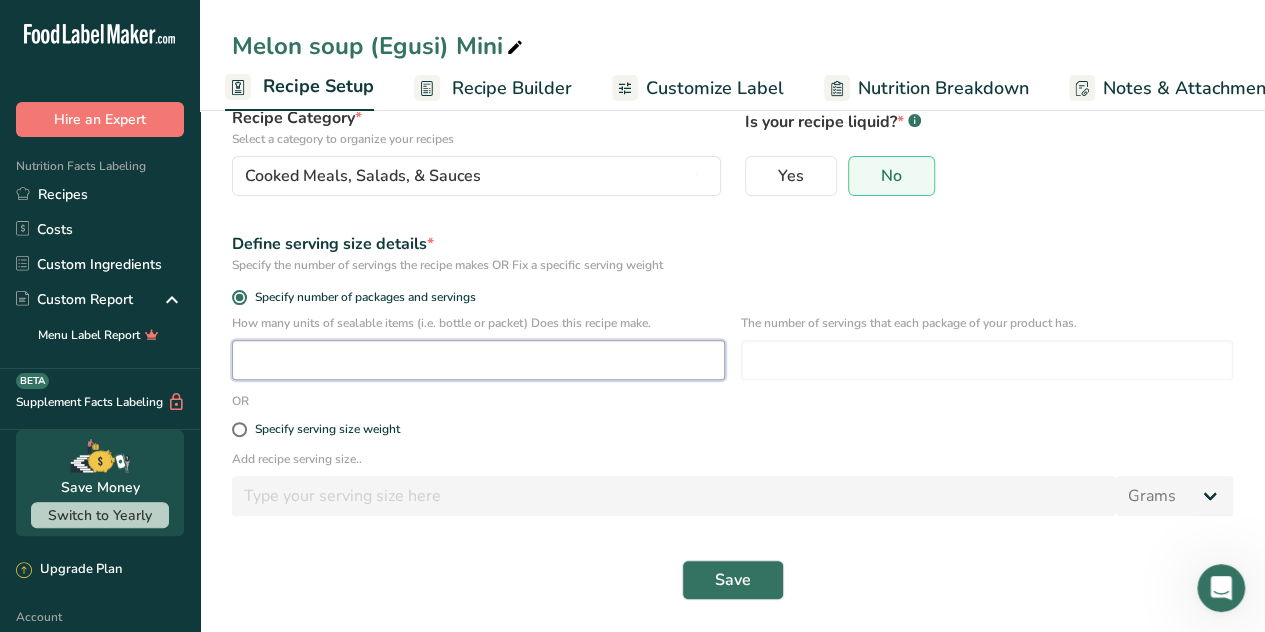 click at bounding box center (478, 360) 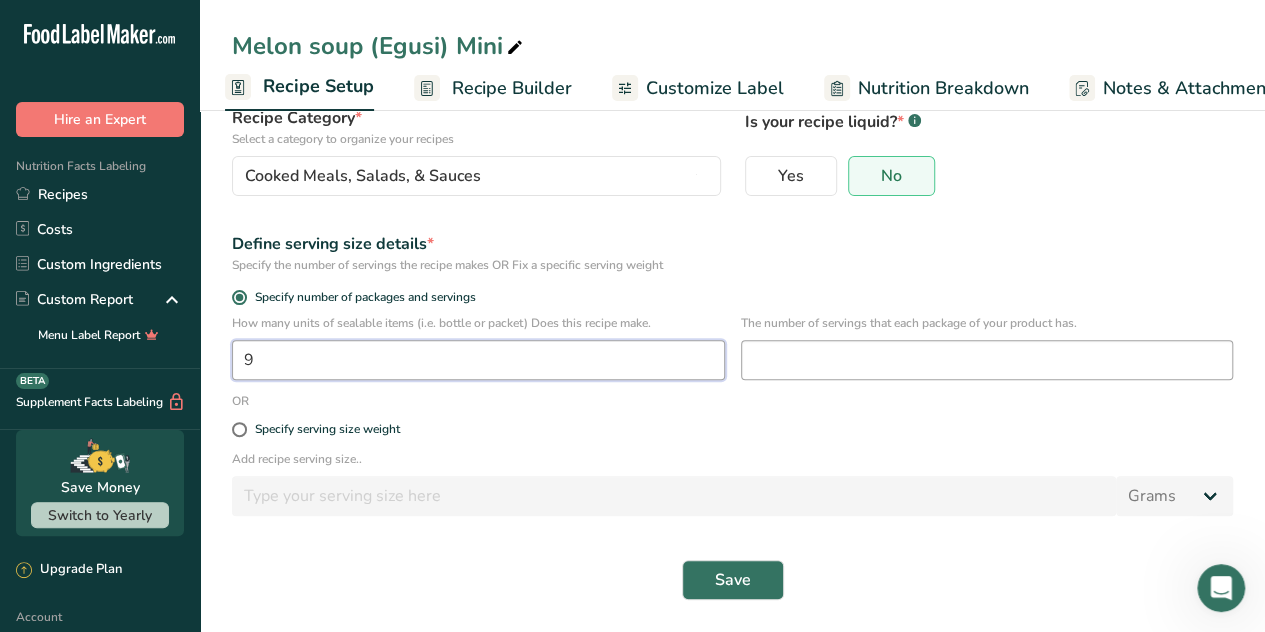 type on "9" 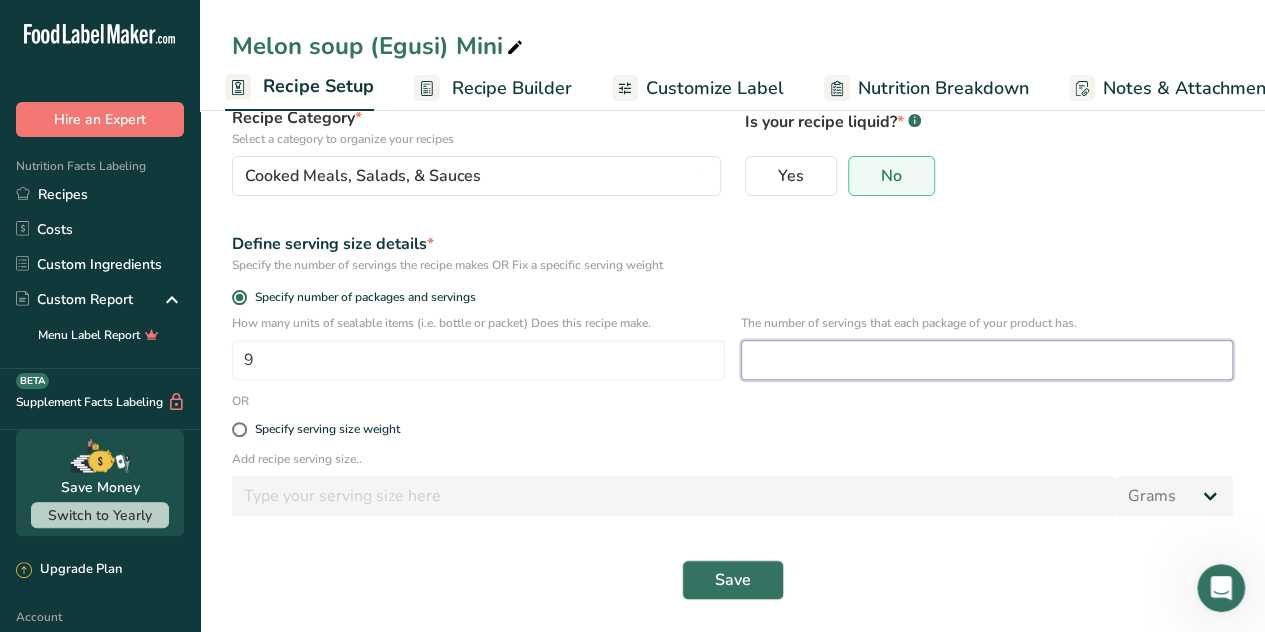 click at bounding box center [987, 360] 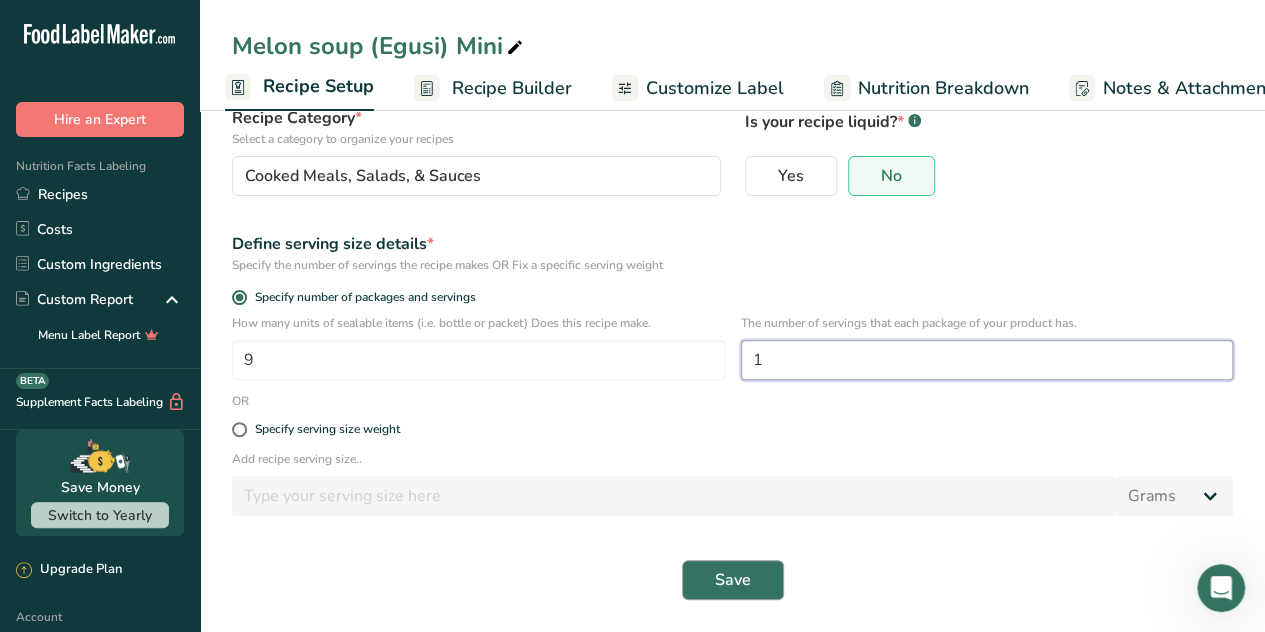type on "1" 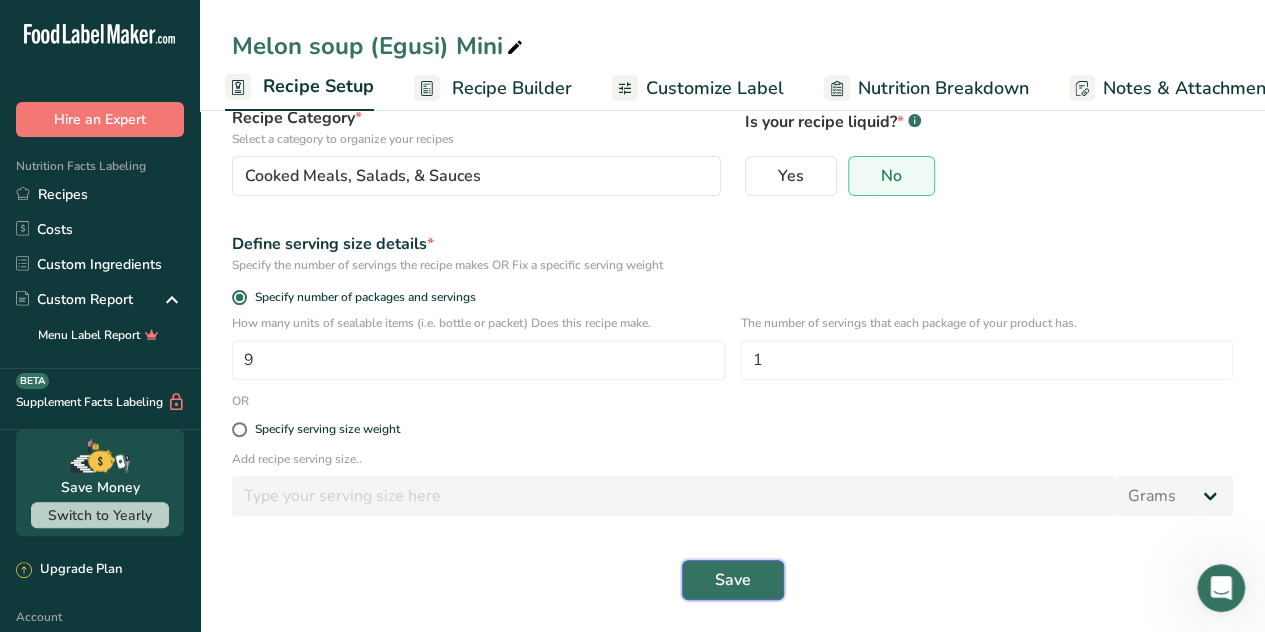 click on "Save" at bounding box center [733, 580] 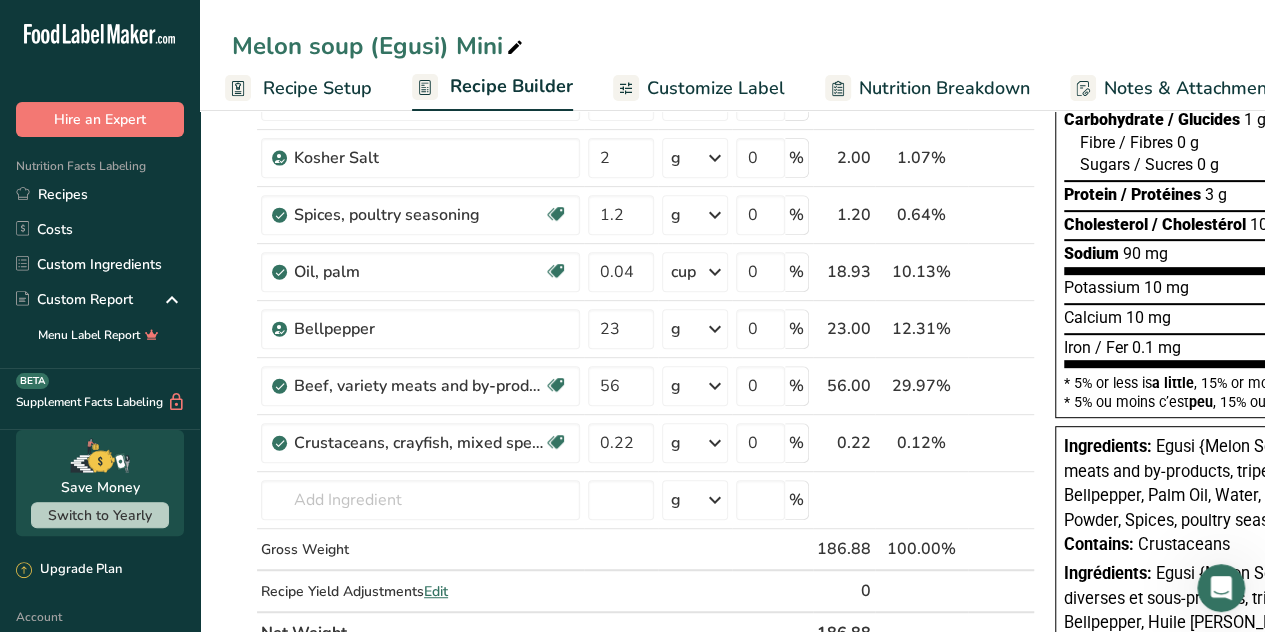 scroll, scrollTop: 0, scrollLeft: 0, axis: both 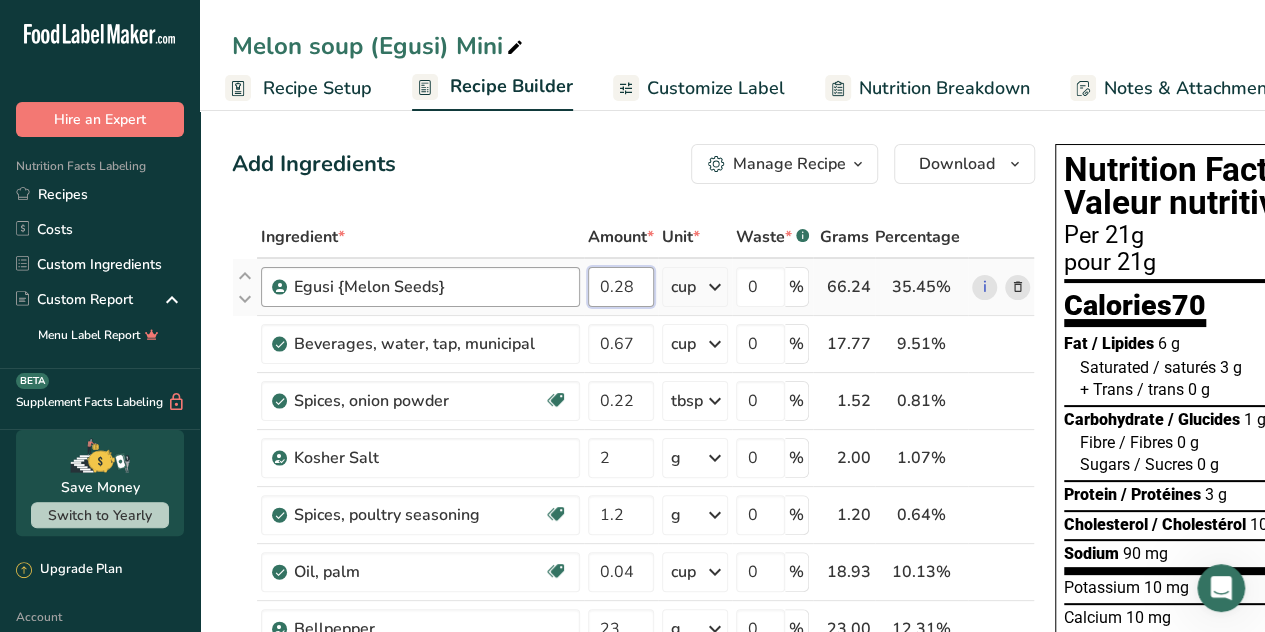 drag, startPoint x: 642, startPoint y: 287, endPoint x: 544, endPoint y: 300, distance: 98.85848 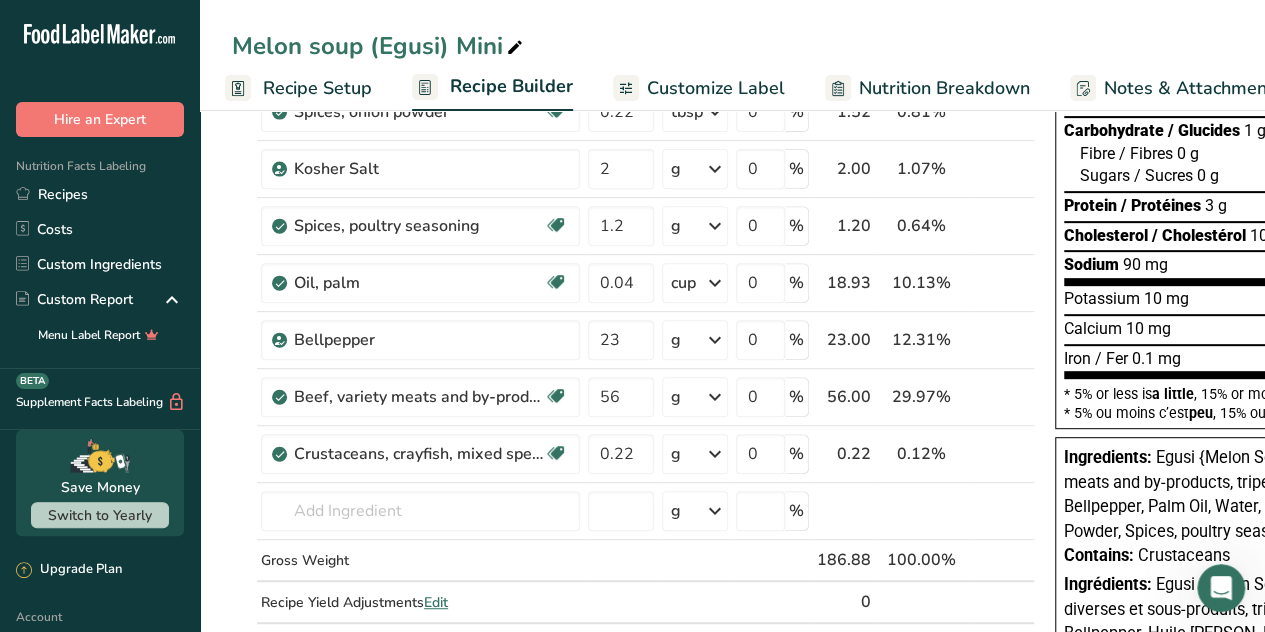 scroll, scrollTop: 295, scrollLeft: 0, axis: vertical 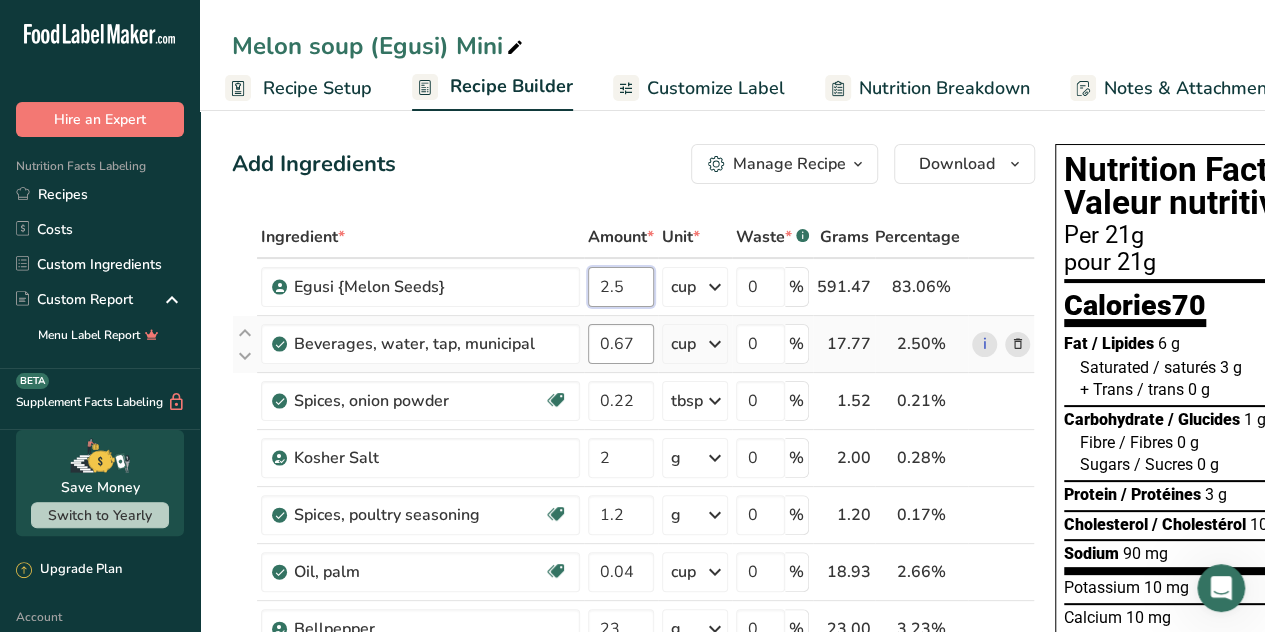 type on "2.5" 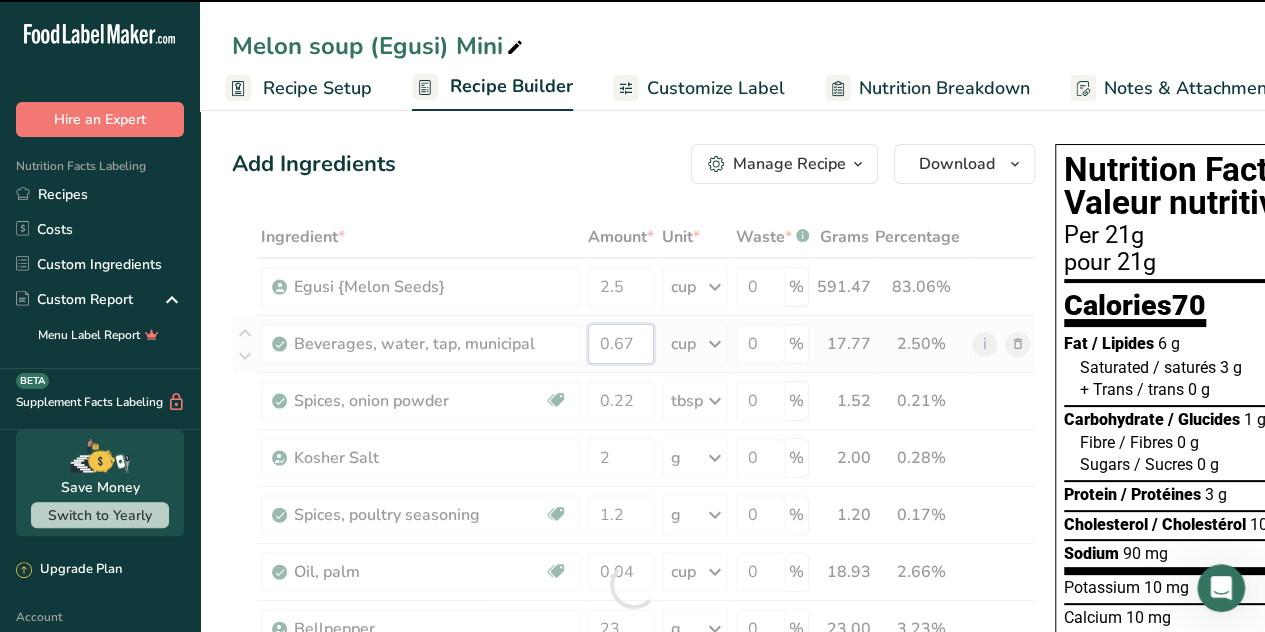 drag, startPoint x: 643, startPoint y: 339, endPoint x: 582, endPoint y: 352, distance: 62.369865 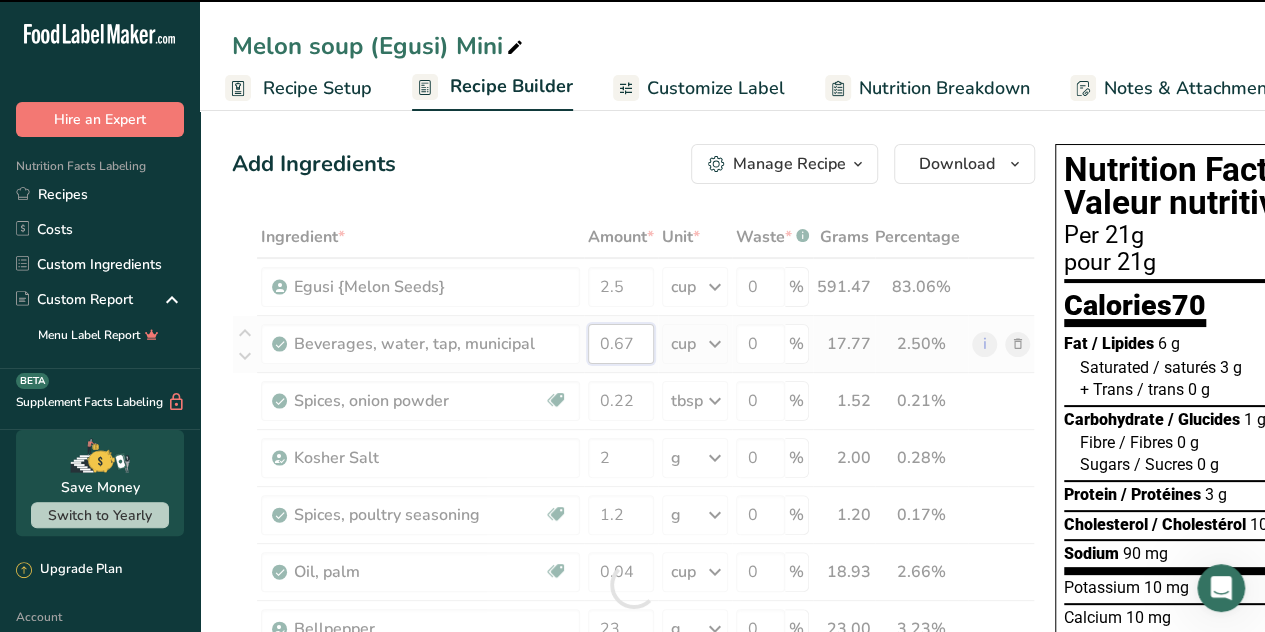 click on "Beverages, water, tap, municipal
0.67
cup
Portions
1 fl oz
1 bottle 8 fl oz
1 liter
See more
Weight Units
g
kg
mg
See more
Volume Units
l
Volume units require a density conversion. If you know your ingredient's density enter it below. Otherwise, click on "RIA" our AI Regulatory bot - she will be able to help you
7
lb/ft3
g/cm3
Confirm
mL
Volume units require a density conversion. If you know your ingredient's density enter it below. Otherwise, click on "RIA" our AI Regulatory bot - she will be able to help you
7
lb/ft3
fl oz
7" at bounding box center [633, 344] 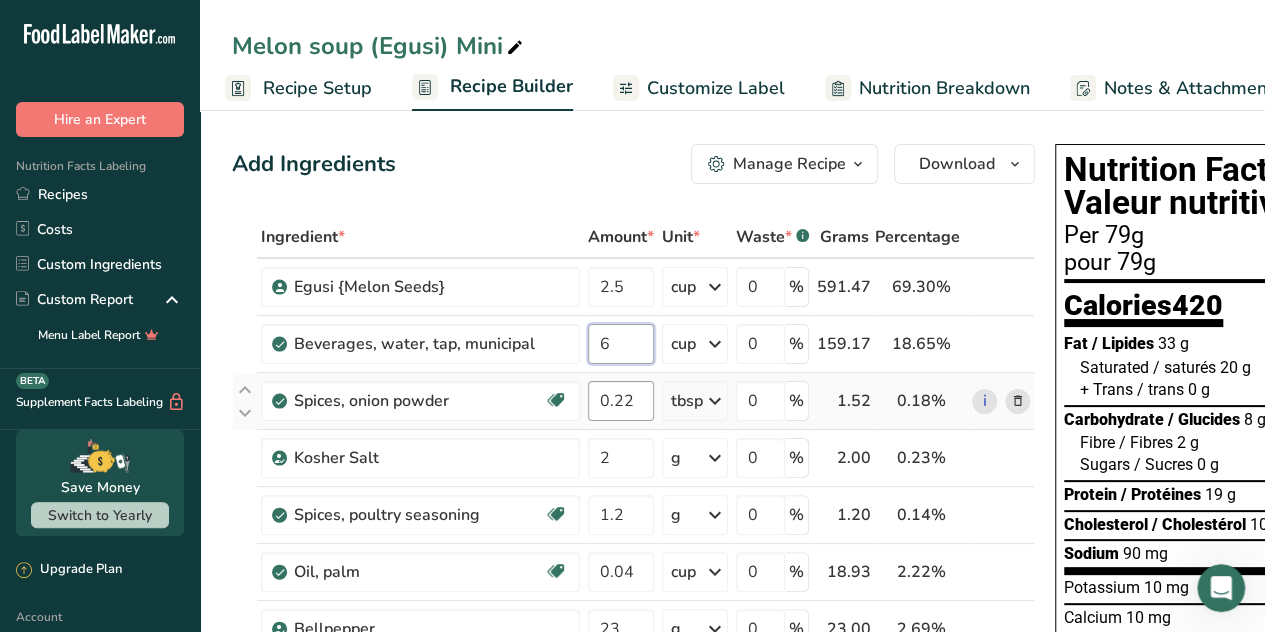 type on "6" 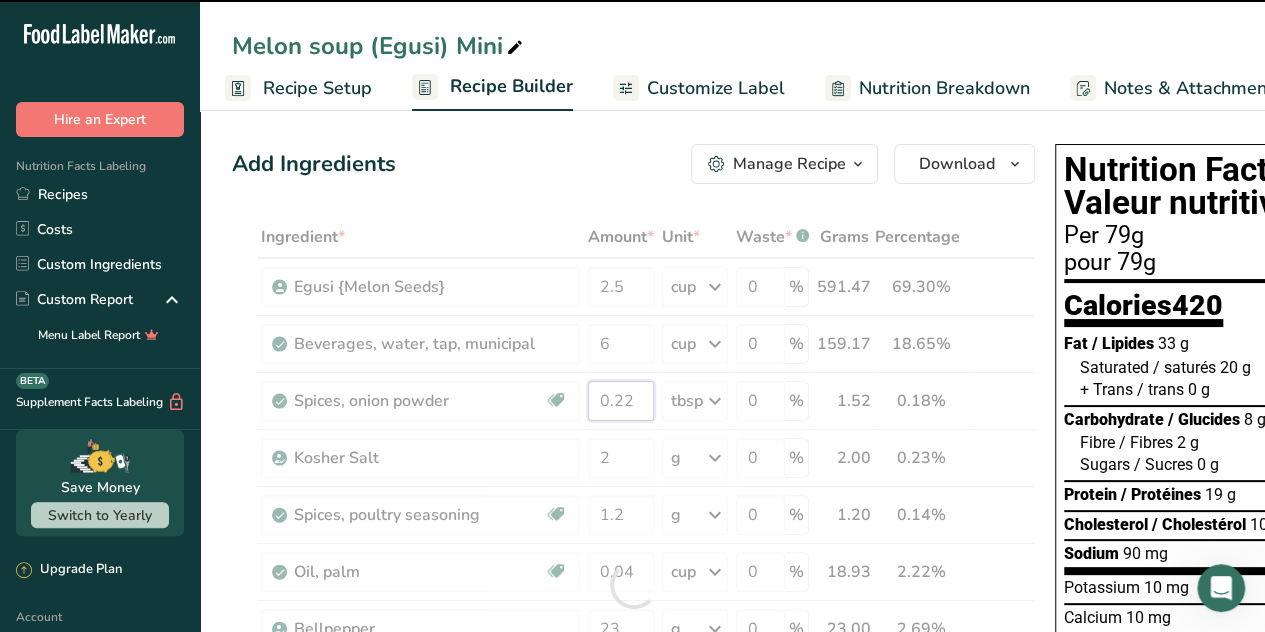 drag, startPoint x: 636, startPoint y: 410, endPoint x: 560, endPoint y: 413, distance: 76.05919 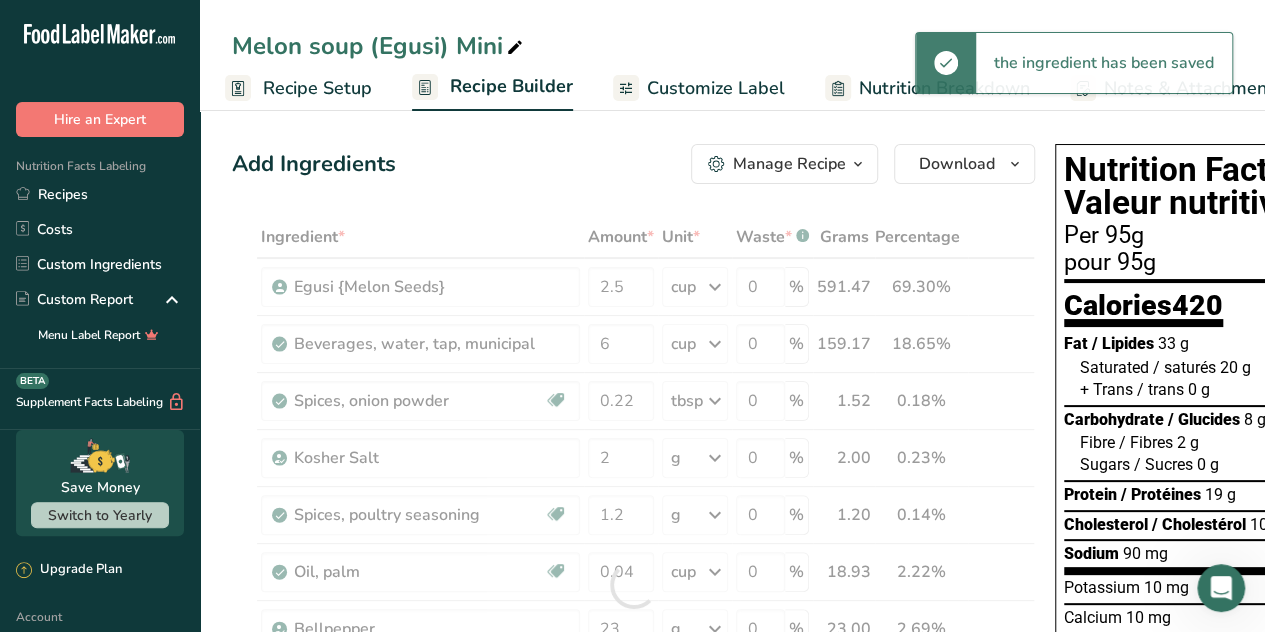 click on "Ingredient *
Amount *
Unit *
Waste *   .a-a{fill:#347362;}.b-a{fill:#fff;}          Grams
Percentage
Egusi {Melon Seeds}
2.5
cup
Weight Units
g
kg
mg
See more
Volume Units
l
mL
fl oz
See more
0
%
591.47
69.30%
i
[GEOGRAPHIC_DATA], water, tap, municipal
6
cup
Portions
1 fl oz
1 bottle 8 fl oz
1 liter
See more
Weight Units
g
kg
mg
See more
Volume Units
l
7
lb/ft3
7" at bounding box center [633, 585] 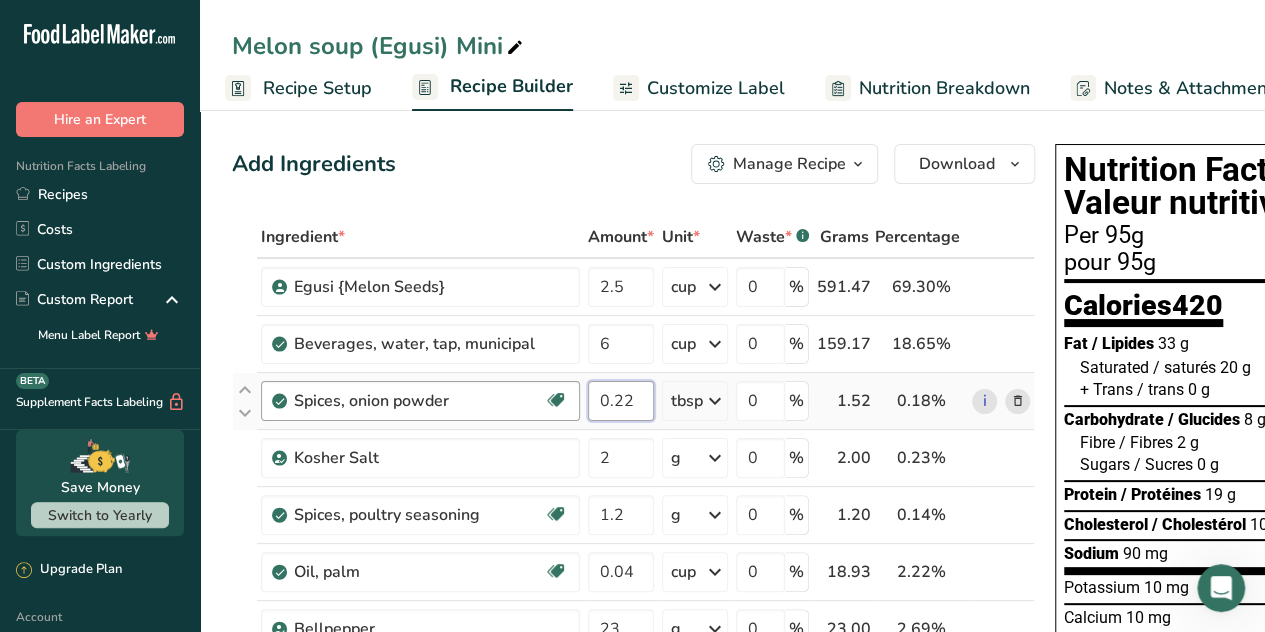 drag, startPoint x: 644, startPoint y: 391, endPoint x: 572, endPoint y: 400, distance: 72.56032 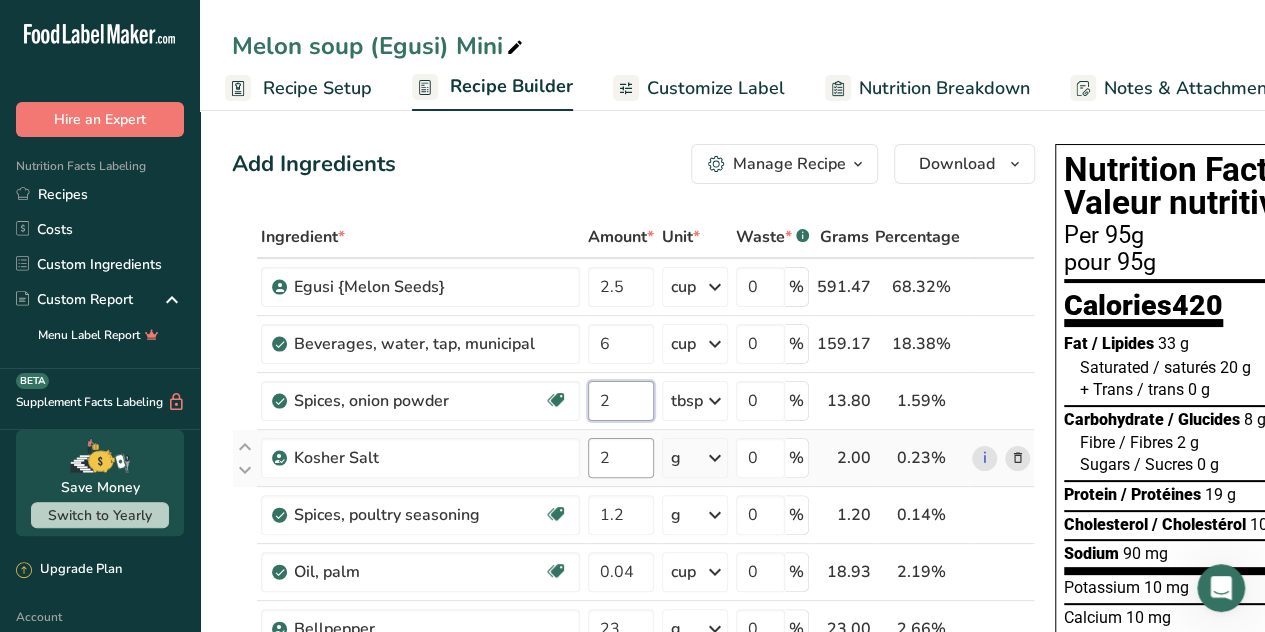 type on "2" 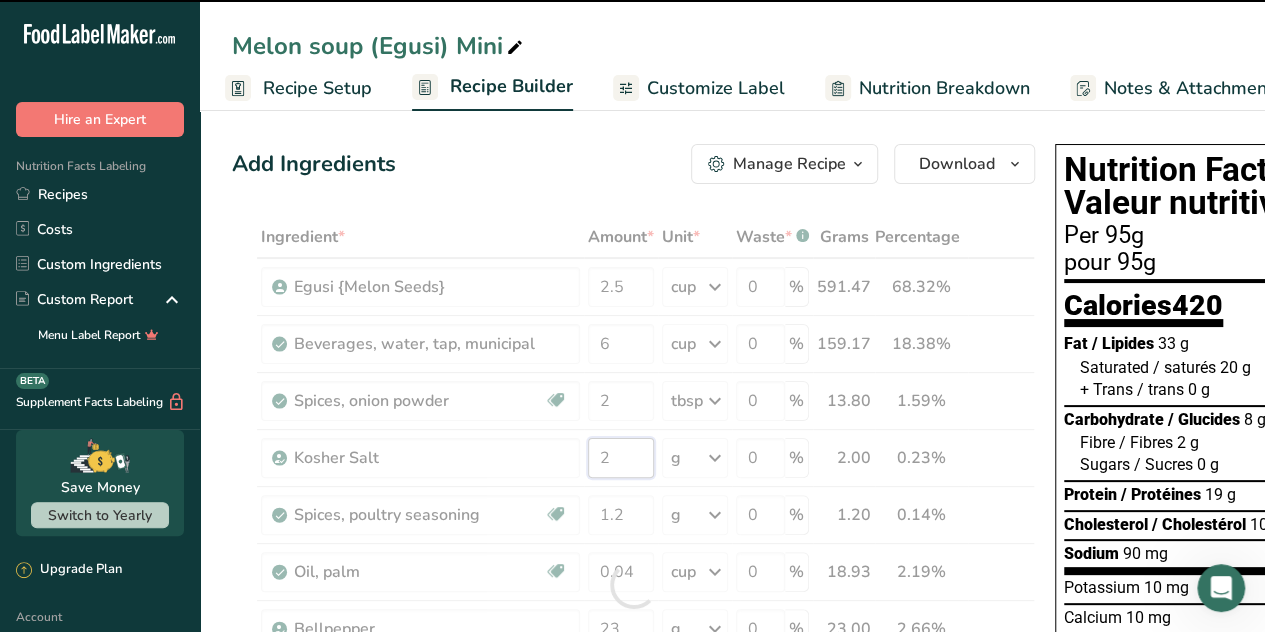 drag, startPoint x: 630, startPoint y: 463, endPoint x: 591, endPoint y: 464, distance: 39.012817 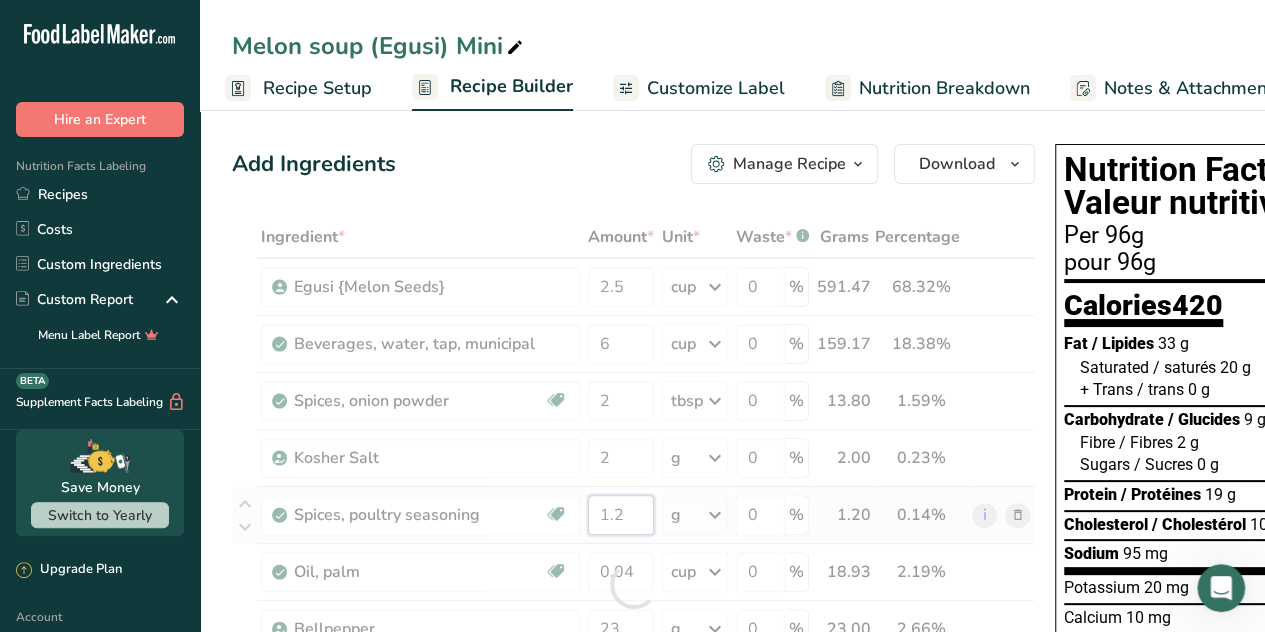 click on "Ingredient *
Amount *
Unit *
Waste *   .a-a{fill:#347362;}.b-a{fill:#fff;}          Grams
Percentage
Egusi {Melon Seeds}
2.5
cup
Weight Units
g
kg
mg
See more
Volume Units
l
mL
fl oz
See more
0
%
591.47
68.32%
i
[GEOGRAPHIC_DATA], water, tap, municipal
6
cup
Portions
1 fl oz
1 bottle 8 fl oz
1 liter
See more
Weight Units
g
kg
mg
See more
Volume Units
l
7
lb/ft3
7" at bounding box center [633, 585] 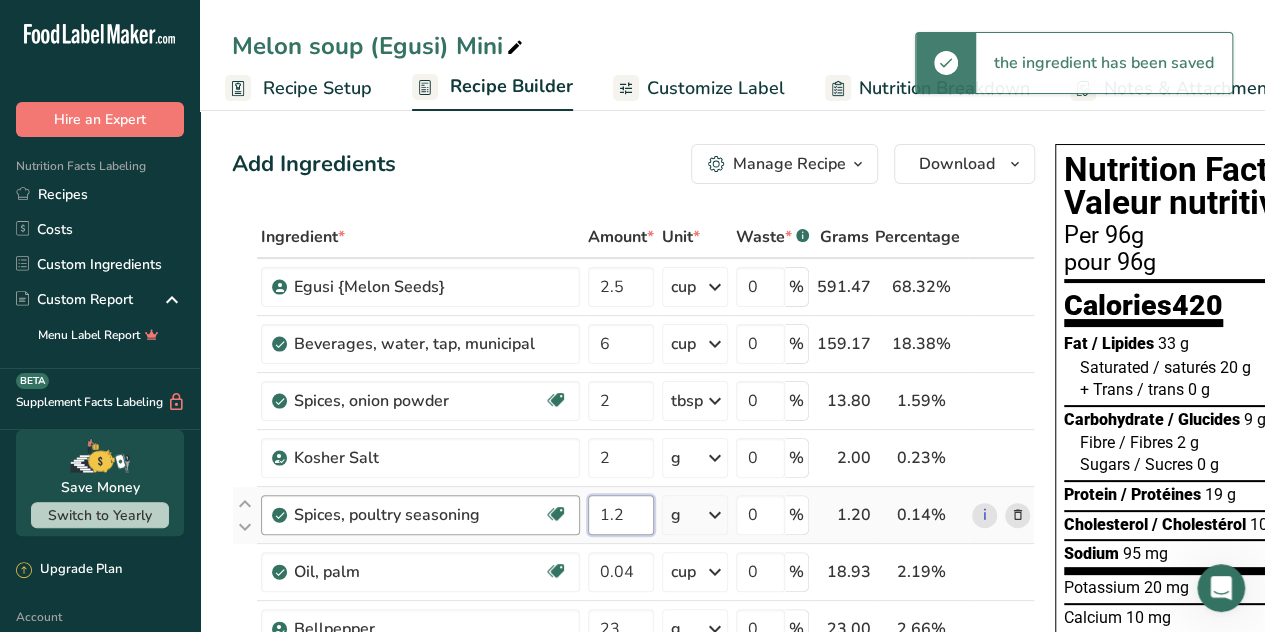 drag, startPoint x: 635, startPoint y: 519, endPoint x: 576, endPoint y: 522, distance: 59.07622 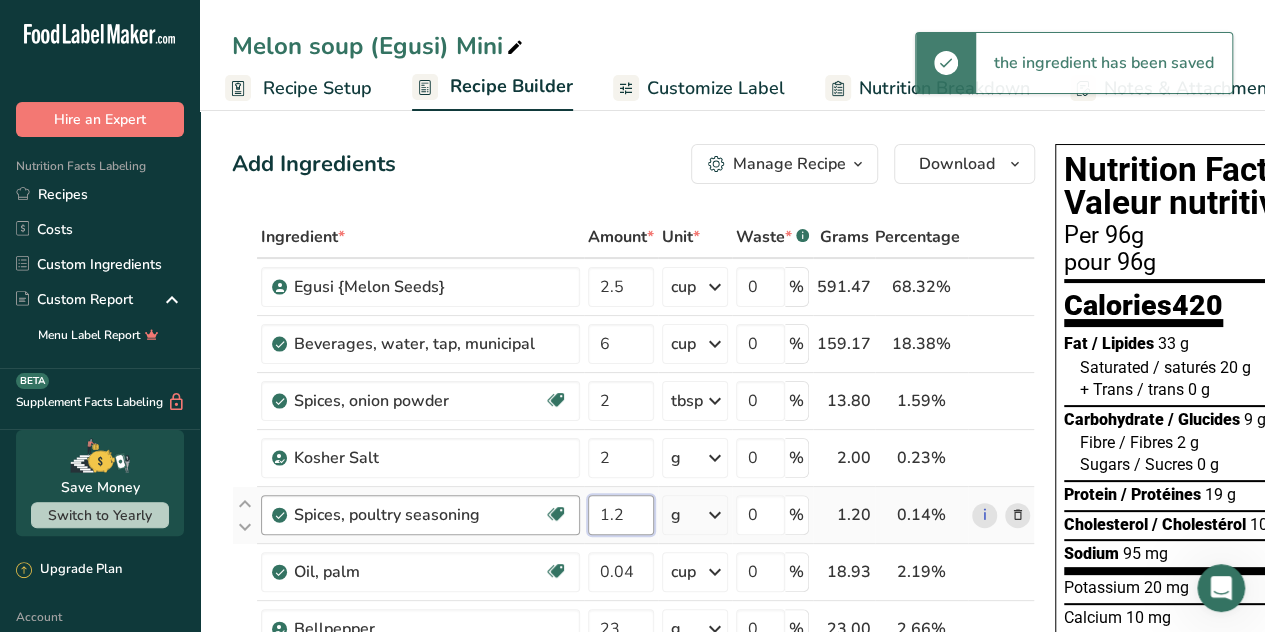 click on "Spices, poultry seasoning
Dairy free
Gluten free
Vegan
Vegetarian
Soy free
1.2
g
Portions
1 tsp
1 tbsp
Weight Units
g
kg
mg
See more
Volume Units
l
Volume units require a density conversion. If you know your ingredient's density enter it below. Otherwise, click on "RIA" our AI Regulatory bot - she will be able to help you
1
lb/ft3
g/cm3
Confirm
mL
Volume units require a density conversion. If you know your ingredient's density enter it below. Otherwise, click on "RIA" our AI Regulatory bot - she will be able to help you
1               1" at bounding box center (633, 515) 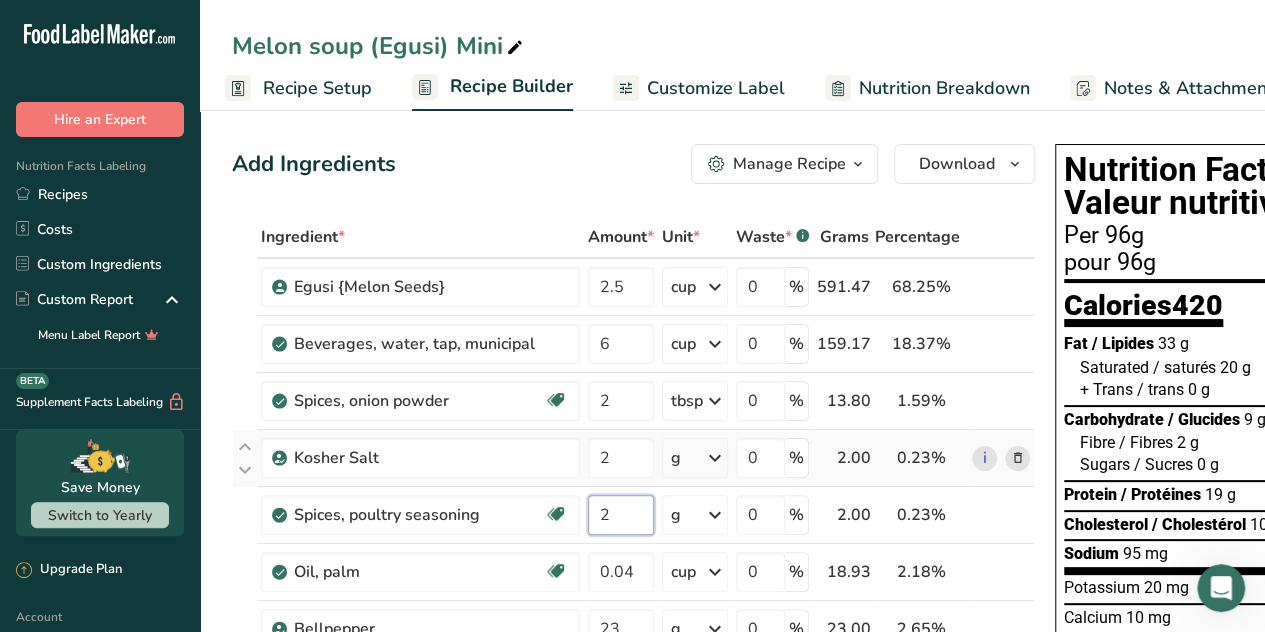 type on "2" 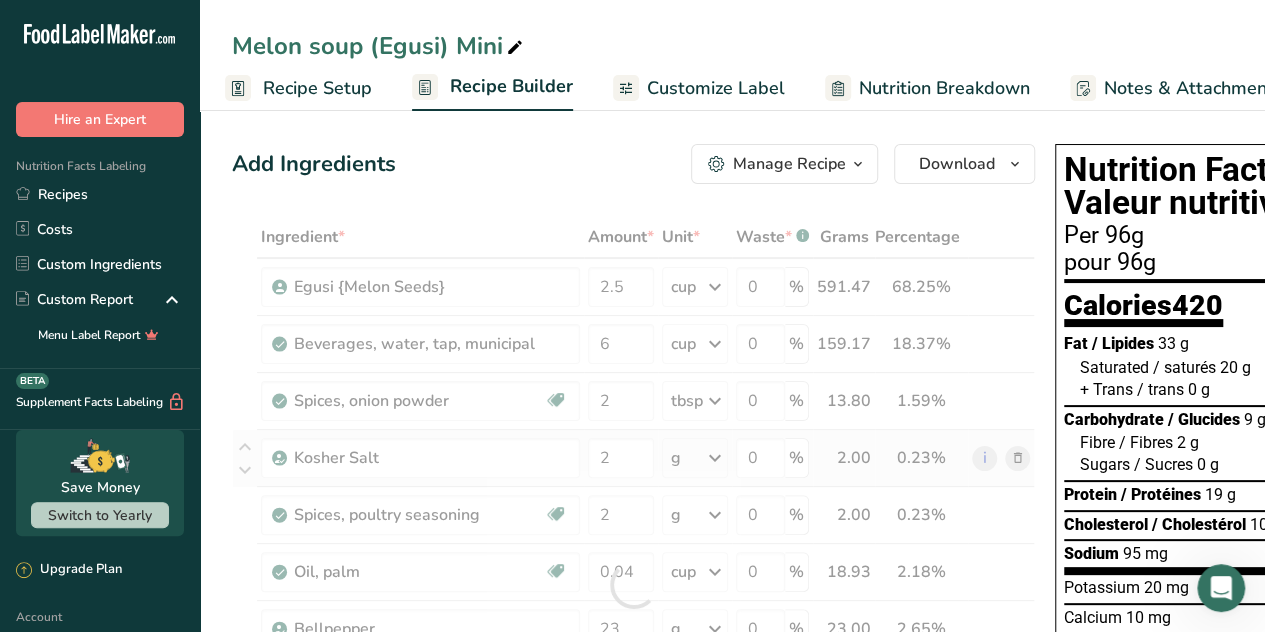 click on "Ingredient *
Amount *
Unit *
Waste *   .a-a{fill:#347362;}.b-a{fill:#fff;}          Grams
Percentage
Egusi {Melon Seeds}
2.5
cup
Weight Units
g
kg
mg
See more
Volume Units
l
mL
fl oz
See more
0
%
591.47
68.25%
i
[GEOGRAPHIC_DATA], water, tap, municipal
6
cup
Portions
1 fl oz
1 bottle 8 fl oz
1 liter
See more
Weight Units
g
kg
mg
See more
Volume Units
l
7
lb/ft3
7" at bounding box center (633, 585) 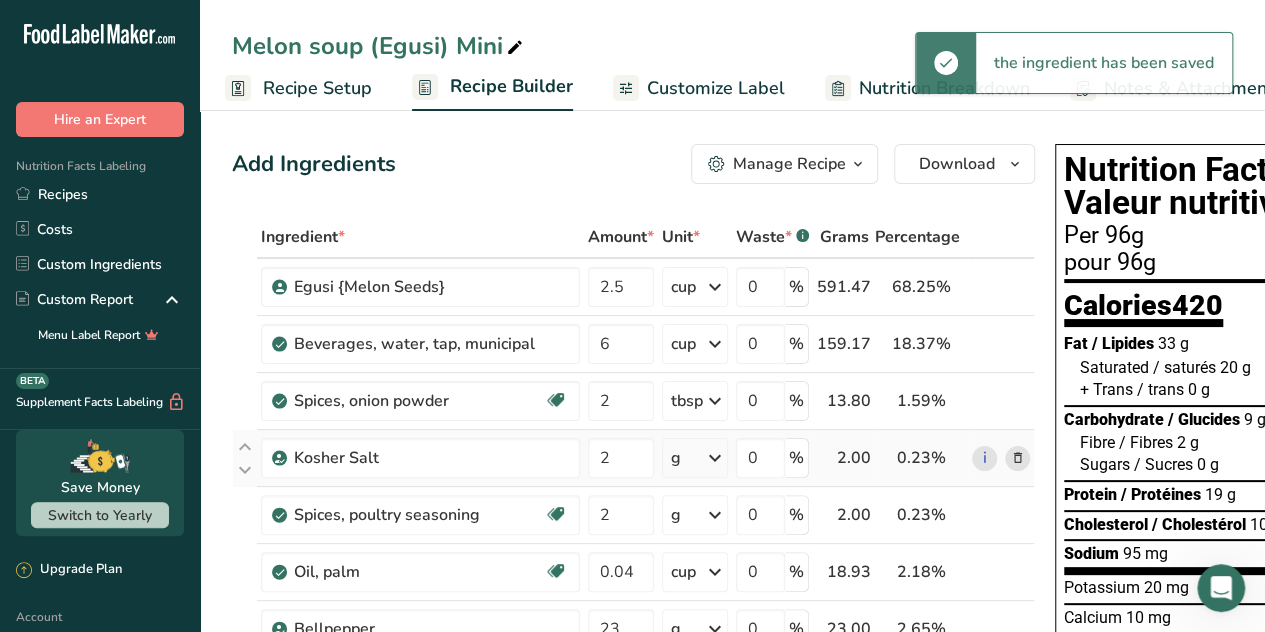 click at bounding box center (715, 458) 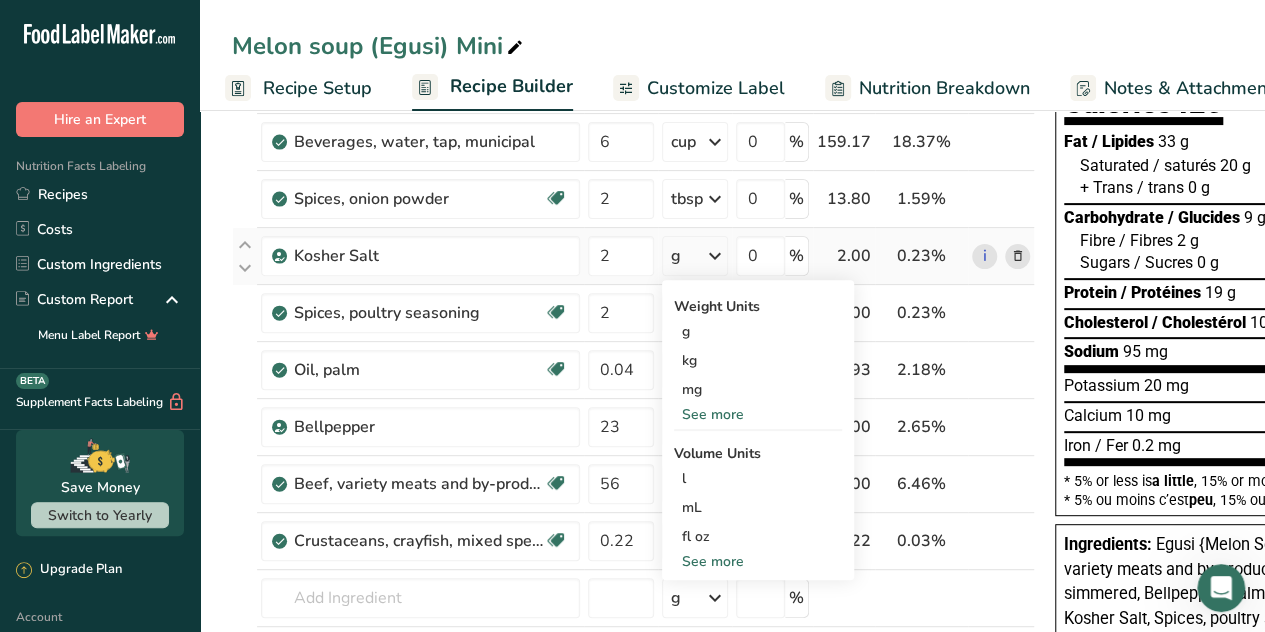 scroll, scrollTop: 202, scrollLeft: 0, axis: vertical 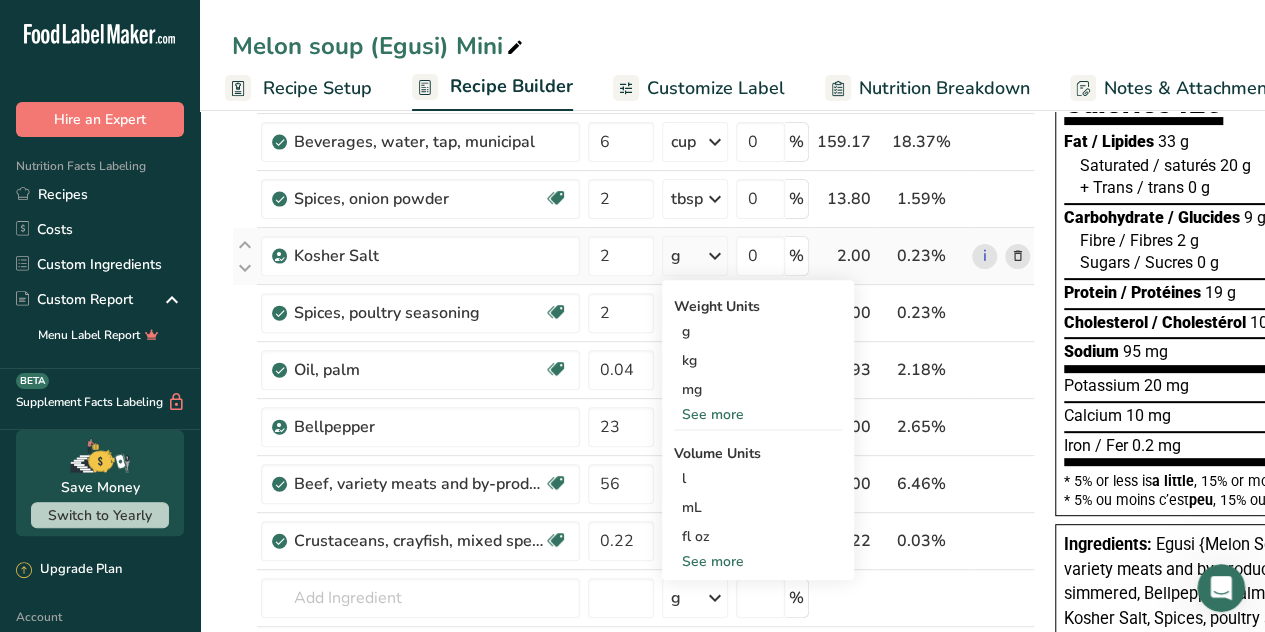 click on "See more" at bounding box center [758, 561] 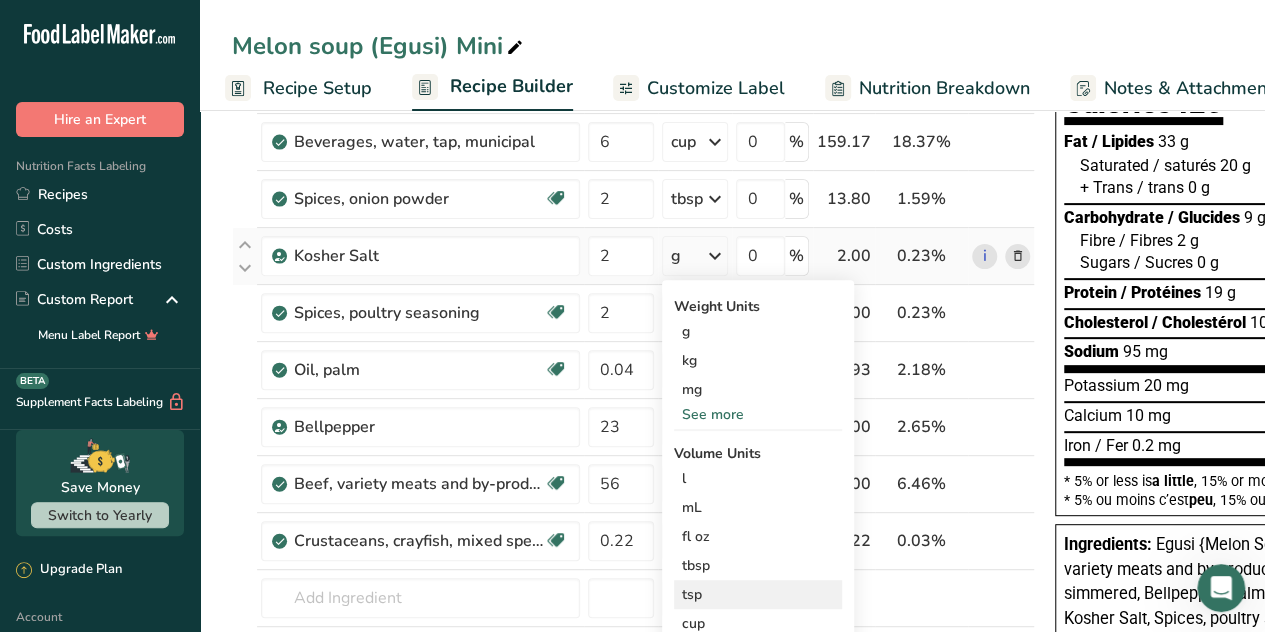 click on "tsp" at bounding box center [758, 594] 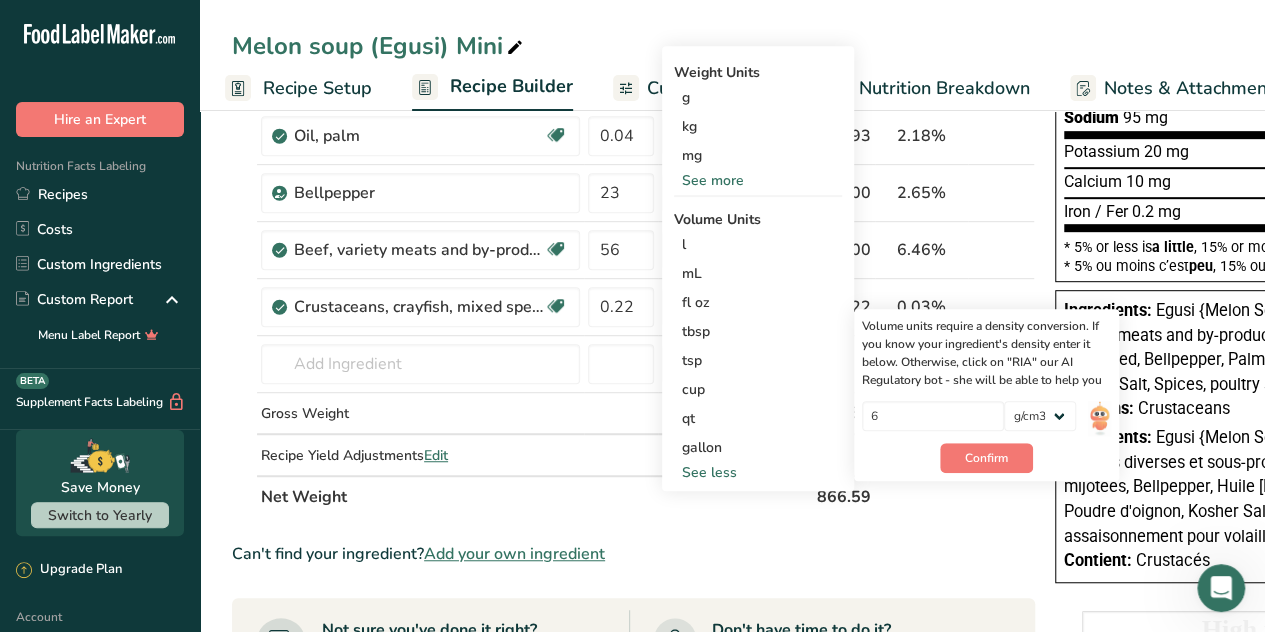 scroll, scrollTop: 446, scrollLeft: 0, axis: vertical 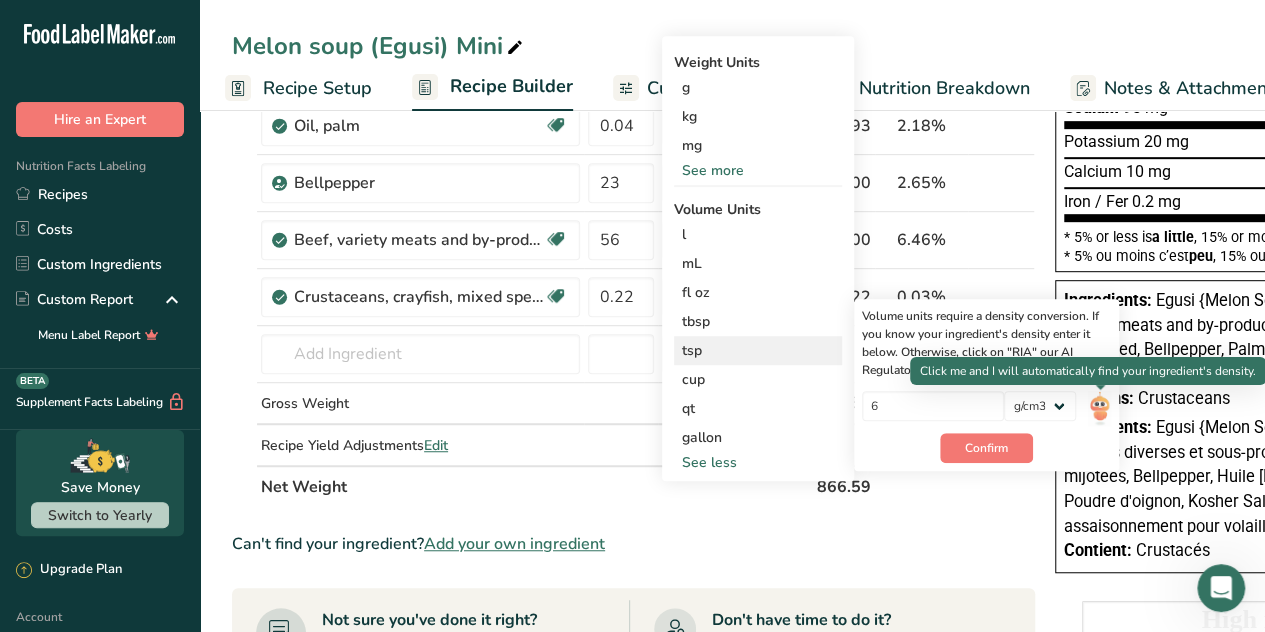 click at bounding box center [1099, 408] 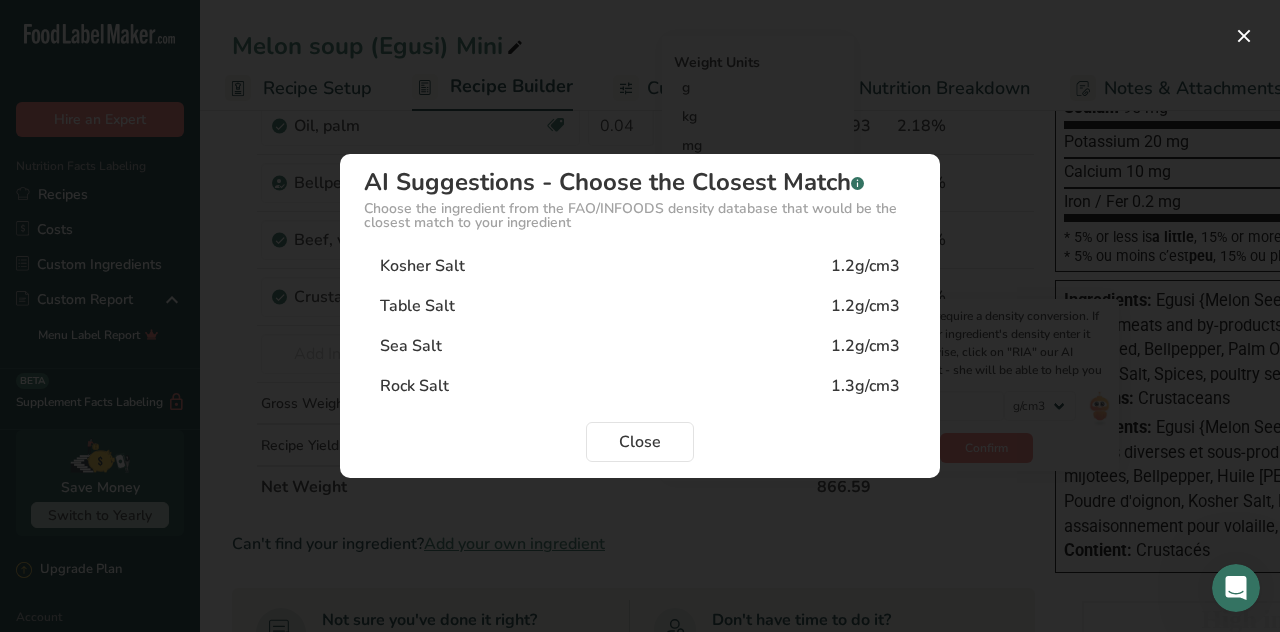 click on "Kosher Salt   1.2g/cm3" at bounding box center [640, 266] 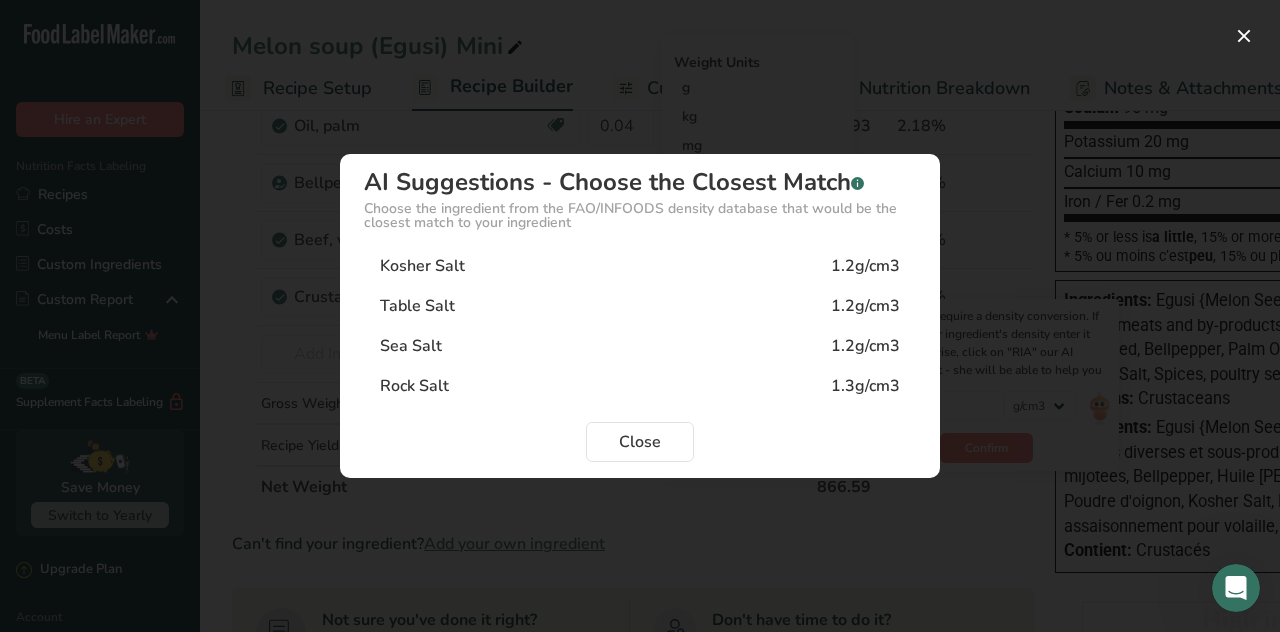 type on "1.2" 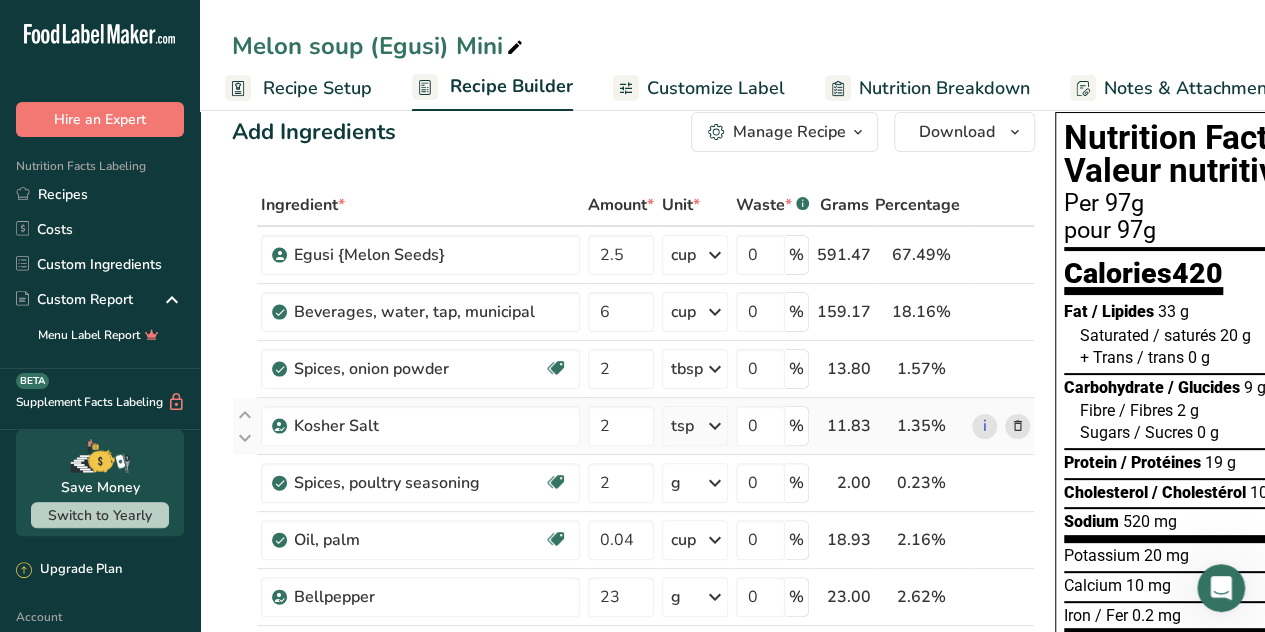 scroll, scrollTop: 0, scrollLeft: 0, axis: both 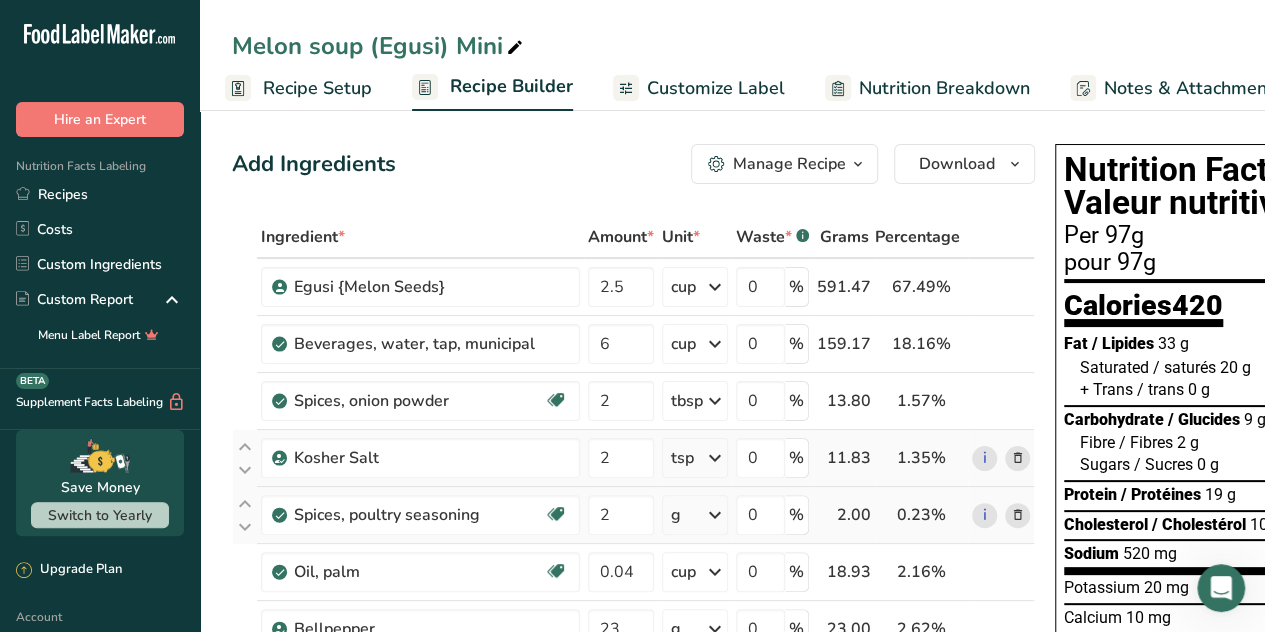 click at bounding box center [715, 515] 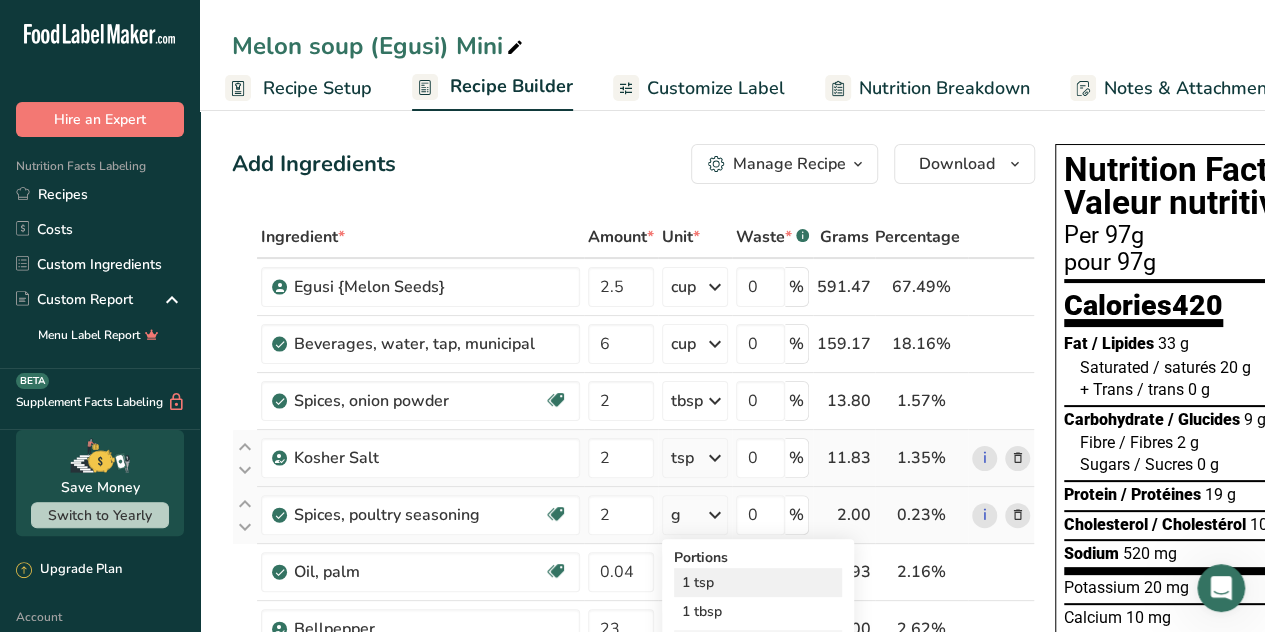 click on "1 tsp" at bounding box center [758, 582] 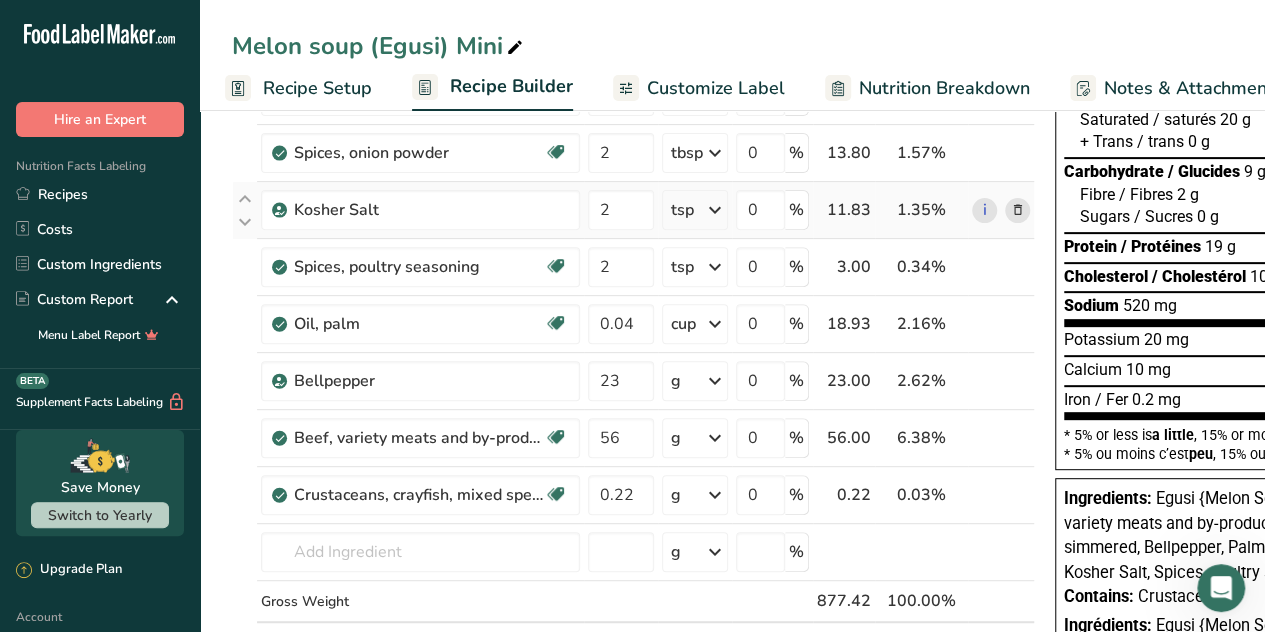 scroll, scrollTop: 281, scrollLeft: 0, axis: vertical 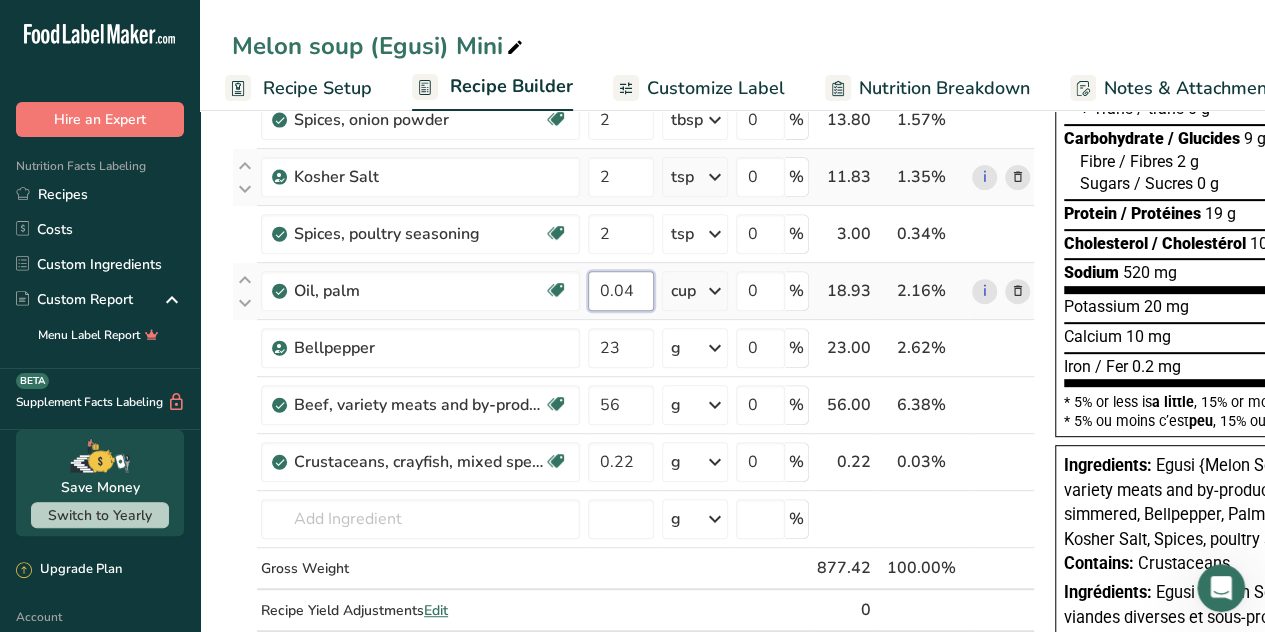 click on "0.04" at bounding box center (621, 291) 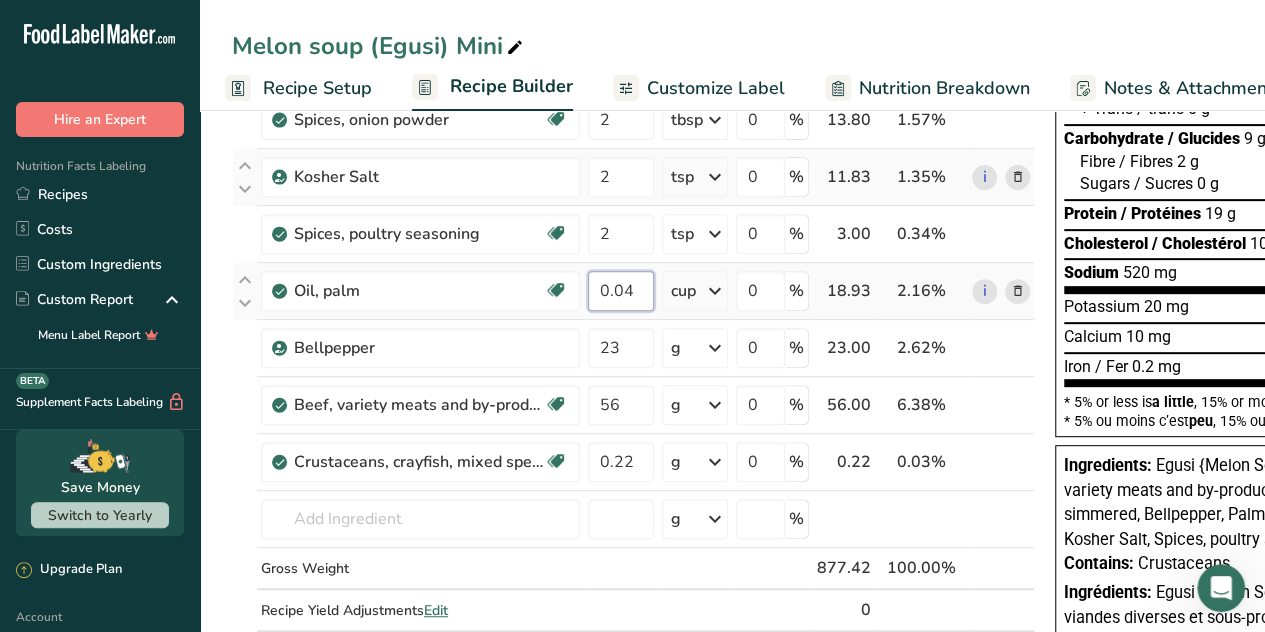 type on "0" 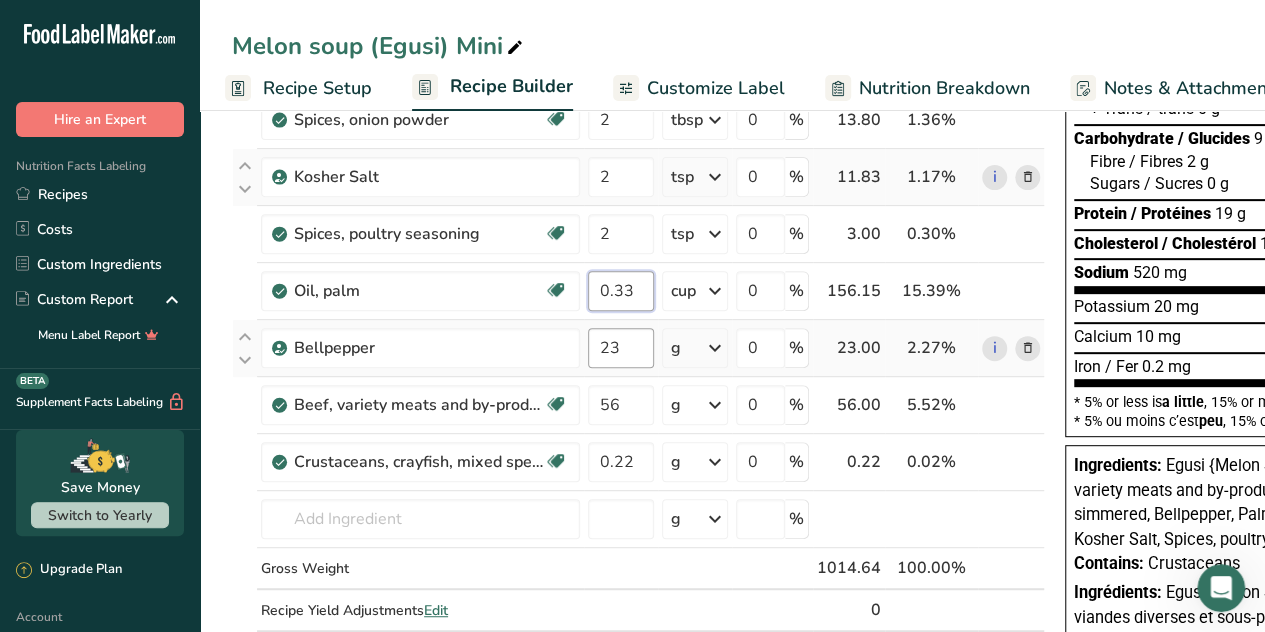 type on "0.33" 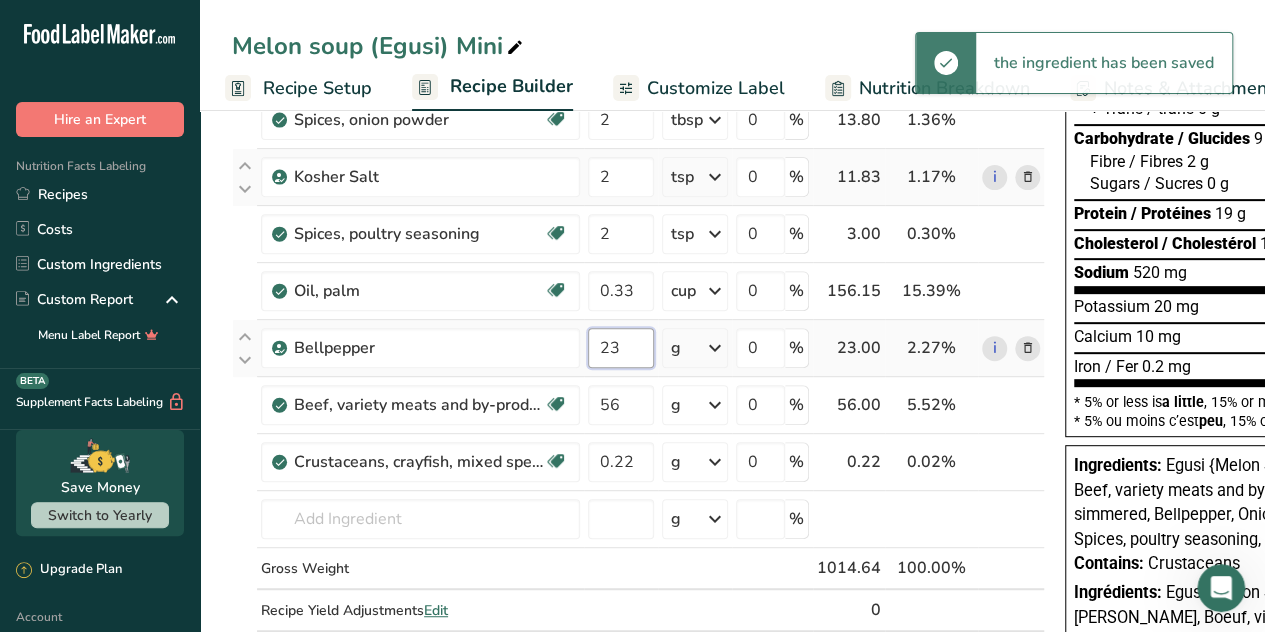 drag, startPoint x: 630, startPoint y: 343, endPoint x: 594, endPoint y: 359, distance: 39.39543 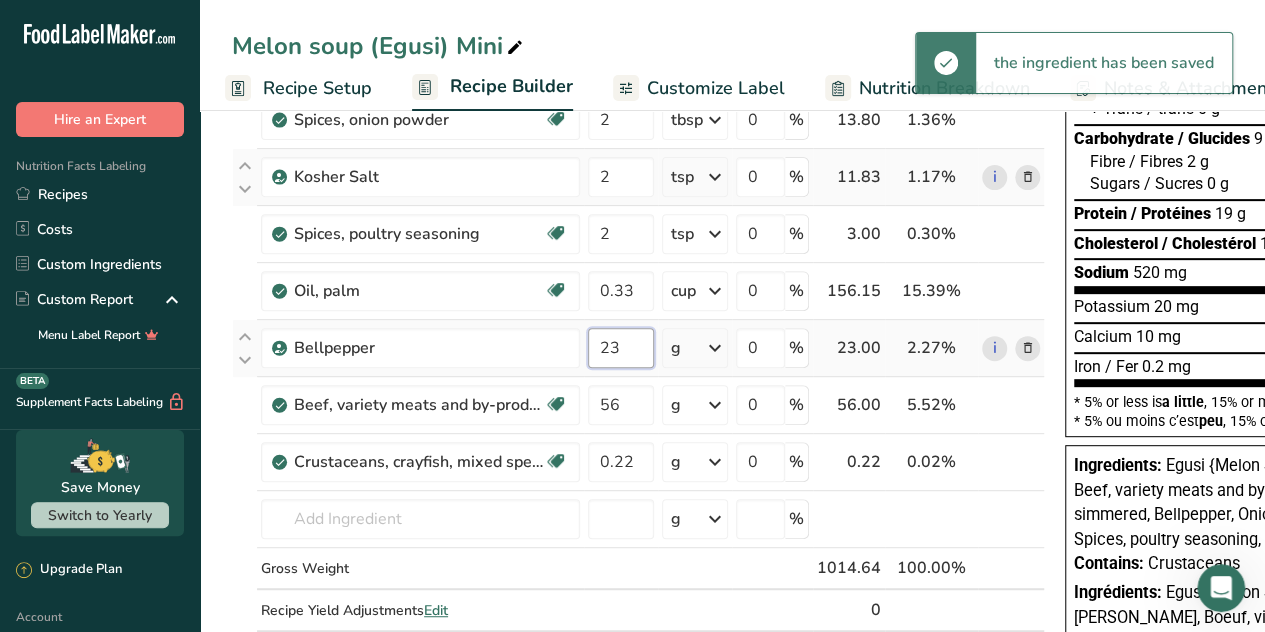 click on "23" at bounding box center [621, 348] 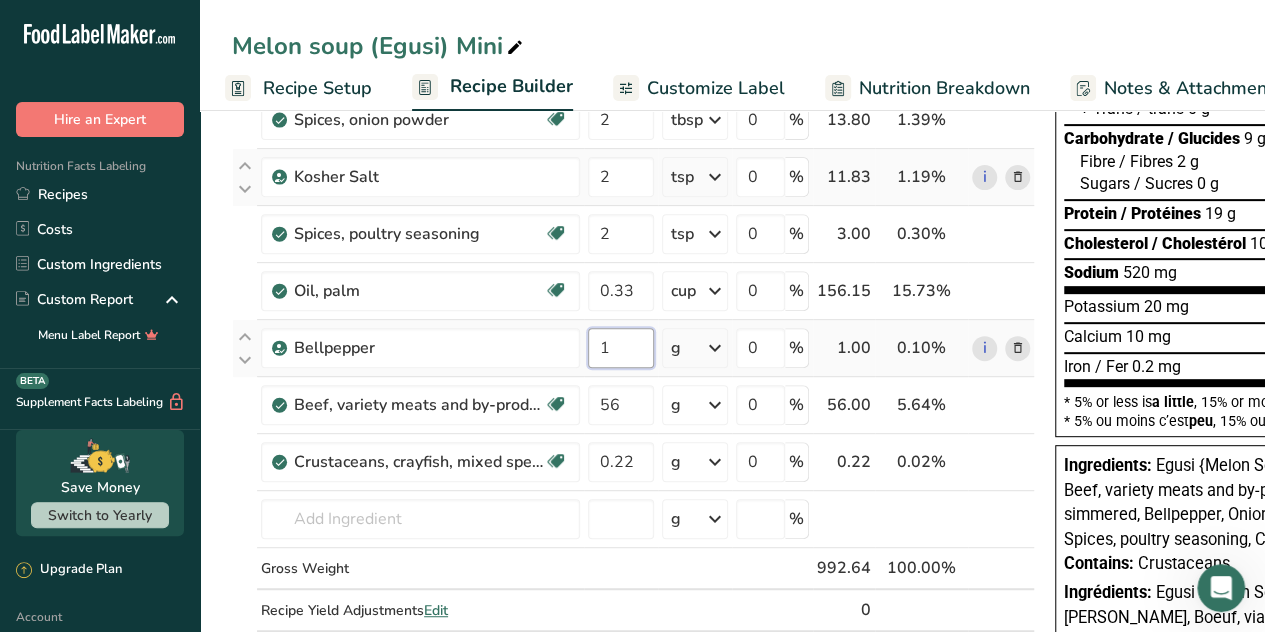 type on "1" 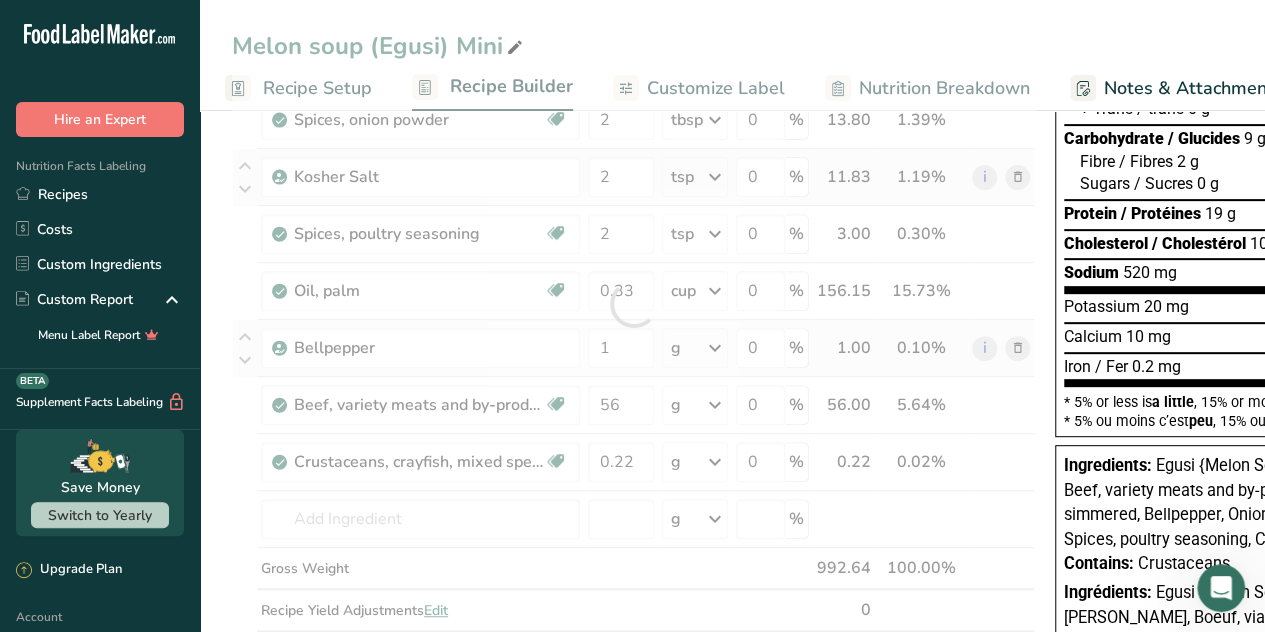 click on "Ingredient *
Amount *
Unit *
Waste *   .a-a{fill:#347362;}.b-a{fill:#fff;}          Grams
Percentage
Egusi {Melon Seeds}
2.5
cup
Weight Units
g
kg
mg
See more
Volume Units
l
mL
fl oz
See more
0
%
591.47
59.59%
i
[GEOGRAPHIC_DATA], water, tap, municipal
6
cup
Portions
1 fl oz
1 bottle 8 fl oz
1 liter
See more
Weight Units
g
kg
mg
See more
Volume Units
l
7
lb/ft3
7" at bounding box center (633, 304) 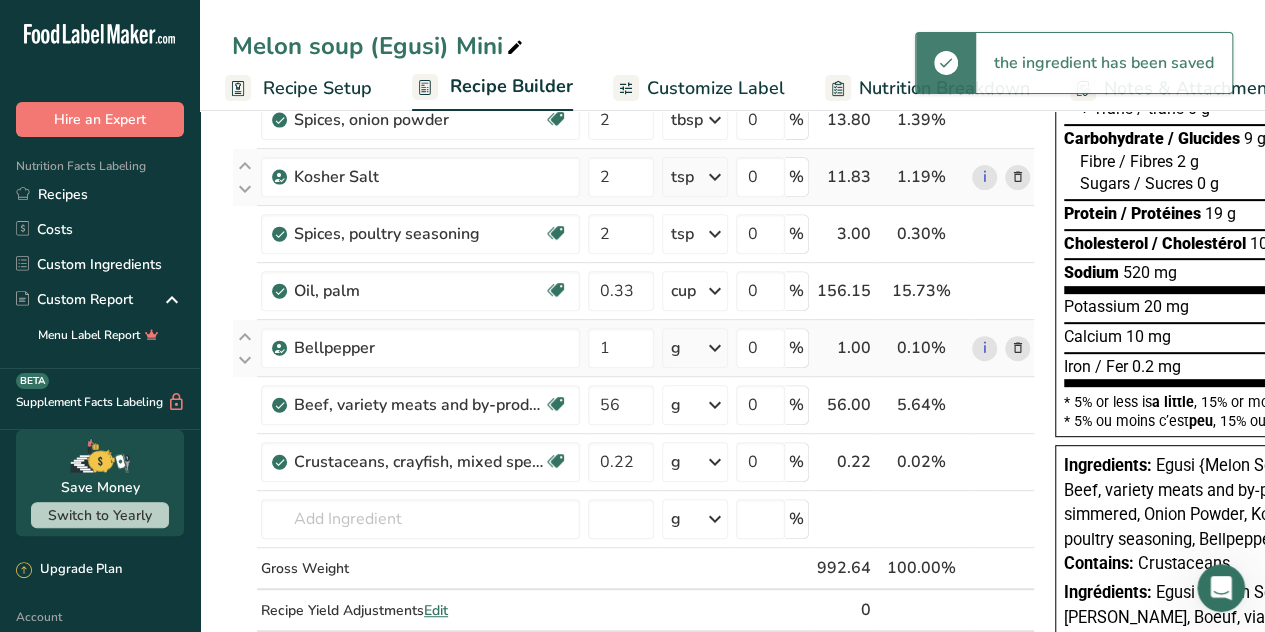 click at bounding box center [715, 348] 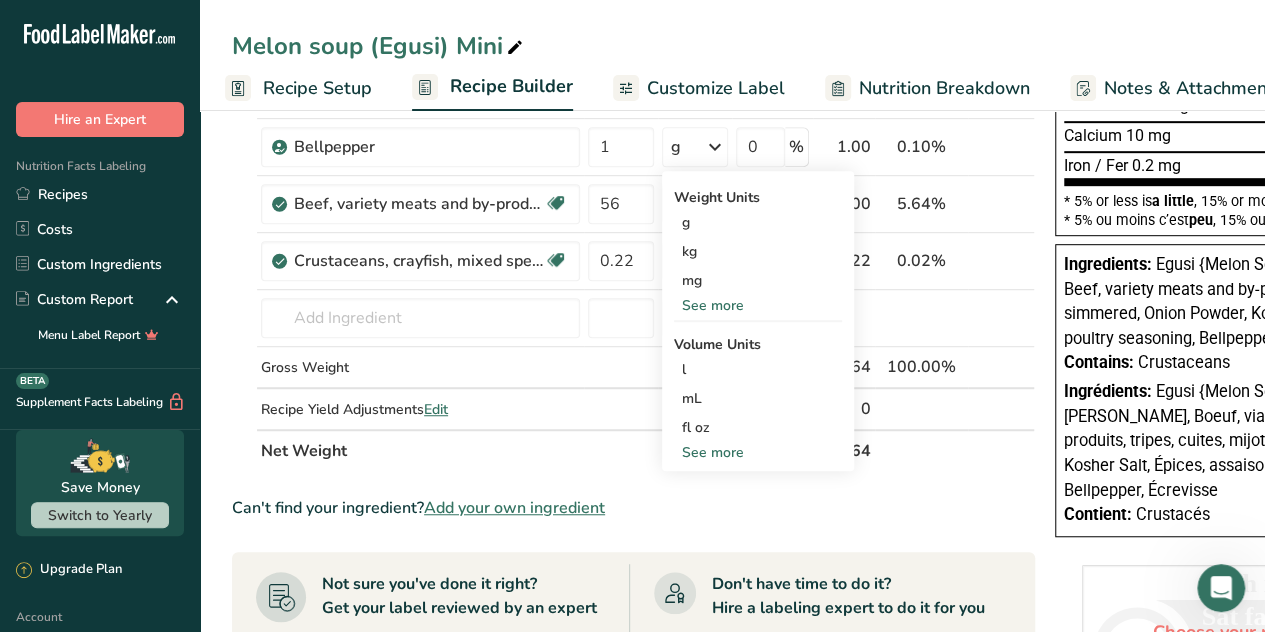 scroll, scrollTop: 494, scrollLeft: 0, axis: vertical 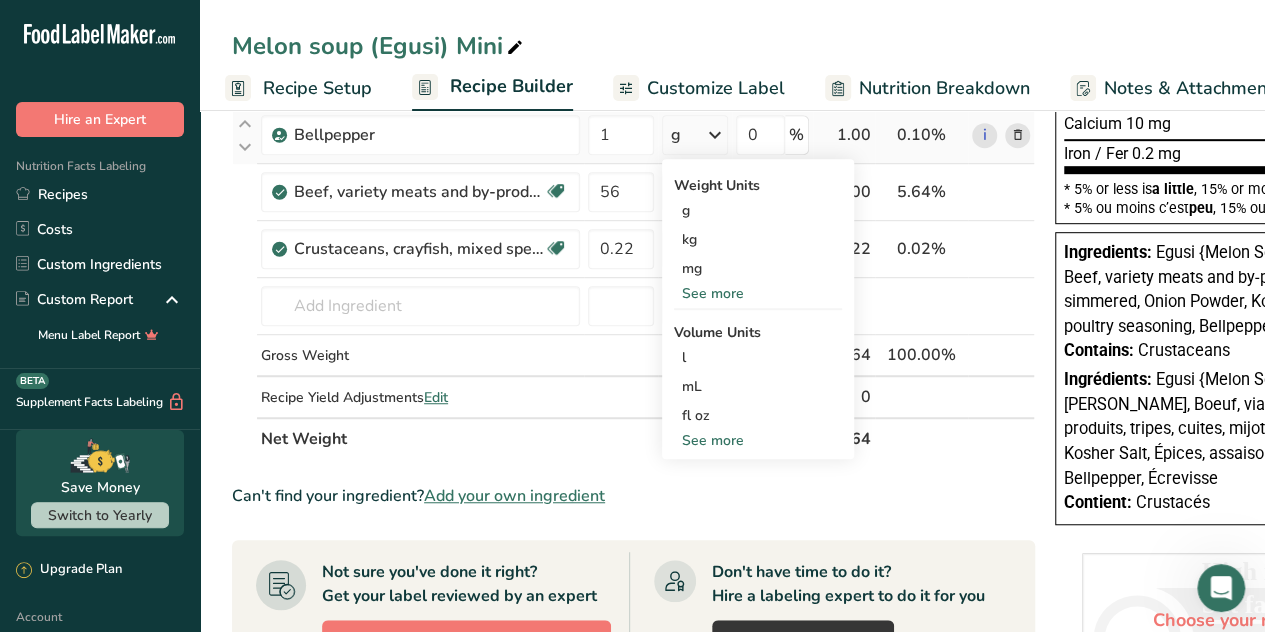 click on "See more" at bounding box center [758, 440] 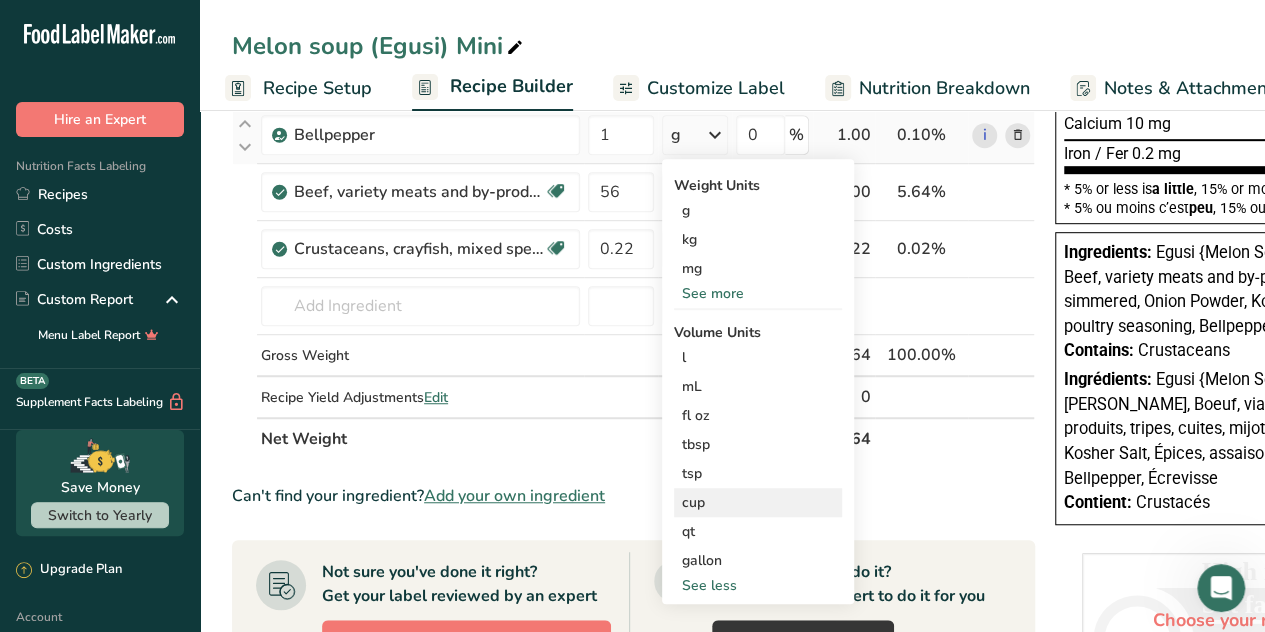 click on "cup" at bounding box center [758, 502] 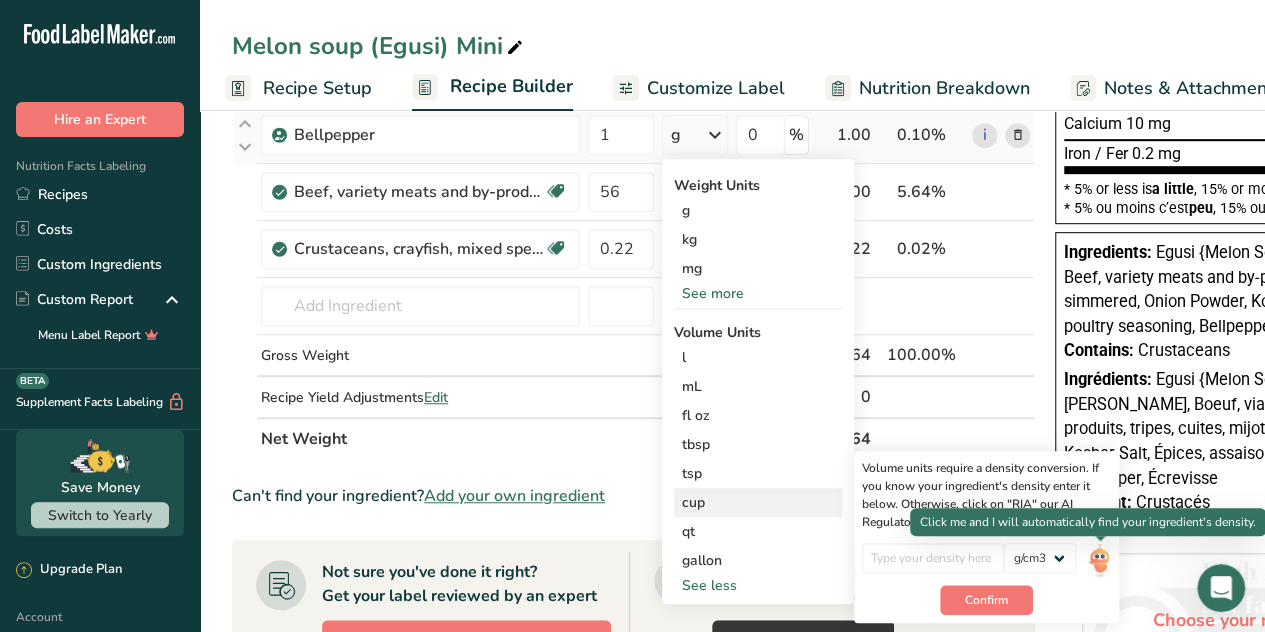 click at bounding box center [1099, 560] 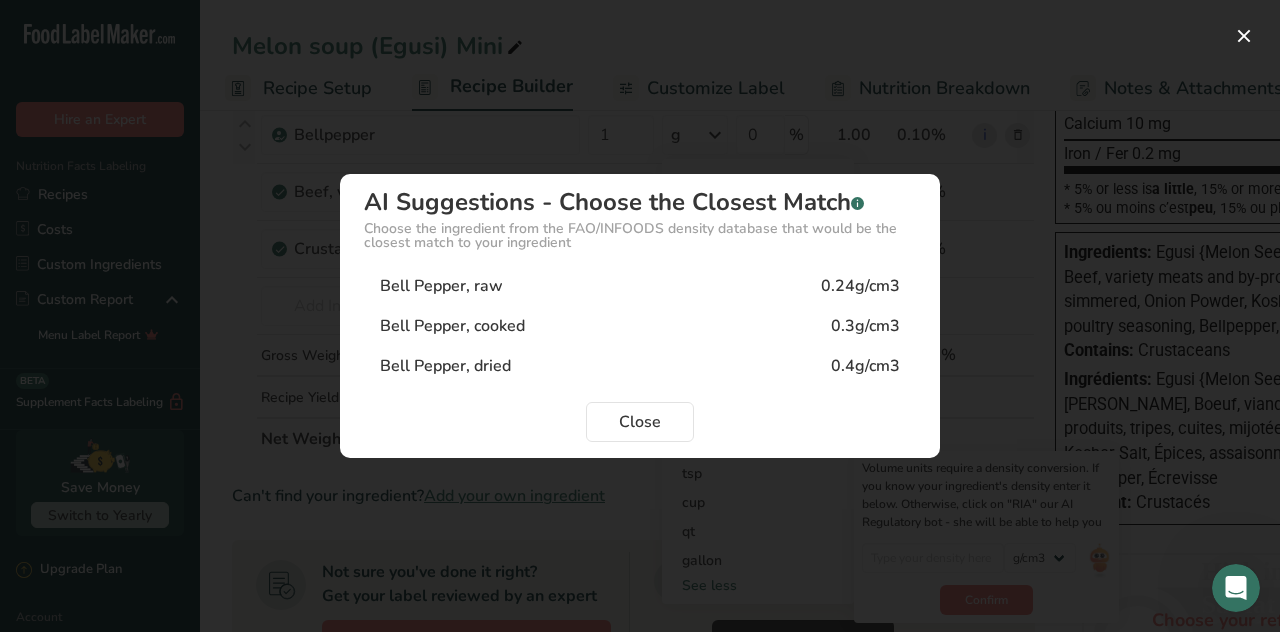 click on "Bell Pepper, cooked   0.3g/cm3" at bounding box center [640, 326] 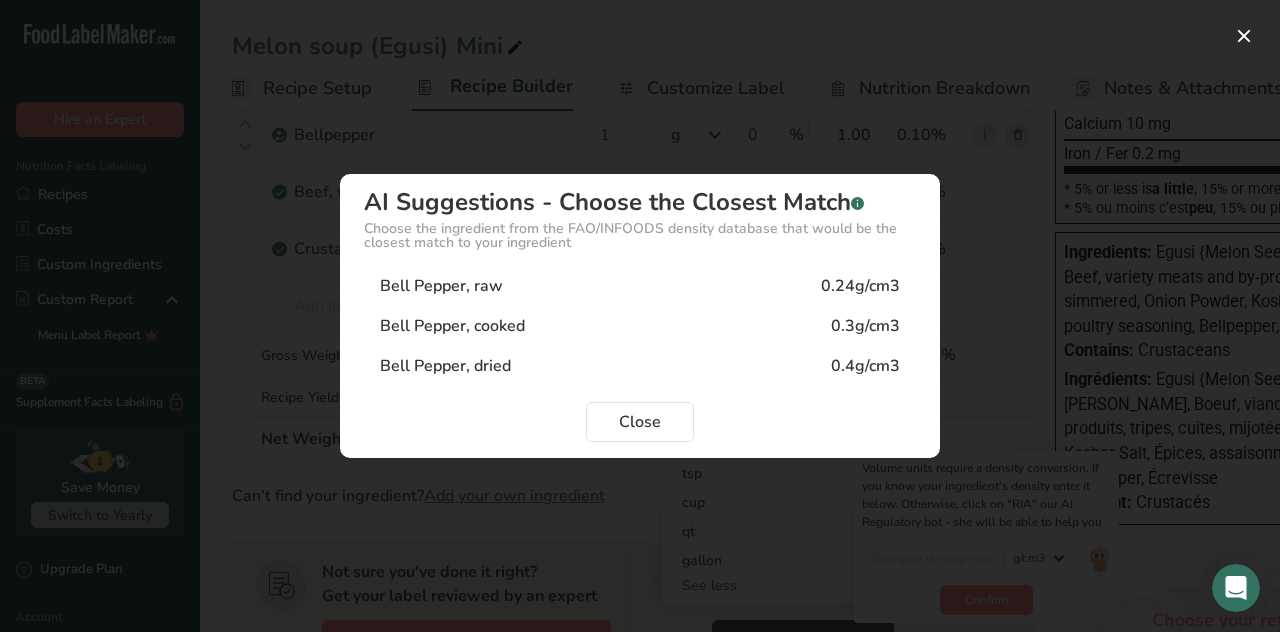 type on "0.3" 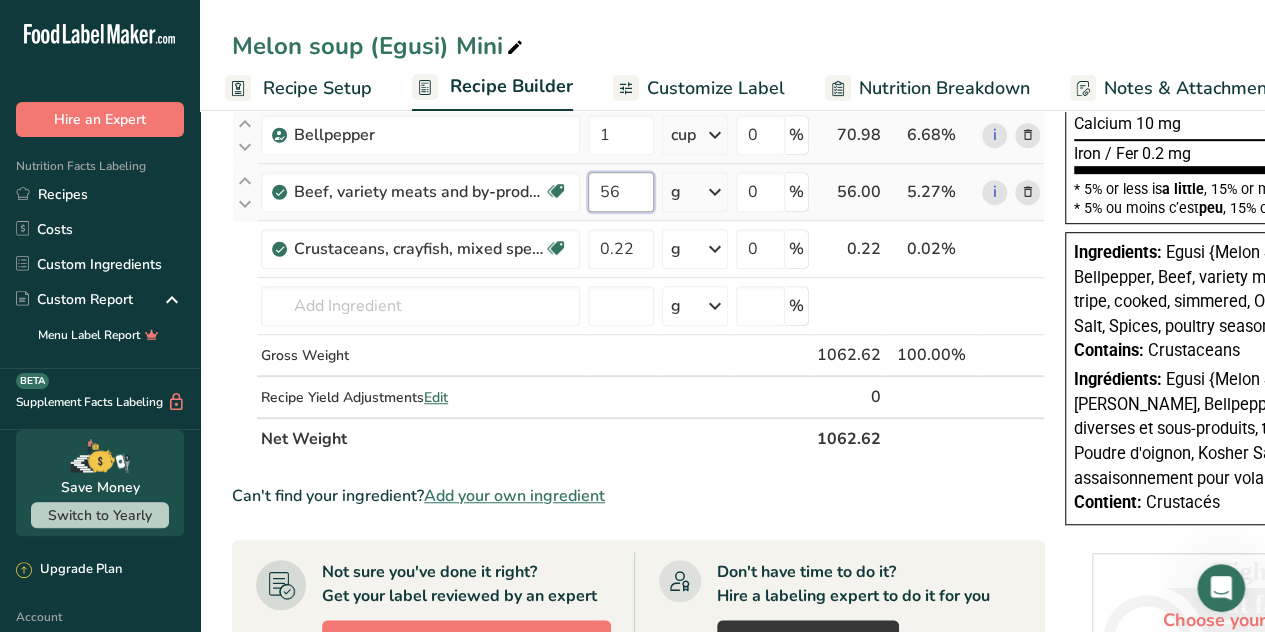 click on "56" at bounding box center [621, 192] 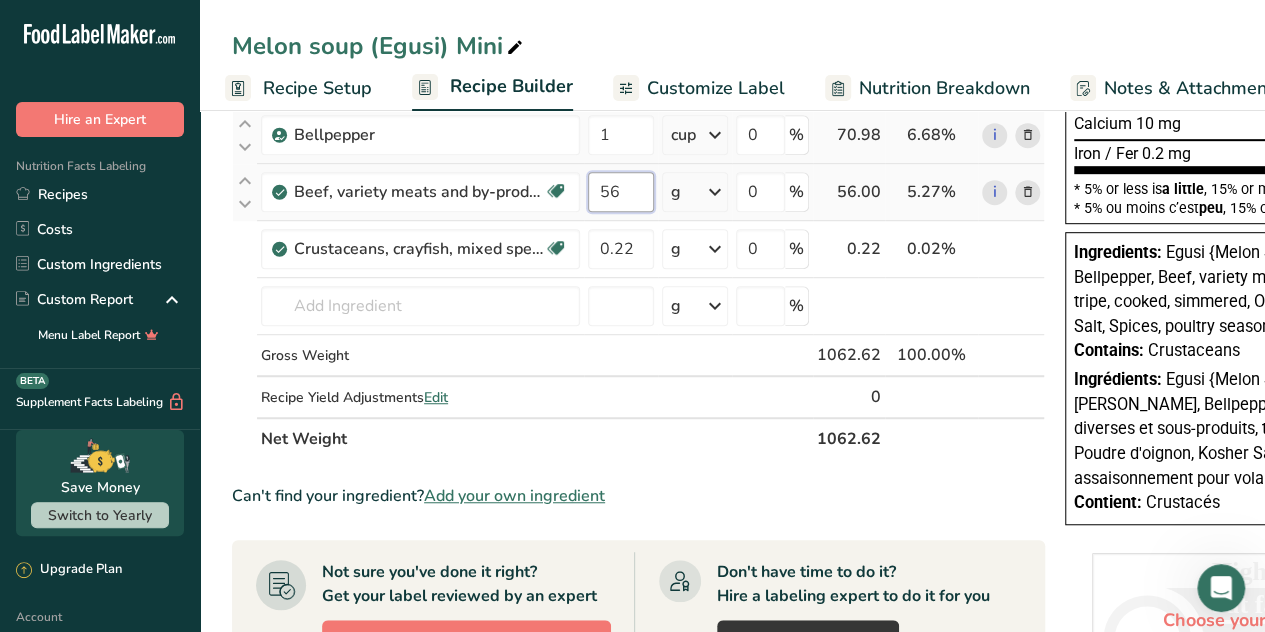 drag, startPoint x: 640, startPoint y: 197, endPoint x: 597, endPoint y: 207, distance: 44.14748 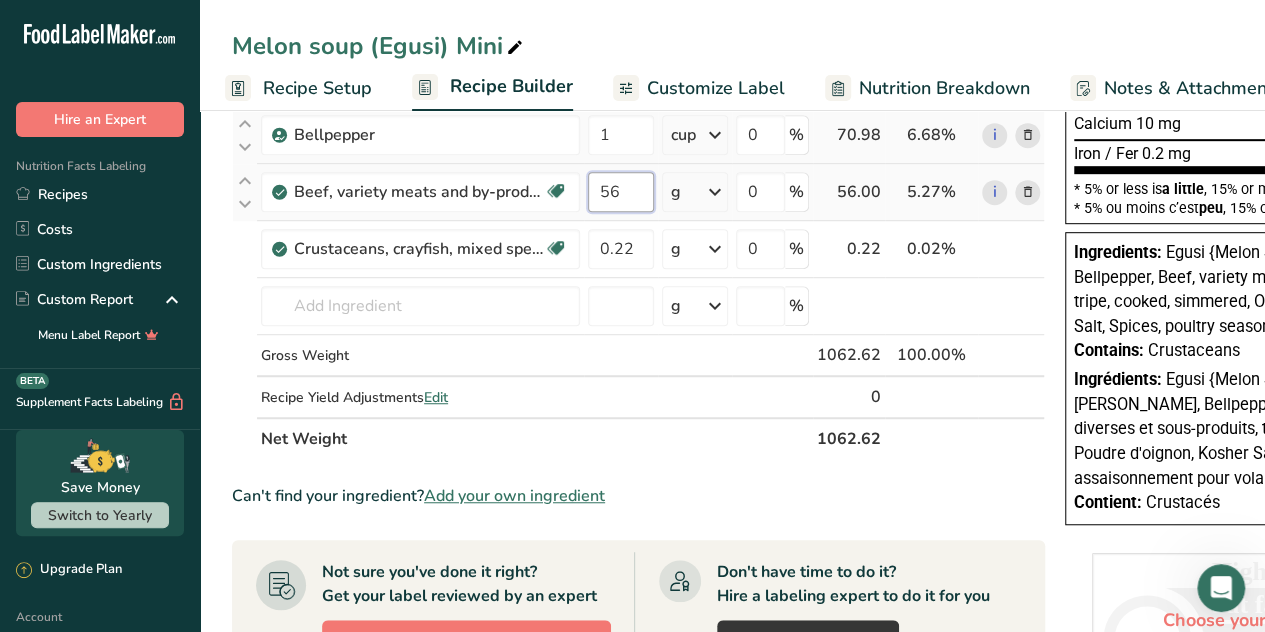 click on "56" at bounding box center (621, 192) 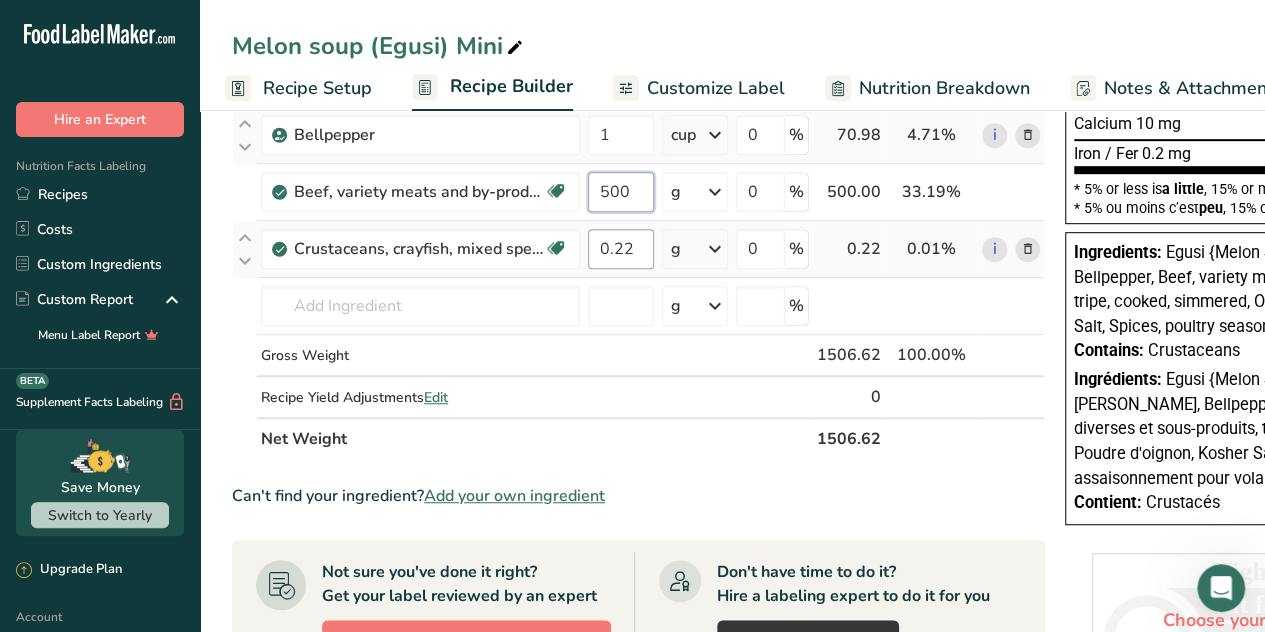 type on "500" 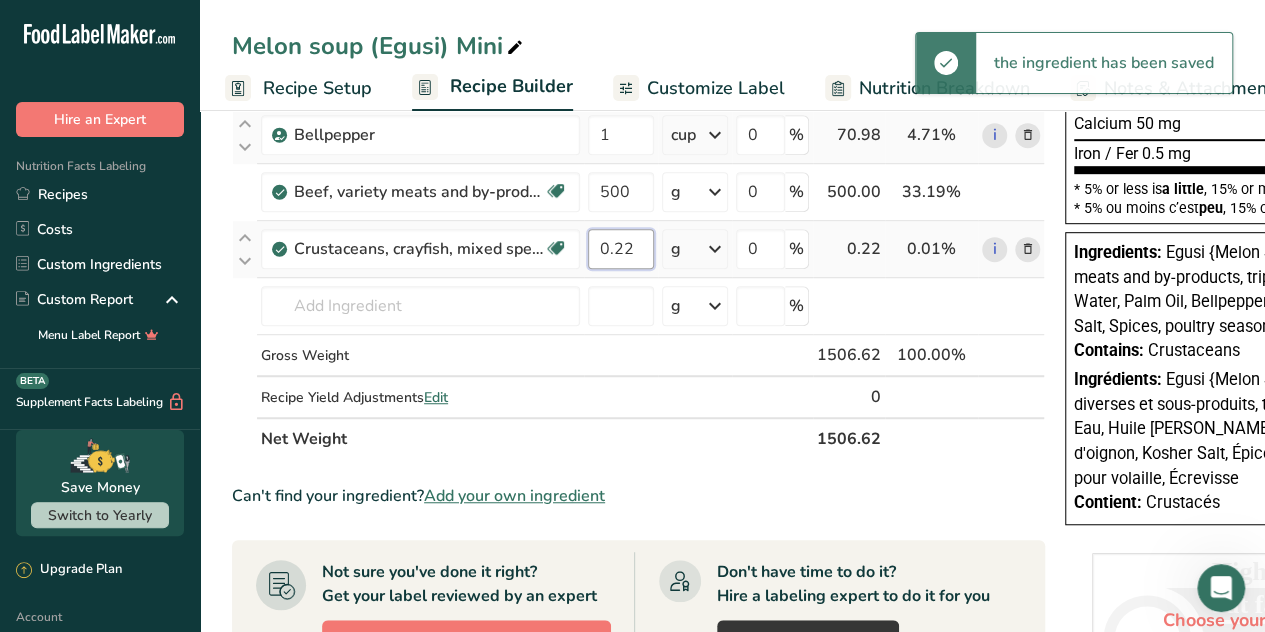 click on "0.22" at bounding box center (621, 249) 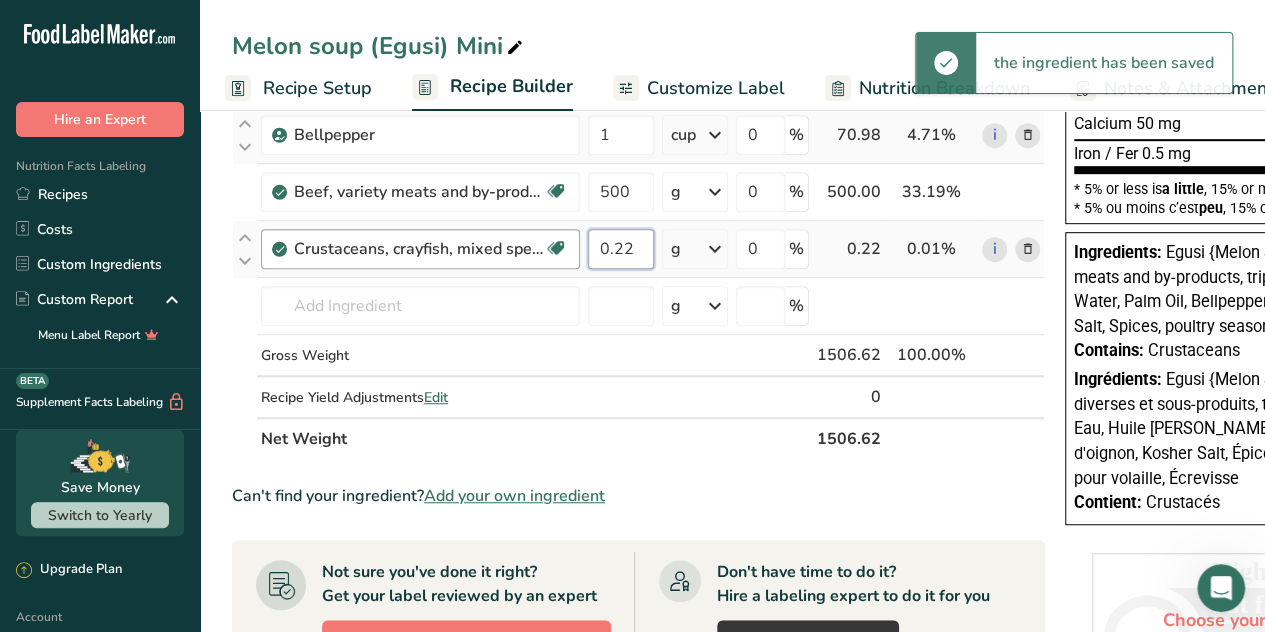 drag, startPoint x: 637, startPoint y: 241, endPoint x: 532, endPoint y: 256, distance: 106.06602 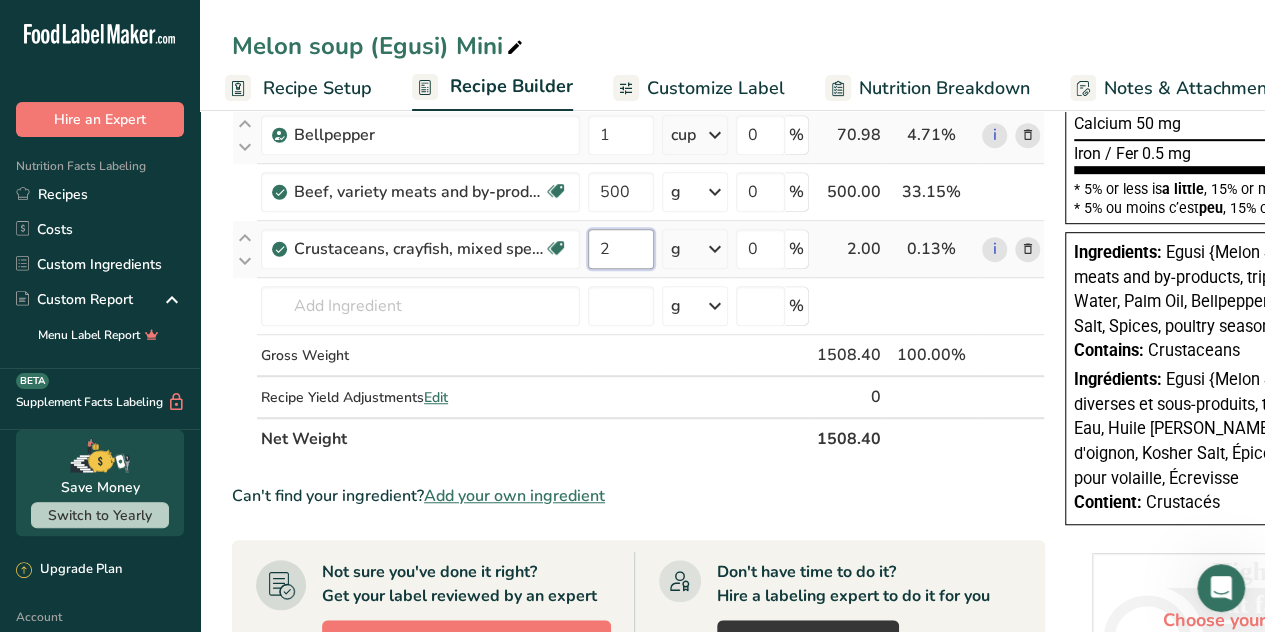 type on "2" 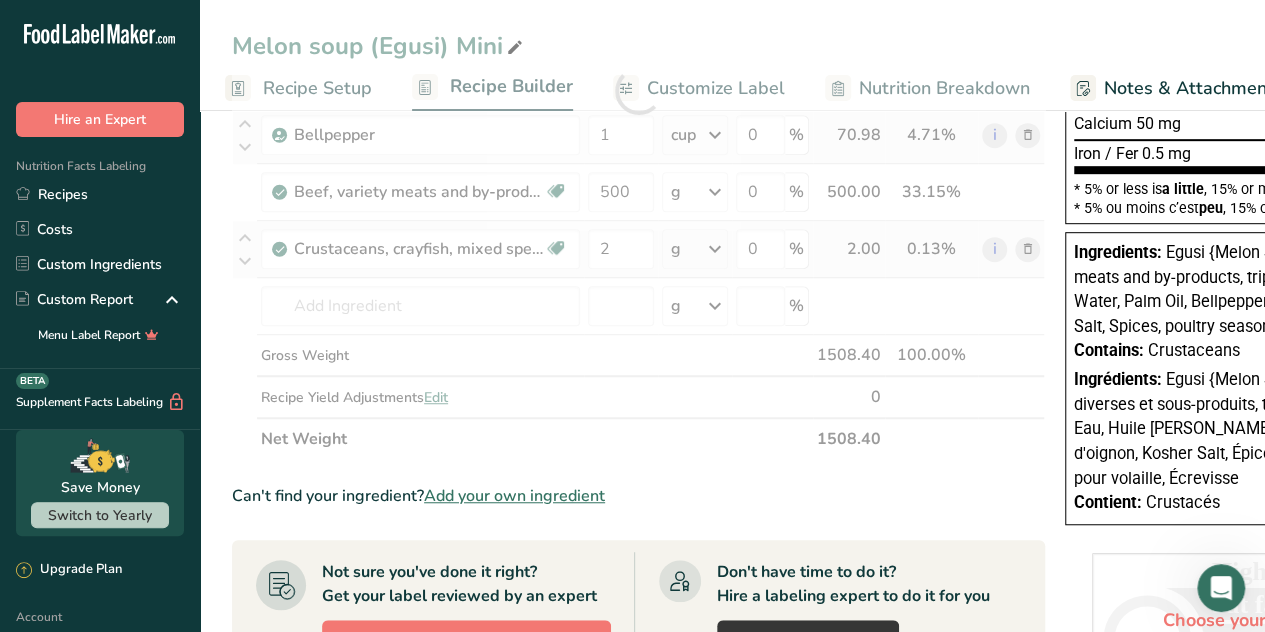 click on "Ingredient *
Amount *
Unit *
Waste *   .a-a{fill:#347362;}.b-a{fill:#fff;}          Grams
Percentage
Egusi {Melon Seeds}
2.5
cup
Weight Units
g
kg
mg
See more
Volume Units
l
mL
fl oz
See more
0
%
591.47
39.21%
i
[GEOGRAPHIC_DATA], water, tap, municipal
6
cup
Portions
1 fl oz
1 bottle 8 fl oz
1 liter
See more
Weight Units
g
kg
mg
See more
Volume Units
l
7
lb/ft3
7" at bounding box center [638, 91] 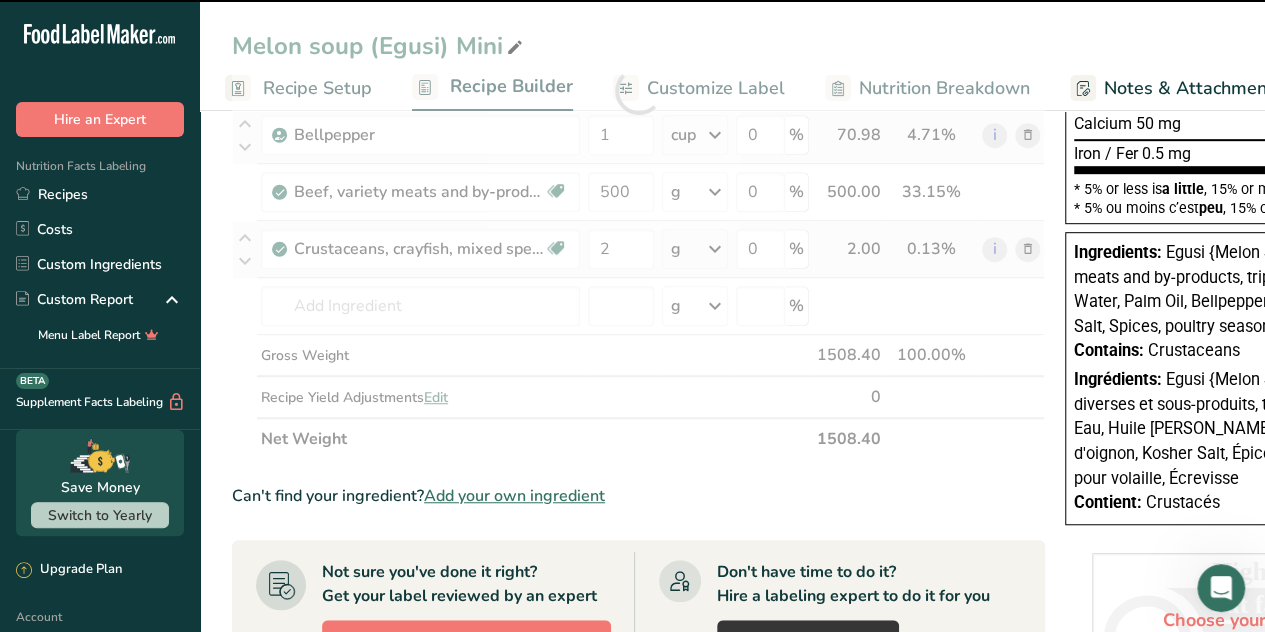 click at bounding box center [638, 91] 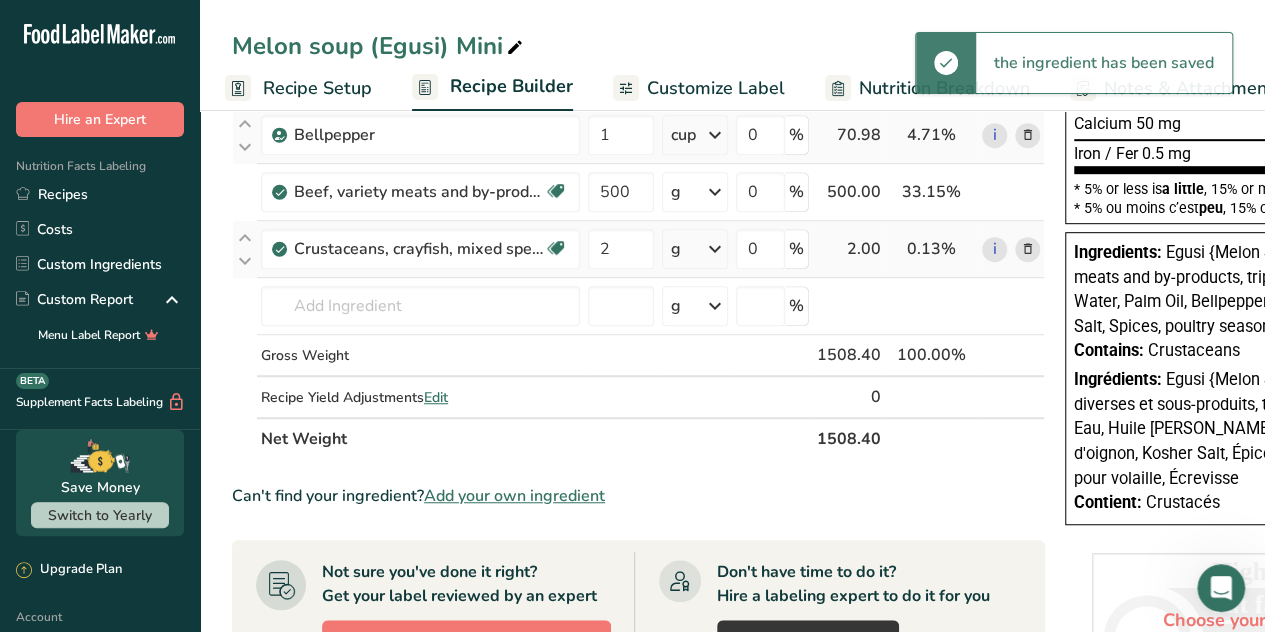 click at bounding box center [715, 249] 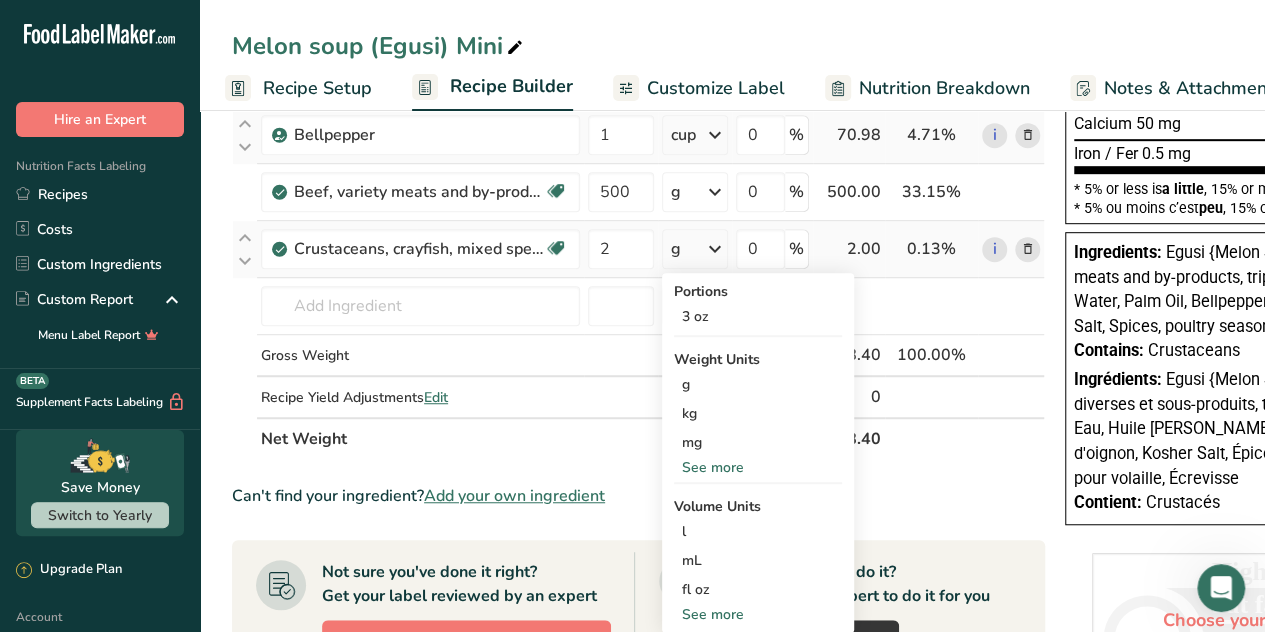 click on "See more" at bounding box center (758, 614) 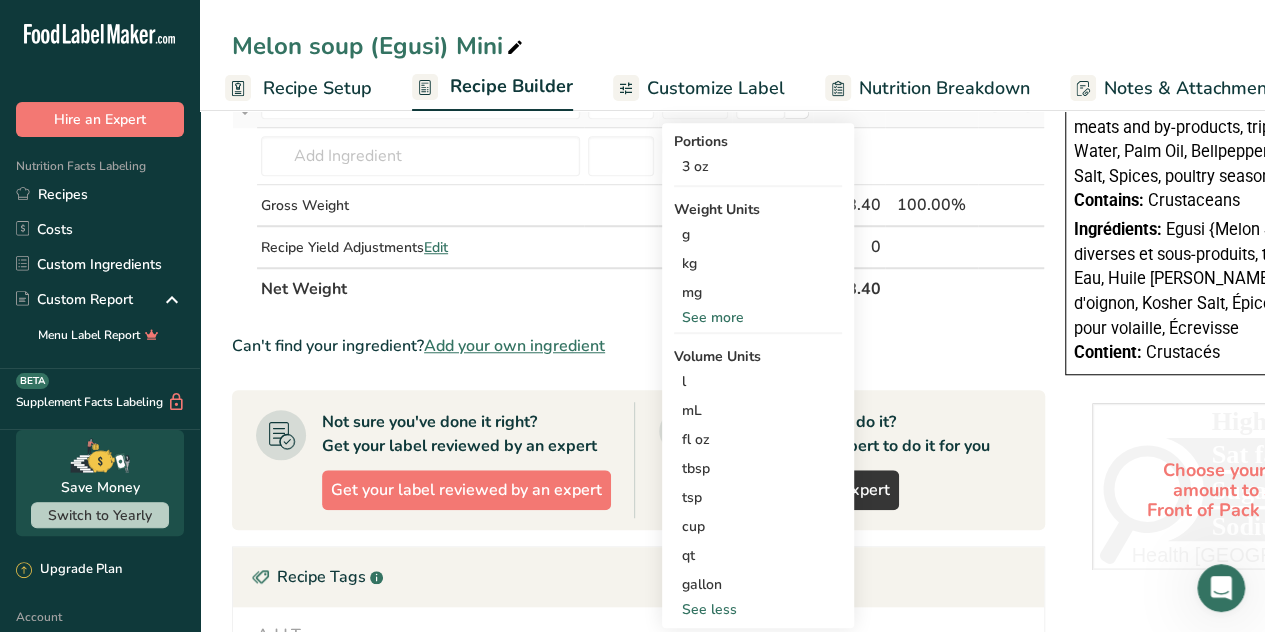 scroll, scrollTop: 656, scrollLeft: 0, axis: vertical 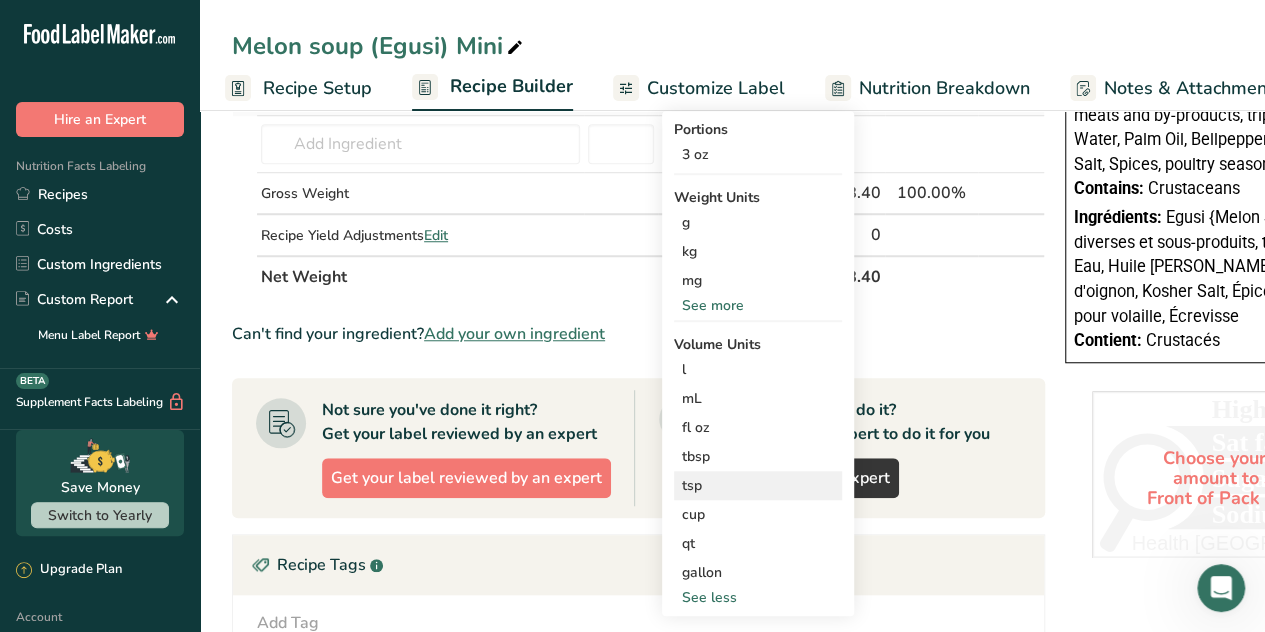 click on "tsp" at bounding box center [758, 485] 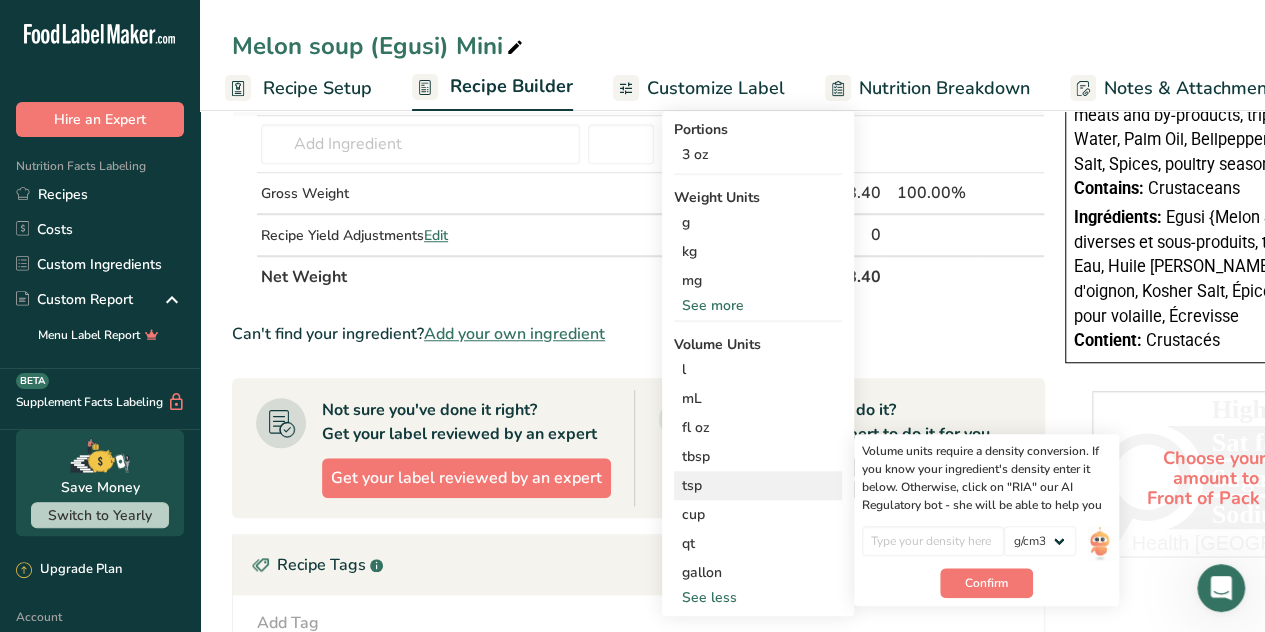click on "tsp" at bounding box center [758, 485] 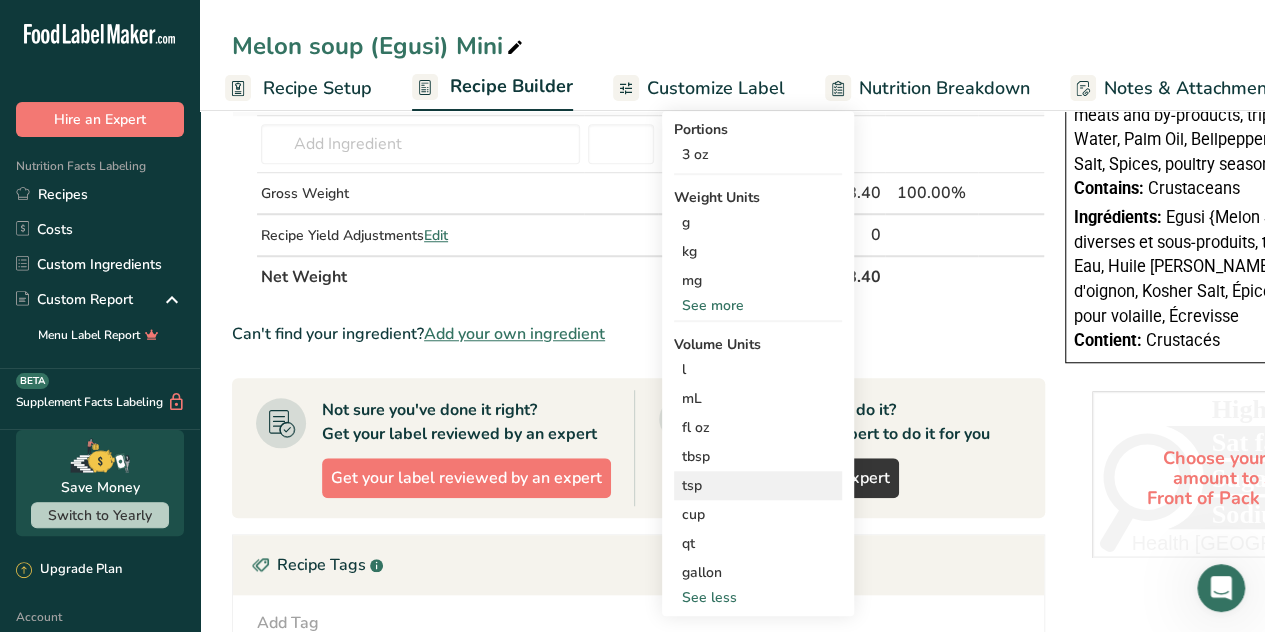 click on "tsp" at bounding box center [758, 485] 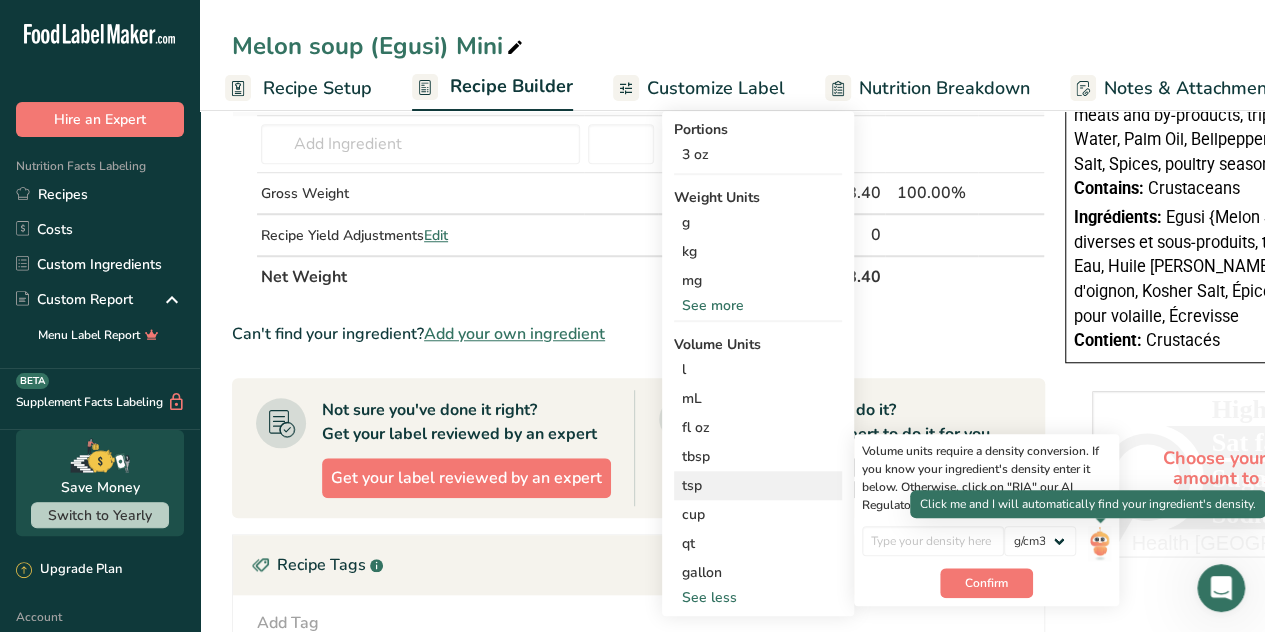 click at bounding box center [1099, 543] 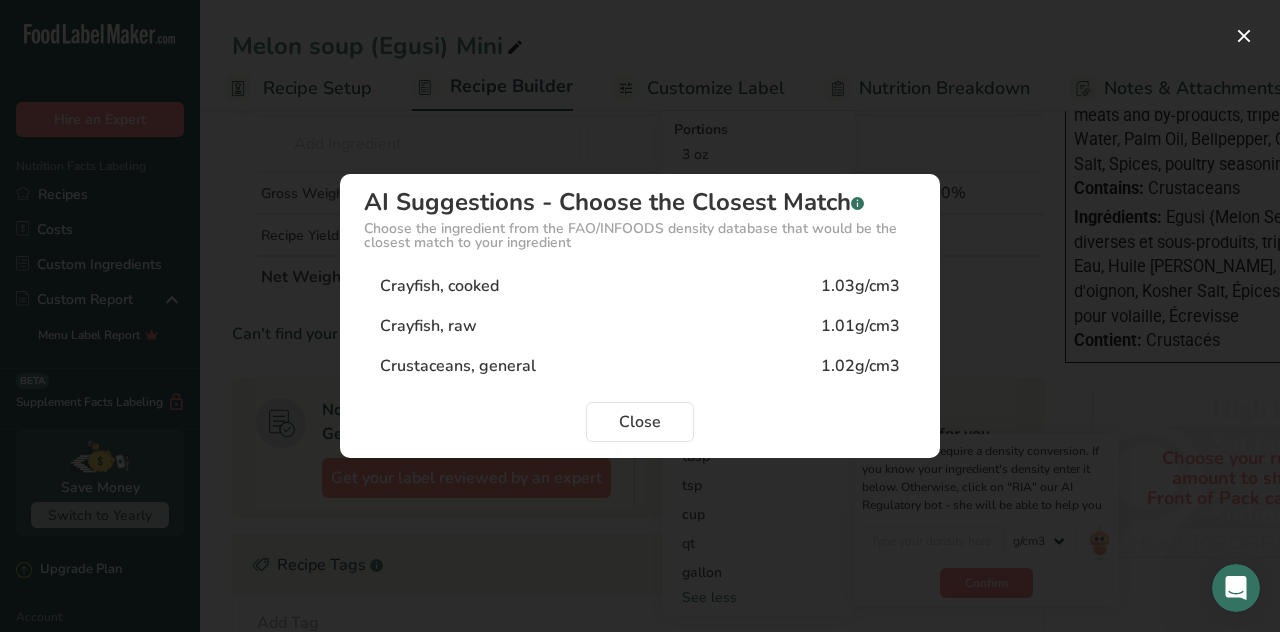 click on "Crayfish, cooked   1.03g/cm3" at bounding box center [640, 286] 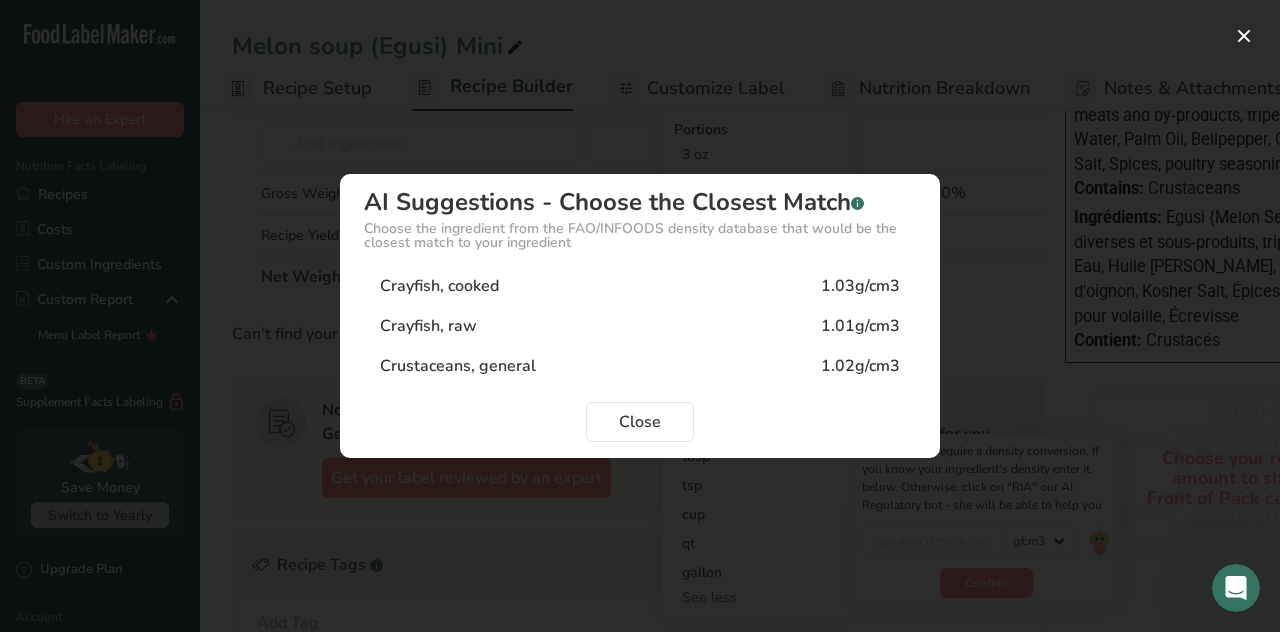 type on "1.03" 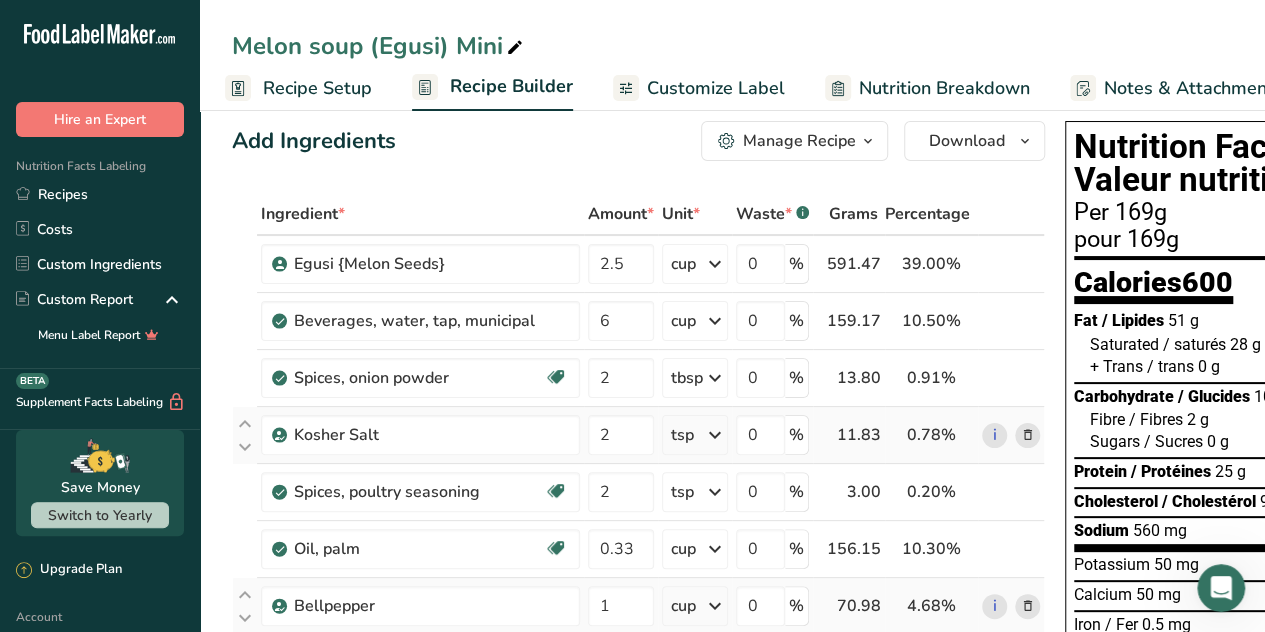 scroll, scrollTop: 0, scrollLeft: 0, axis: both 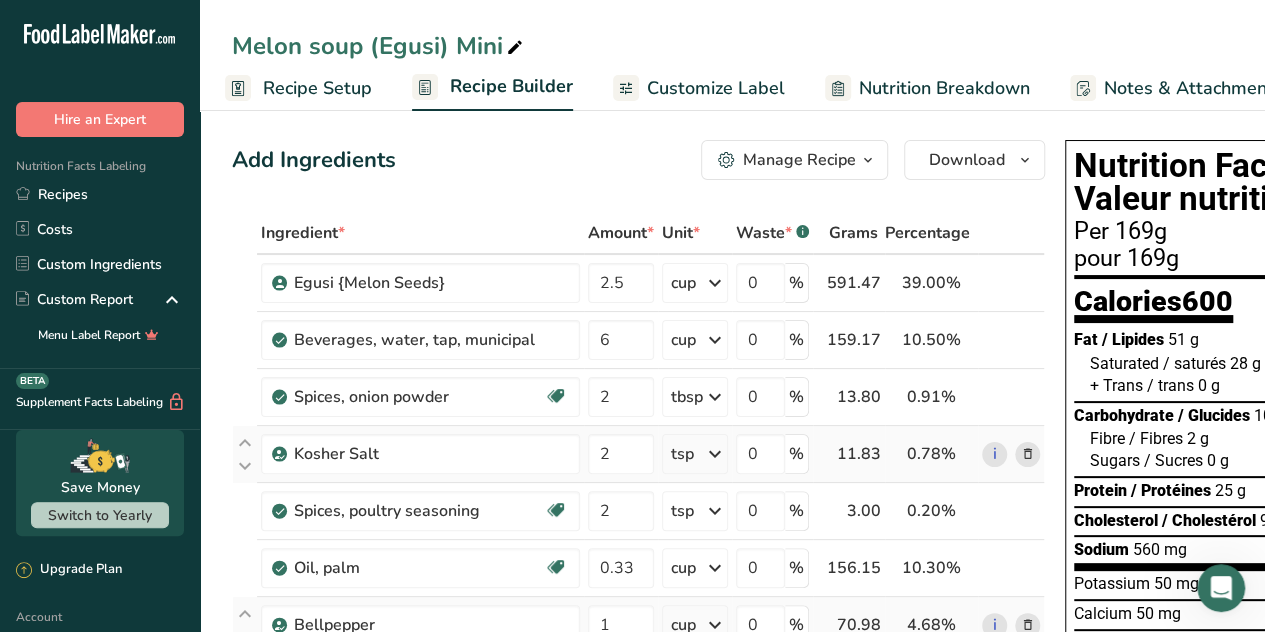 click on "Recipe Setup" at bounding box center (317, 88) 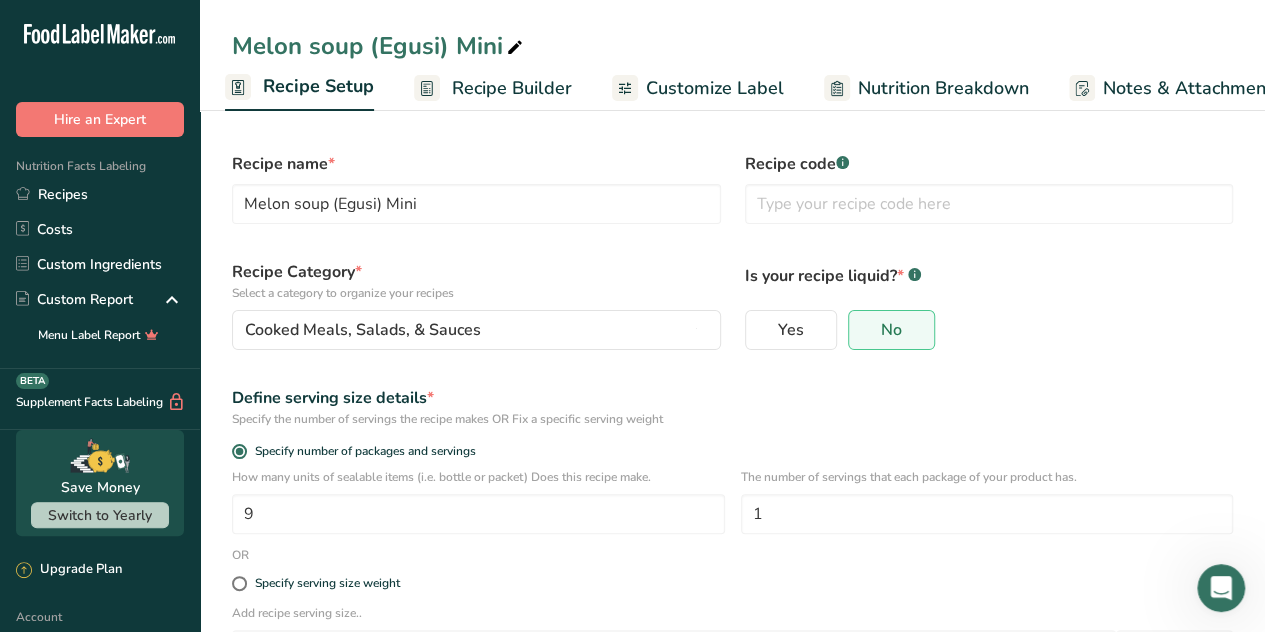 click on "Recipe Setup" at bounding box center [318, 86] 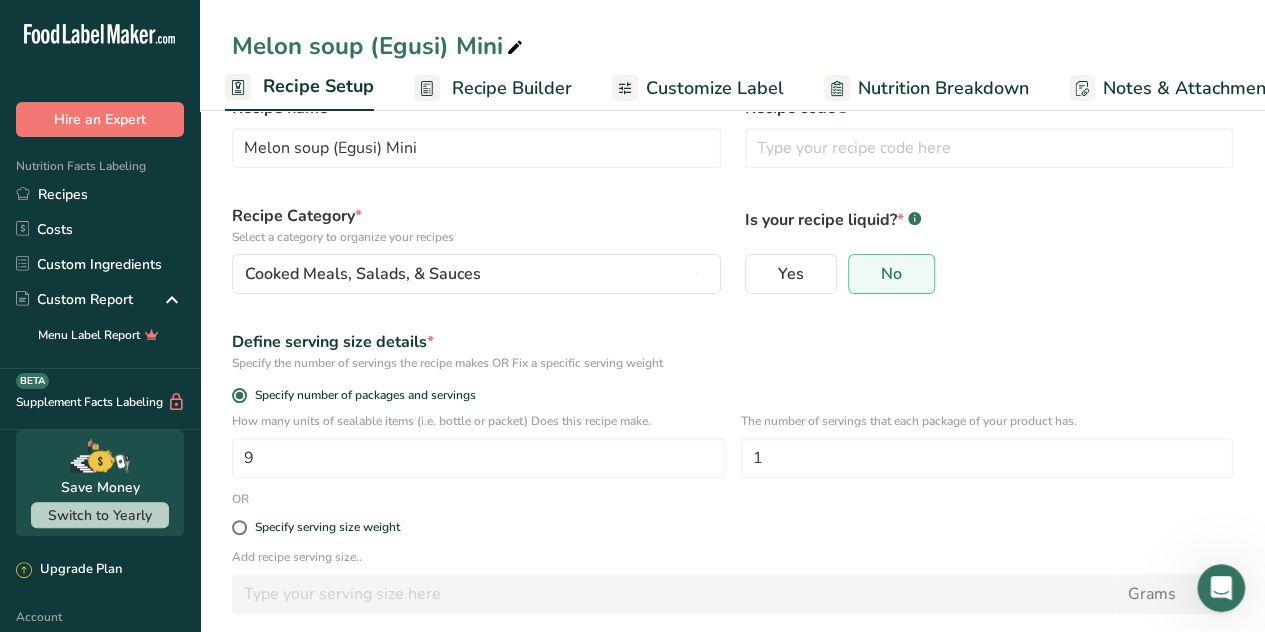 scroll, scrollTop: 63, scrollLeft: 0, axis: vertical 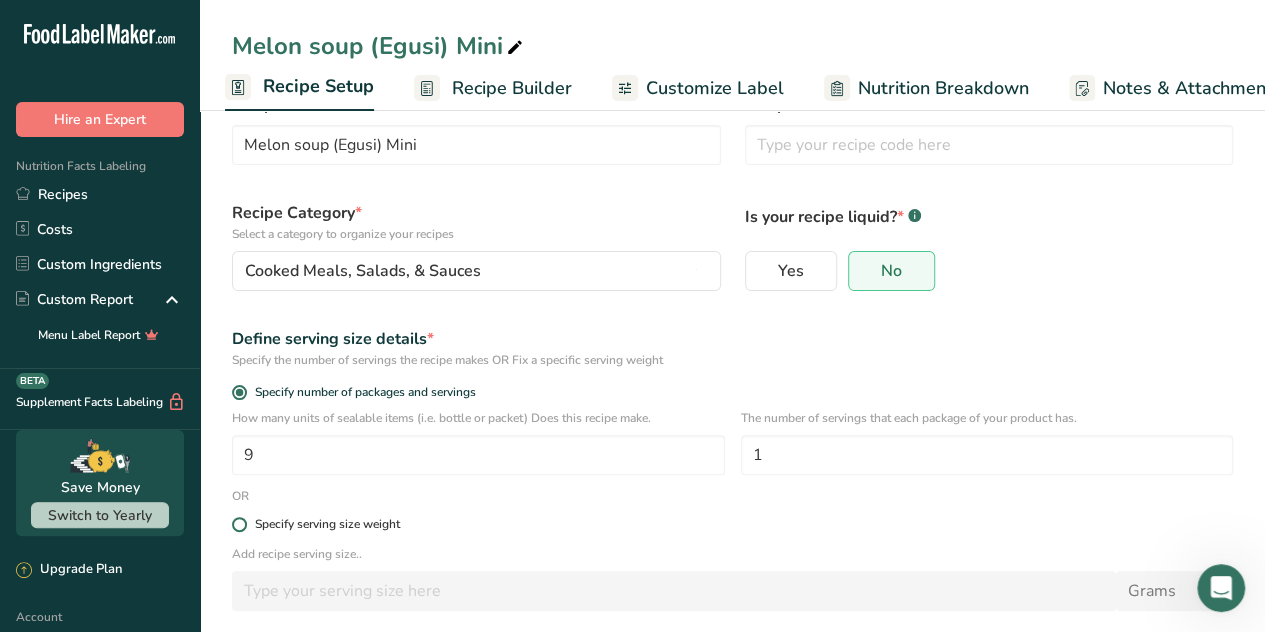 click at bounding box center (239, 524) 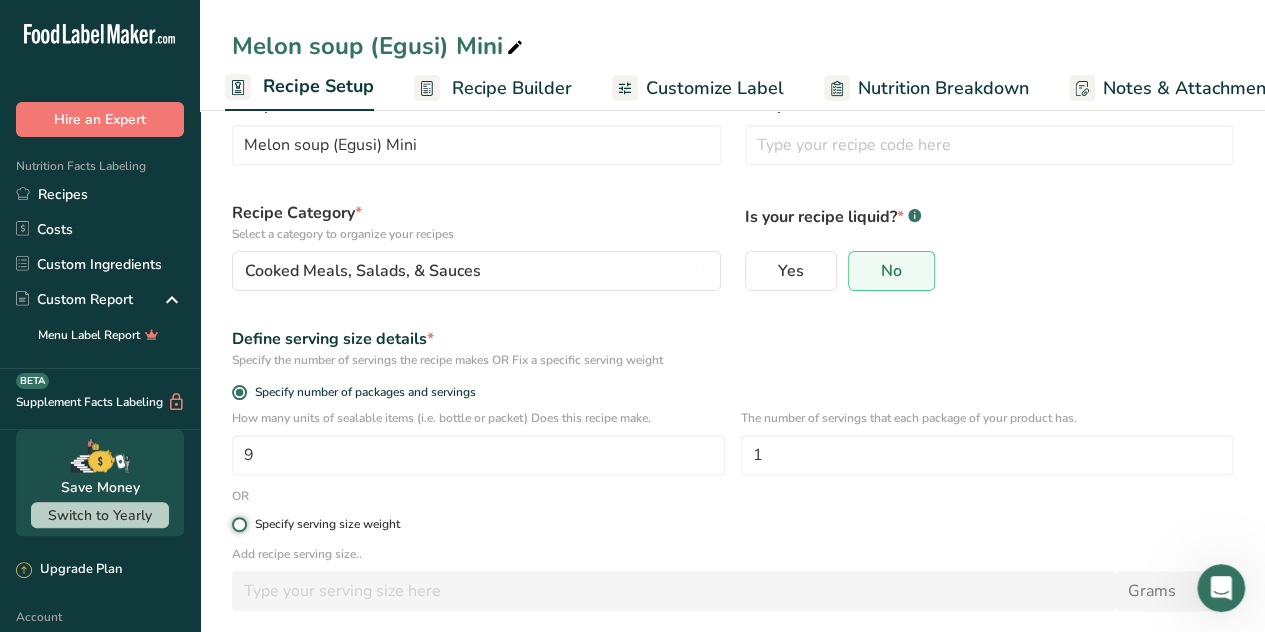 radio on "true" 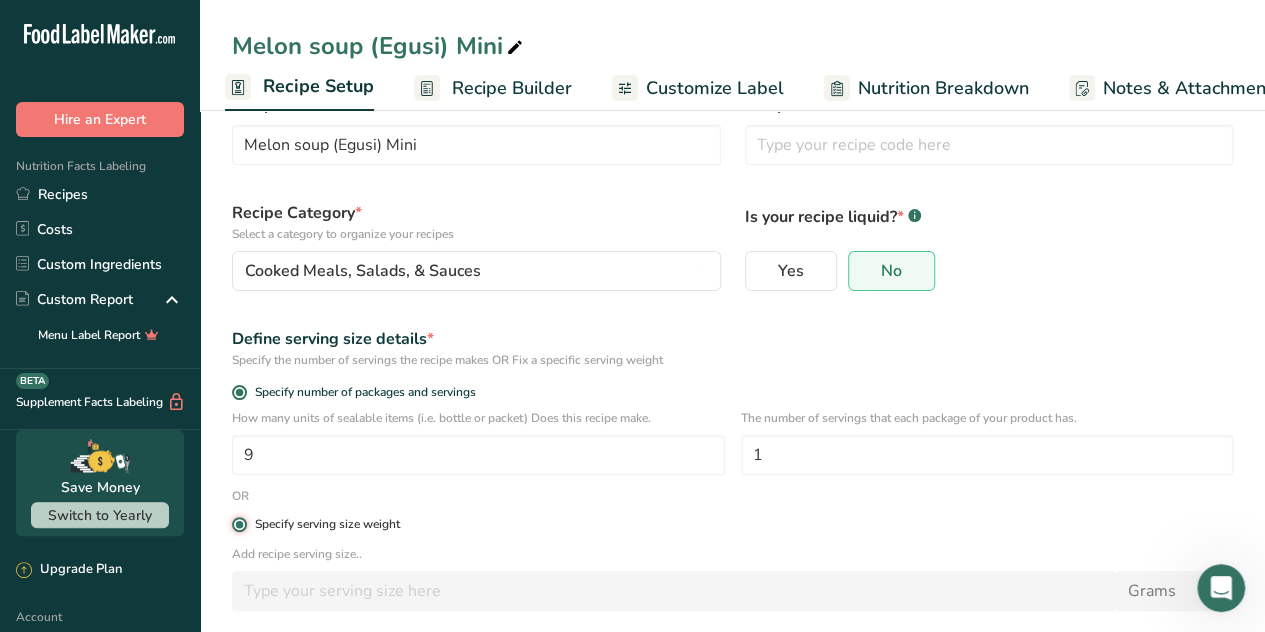 radio on "false" 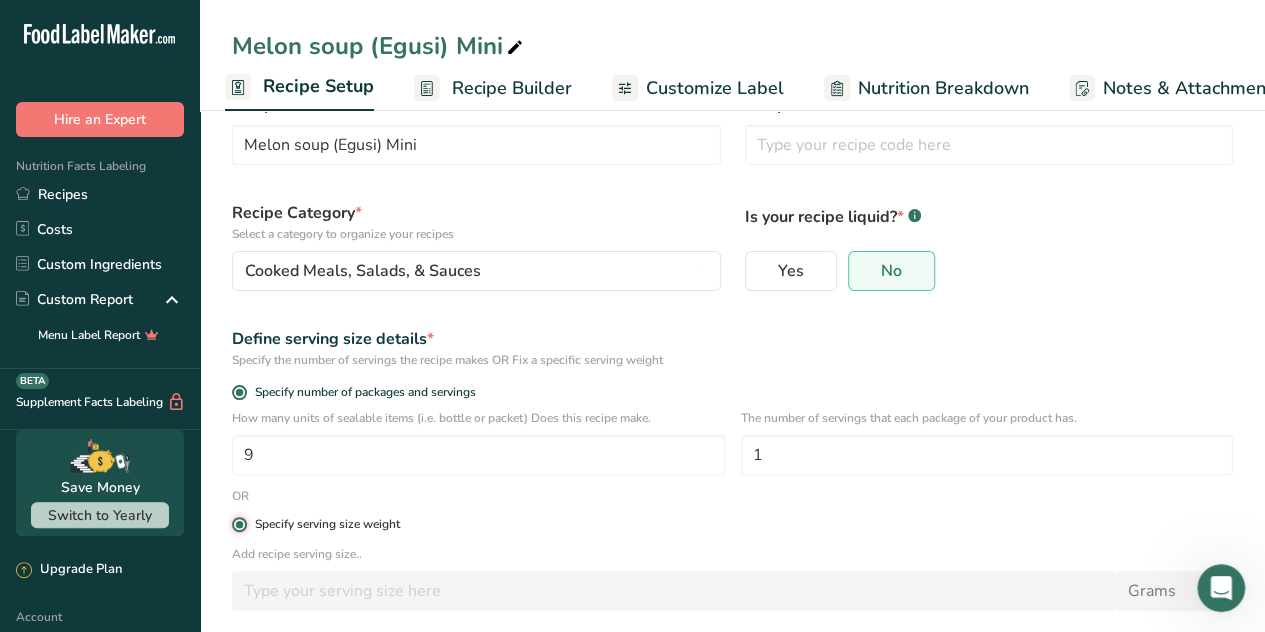 type 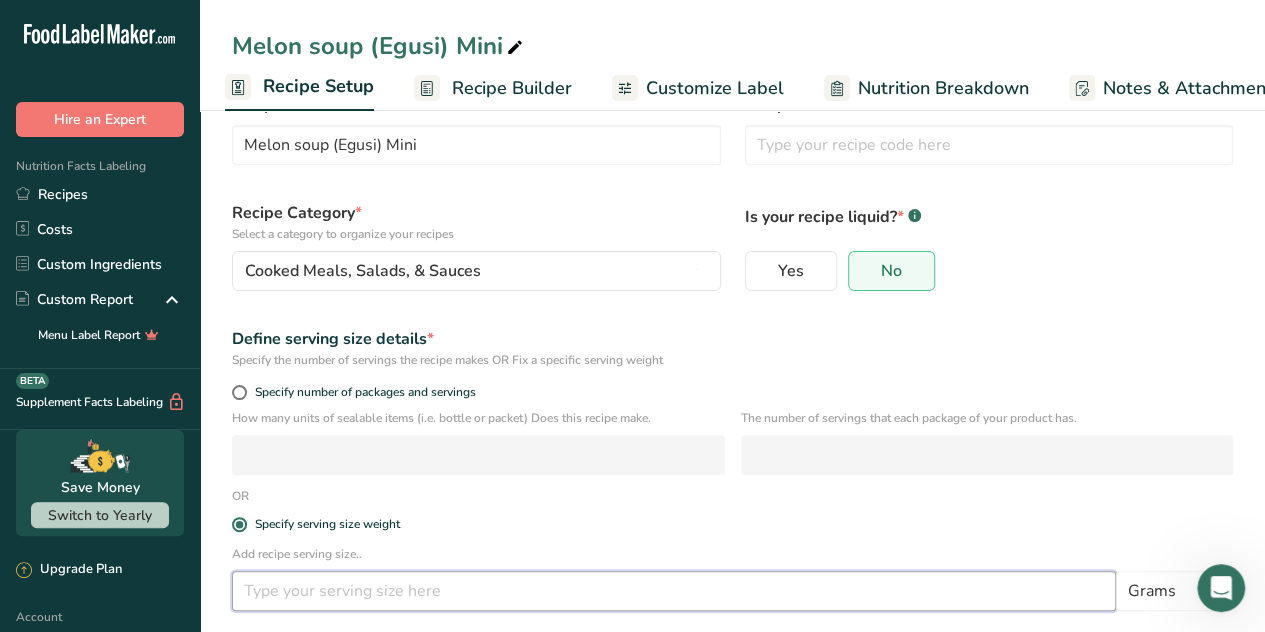 click at bounding box center (674, 591) 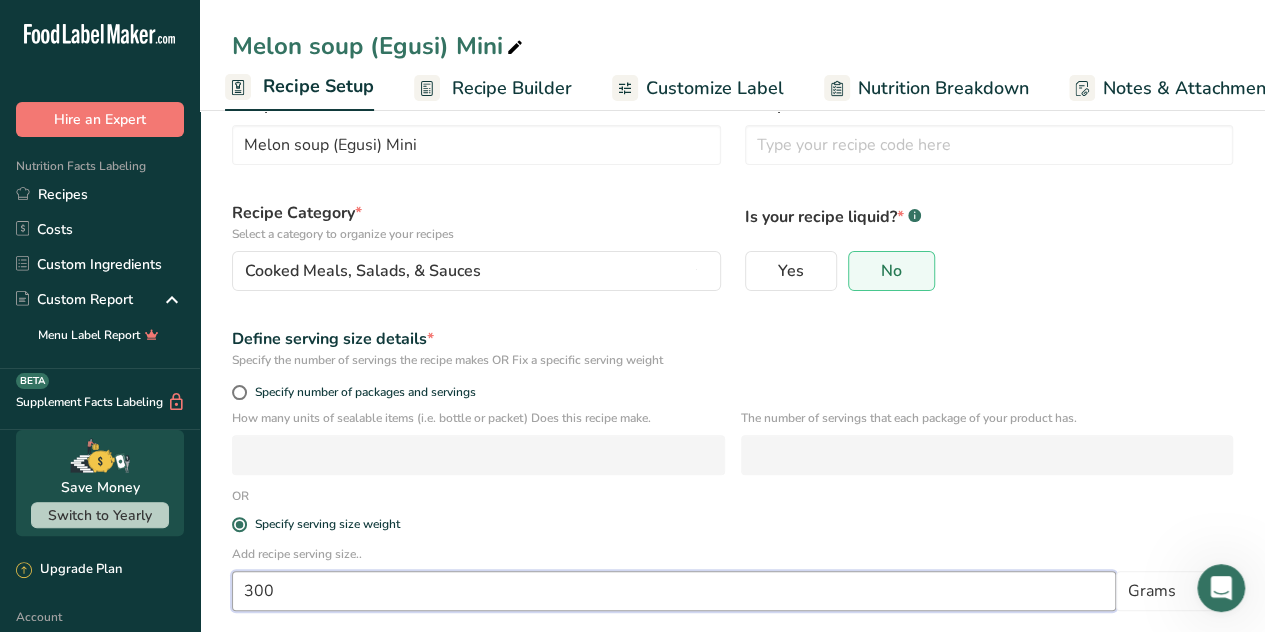 scroll, scrollTop: 158, scrollLeft: 0, axis: vertical 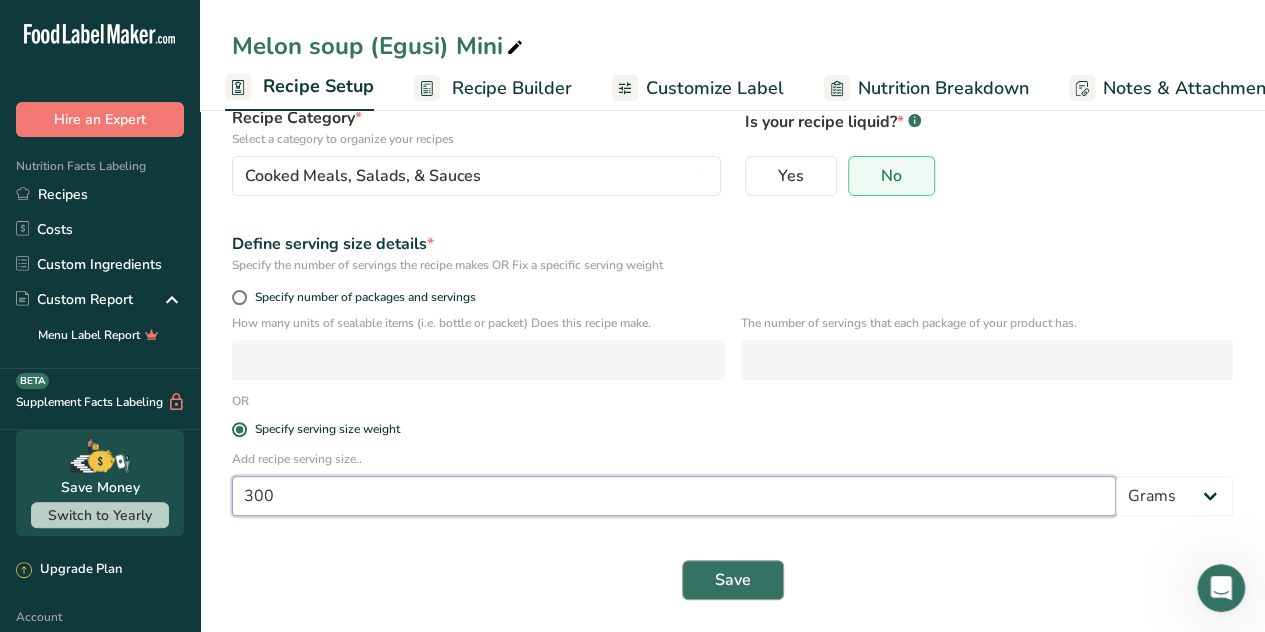 type on "300" 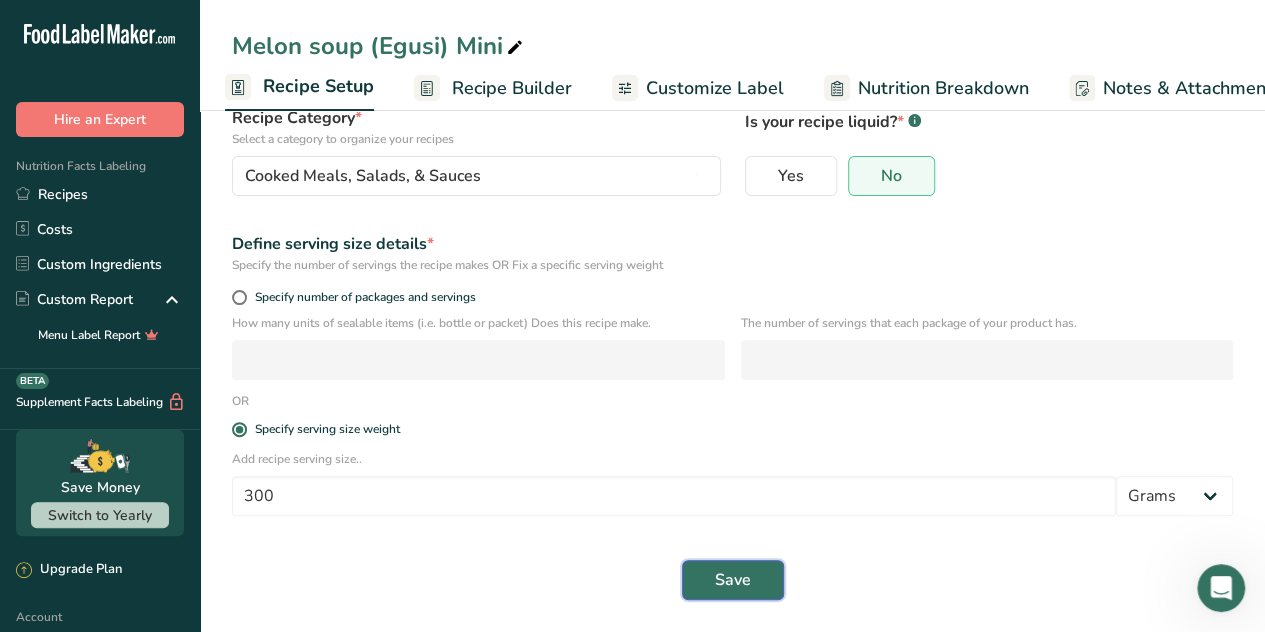 click on "Save" at bounding box center [733, 580] 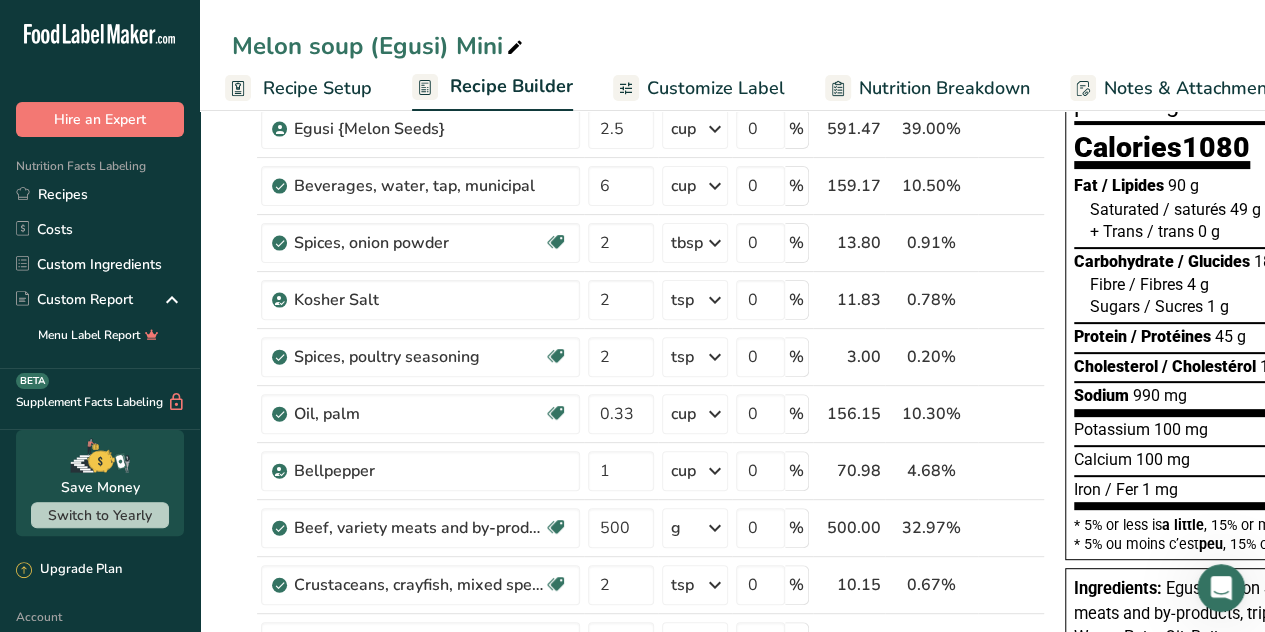 scroll, scrollTop: 0, scrollLeft: 0, axis: both 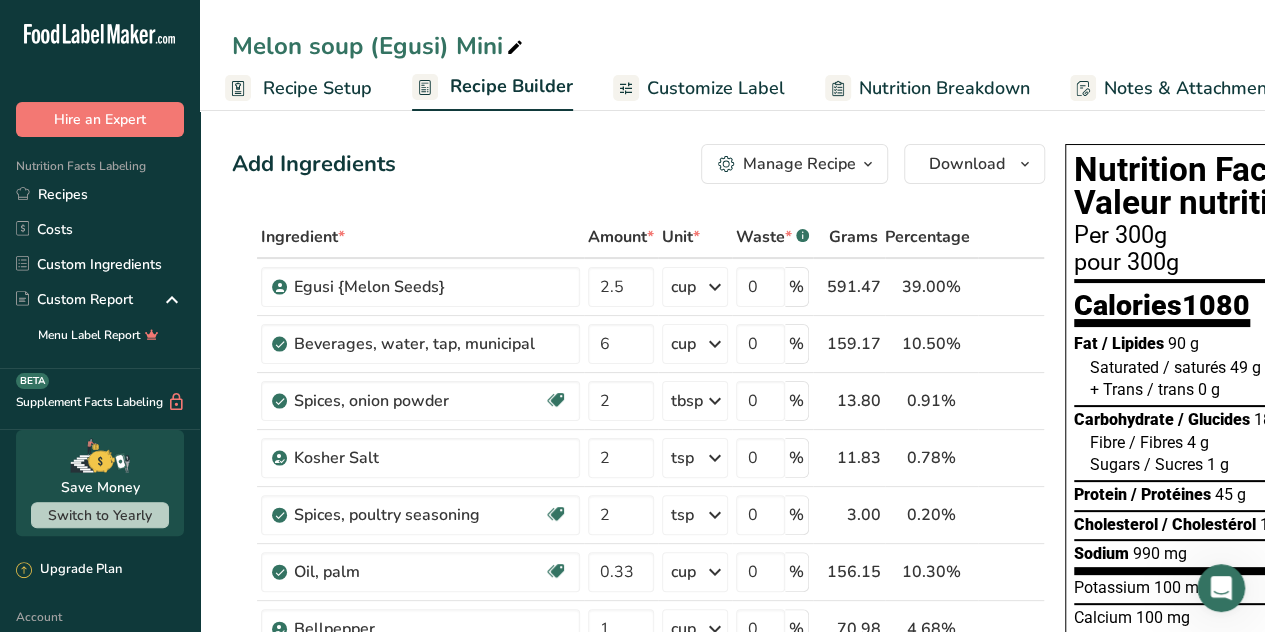 click on "Recipe Setup" at bounding box center [317, 88] 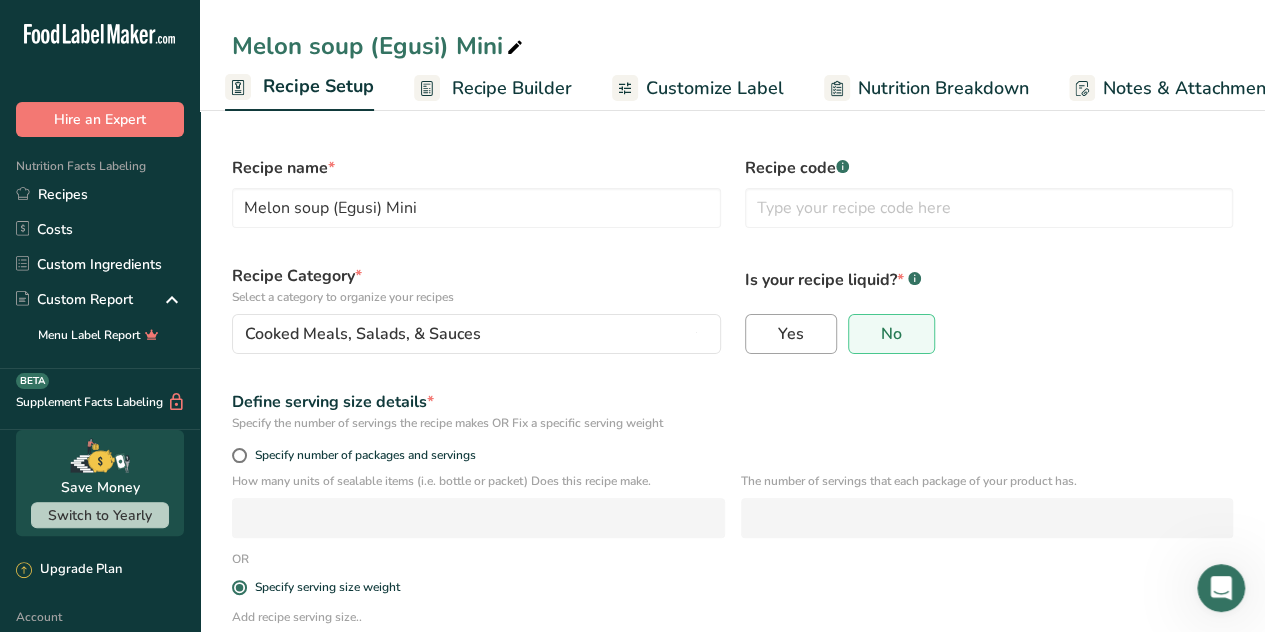 click on "Yes" at bounding box center (791, 334) 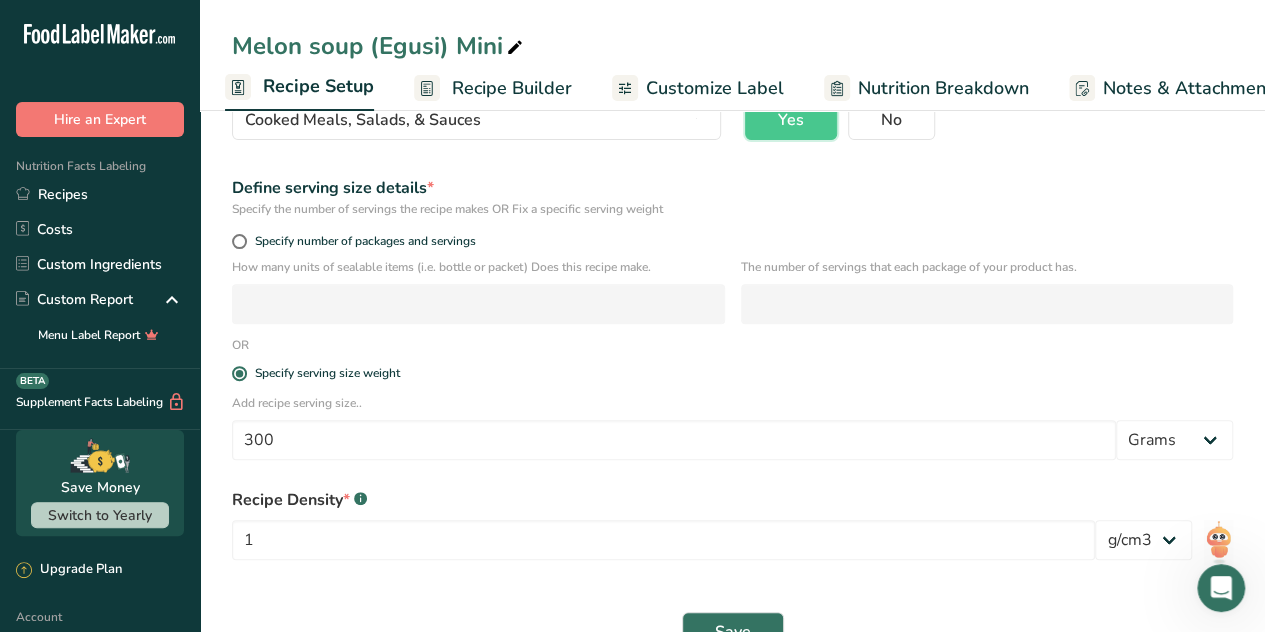 scroll, scrollTop: 254, scrollLeft: 0, axis: vertical 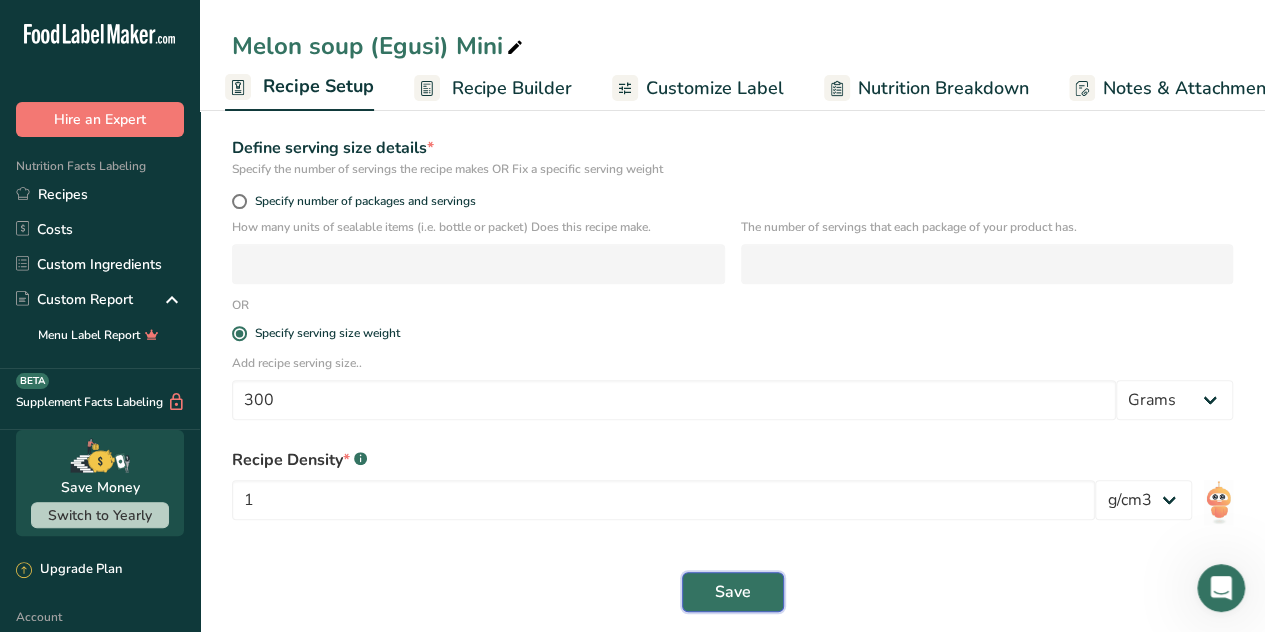 click on "Save" at bounding box center (733, 592) 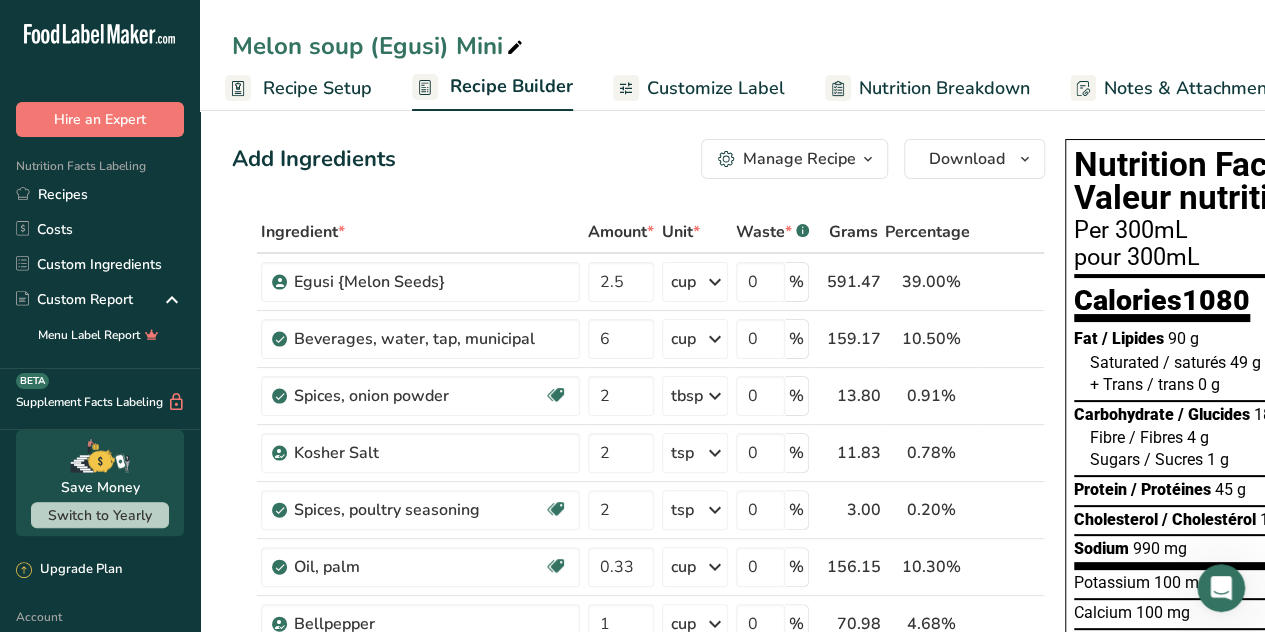 scroll, scrollTop: 0, scrollLeft: 0, axis: both 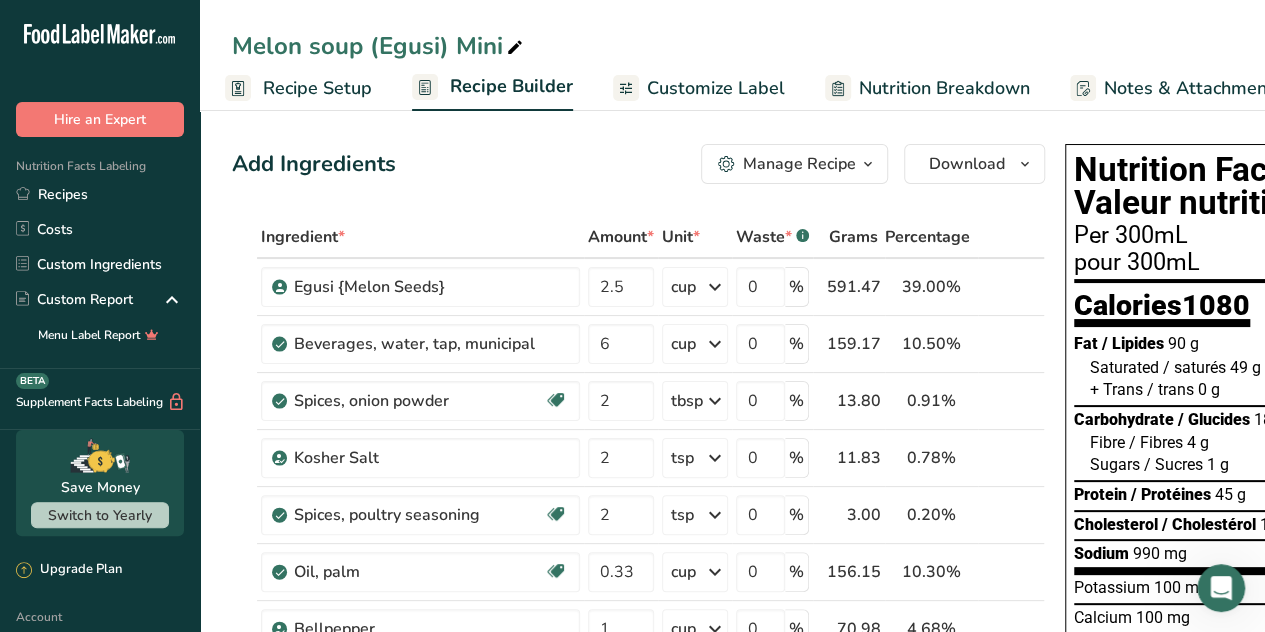 click on "Recipe Setup" at bounding box center [317, 88] 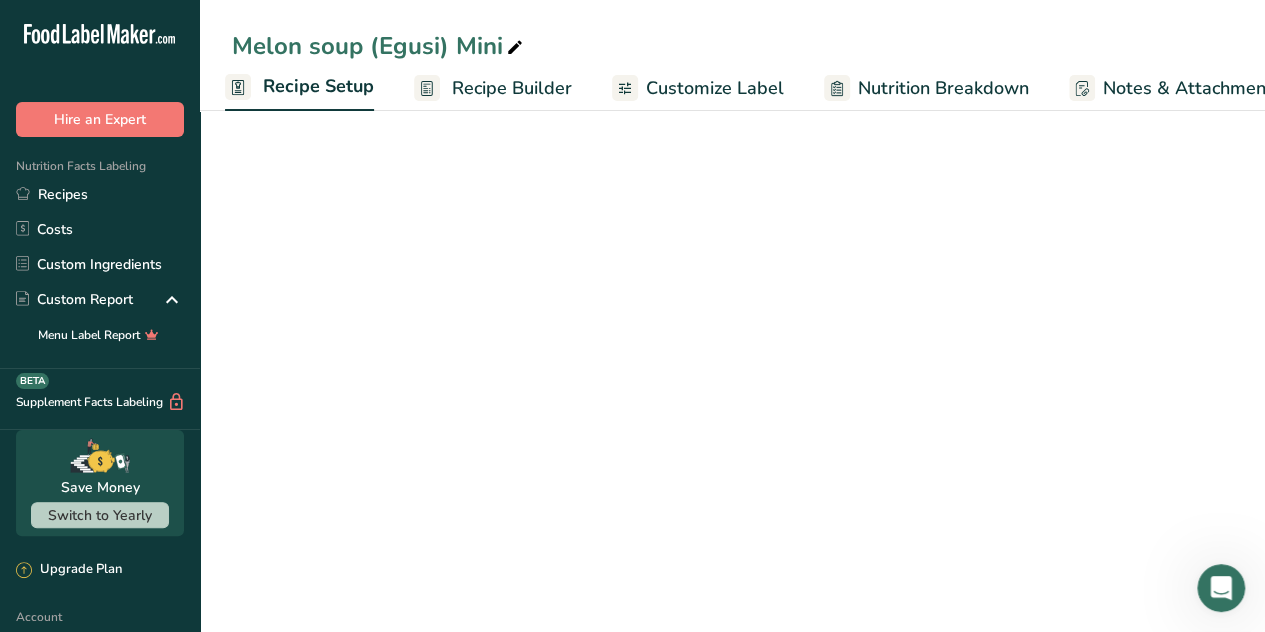 select on "22" 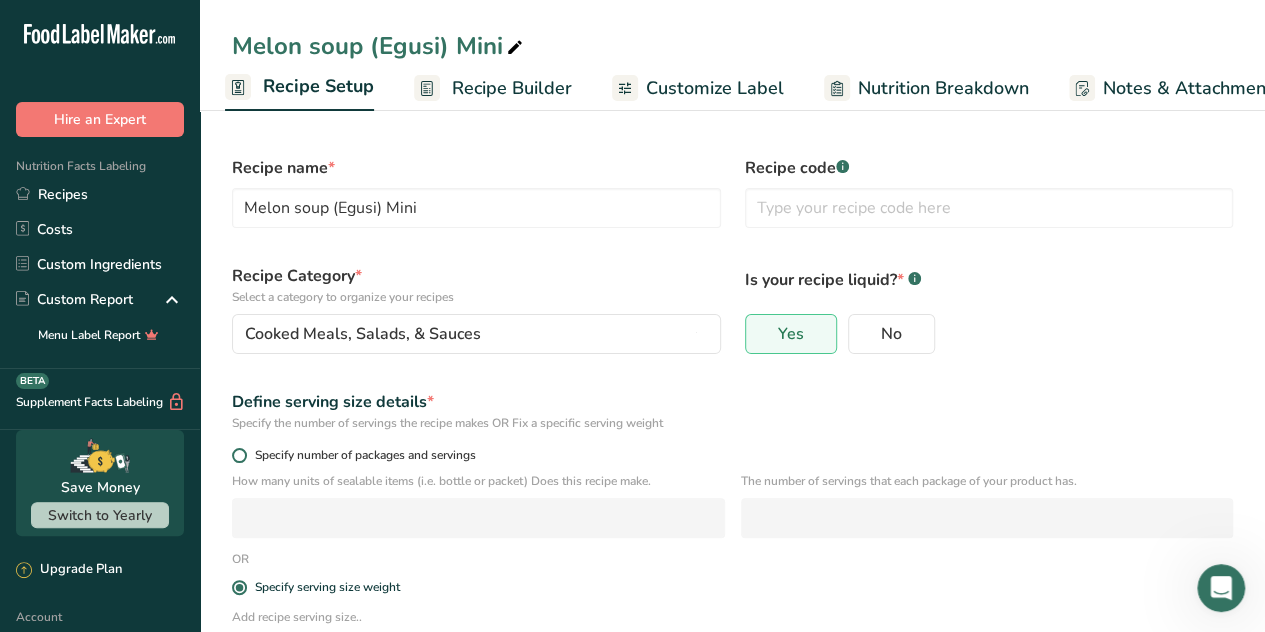 click at bounding box center (239, 455) 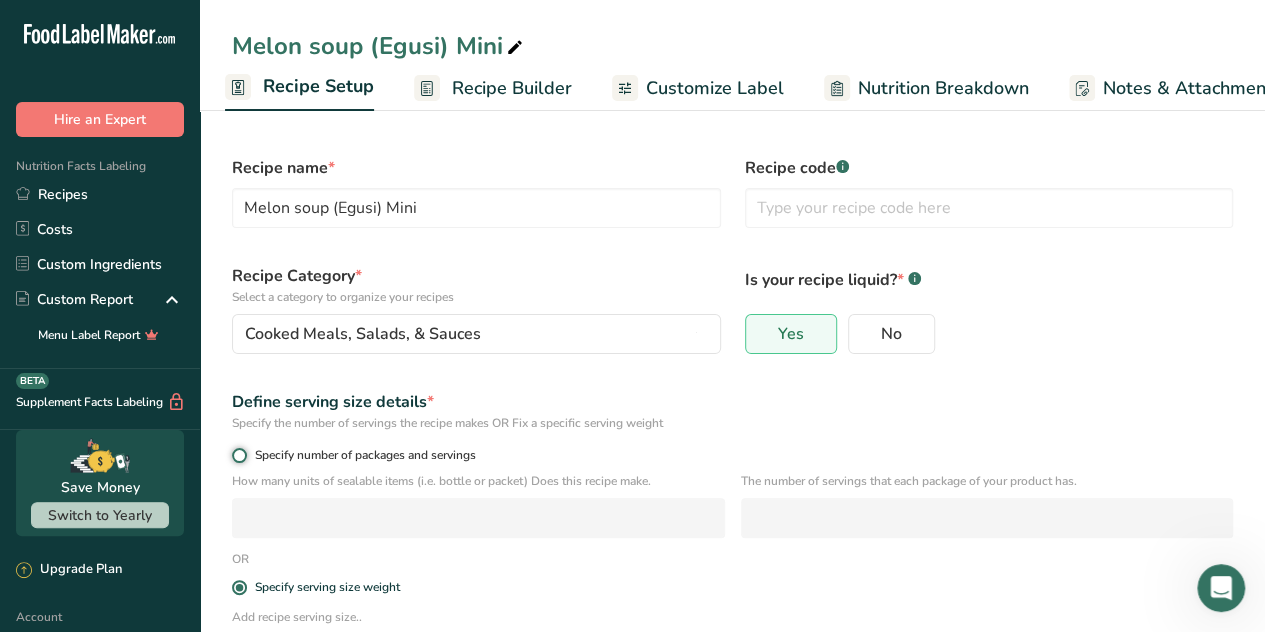 click on "Specify number of packages and servings" at bounding box center [238, 455] 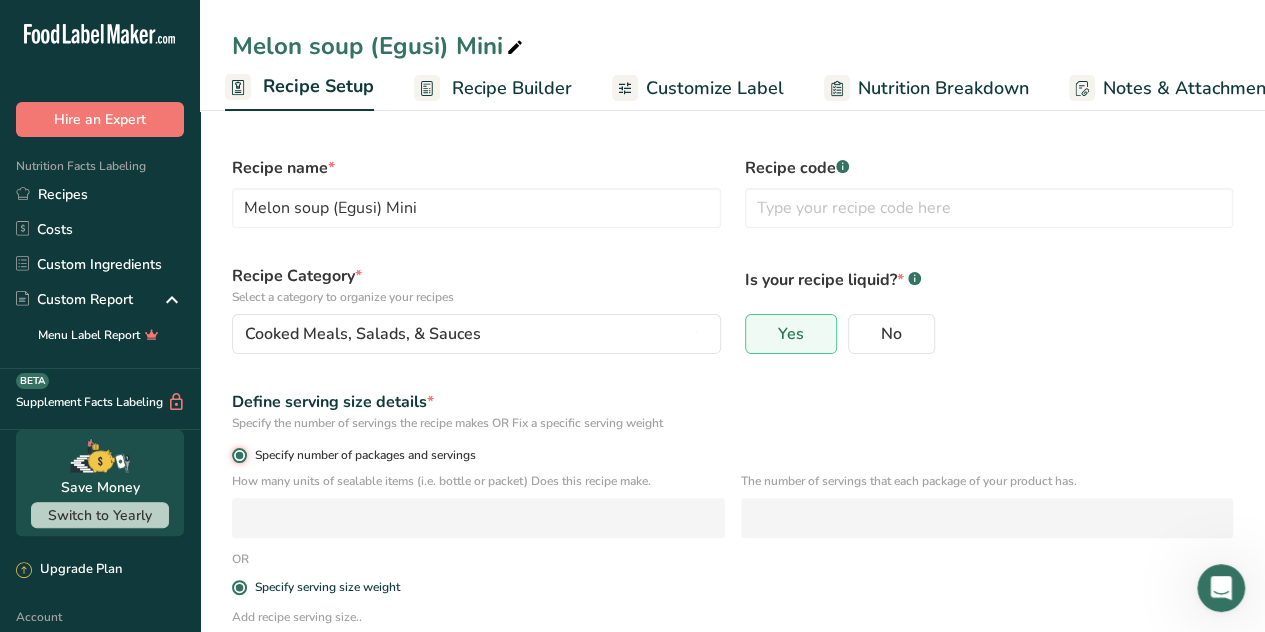 radio on "false" 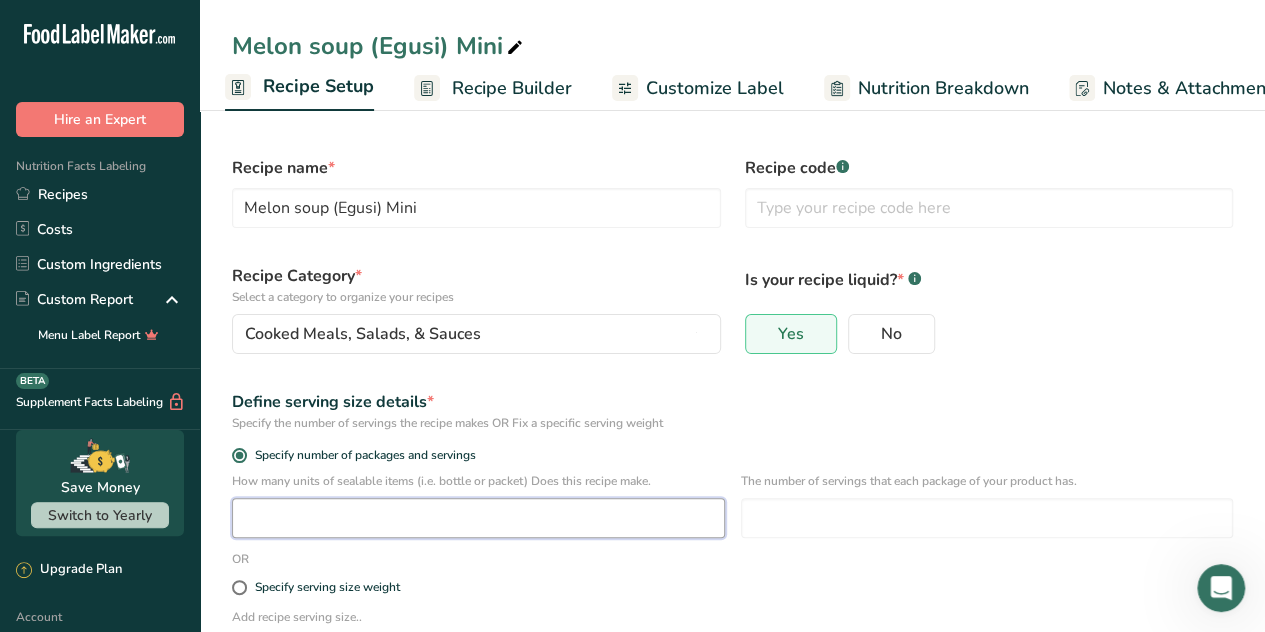 click at bounding box center (478, 518) 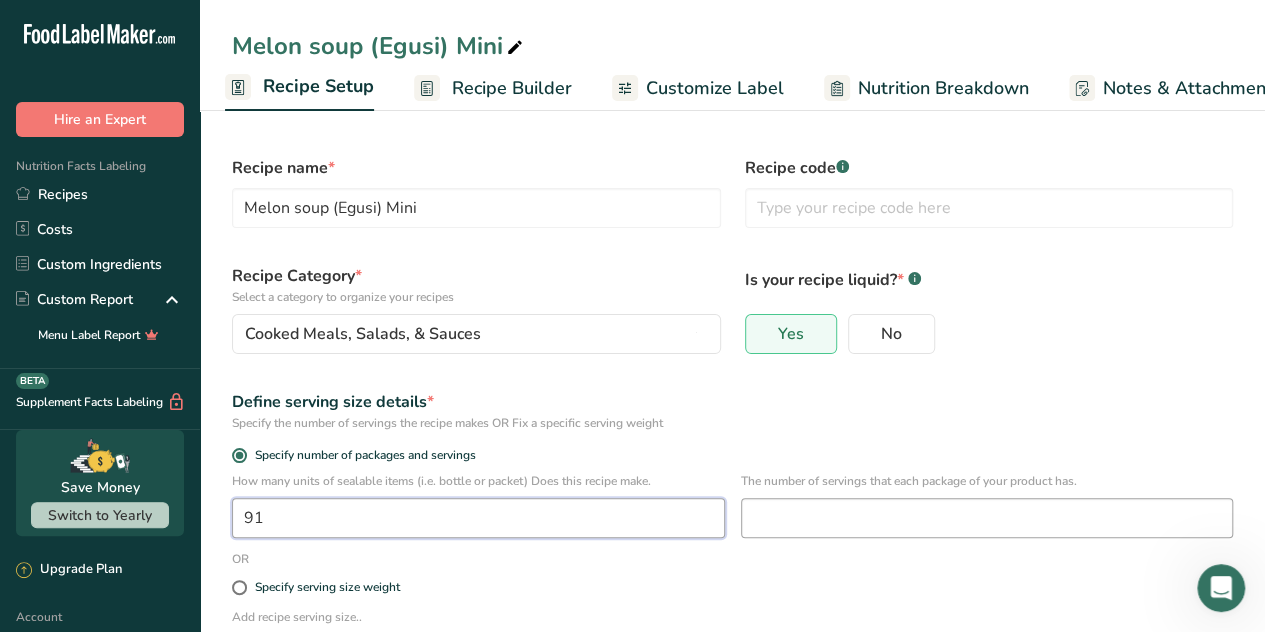type on "91" 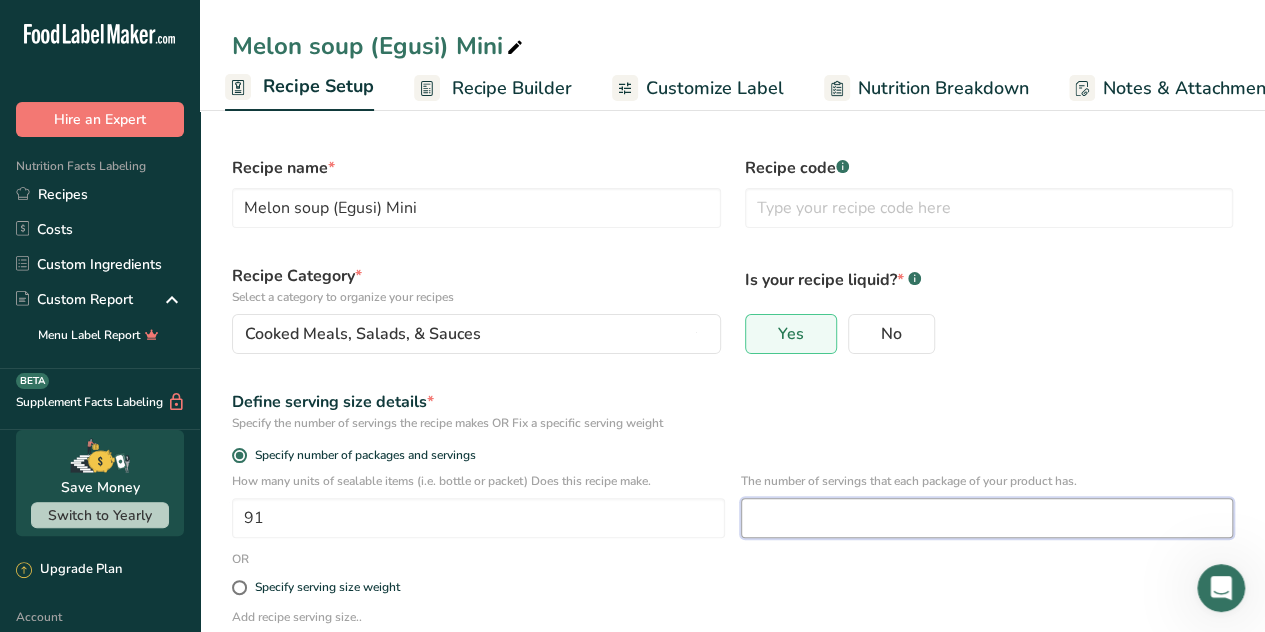 click at bounding box center [987, 518] 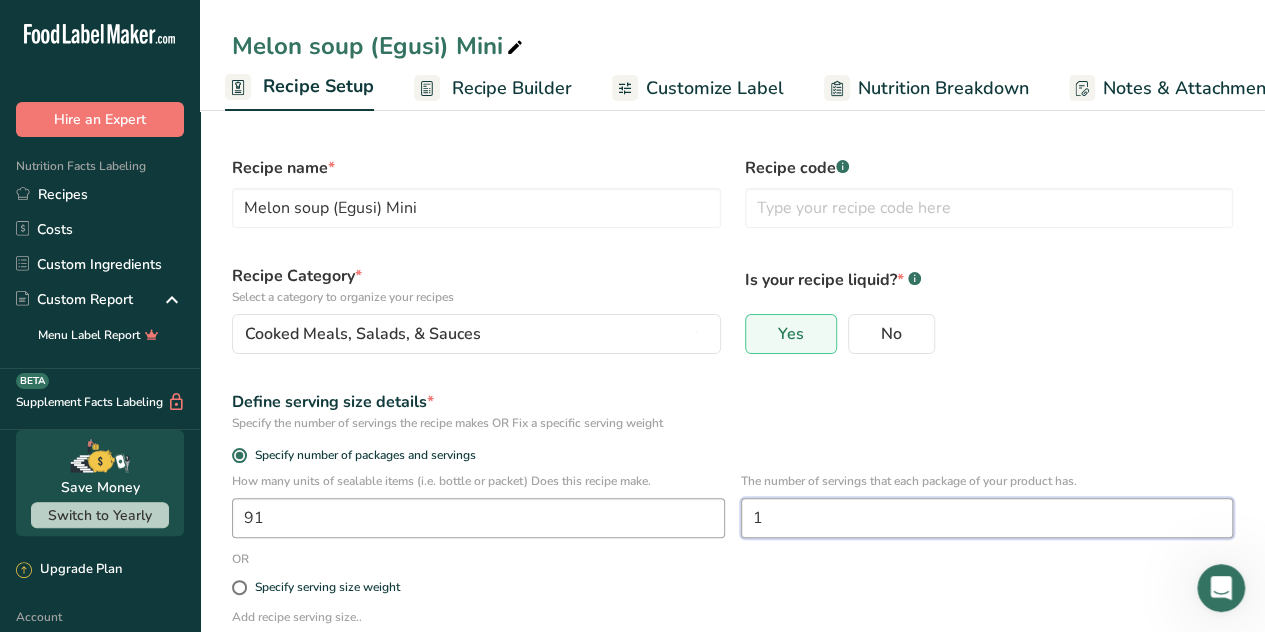 type on "1" 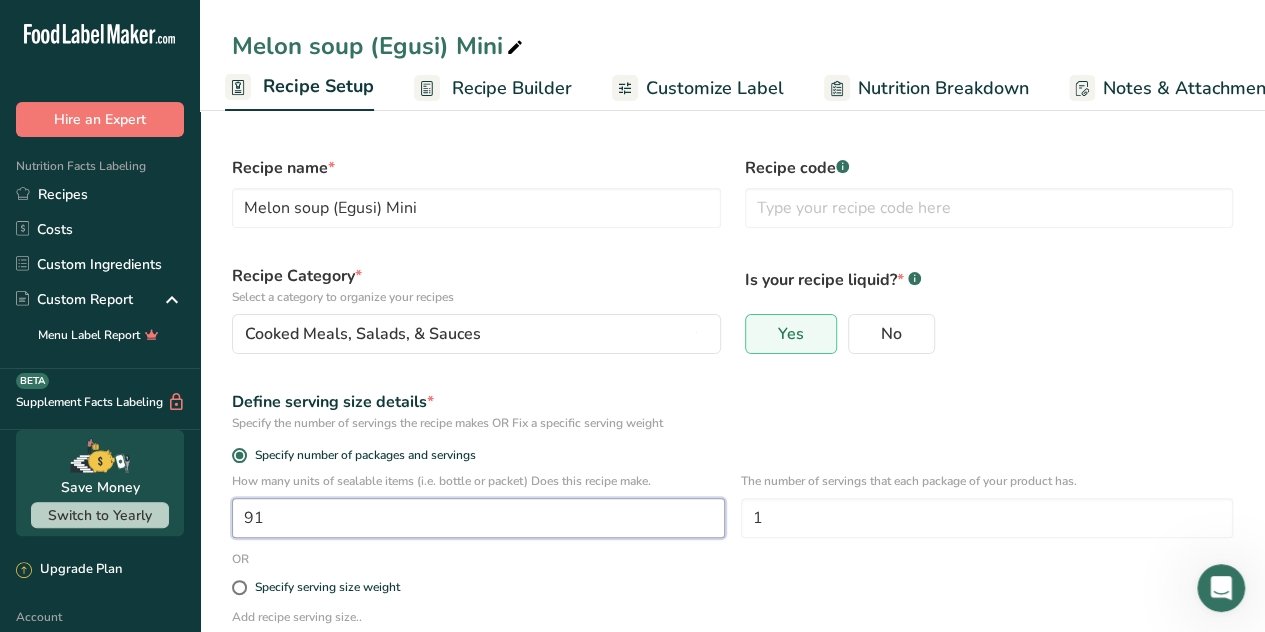 click on "91" at bounding box center (478, 518) 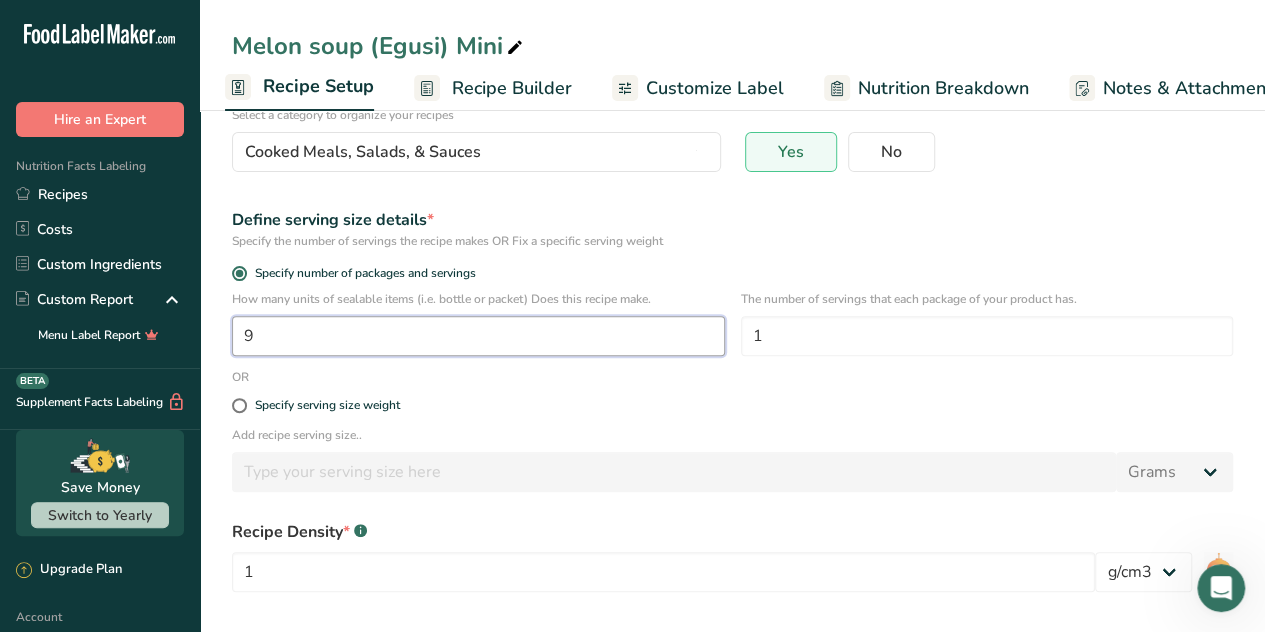 scroll, scrollTop: 266, scrollLeft: 0, axis: vertical 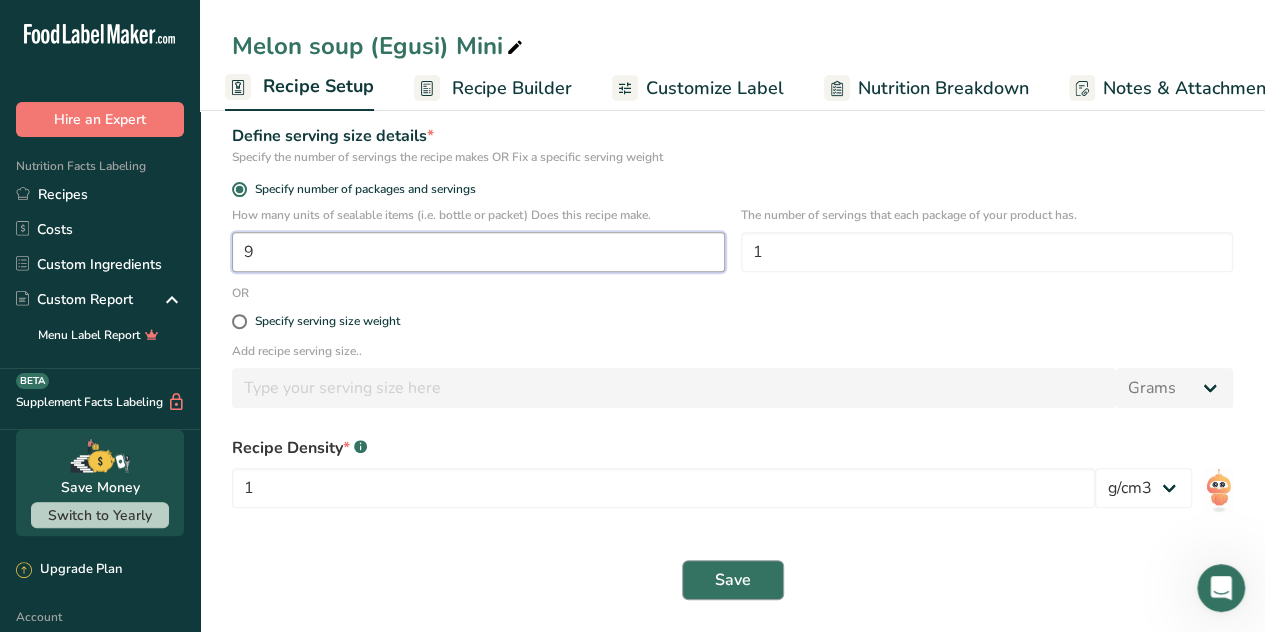type on "9" 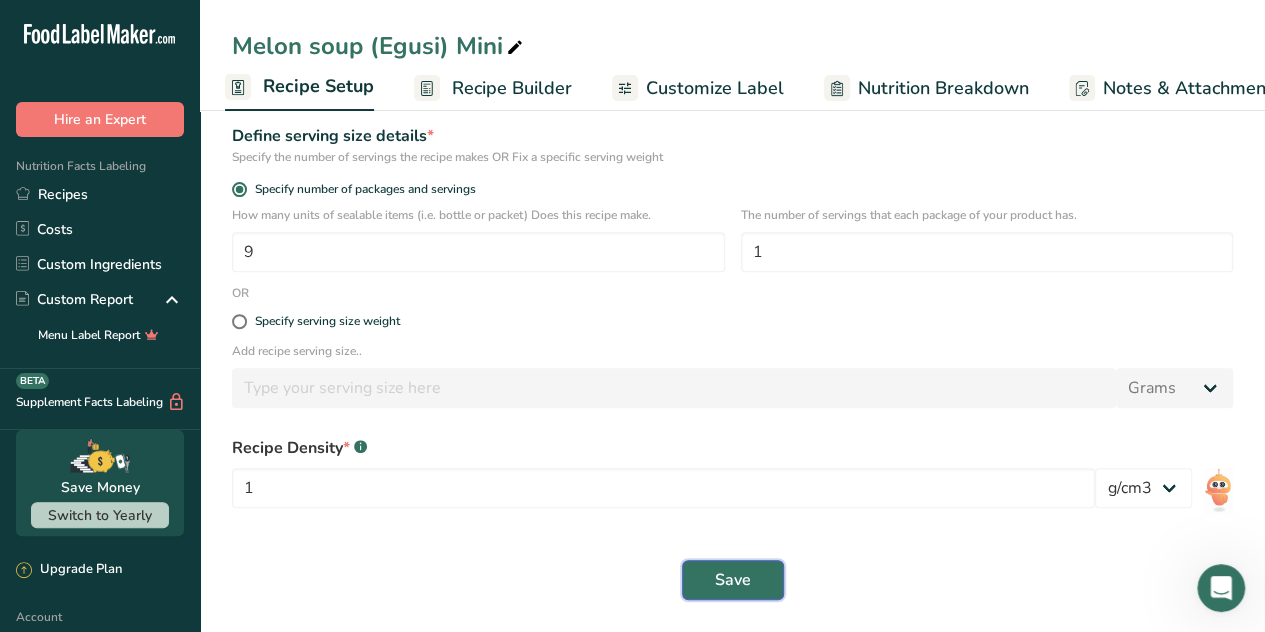 click on "Save" at bounding box center [733, 580] 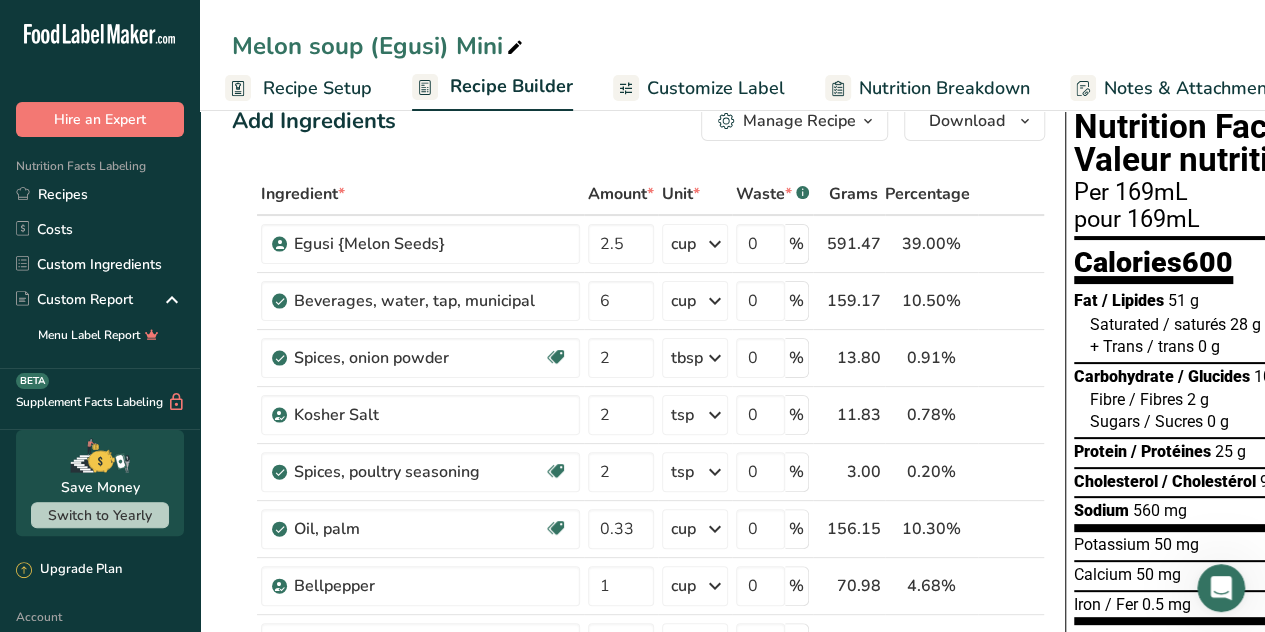 scroll, scrollTop: 0, scrollLeft: 0, axis: both 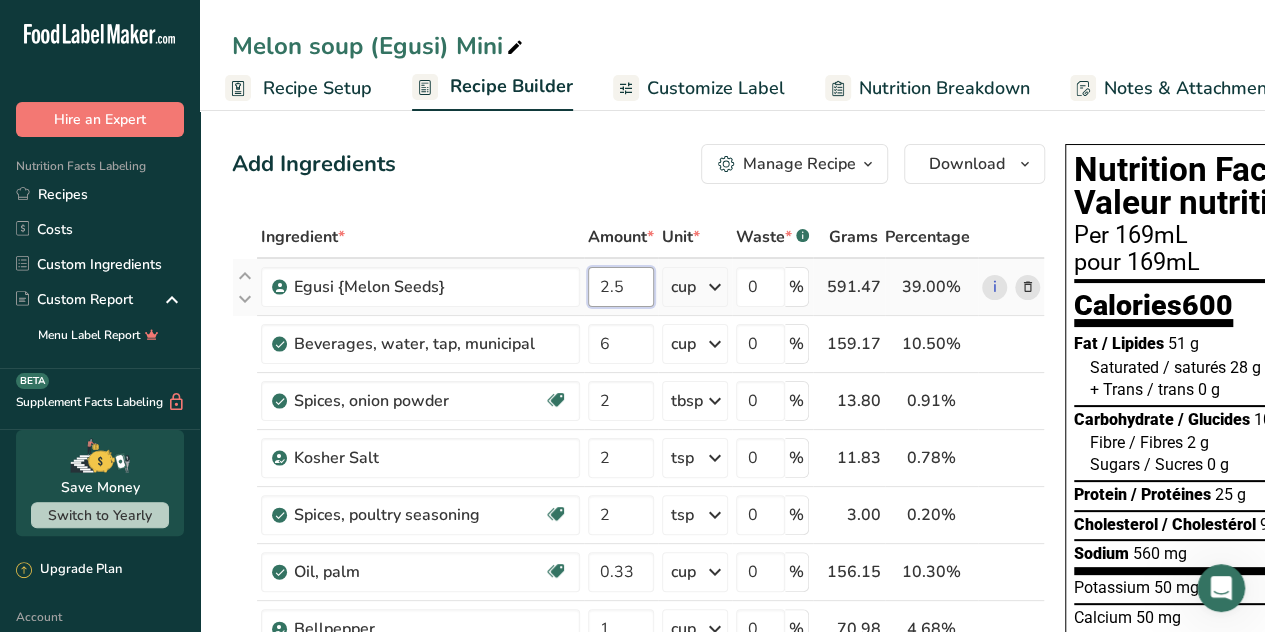 click on "2.5" at bounding box center (621, 287) 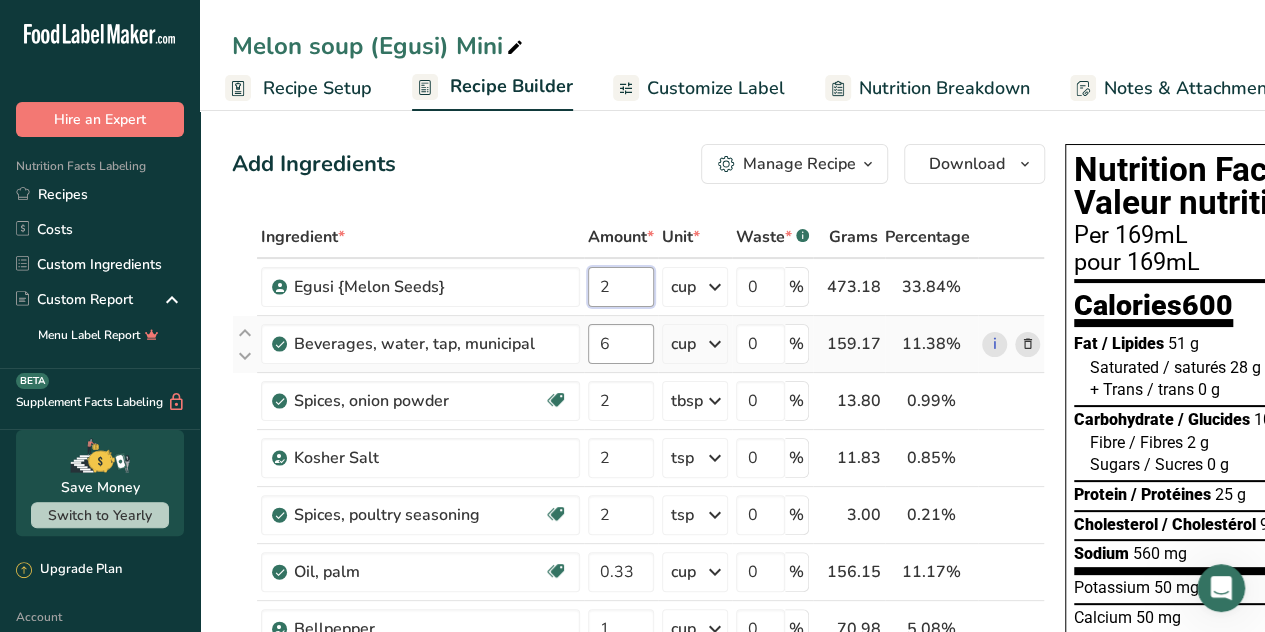type on "2" 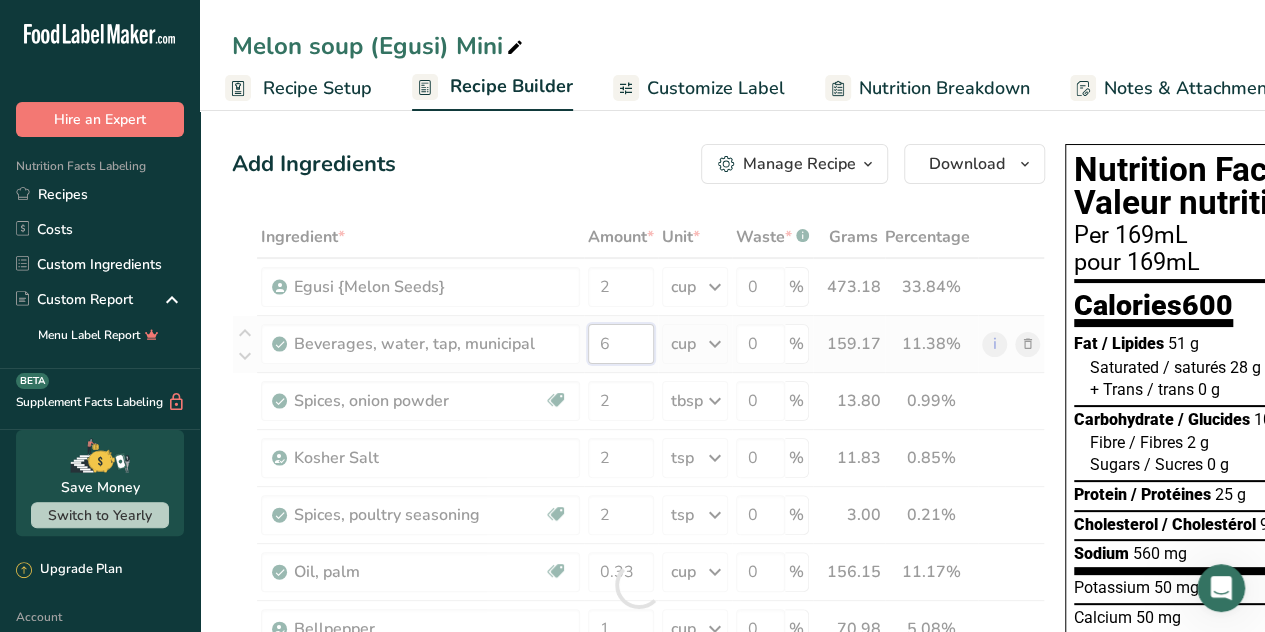 click on "Ingredient *
Amount *
Unit *
Waste *   .a-a{fill:#347362;}.b-a{fill:#fff;}          Grams
Percentage
Egusi {Melon Seeds}
2
cup
Weight Units
g
kg
mg
See more
Volume Units
l
mL
fl oz
See more
0
%
473.18
33.84%
i
[GEOGRAPHIC_DATA], water, tap, municipal
6
cup
Portions
1 fl oz
1 bottle 8 fl oz
1 liter
See more
Weight Units
g
kg
mg
See more
Volume Units
l
7
lb/ft3
7" at bounding box center [638, 585] 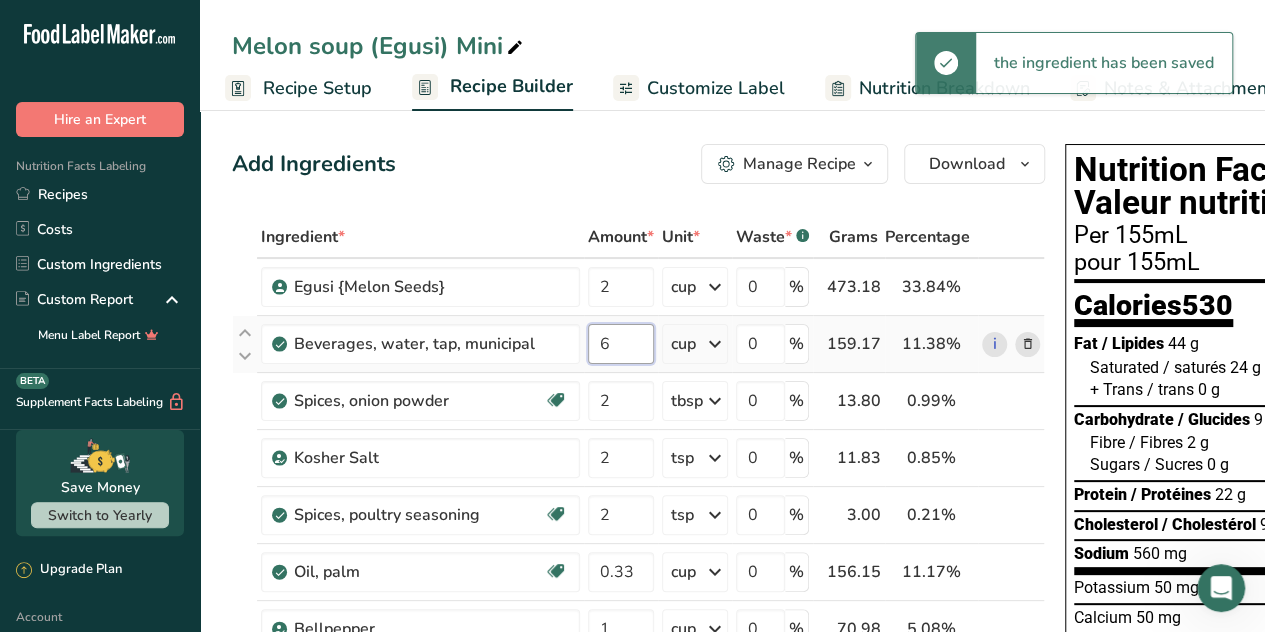 click on "6" at bounding box center (621, 344) 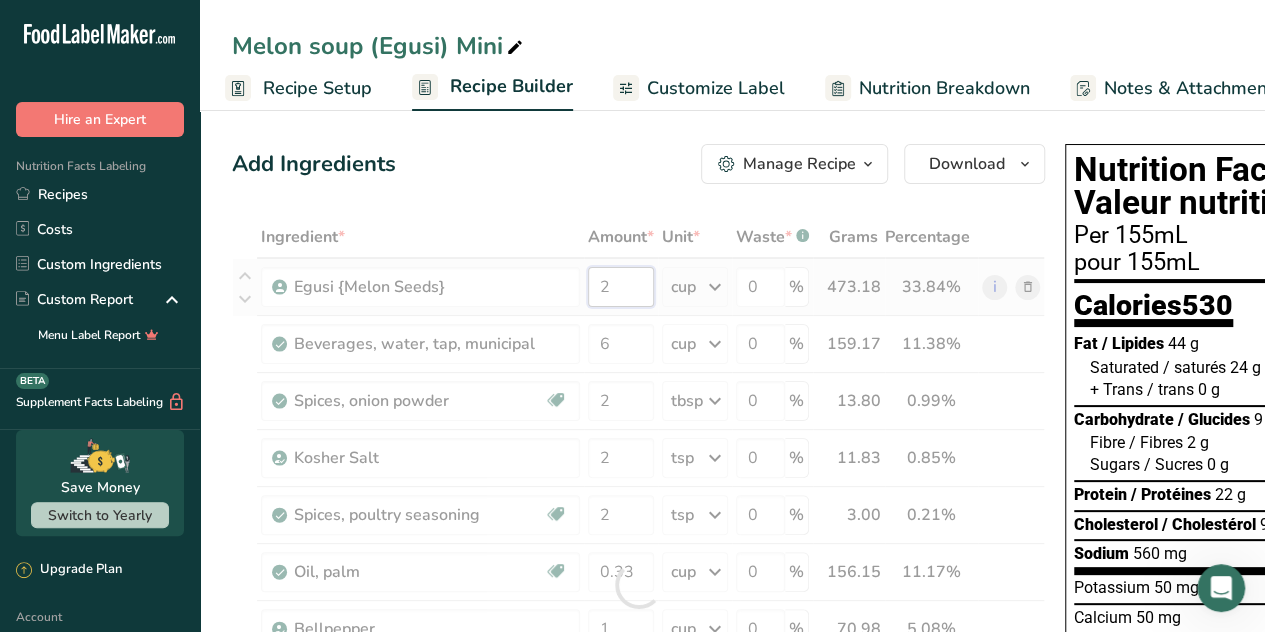 click on "Ingredient *
Amount *
Unit *
Waste *   .a-a{fill:#347362;}.b-a{fill:#fff;}          Grams
Percentage
Egusi {Melon Seeds}
2
cup
Weight Units
g
kg
mg
See more
Volume Units
l
mL
fl oz
See more
0
%
473.18
33.84%
i
[GEOGRAPHIC_DATA], water, tap, municipal
6
cup
Portions
1 fl oz
1 bottle 8 fl oz
1 liter
See more
Weight Units
g
kg
mg
See more
Volume Units
l
7
lb/ft3
7" at bounding box center [638, 585] 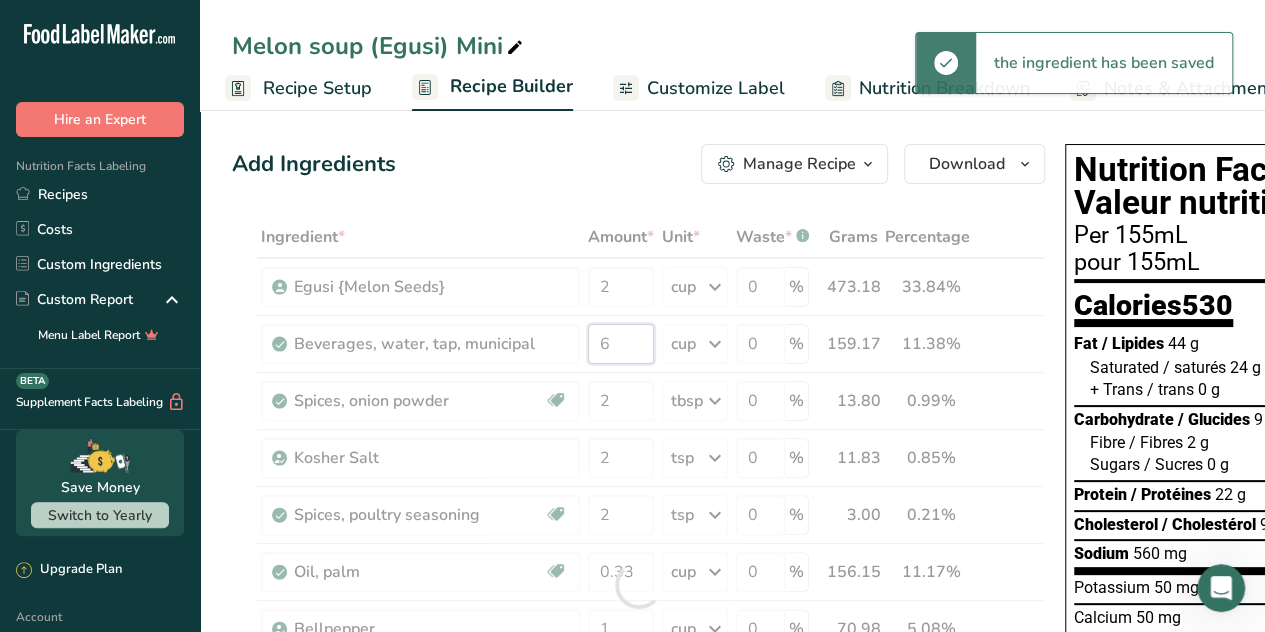 click on "Ingredient *
Amount *
Unit *
Waste *   .a-a{fill:#347362;}.b-a{fill:#fff;}          Grams
Percentage
Egusi {Melon Seeds}
2
cup
Weight Units
g
kg
mg
See more
Volume Units
l
mL
fl oz
See more
0
%
473.18
33.84%
i
[GEOGRAPHIC_DATA], water, tap, municipal
6
cup
Portions
1 fl oz
1 bottle 8 fl oz
1 liter
See more
Weight Units
g
kg
mg
See more
Volume Units
l
7
lb/ft3
7" at bounding box center [638, 585] 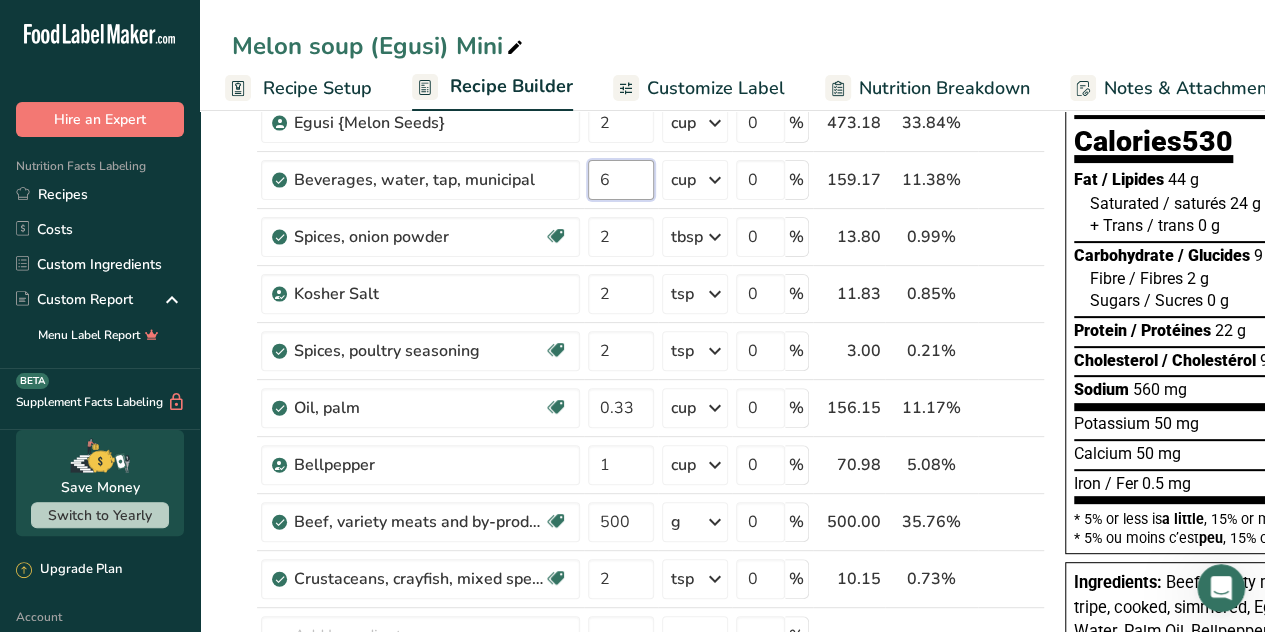 scroll, scrollTop: 172, scrollLeft: 0, axis: vertical 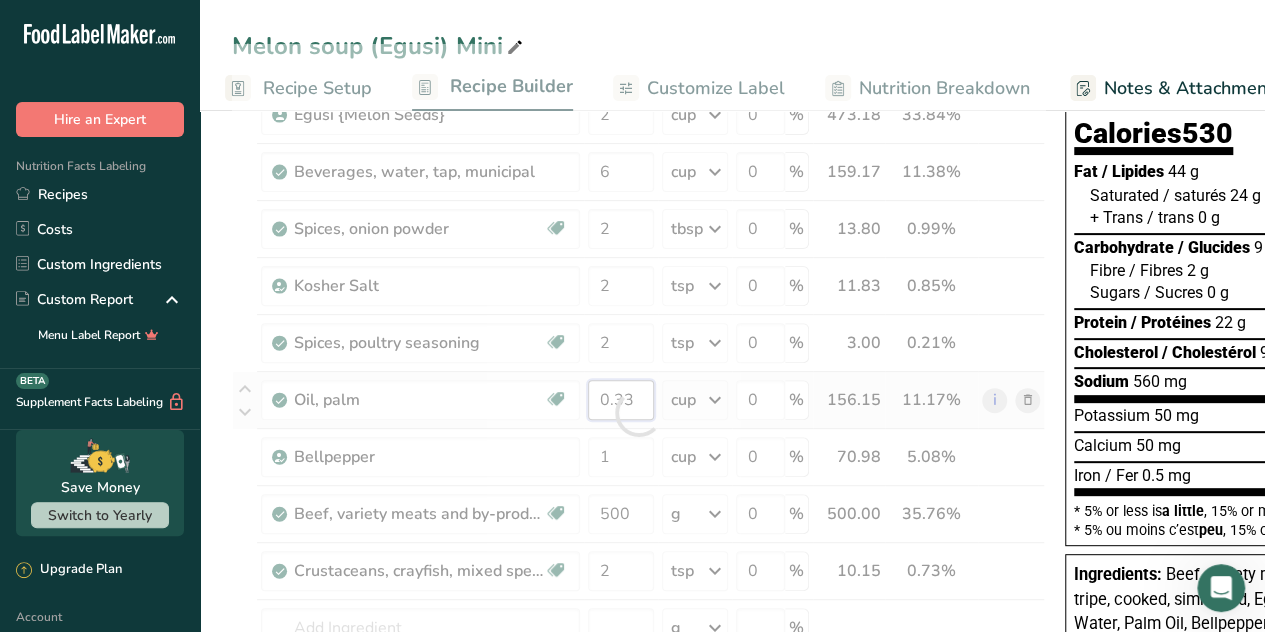 click on "Ingredient *
Amount *
Unit *
Waste *   .a-a{fill:#347362;}.b-a{fill:#fff;}          Grams
Percentage
Egusi {Melon Seeds}
2
cup
Weight Units
g
kg
mg
See more
Volume Units
l
mL
fl oz
See more
0
%
473.18
33.84%
i
[GEOGRAPHIC_DATA], water, tap, municipal
6
cup
Portions
1 fl oz
1 bottle 8 fl oz
1 liter
See more
Weight Units
g
kg
mg
See more
Volume Units
l
7
lb/ft3
7" at bounding box center [638, 413] 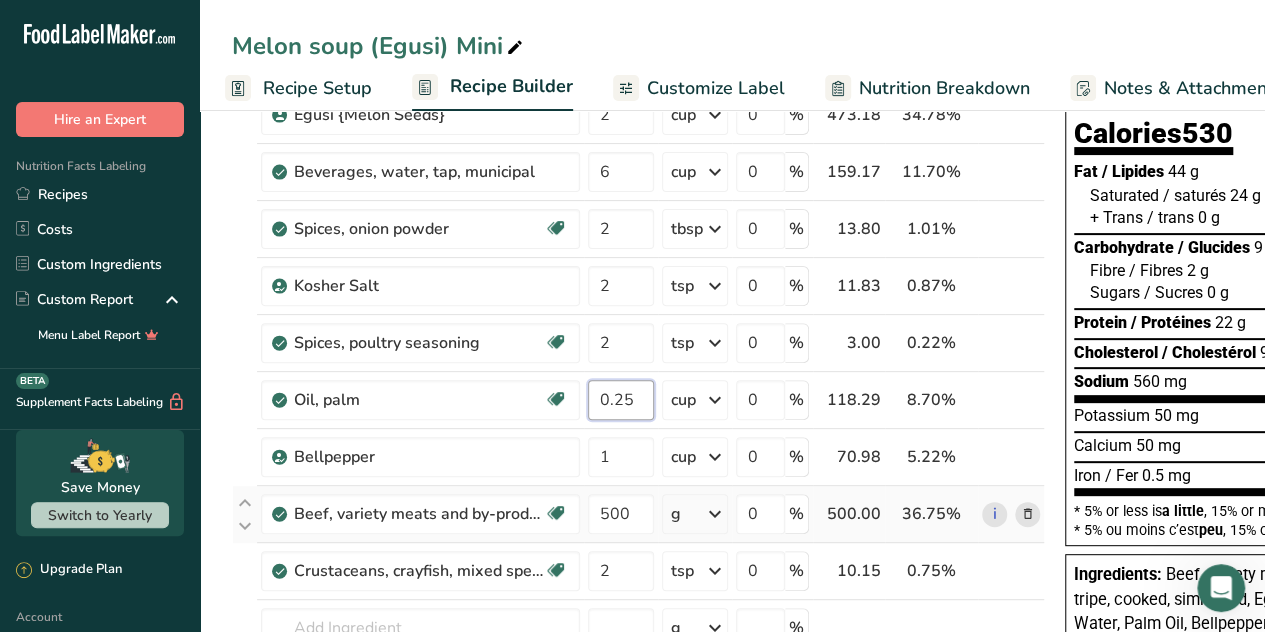 type on "0.25" 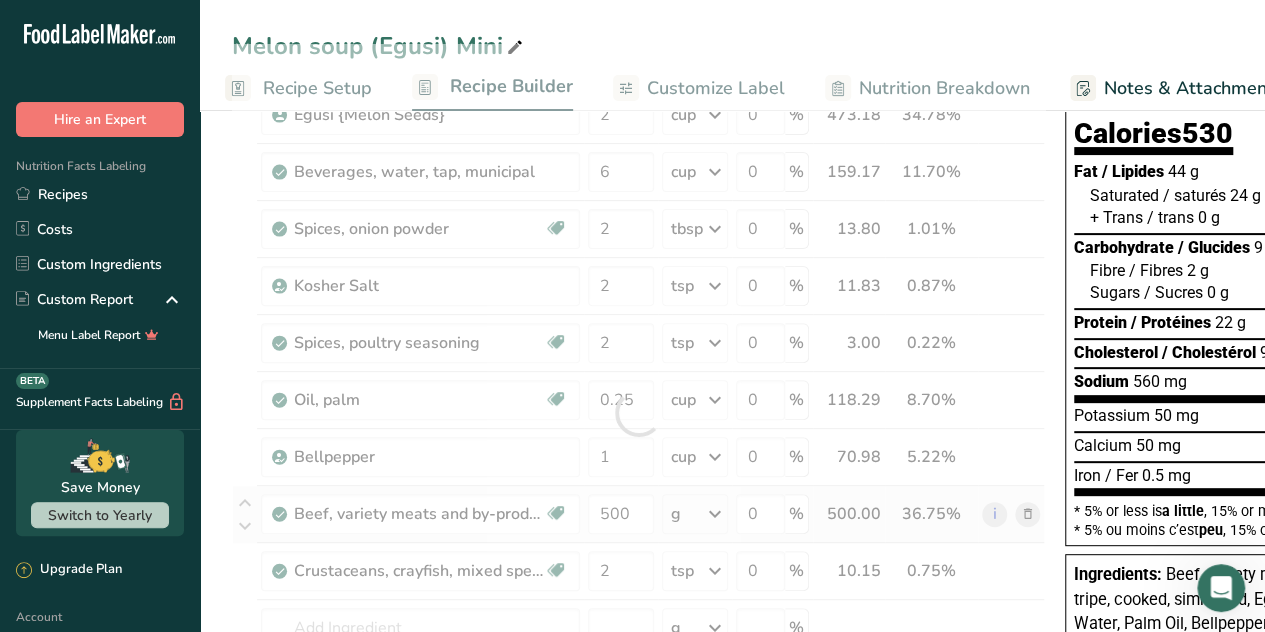 click on "Ingredient *
Amount *
Unit *
Waste *   .a-a{fill:#347362;}.b-a{fill:#fff;}          Grams
Percentage
Egusi {Melon Seeds}
2
cup
Weight Units
g
kg
mg
See more
Volume Units
l
mL
fl oz
See more
0
%
473.18
34.78%
i
[GEOGRAPHIC_DATA], water, tap, municipal
6
cup
Portions
1 fl oz
1 bottle 8 fl oz
1 liter
See more
Weight Units
g
kg
mg
See more
Volume Units
l
7
lb/ft3
7" at bounding box center (638, 413) 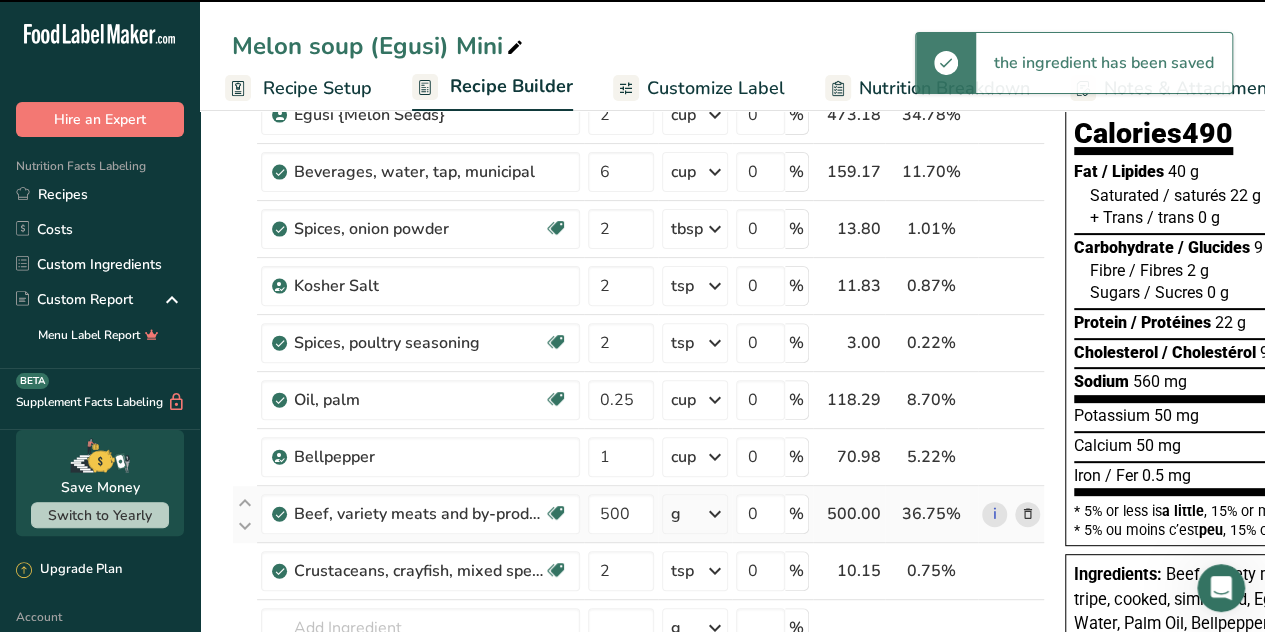 click on "500" at bounding box center (621, 514) 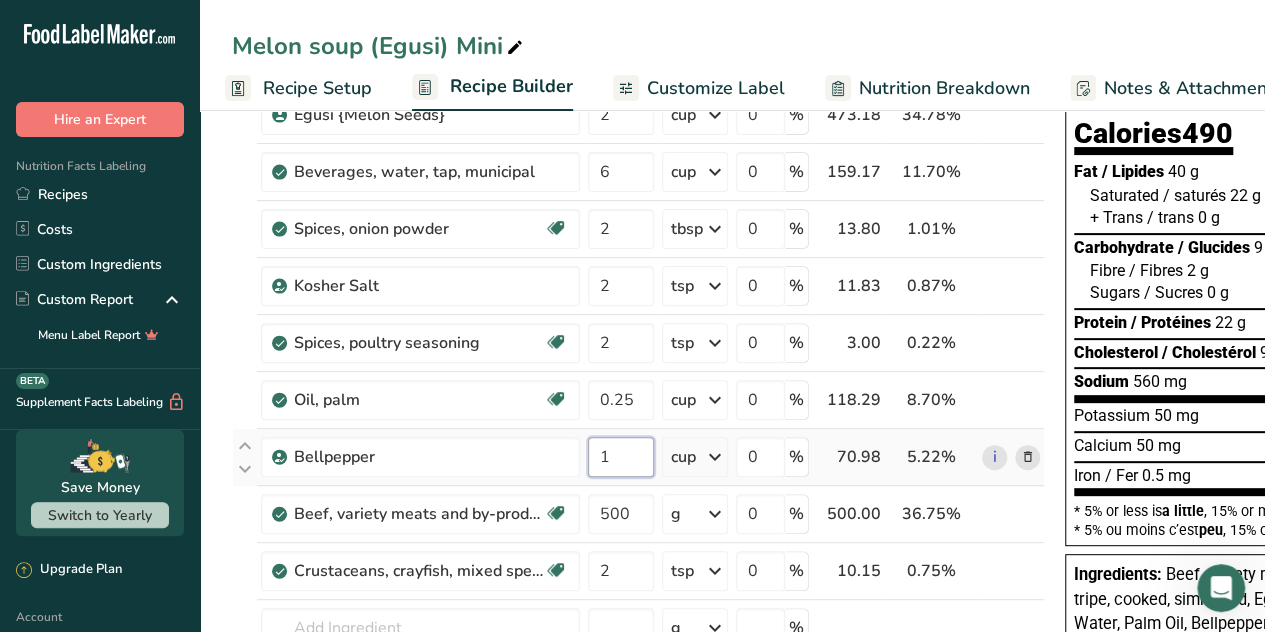 drag, startPoint x: 620, startPoint y: 458, endPoint x: 589, endPoint y: 459, distance: 31.016125 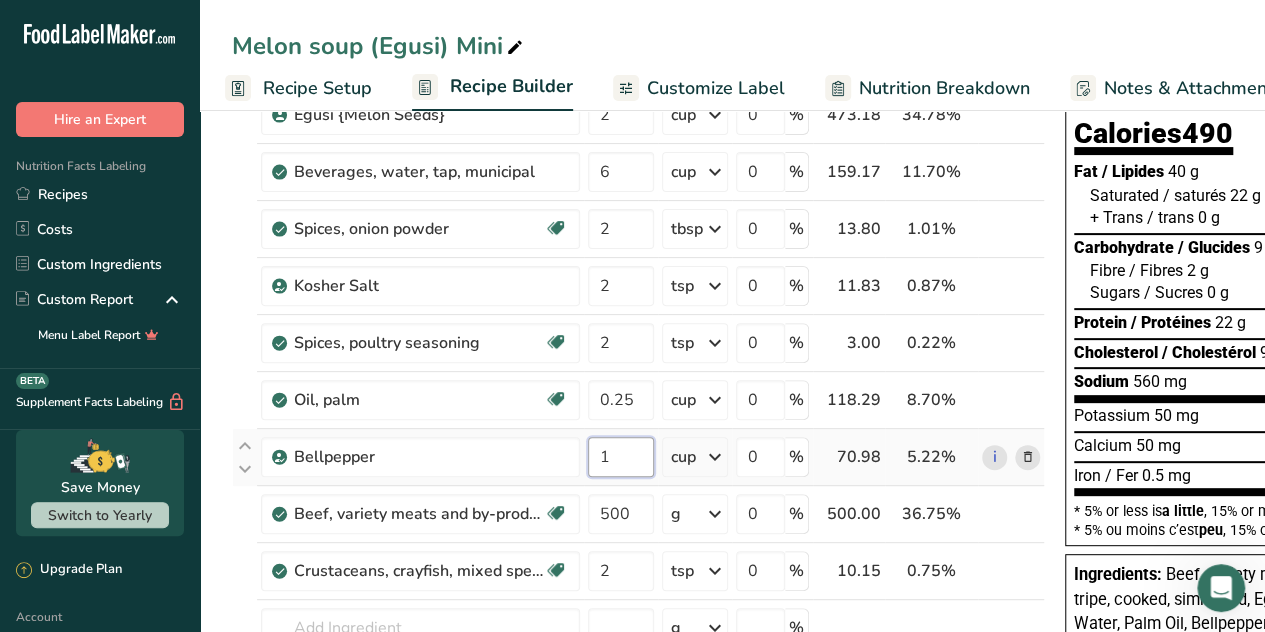 click on "1" at bounding box center [621, 457] 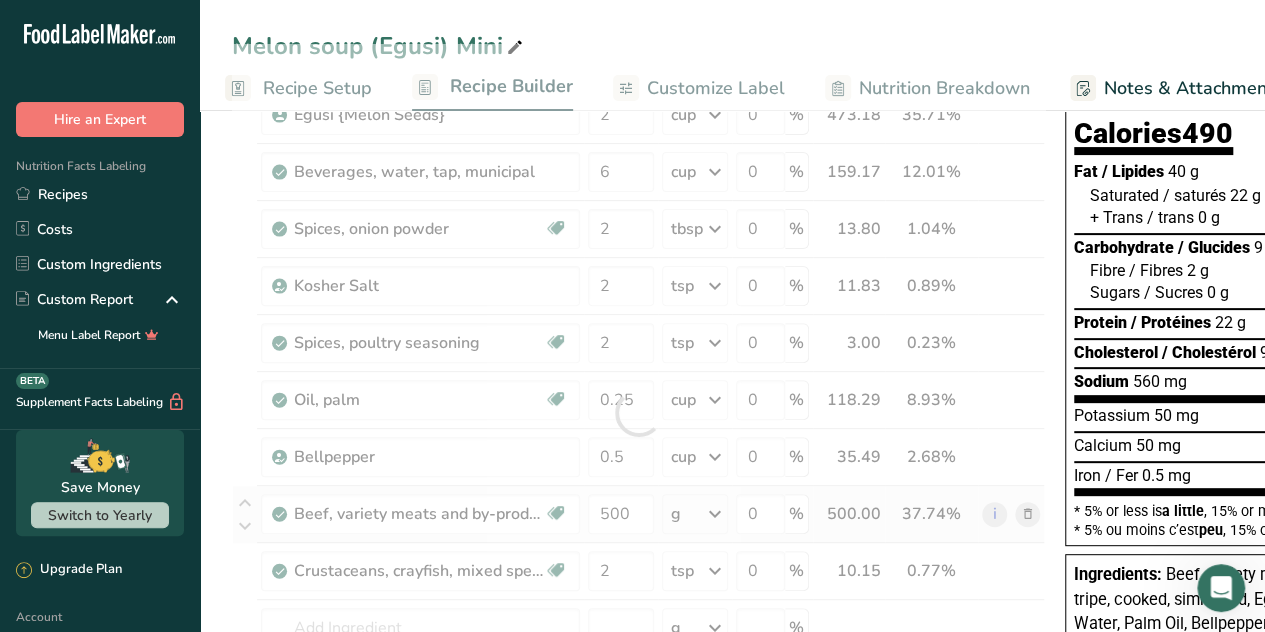 click on "Ingredient *
Amount *
Unit *
Waste *   .a-a{fill:#347362;}.b-a{fill:#fff;}          Grams
Percentage
Egusi {Melon Seeds}
2
cup
Weight Units
g
kg
mg
See more
Volume Units
l
mL
fl oz
See more
0
%
473.18
35.71%
i
[GEOGRAPHIC_DATA], water, tap, municipal
6
cup
Portions
1 fl oz
1 bottle 8 fl oz
1 liter
See more
Weight Units
g
kg
mg
See more
Volume Units
l
7
lb/ft3
7" at bounding box center [638, 413] 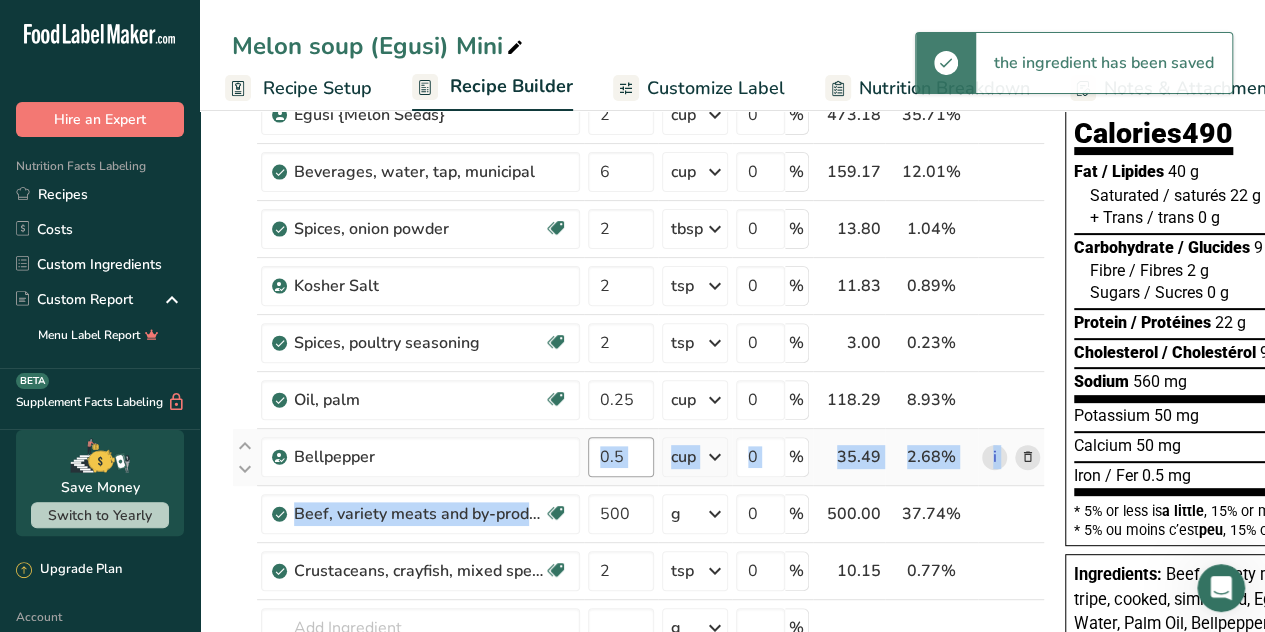 drag, startPoint x: 654, startPoint y: 518, endPoint x: 638, endPoint y: 457, distance: 63.06346 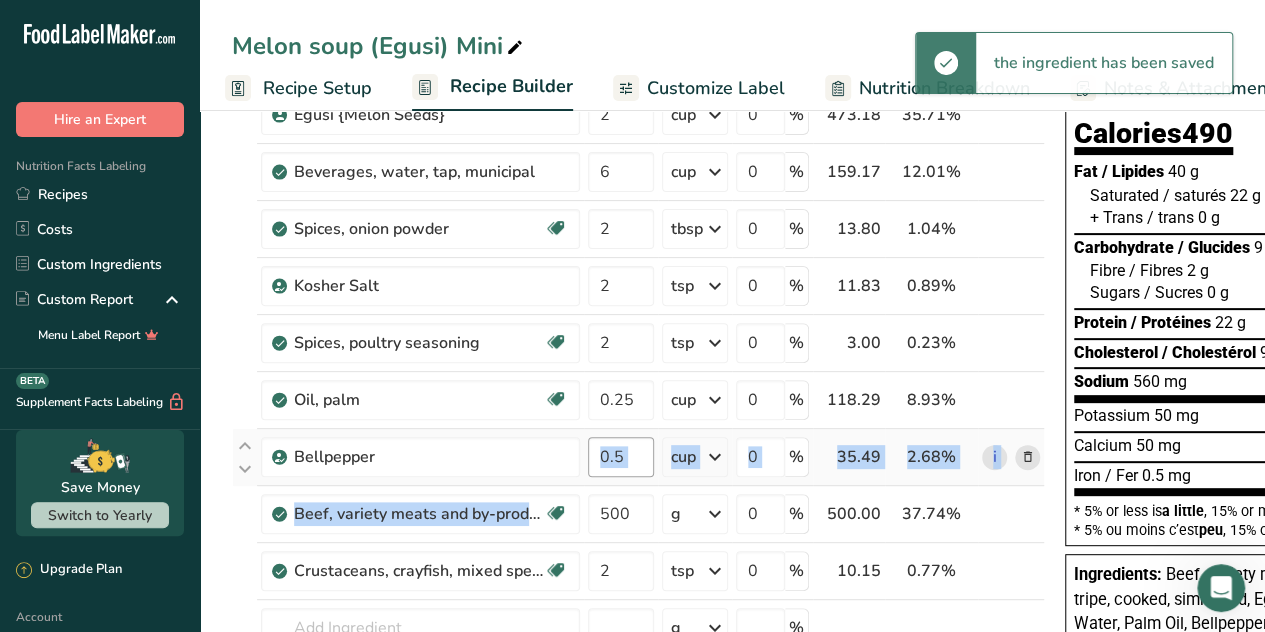 click on "Egusi {Melon Seeds}
2
cup
Weight Units
g
kg
mg
See more
Volume Units
l
mL
fl oz
See more
0
%
473.18
35.71%
i
[GEOGRAPHIC_DATA], water, tap, municipal
6
cup
Portions
1 fl oz
1 bottle 8 fl oz
1 liter
See more
Weight Units
g
kg
mg
See more
Volume Units
l
Volume units require a density conversion. If you know your ingredient's density enter it below. Otherwise, click on "RIA" our AI Regulatory bot - she will be able to help you
7               7" at bounding box center [638, 413] 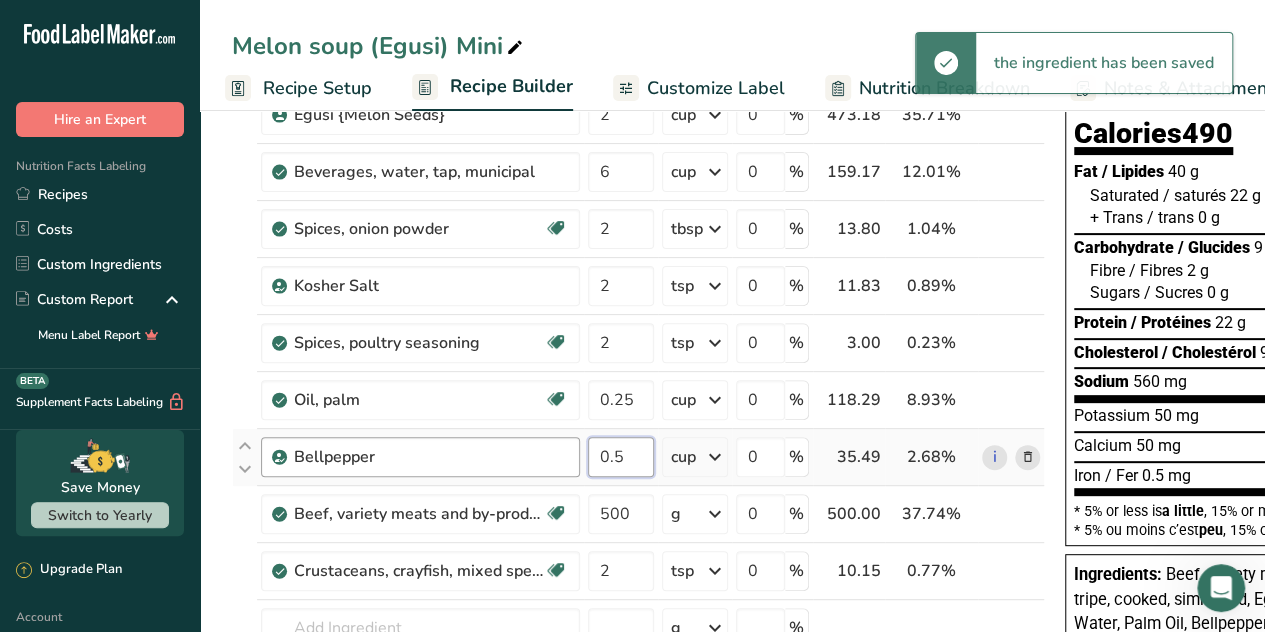 drag, startPoint x: 638, startPoint y: 457, endPoint x: 563, endPoint y: 467, distance: 75.66373 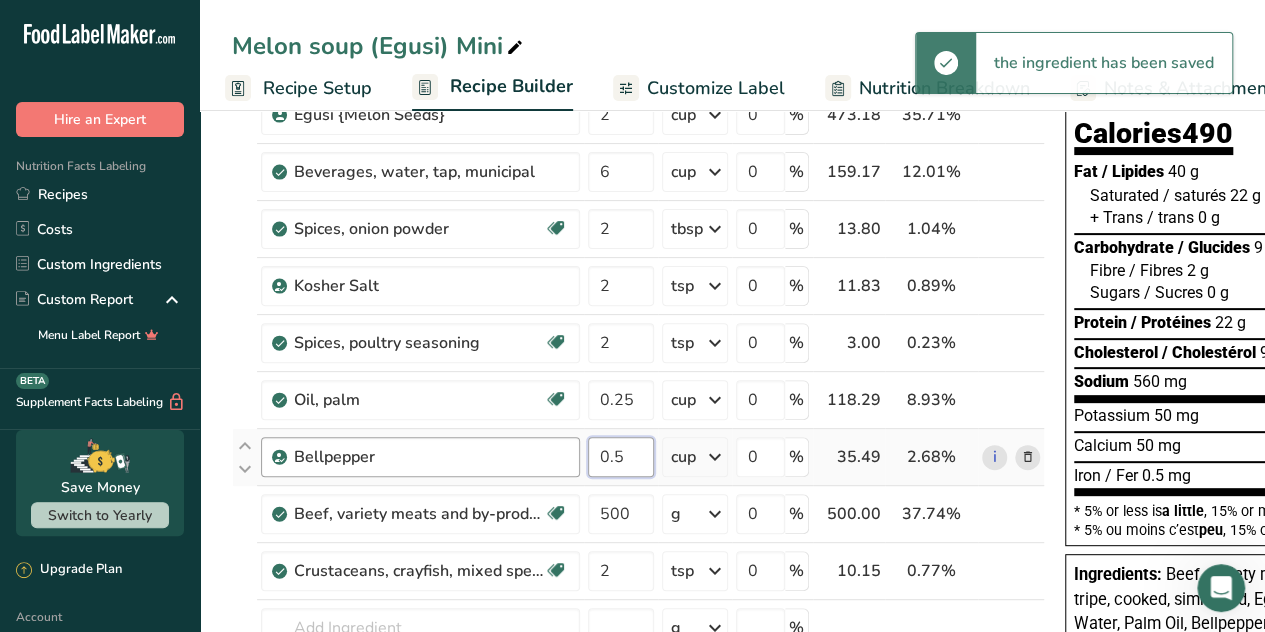 click on "Bellpepper
0.5
cup
Weight Units
g
kg
mg
See more
Volume Units
l
Volume units require a density conversion. If you know your ingredient's density enter it below. Otherwise, click on "RIA" our AI Regulatory bot - she will be able to help you
0.3
lb/ft3
g/cm3
Confirm
mL
Volume units require a density conversion. If you know your ingredient's density enter it below. Otherwise, click on "RIA" our AI Regulatory bot - she will be able to help you
0.3
lb/ft3
g/cm3
Confirm
fl oz
0.3
lb/ft3" at bounding box center [638, 457] 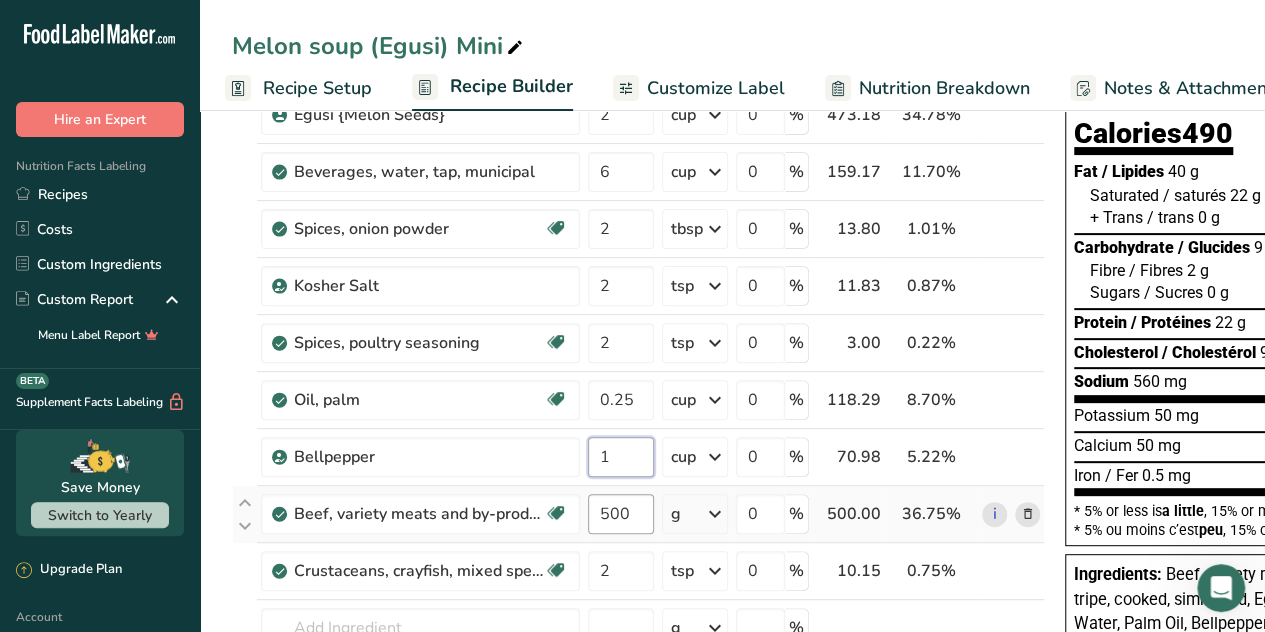 type on "1" 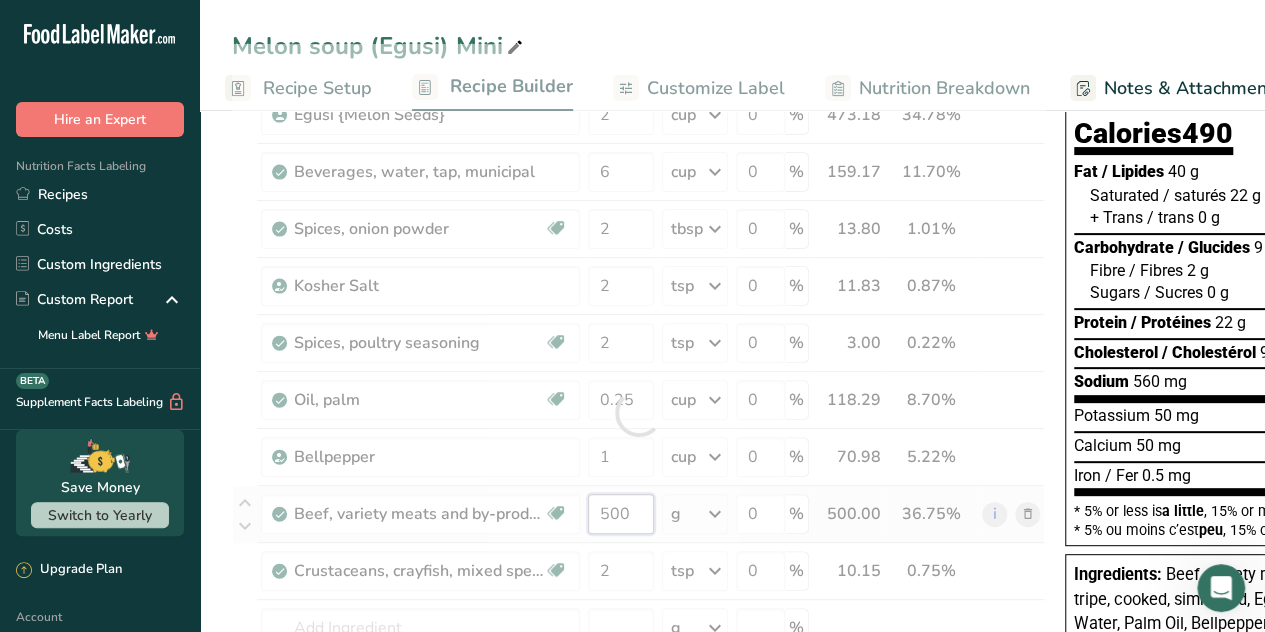 click on "Ingredient *
Amount *
Unit *
Waste *   .a-a{fill:#347362;}.b-a{fill:#fff;}          Grams
Percentage
Egusi {Melon Seeds}
2
cup
Weight Units
g
kg
mg
See more
Volume Units
l
mL
fl oz
See more
0
%
473.18
34.78%
i
[GEOGRAPHIC_DATA], water, tap, municipal
6
cup
Portions
1 fl oz
1 bottle 8 fl oz
1 liter
See more
Weight Units
g
kg
mg
See more
Volume Units
l
7
lb/ft3
7" at bounding box center [638, 413] 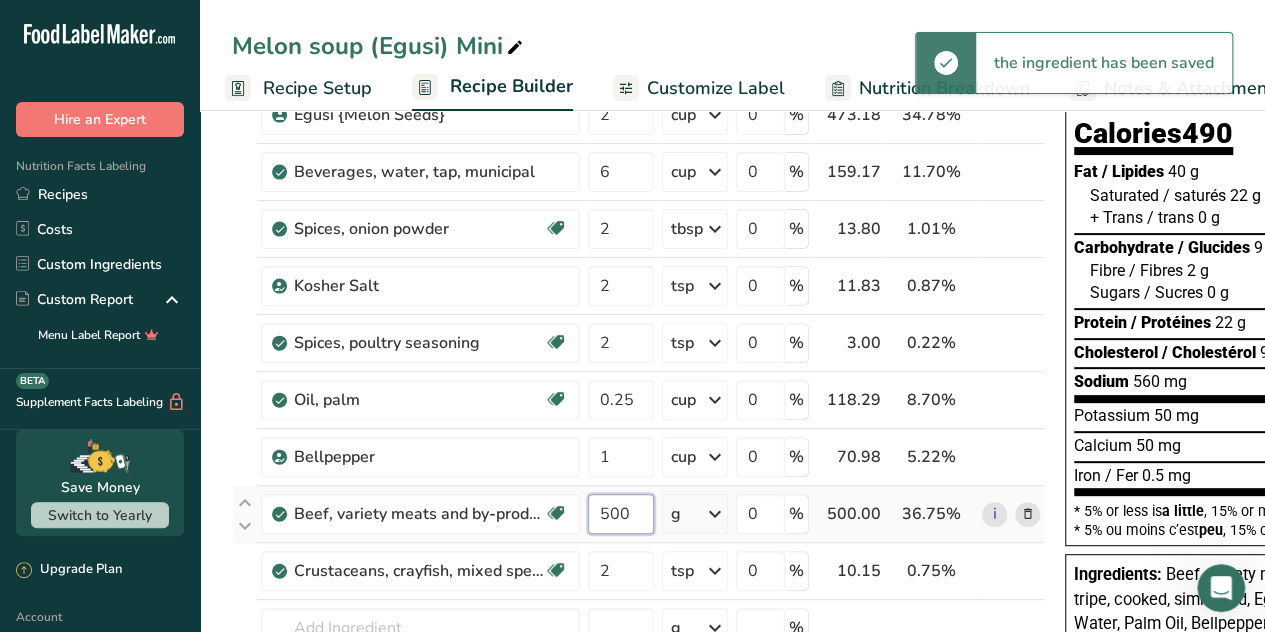 drag, startPoint x: 638, startPoint y: 508, endPoint x: 590, endPoint y: 512, distance: 48.166378 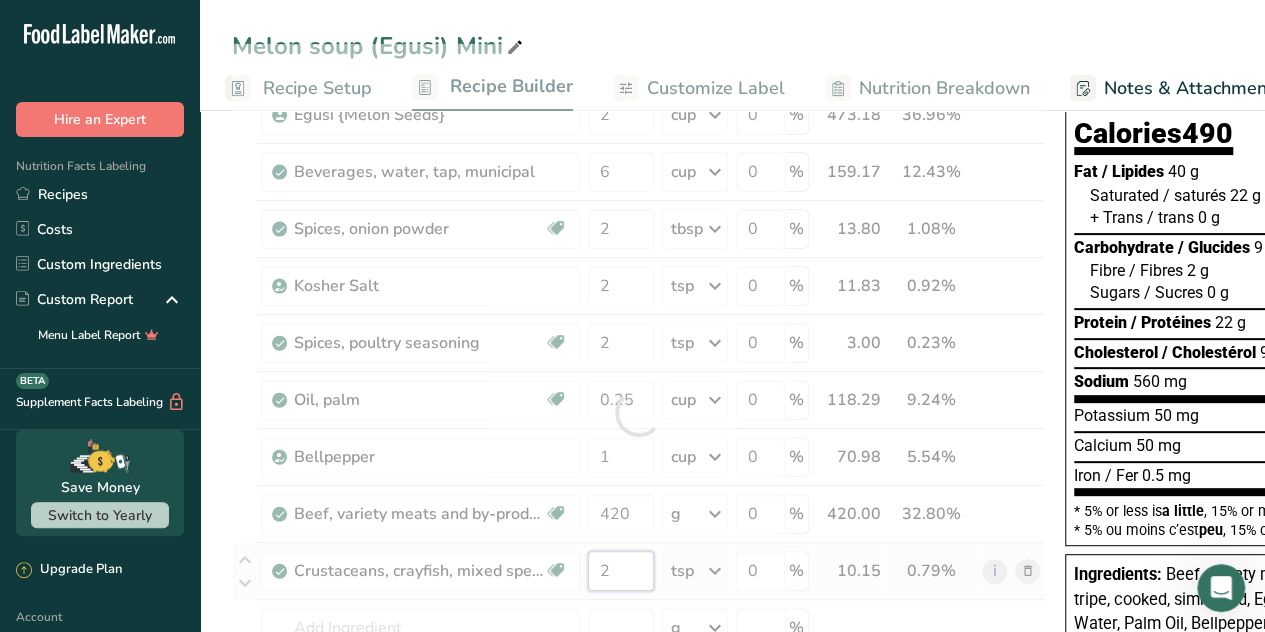 click on "Ingredient *
Amount *
Unit *
Waste *   .a-a{fill:#347362;}.b-a{fill:#fff;}          Grams
Percentage
Egusi {Melon Seeds}
2
cup
Weight Units
g
kg
mg
See more
Volume Units
l
mL
fl oz
See more
0
%
473.18
36.96%
i
[GEOGRAPHIC_DATA], water, tap, municipal
6
cup
Portions
1 fl oz
1 bottle 8 fl oz
1 liter
See more
Weight Units
g
kg
mg
See more
Volume Units
l
7
lb/ft3
7" at bounding box center [638, 413] 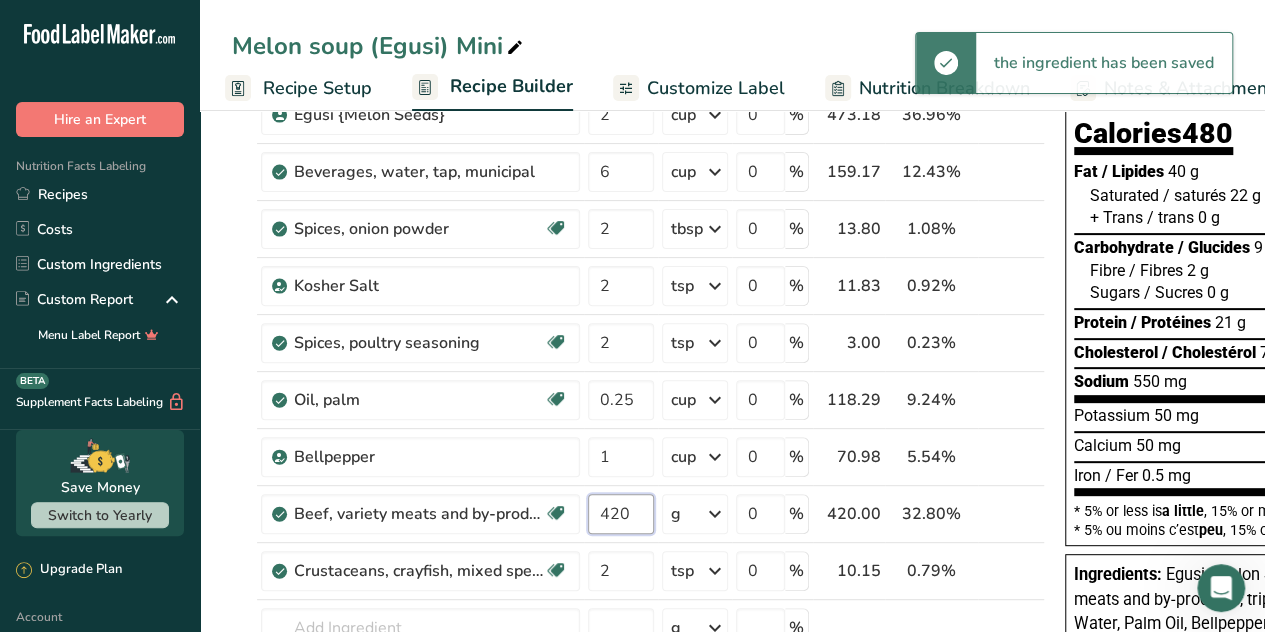 drag, startPoint x: 634, startPoint y: 512, endPoint x: 573, endPoint y: 515, distance: 61.073727 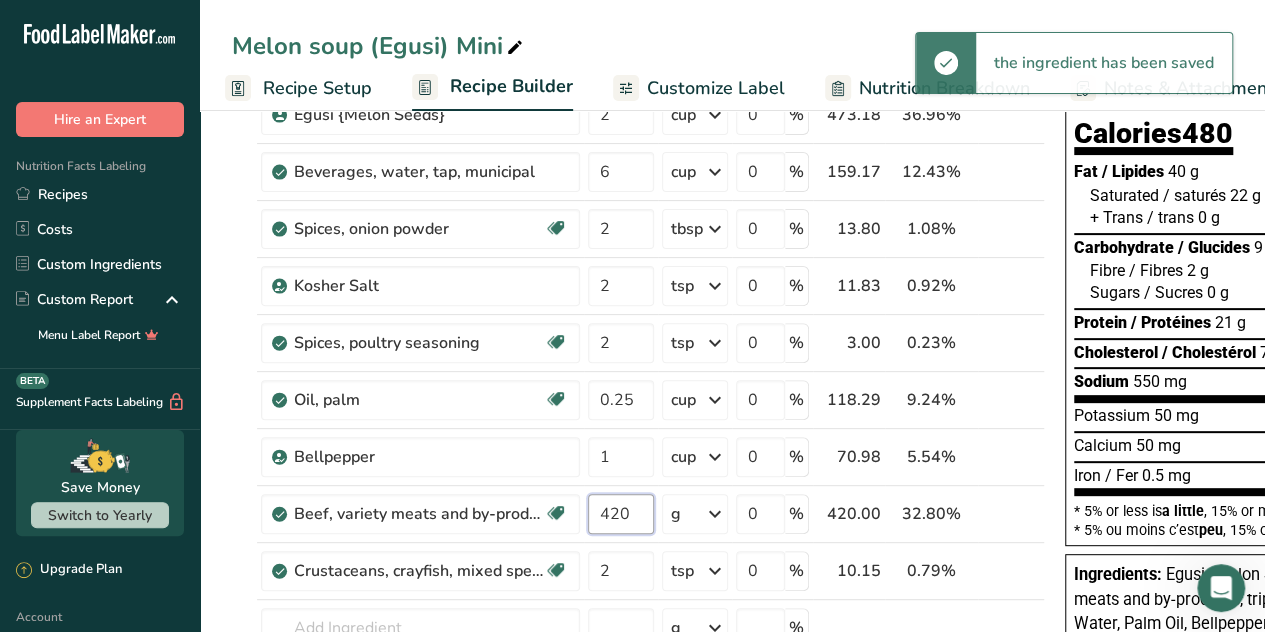 click on "Beef, variety meats and by-products, tripe, cooked, simmered
Dairy free
Gluten free
Soy free
420
g
Portions
3 oz
1 serving
Weight Units
g
kg
mg
See more
Volume Units
l
Volume units require a density conversion. If you know your ingredient's density enter it below. Otherwise, click on "RIA" our AI Regulatory bot - she will be able to help you
lb/ft3
g/cm3
Confirm
mL
Volume units require a density conversion. If you know your ingredient's density enter it below. Otherwise, click on "RIA" our AI Regulatory bot - she will be able to help you
0" at bounding box center [638, 514] 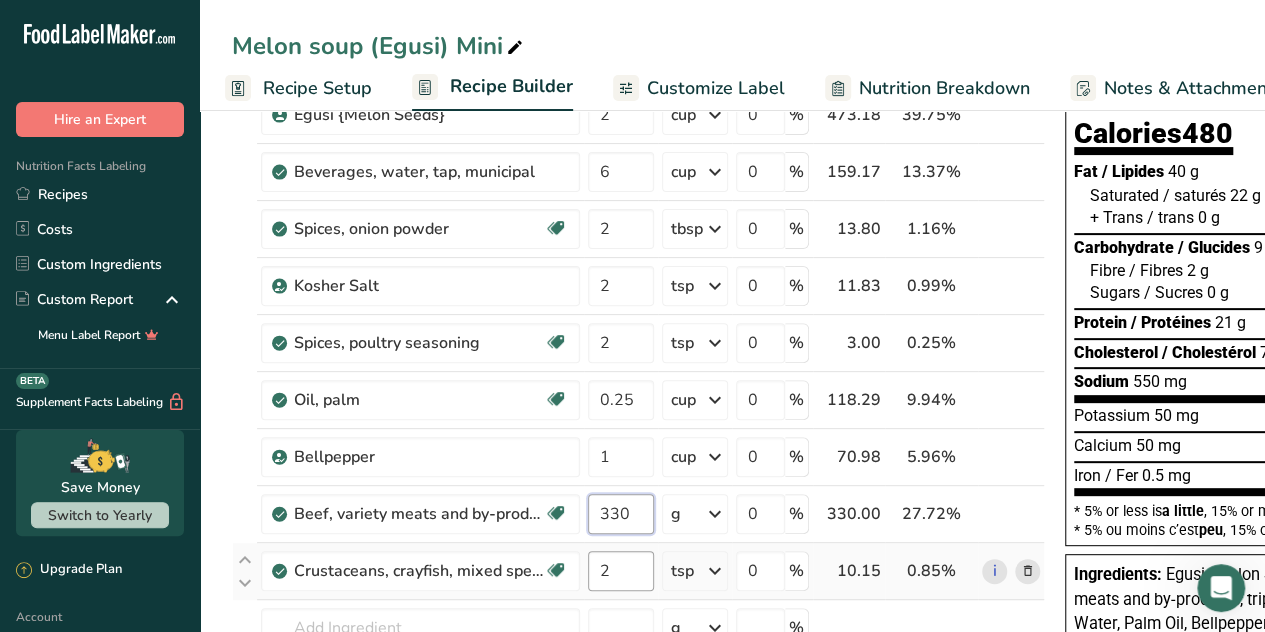 type on "330" 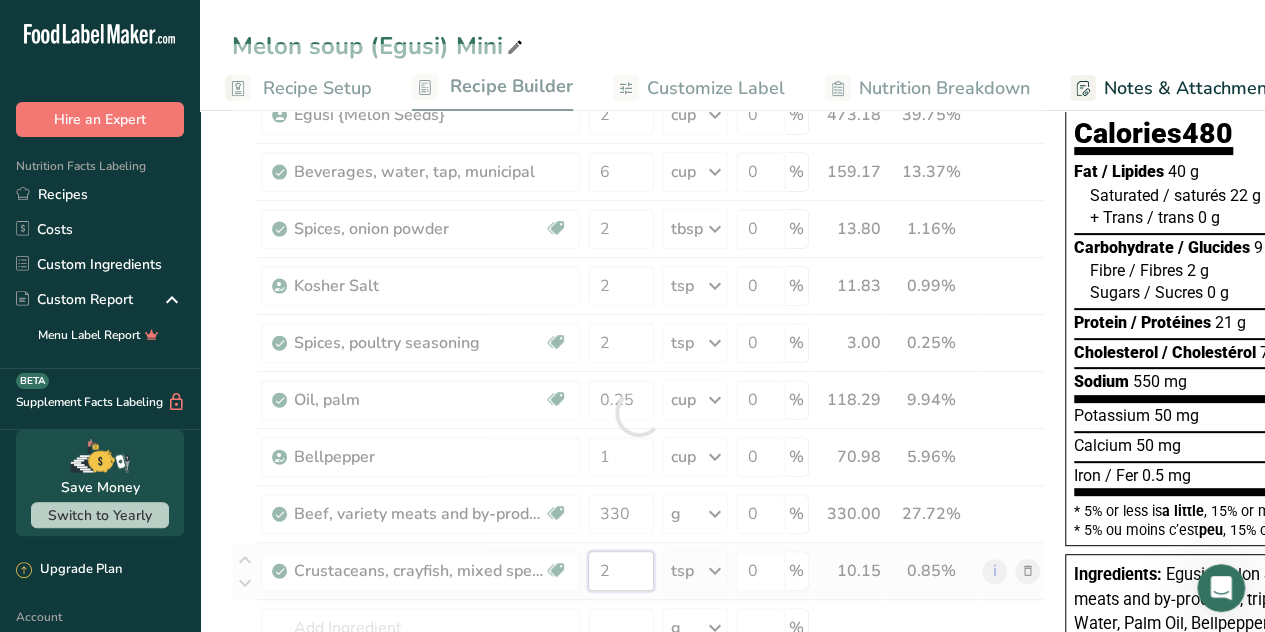 click on "Ingredient *
Amount *
Unit *
Waste *   .a-a{fill:#347362;}.b-a{fill:#fff;}          Grams
Percentage
Egusi {Melon Seeds}
2
cup
Weight Units
g
kg
mg
See more
Volume Units
l
mL
fl oz
See more
0
%
473.18
39.75%
i
[GEOGRAPHIC_DATA], water, tap, municipal
6
cup
Portions
1 fl oz
1 bottle 8 fl oz
1 liter
See more
Weight Units
g
kg
mg
See more
Volume Units
l
7
lb/ft3
7" at bounding box center (638, 413) 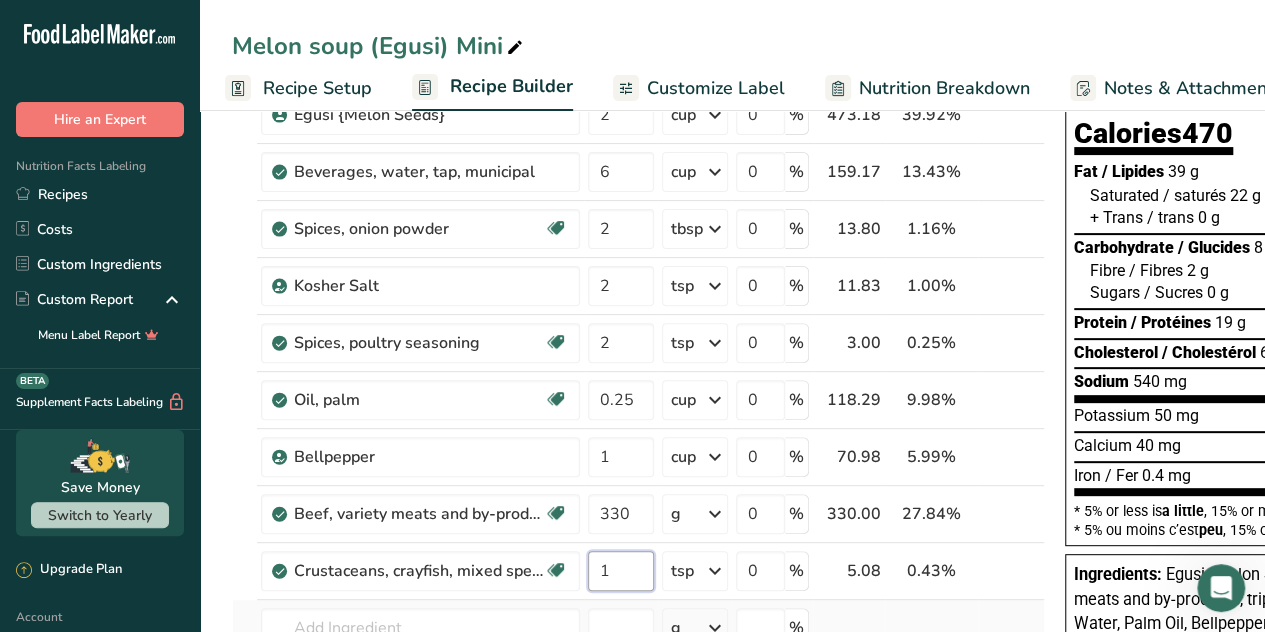 type on "1" 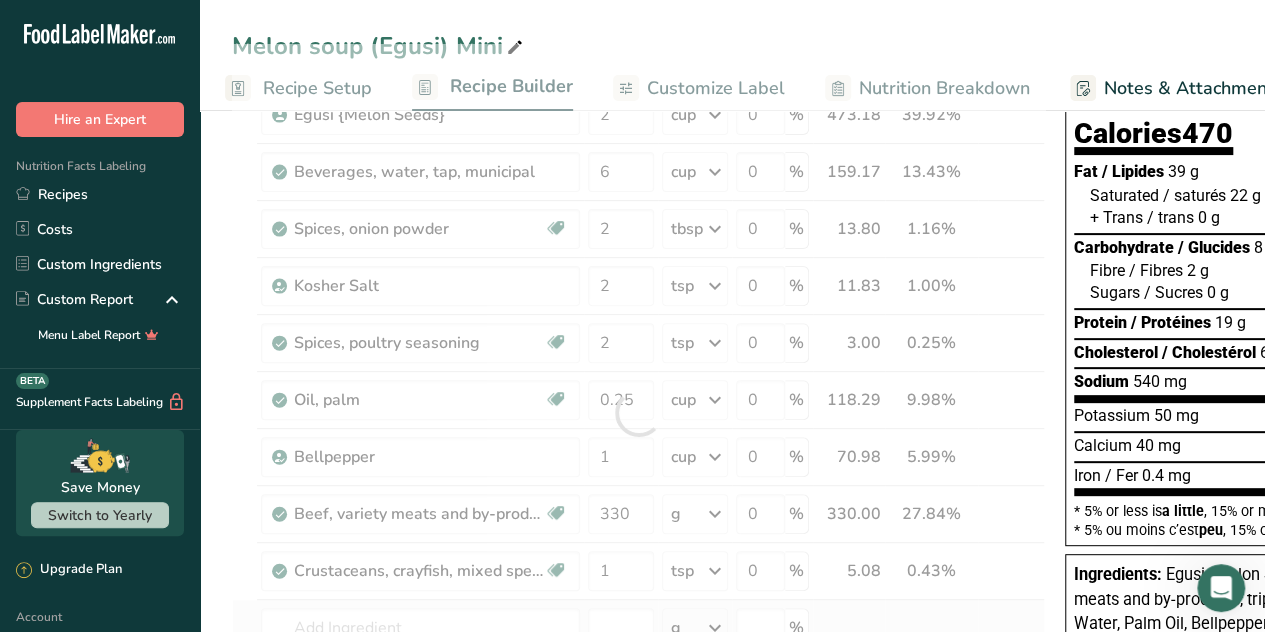 click on "Ingredient *
Amount *
Unit *
Waste *   .a-a{fill:#347362;}.b-a{fill:#fff;}          Grams
Percentage
Egusi {Melon Seeds}
2
cup
Weight Units
g
kg
mg
See more
Volume Units
l
mL
fl oz
See more
0
%
473.18
39.92%
i
[GEOGRAPHIC_DATA], water, tap, municipal
6
cup
Portions
1 fl oz
1 bottle 8 fl oz
1 liter
See more
Weight Units
g
kg
mg
See more
Volume Units
l
7
lb/ft3
7" at bounding box center (638, 413) 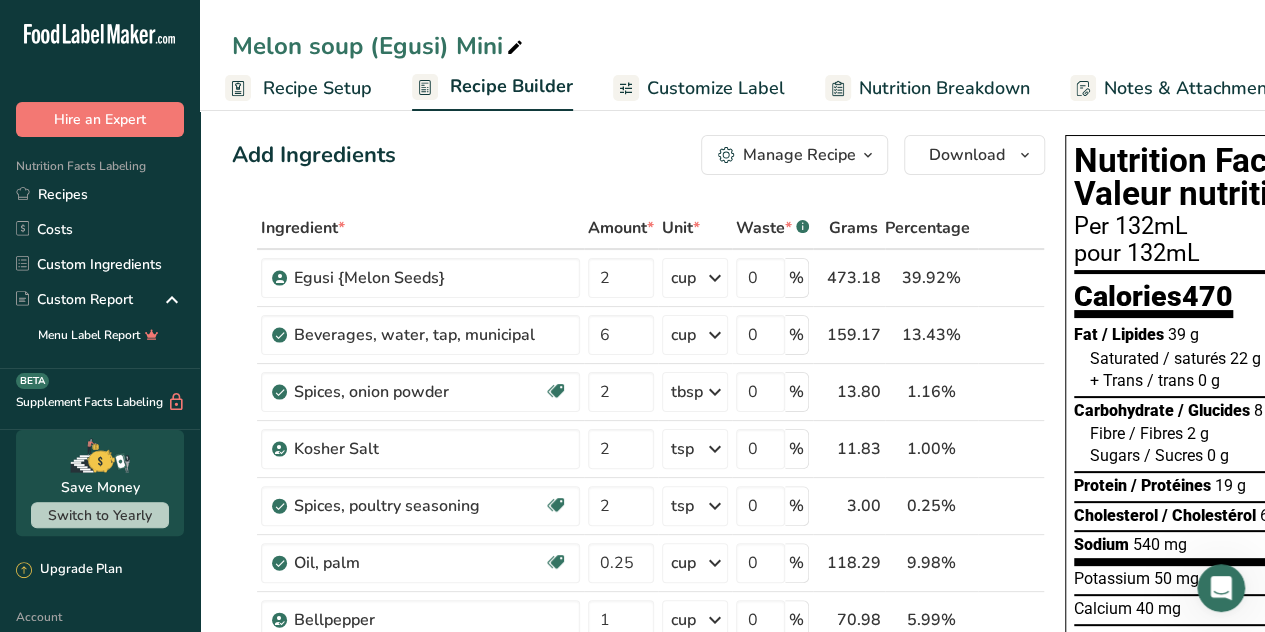 scroll, scrollTop: 151, scrollLeft: 0, axis: vertical 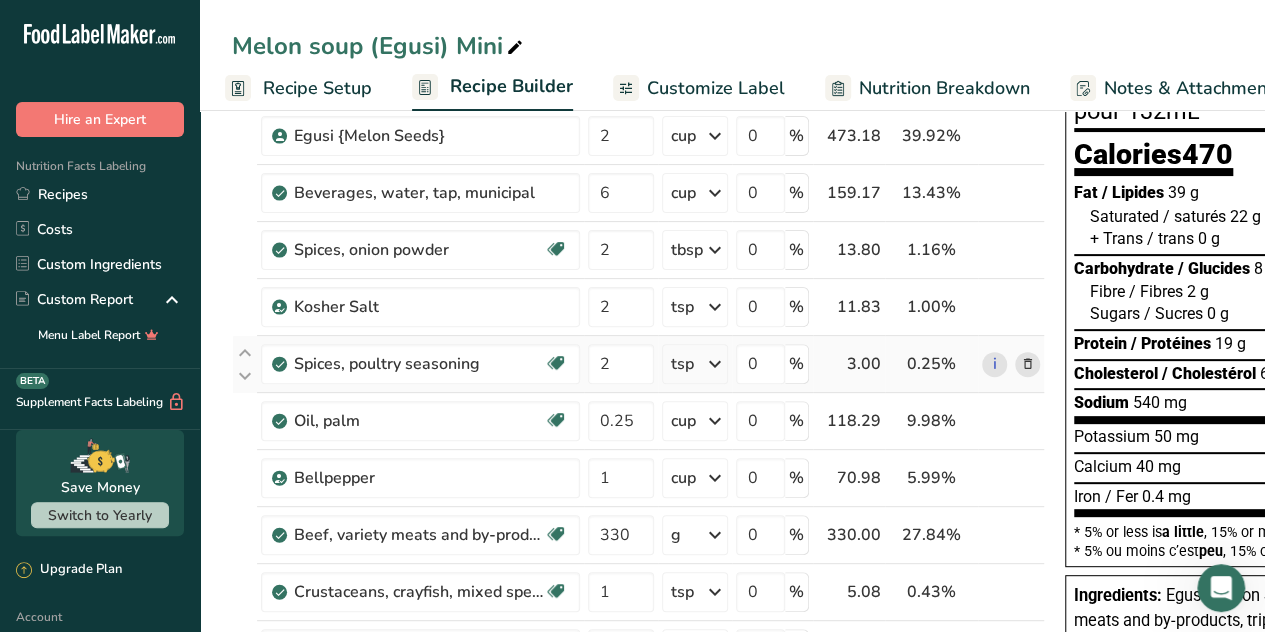 click at bounding box center [715, 364] 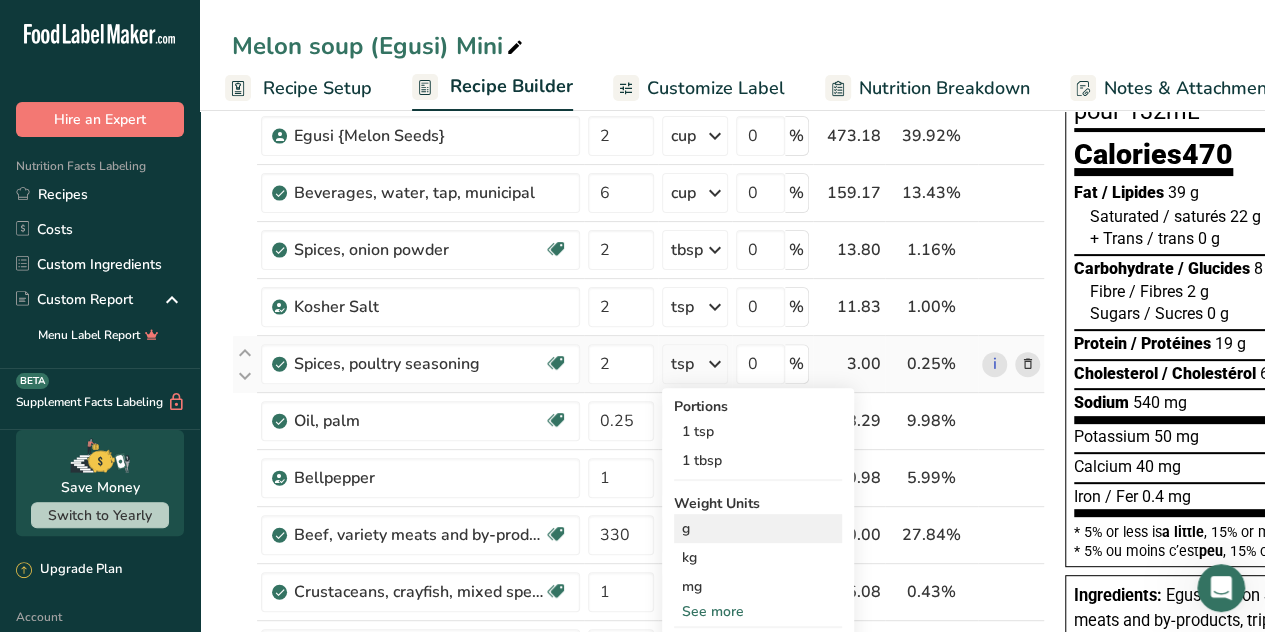click on "g" at bounding box center [758, 528] 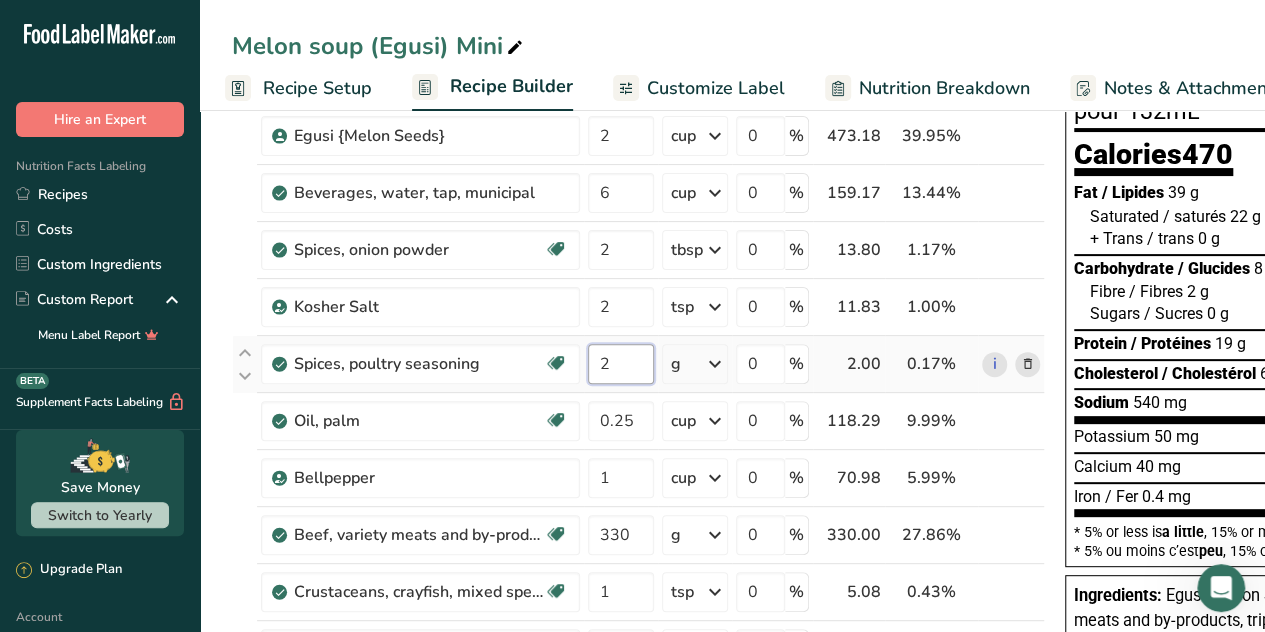 drag, startPoint x: 616, startPoint y: 354, endPoint x: 580, endPoint y: 335, distance: 40.706264 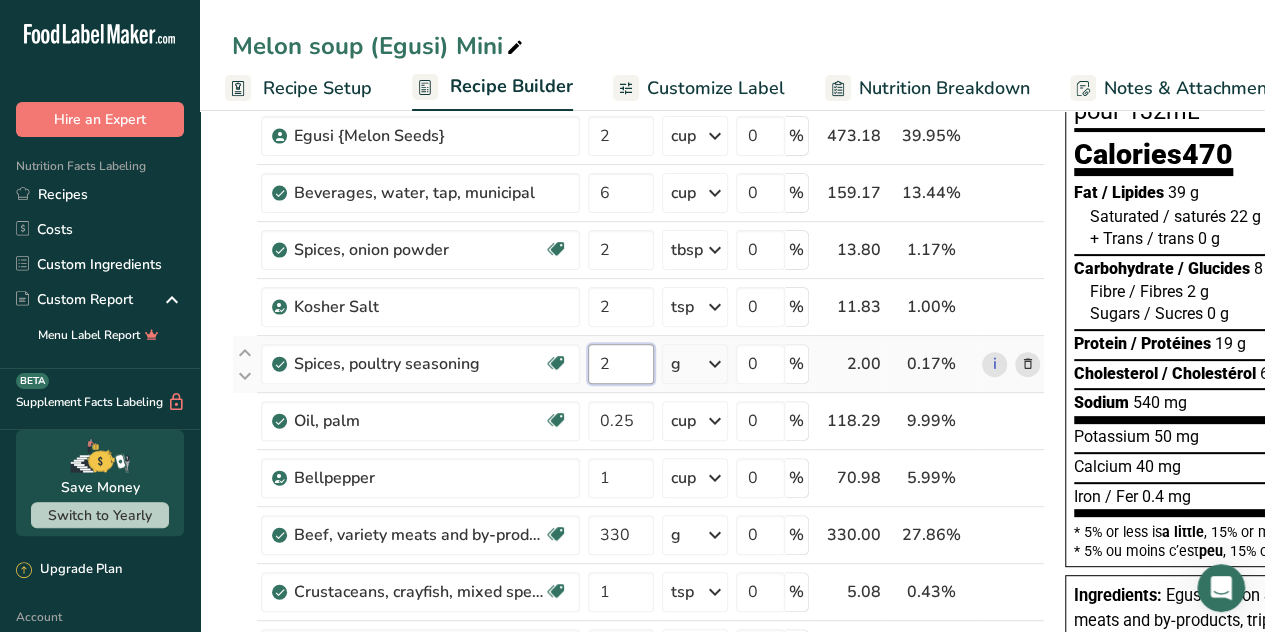click on "Spices, poultry seasoning
Dairy free
Gluten free
Vegan
Vegetarian
Soy free
2
g
Portions
1 tsp
1 tbsp
Weight Units
g
kg
mg
See more
Volume Units
l
Volume units require a density conversion. If you know your ingredient's density enter it below. Otherwise, click on "RIA" our AI Regulatory bot - she will be able to help you
1
lb/ft3
g/cm3
Confirm
mL
Volume units require a density conversion. If you know your ingredient's density enter it below. Otherwise, click on "RIA" our AI Regulatory bot - she will be able to help you
1               1" at bounding box center [638, 364] 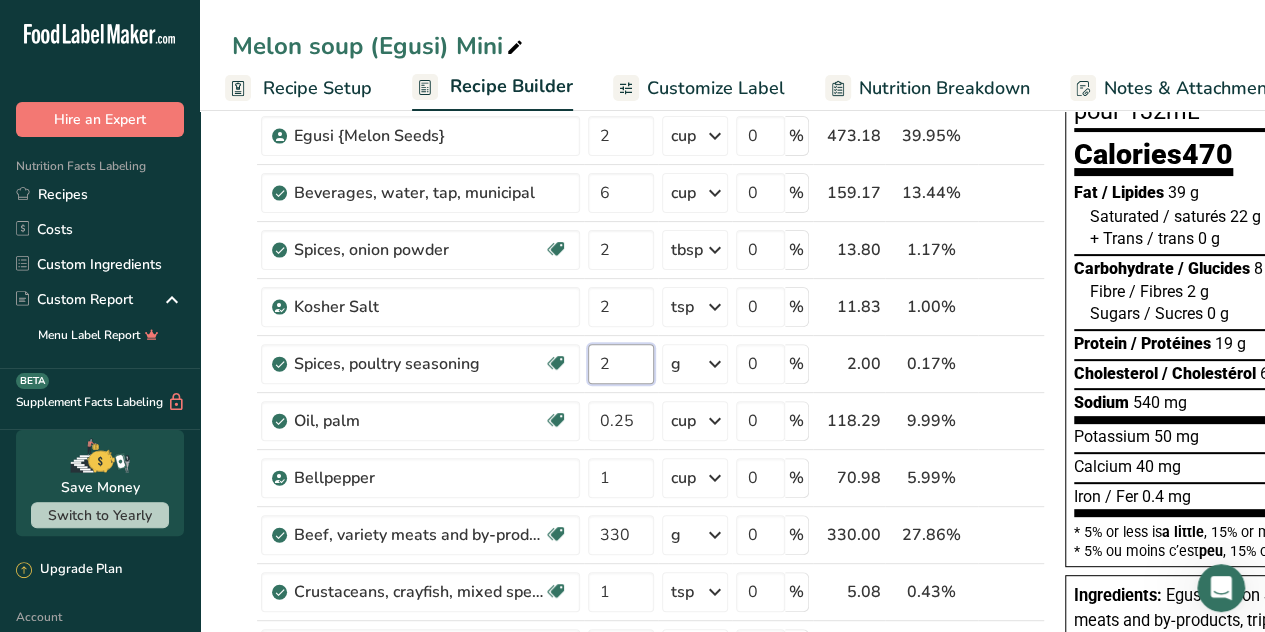 scroll, scrollTop: 97, scrollLeft: 0, axis: vertical 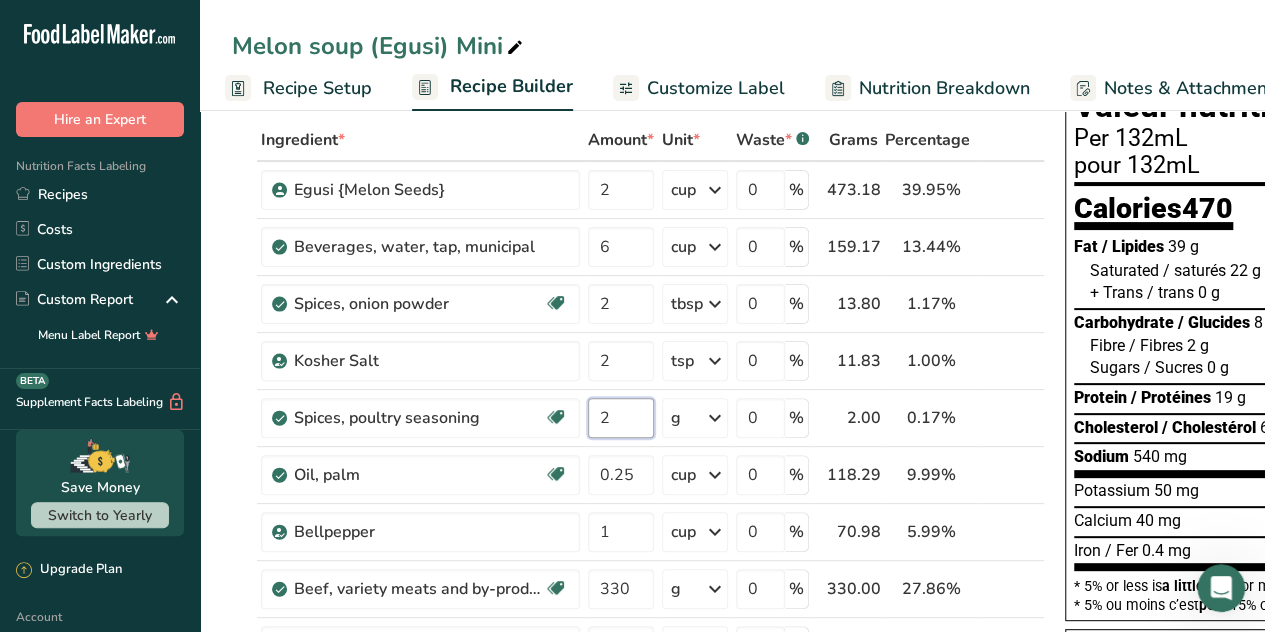 type on "1" 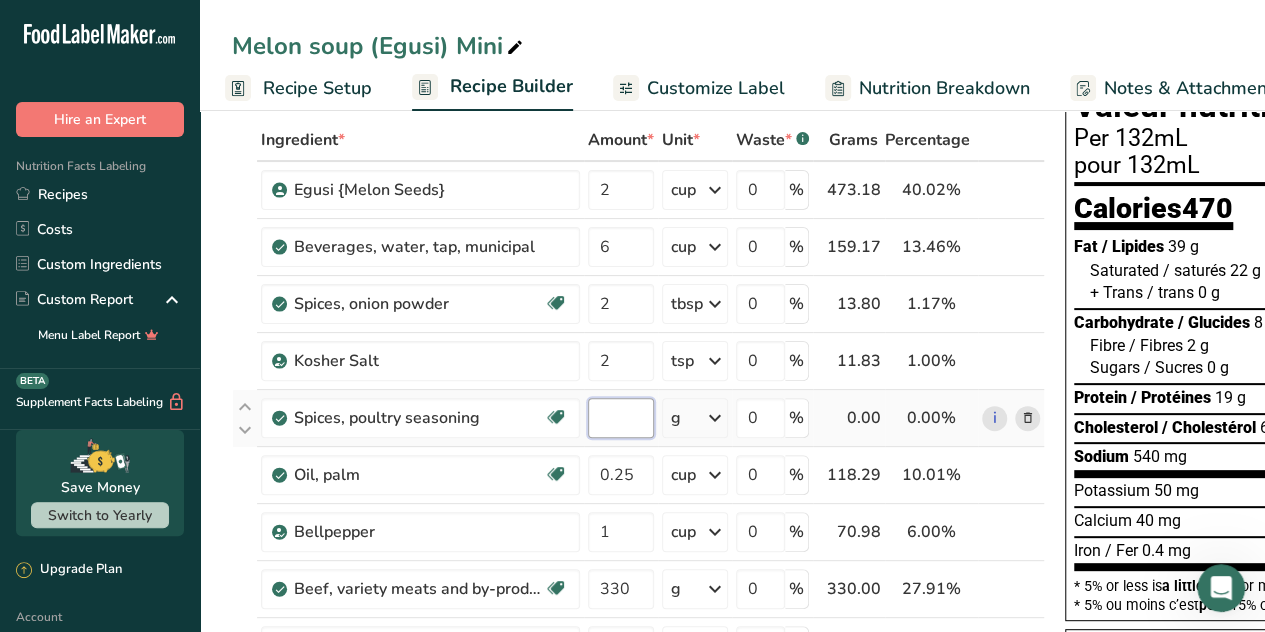 type on "2" 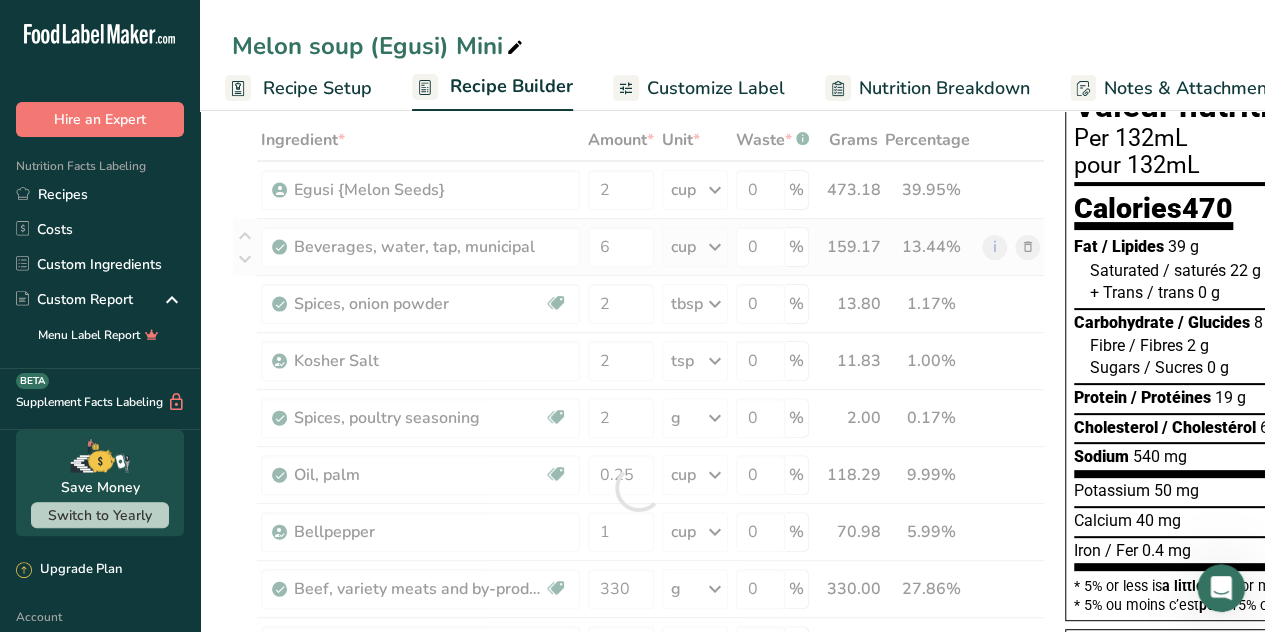 click on "Ingredient *
Amount *
Unit *
Waste *   .a-a{fill:#347362;}.b-a{fill:#fff;}          Grams
Percentage
Egusi {Melon Seeds}
2
cup
Weight Units
g
kg
mg
See more
Volume Units
l
mL
fl oz
See more
0
%
473.18
39.95%
i
[GEOGRAPHIC_DATA], water, tap, municipal
6
cup
Portions
1 fl oz
1 bottle 8 fl oz
1 liter
See more
Weight Units
g
kg
mg
See more
Volume Units
l
7
lb/ft3
7" at bounding box center (638, 488) 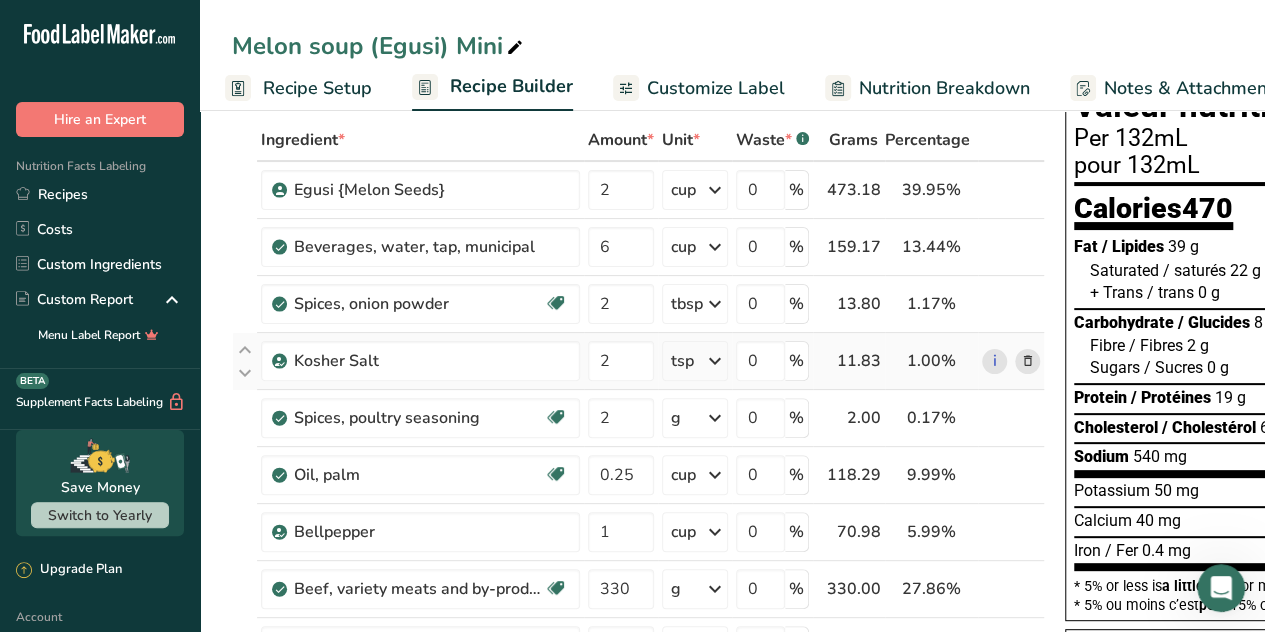 click at bounding box center [715, 361] 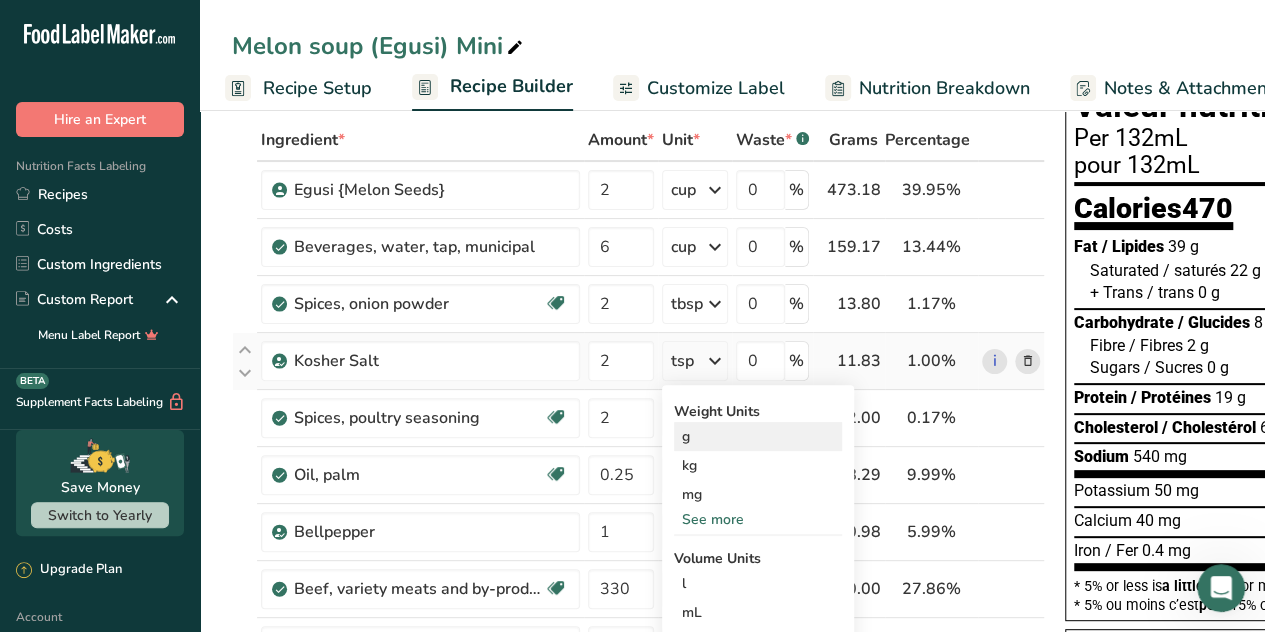 click on "g" at bounding box center (758, 436) 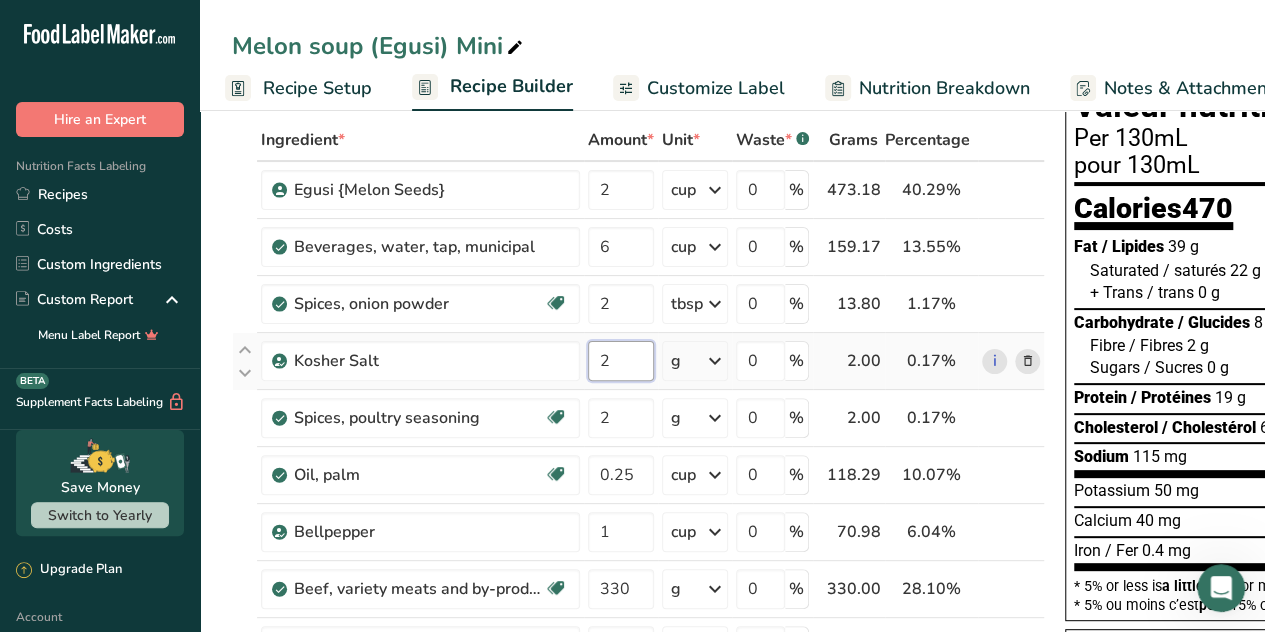 drag, startPoint x: 624, startPoint y: 368, endPoint x: 600, endPoint y: 370, distance: 24.083189 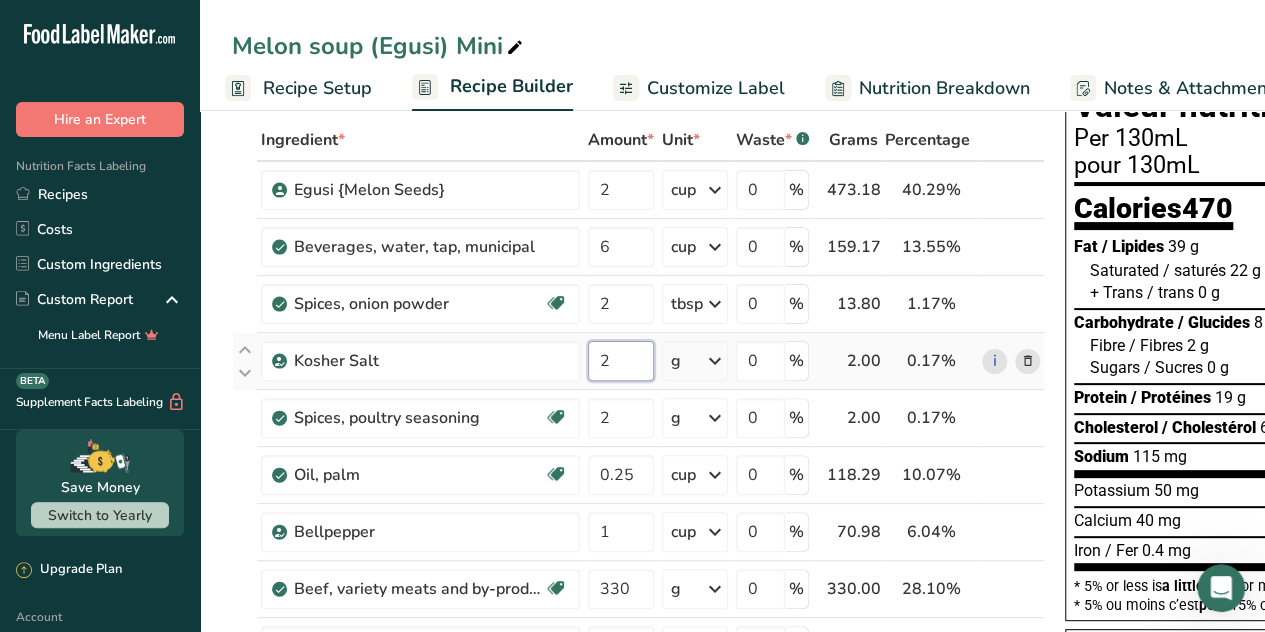 click on "2" at bounding box center (621, 361) 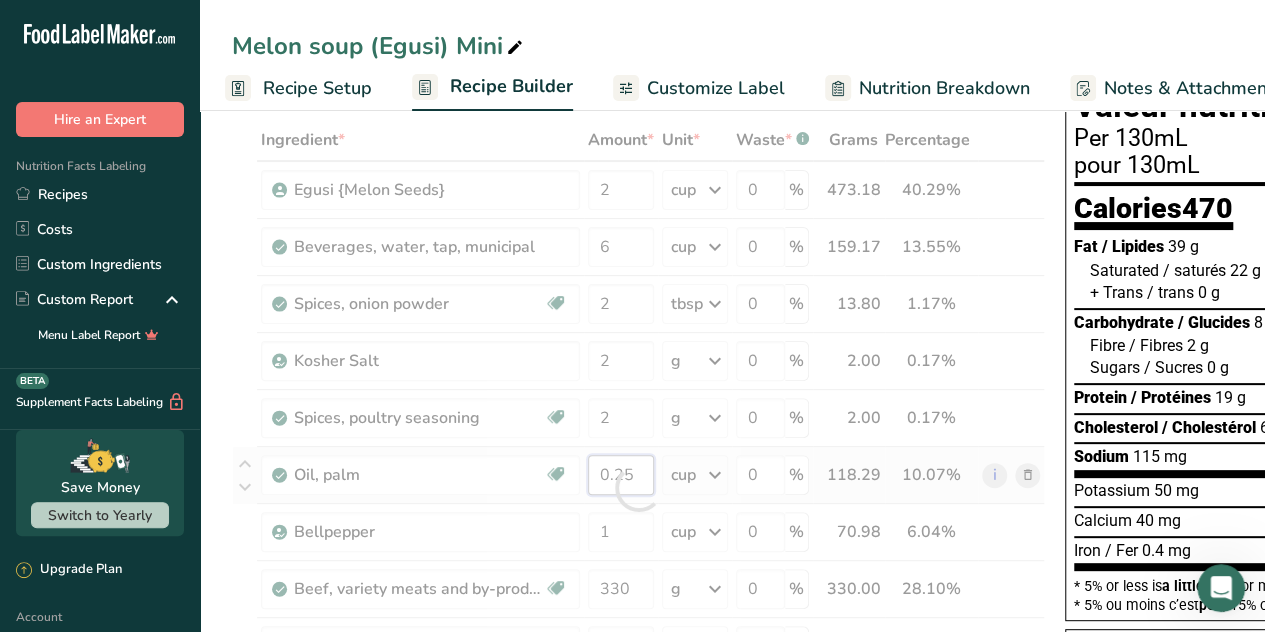 click on "Ingredient *
Amount *
Unit *
Waste *   .a-a{fill:#347362;}.b-a{fill:#fff;}          Grams
Percentage
Egusi {Melon Seeds}
2
cup
Weight Units
g
kg
mg
See more
Volume Units
l
mL
fl oz
See more
0
%
473.18
40.29%
i
[GEOGRAPHIC_DATA], water, tap, municipal
6
cup
Portions
1 fl oz
1 bottle 8 fl oz
1 liter
See more
Weight Units
g
kg
mg
See more
Volume Units
l
7
lb/ft3
7" at bounding box center [638, 488] 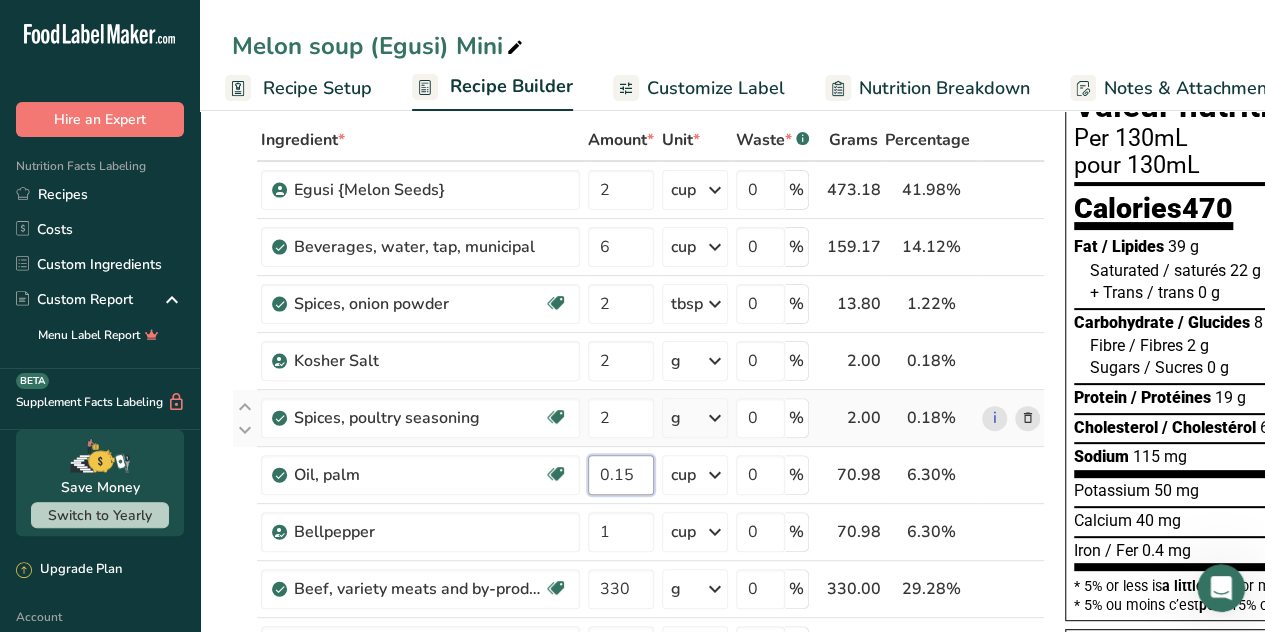 type on "0.15" 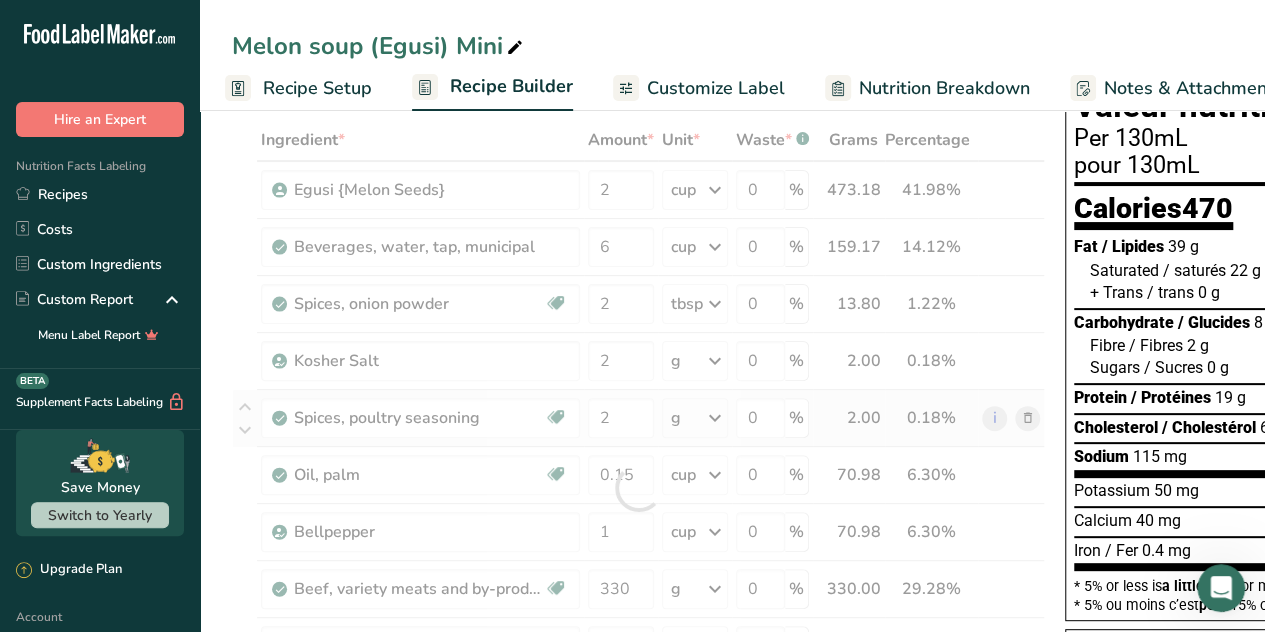 click on "Ingredient *
Amount *
Unit *
Waste *   .a-a{fill:#347362;}.b-a{fill:#fff;}          Grams
Percentage
Egusi {Melon Seeds}
2
cup
Weight Units
g
kg
mg
See more
Volume Units
l
mL
fl oz
See more
0
%
473.18
41.98%
i
[GEOGRAPHIC_DATA], water, tap, municipal
6
cup
Portions
1 fl oz
1 bottle 8 fl oz
1 liter
See more
Weight Units
g
kg
mg
See more
Volume Units
l
7
lb/ft3
7" at bounding box center (638, 488) 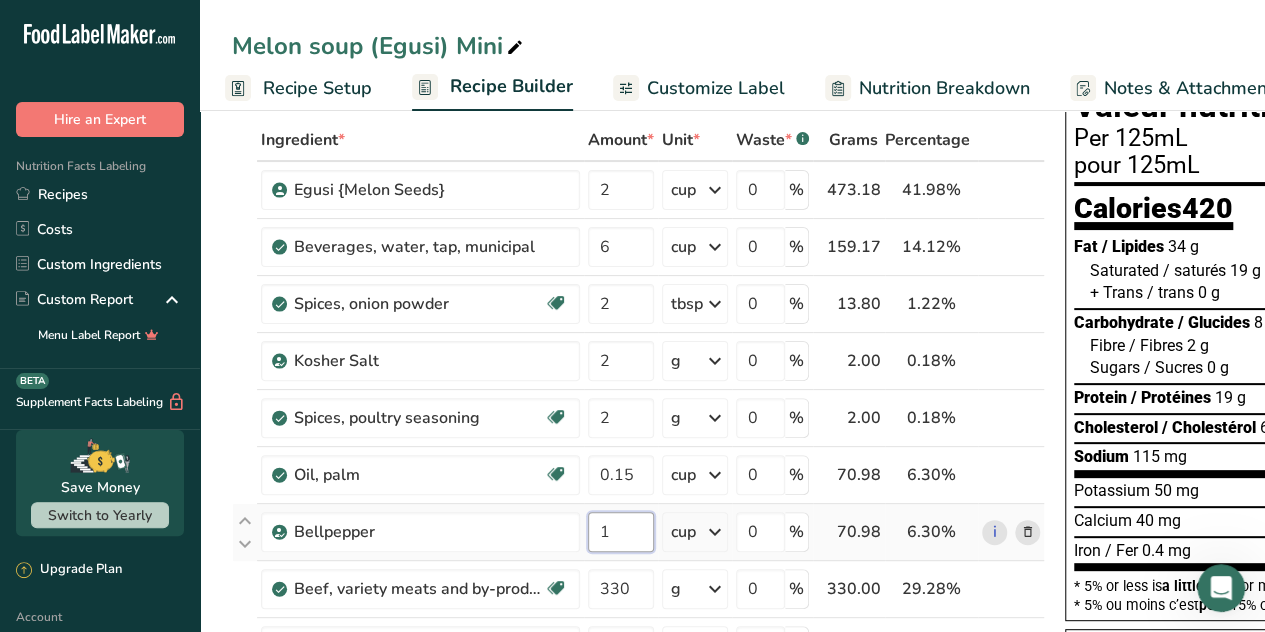 click on "1" at bounding box center [621, 532] 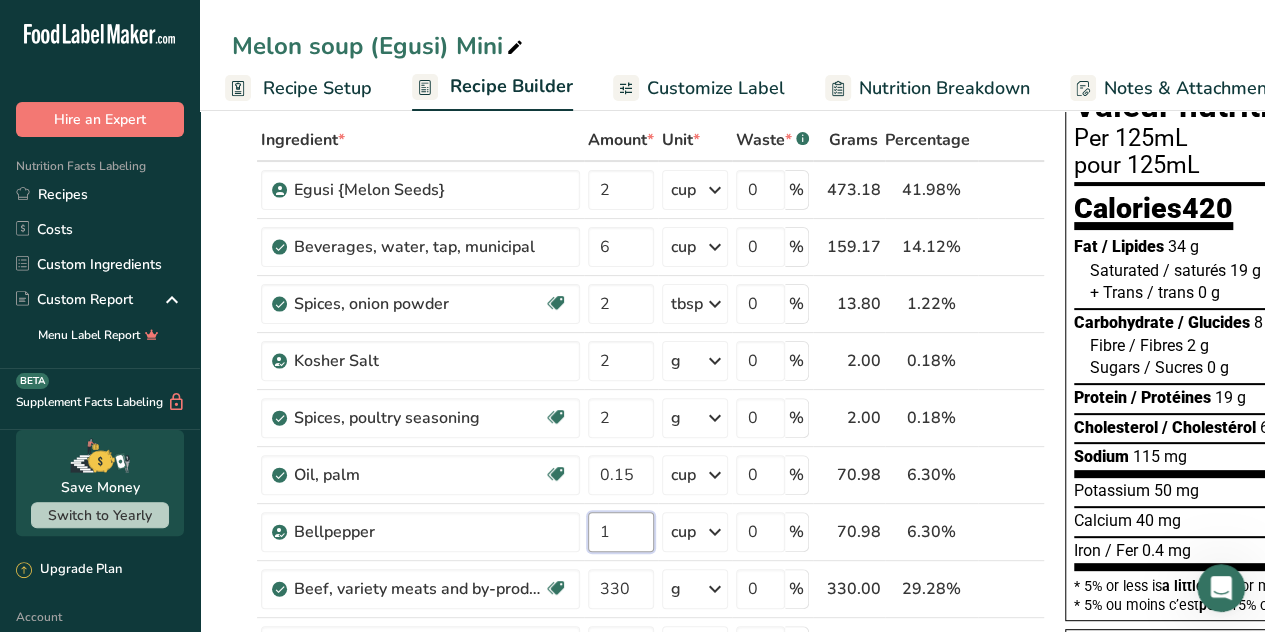 scroll, scrollTop: 0, scrollLeft: 0, axis: both 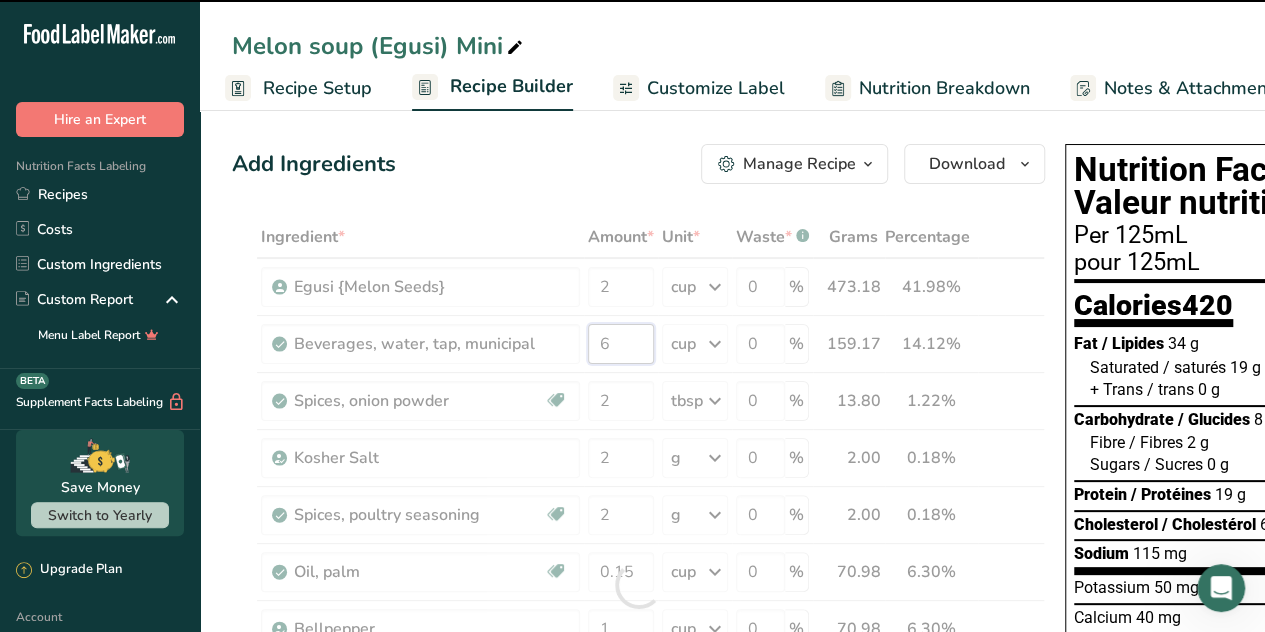 drag, startPoint x: 628, startPoint y: 352, endPoint x: 598, endPoint y: 351, distance: 30.016663 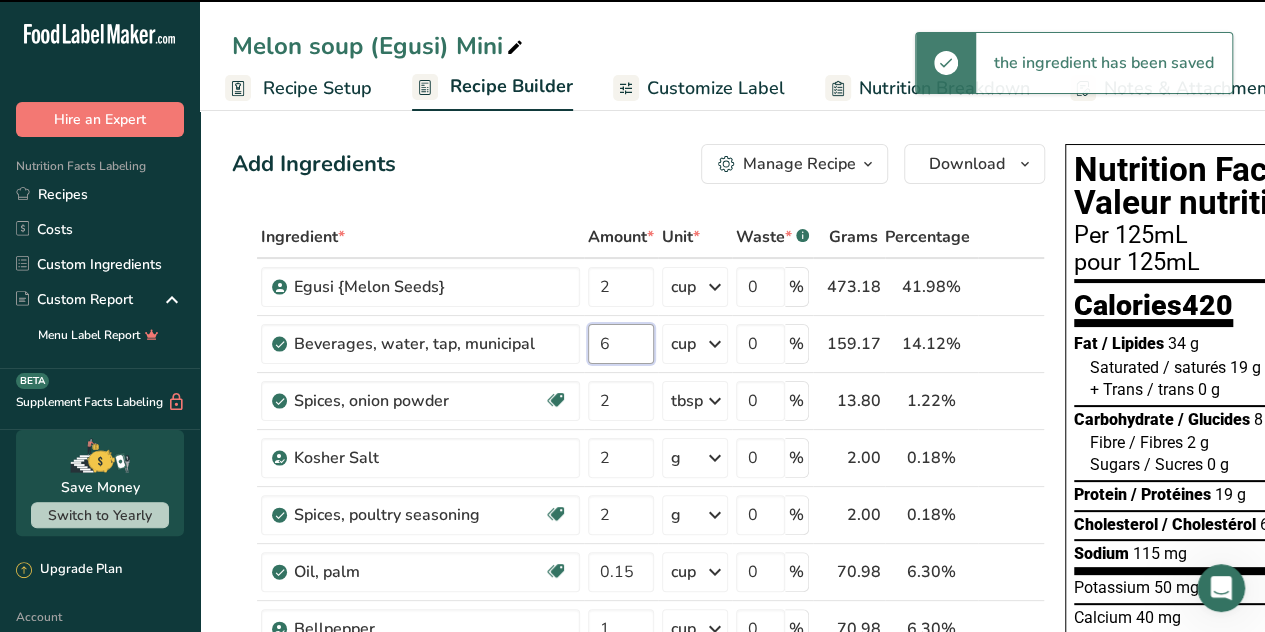 scroll, scrollTop: 0, scrollLeft: 42, axis: horizontal 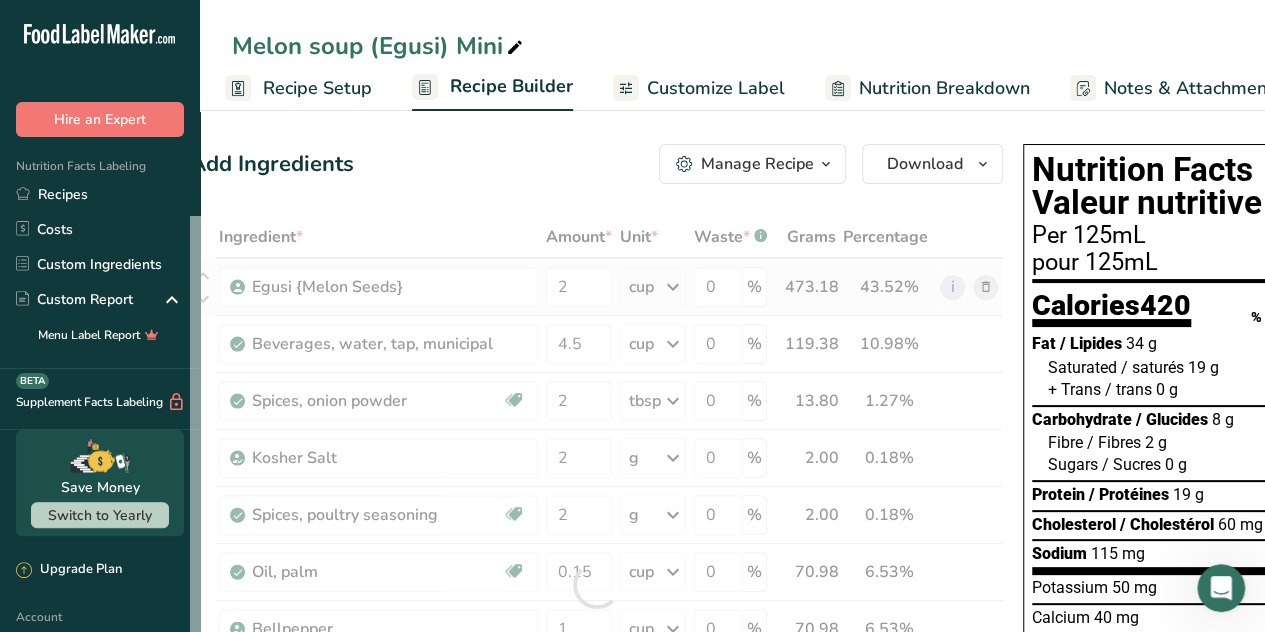 click on "Ingredient *
Amount *
Unit *
Waste *   .a-a{fill:#347362;}.b-a{fill:#fff;}          Grams
Percentage
Egusi {Melon Seeds}
2
cup
Weight Units
g
kg
mg
See more
Volume Units
l
mL
fl oz
See more
0
%
473.18
43.52%
i
[GEOGRAPHIC_DATA], water, tap, municipal
4.5
cup
Portions
1 fl oz
1 bottle 8 fl oz
1 liter
See more
Weight Units
g
kg
mg
See more
Volume Units
l
7
lb/ft3
7" at bounding box center [596, 585] 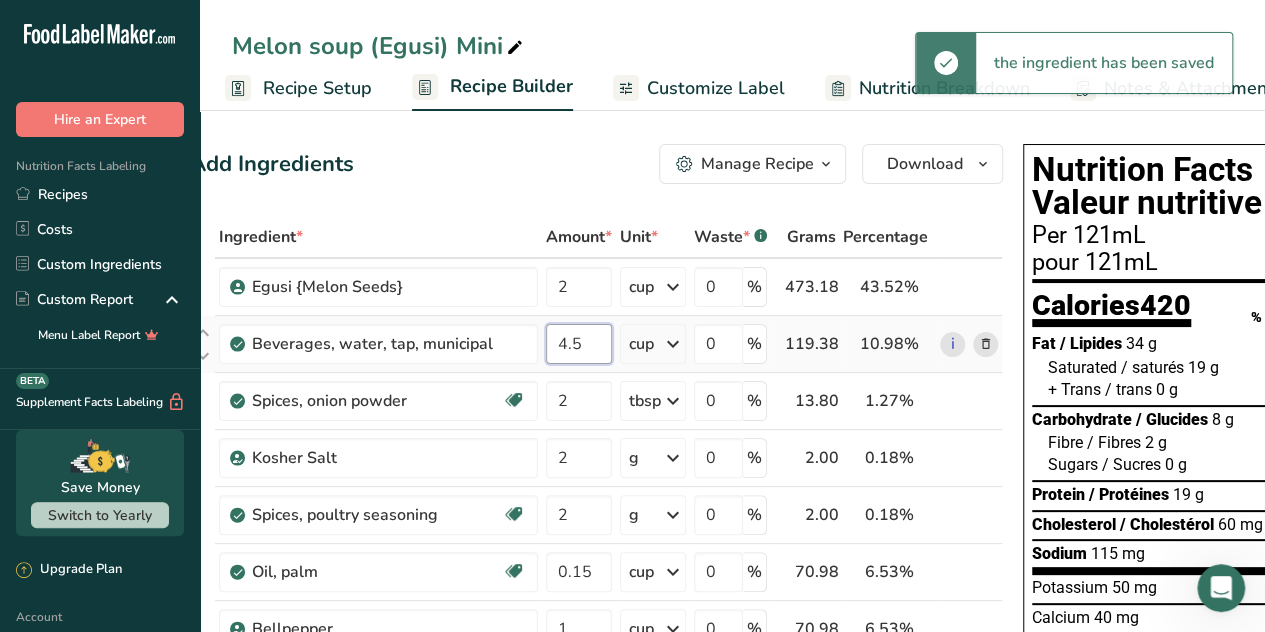 drag, startPoint x: 597, startPoint y: 344, endPoint x: 539, endPoint y: 350, distance: 58.30952 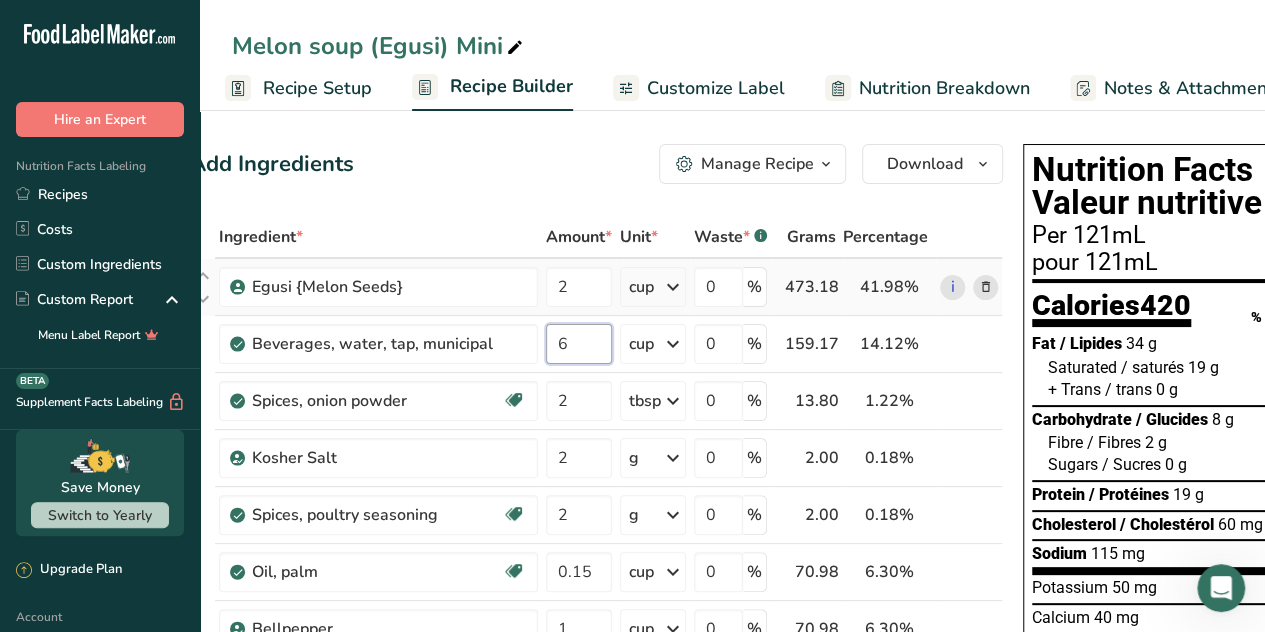 type on "6" 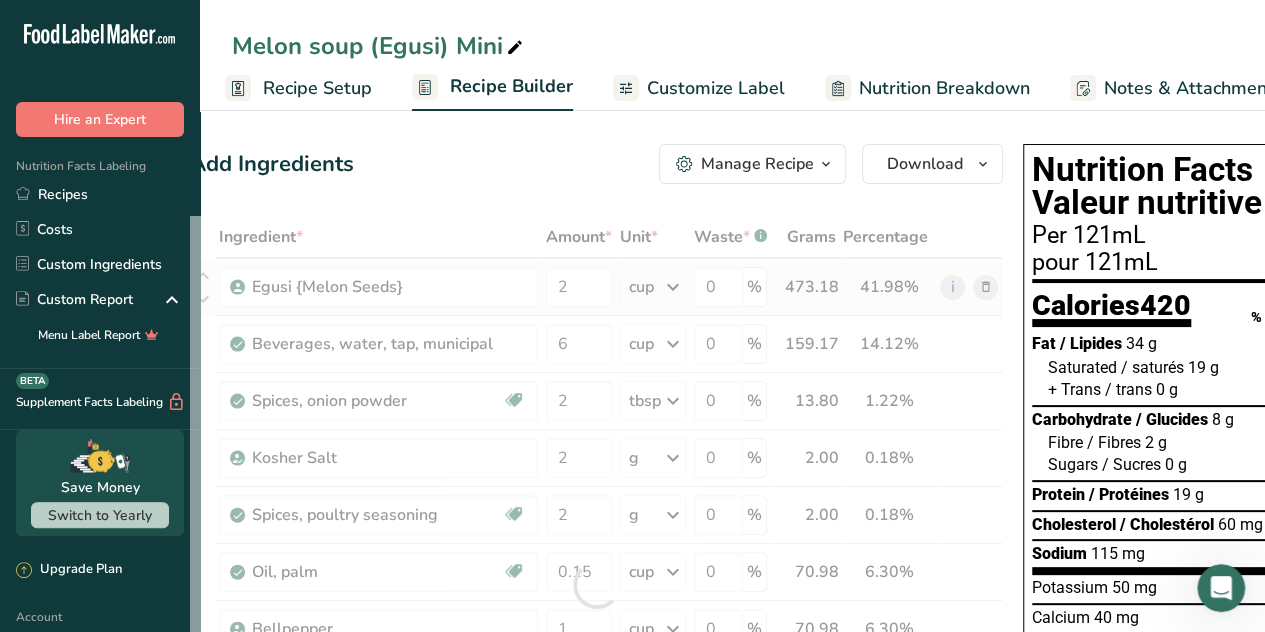 click on "Ingredient *
Amount *
Unit *
Waste *   .a-a{fill:#347362;}.b-a{fill:#fff;}          Grams
Percentage
Egusi {Melon Seeds}
2
cup
Weight Units
g
kg
mg
See more
Volume Units
l
mL
fl oz
See more
0
%
473.18
41.98%
i
[GEOGRAPHIC_DATA], water, tap, municipal
6
cup
Portions
1 fl oz
1 bottle 8 fl oz
1 liter
See more
Weight Units
g
kg
mg
See more
Volume Units
l
7
lb/ft3
7" at bounding box center [596, 585] 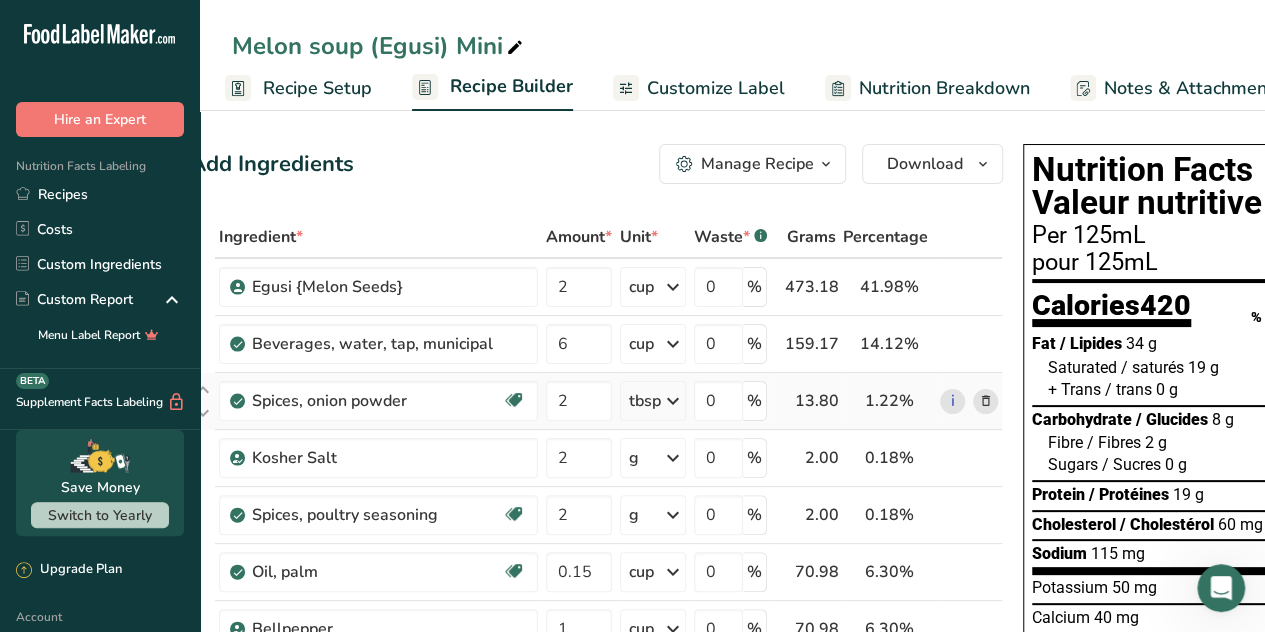 click on "tbsp" at bounding box center (653, 401) 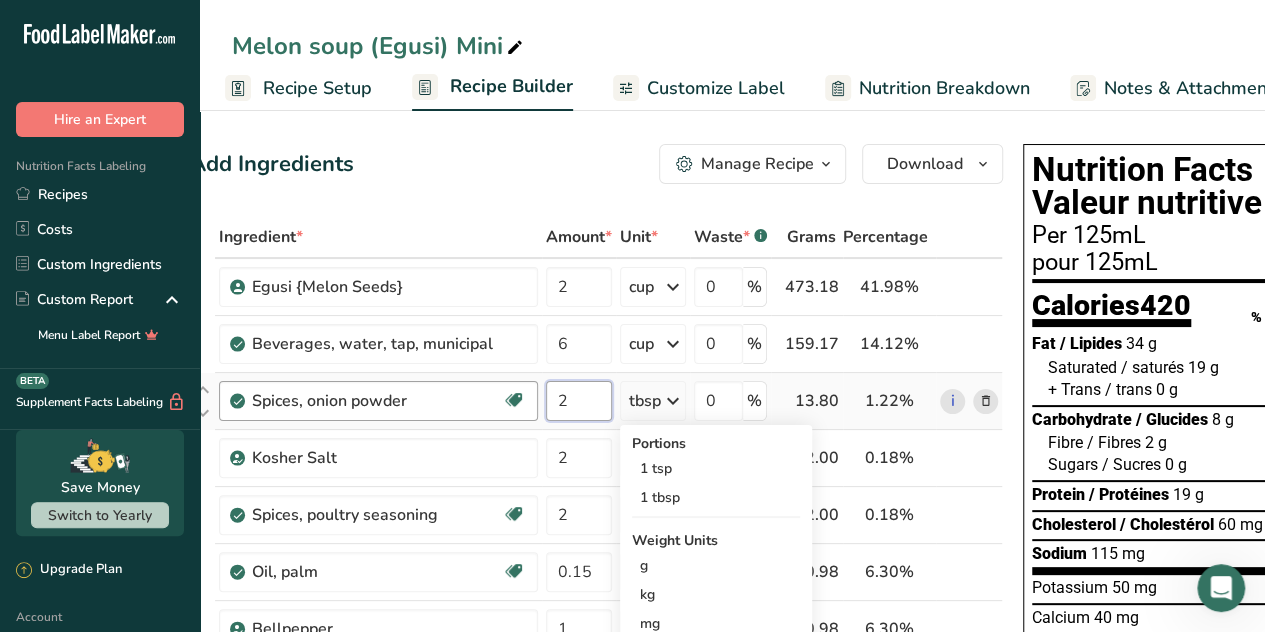 drag, startPoint x: 596, startPoint y: 399, endPoint x: 534, endPoint y: 408, distance: 62.649822 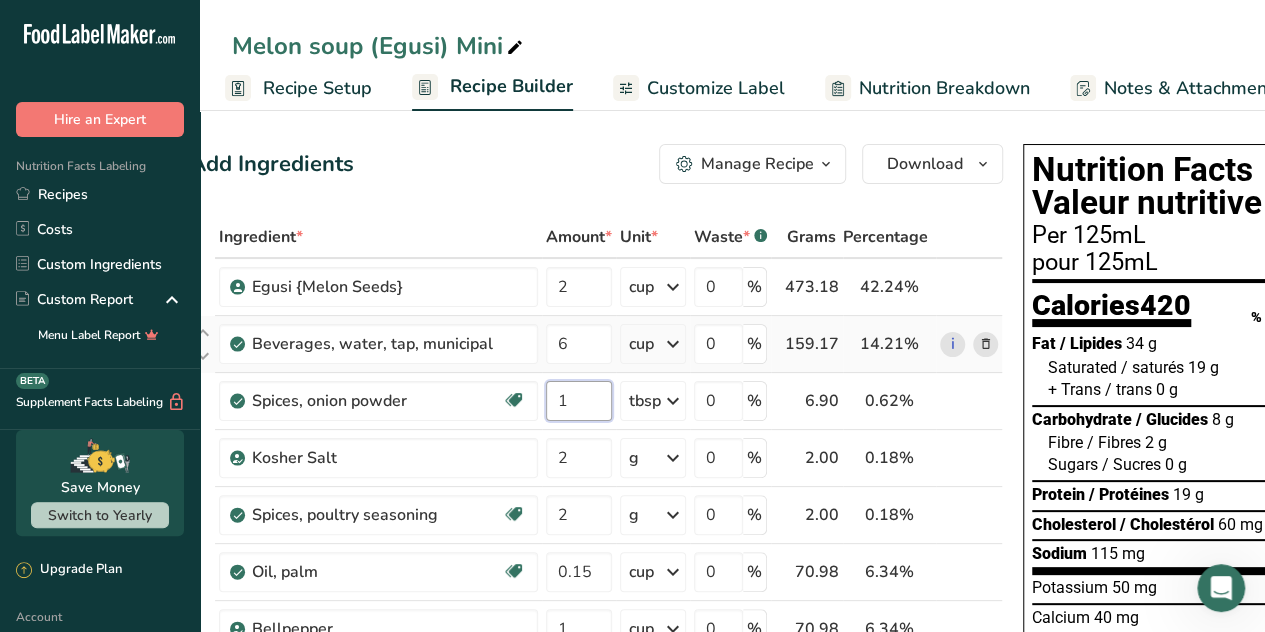 type on "1" 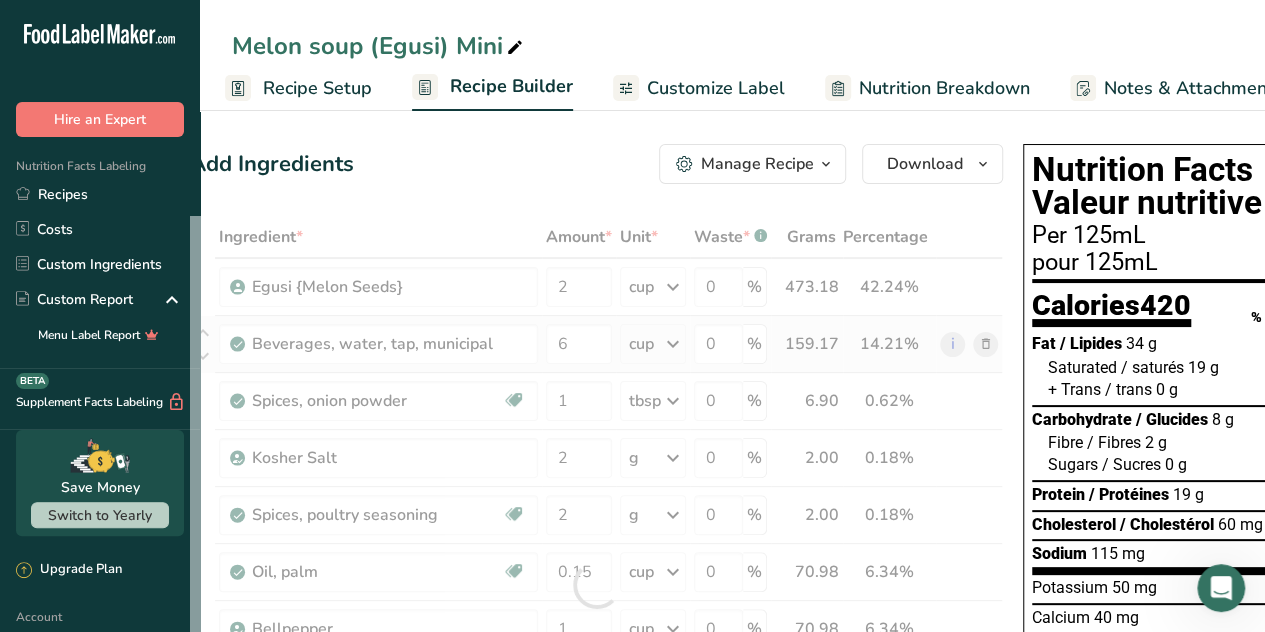 click on "Ingredient *
Amount *
Unit *
Waste *   .a-a{fill:#347362;}.b-a{fill:#fff;}          Grams
Percentage
Egusi {Melon Seeds}
2
cup
Weight Units
g
kg
mg
See more
Volume Units
l
mL
fl oz
See more
0
%
473.18
42.24%
i
[GEOGRAPHIC_DATA], water, tap, municipal
6
cup
Portions
1 fl oz
1 bottle 8 fl oz
1 liter
See more
Weight Units
g
kg
mg
See more
Volume Units
l
7
lb/ft3
7" at bounding box center (596, 585) 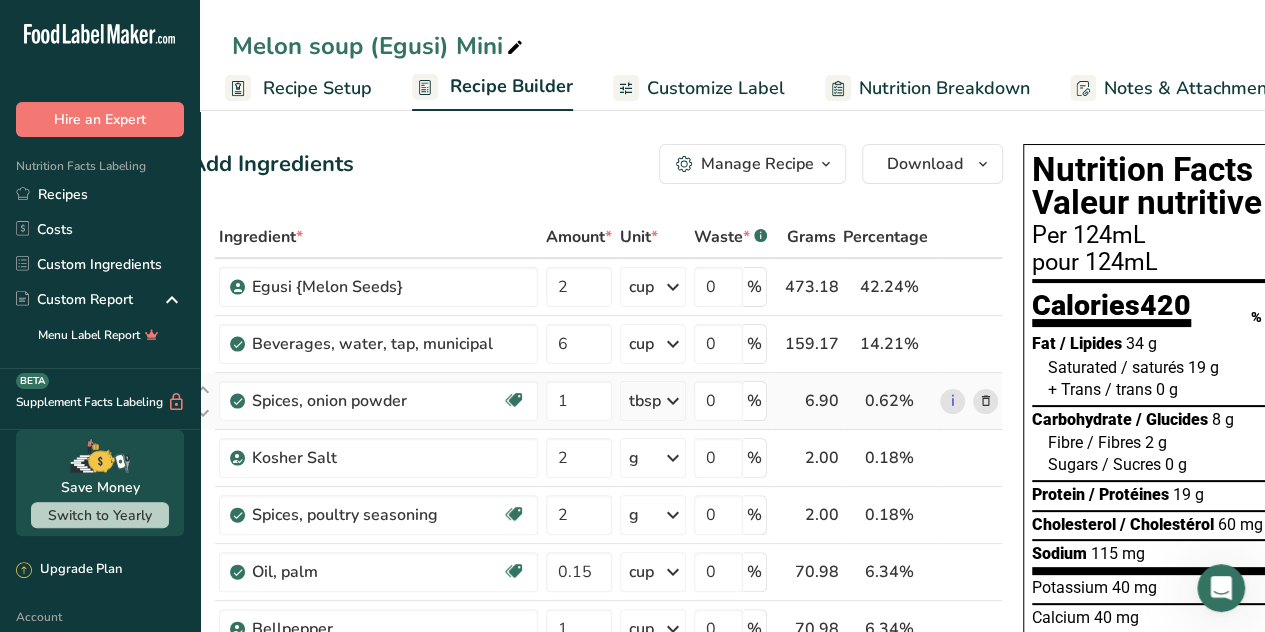 click at bounding box center [673, 401] 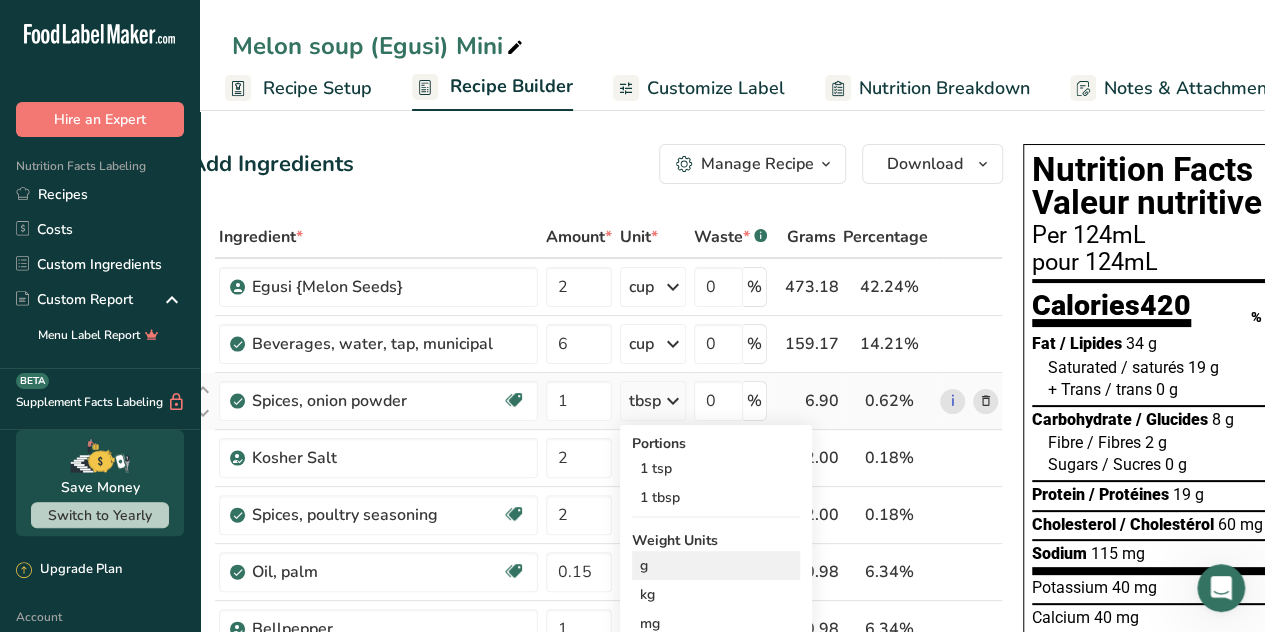 click on "g" at bounding box center [716, 565] 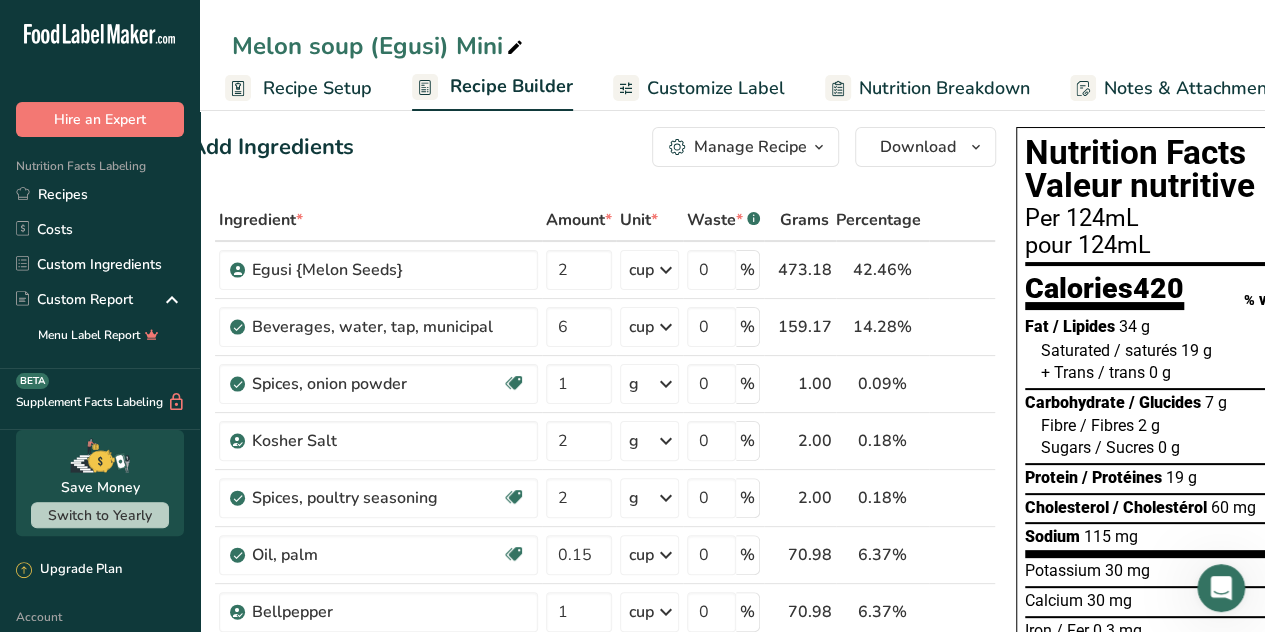scroll, scrollTop: 0, scrollLeft: 0, axis: both 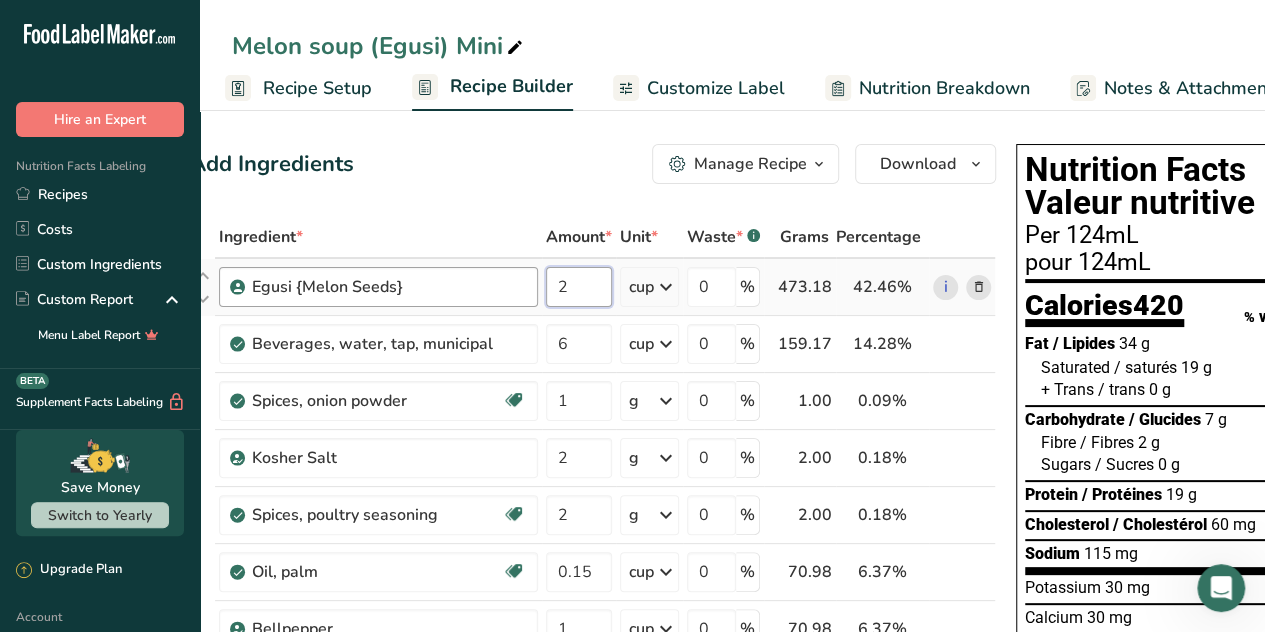 drag, startPoint x: 592, startPoint y: 290, endPoint x: 481, endPoint y: 305, distance: 112.00893 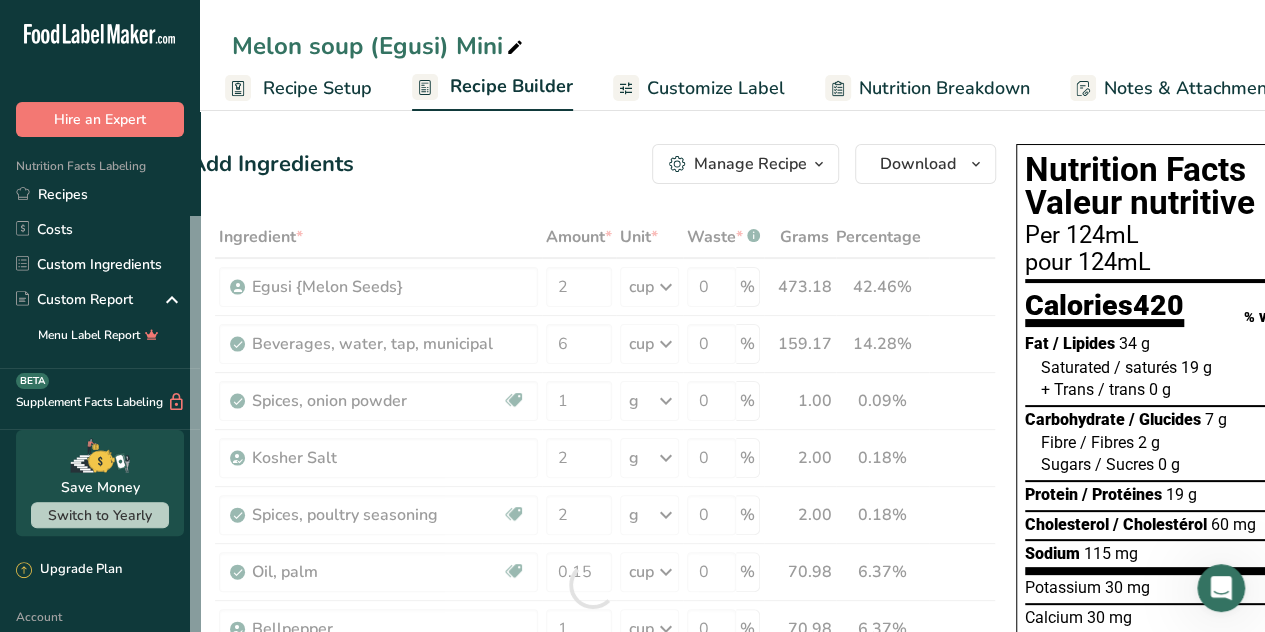 click on "Recipe Setup" at bounding box center [317, 88] 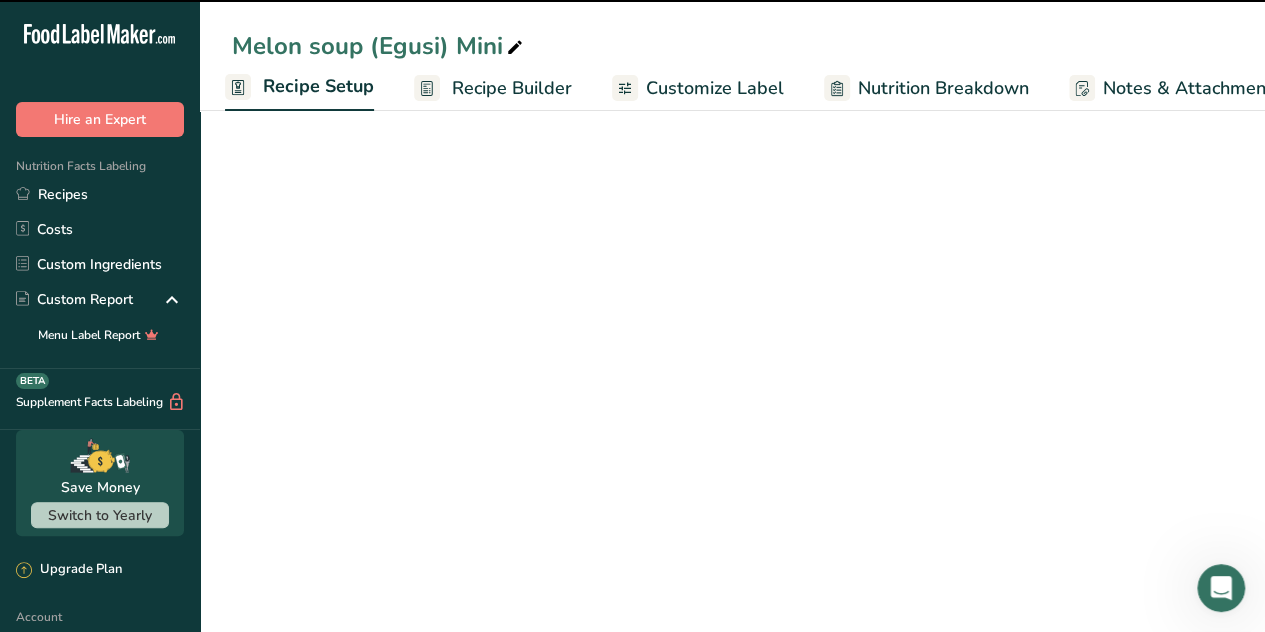 select on "22" 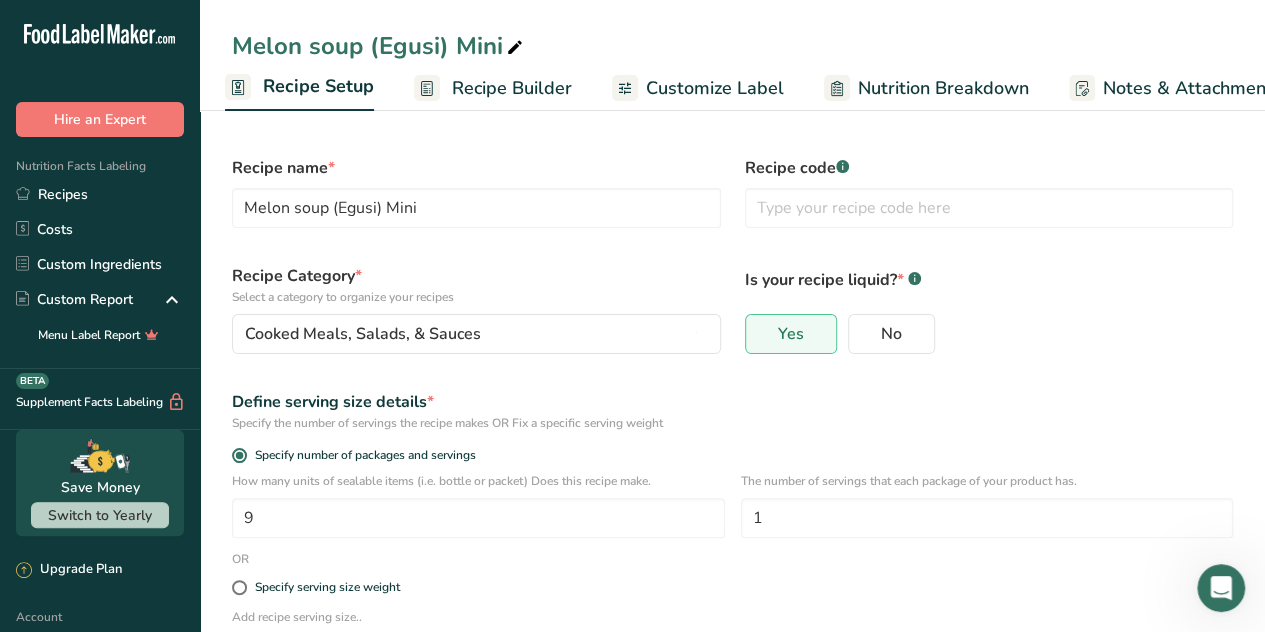 scroll, scrollTop: 0, scrollLeft: 0, axis: both 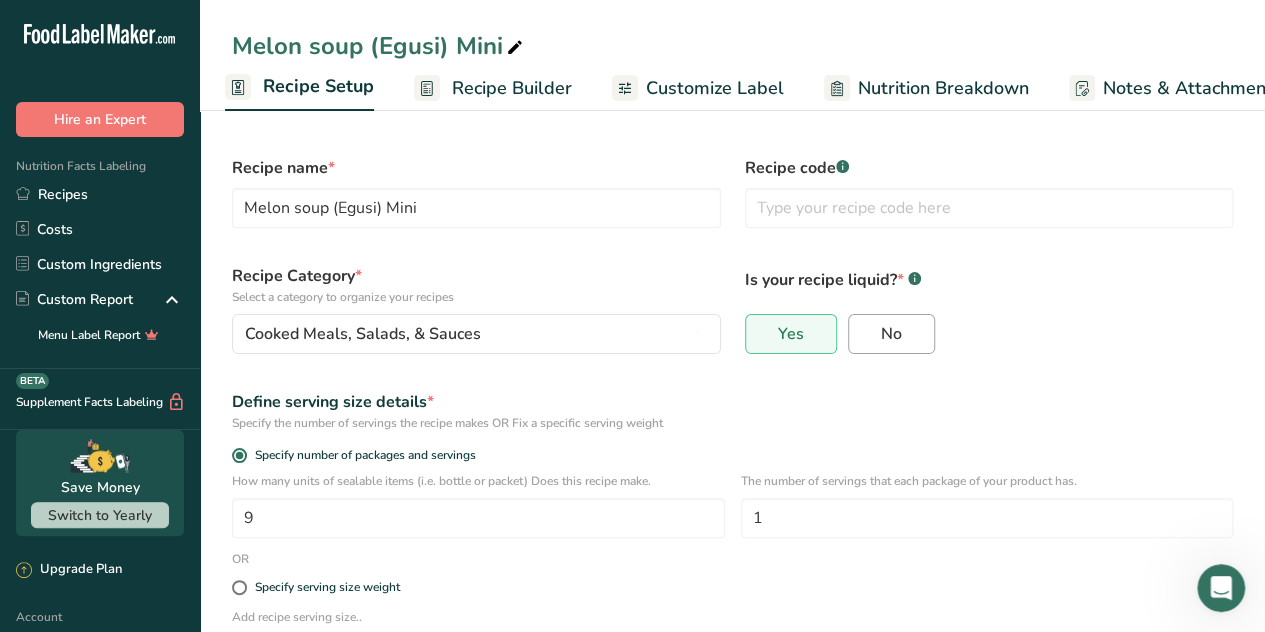 click on "No" at bounding box center (891, 334) 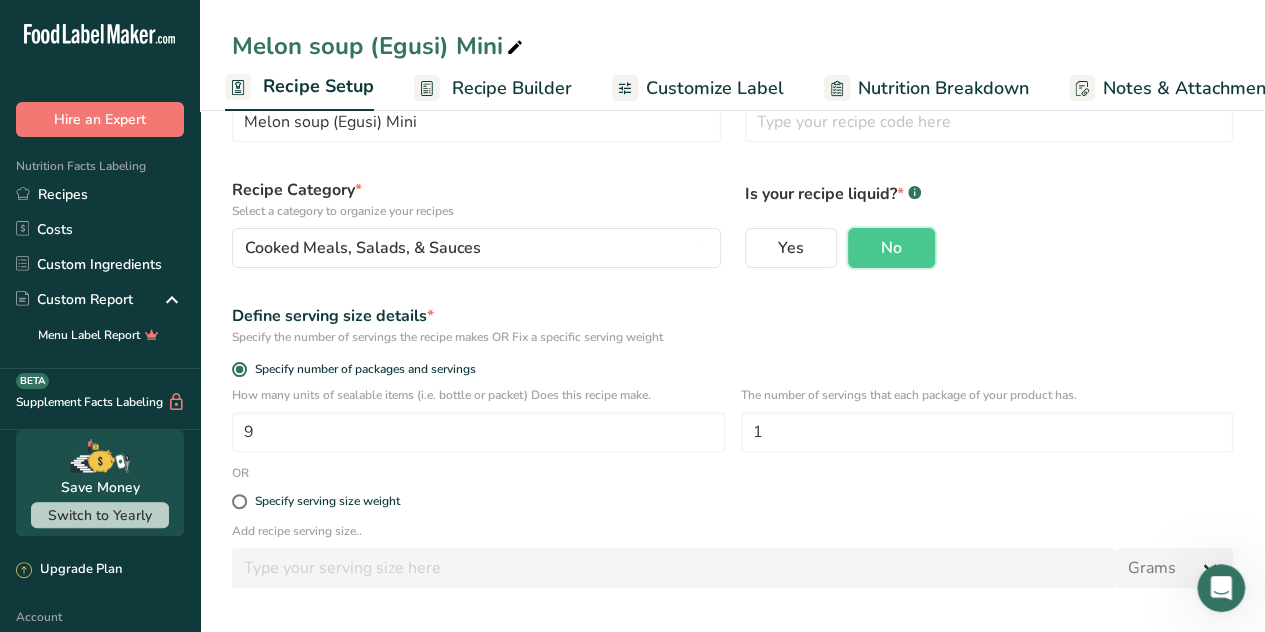 scroll, scrollTop: 158, scrollLeft: 0, axis: vertical 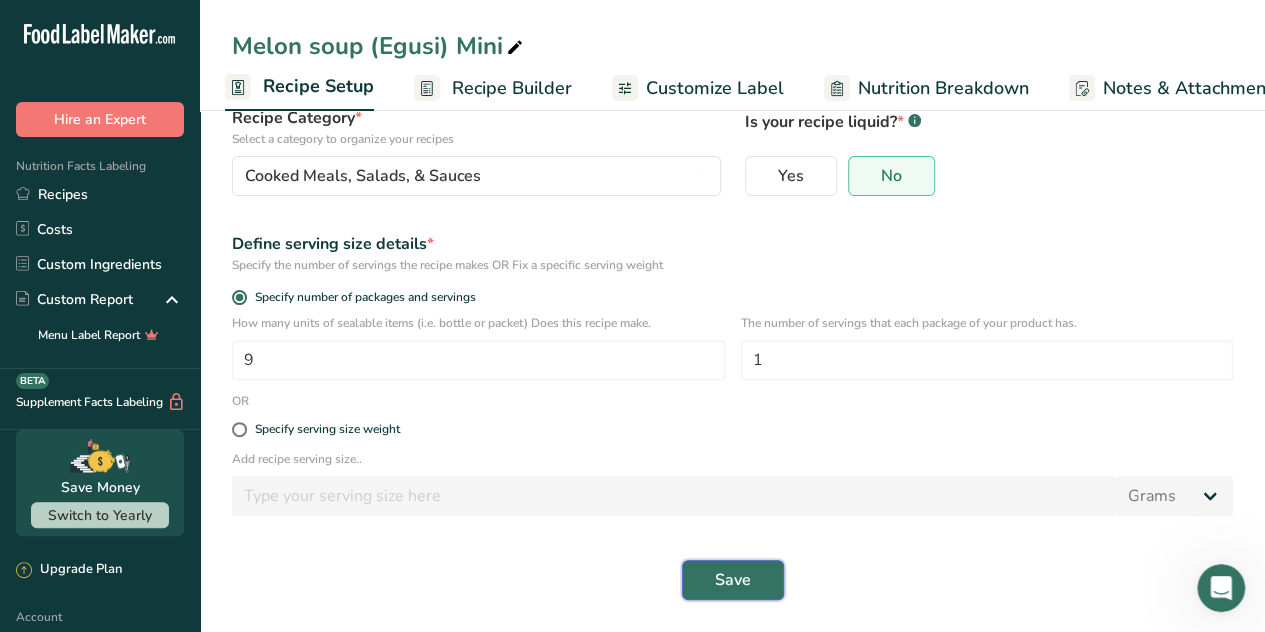 click on "Save" at bounding box center (733, 580) 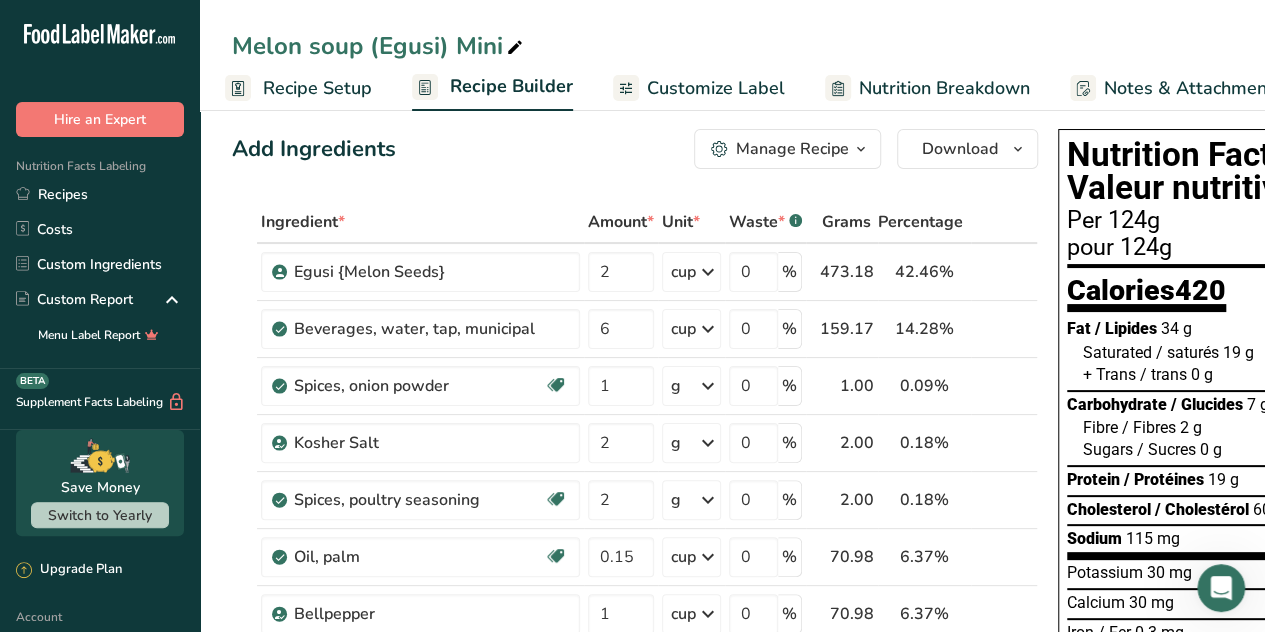 scroll, scrollTop: 0, scrollLeft: 0, axis: both 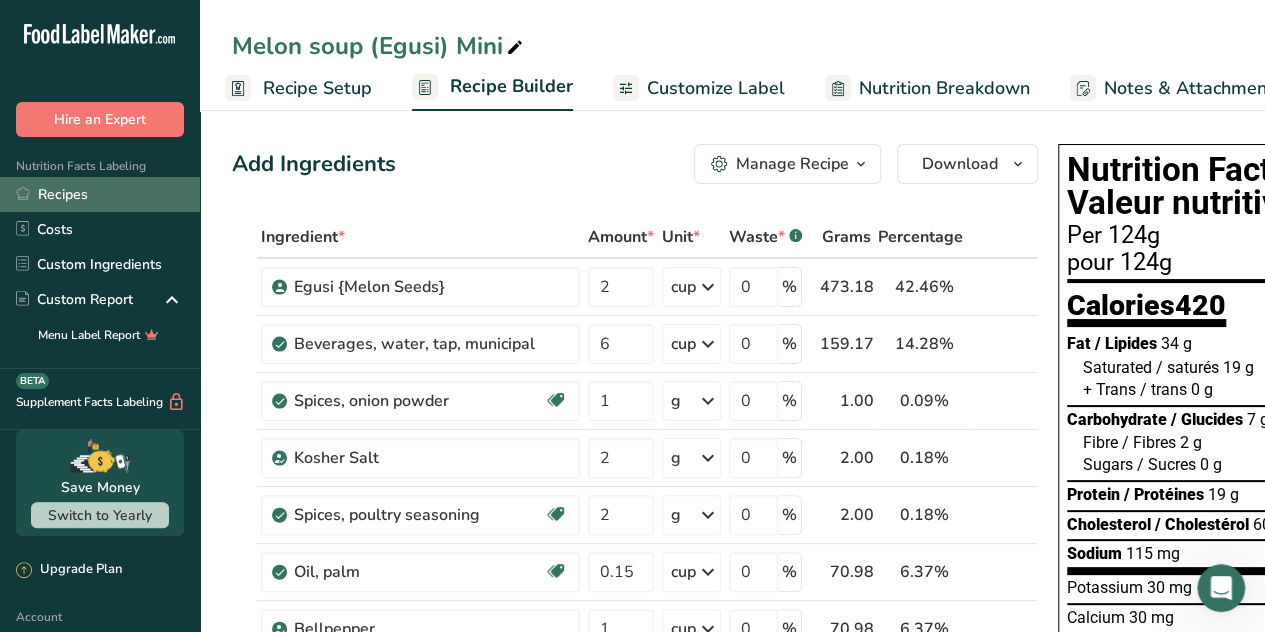 click on "Recipes" at bounding box center [100, 194] 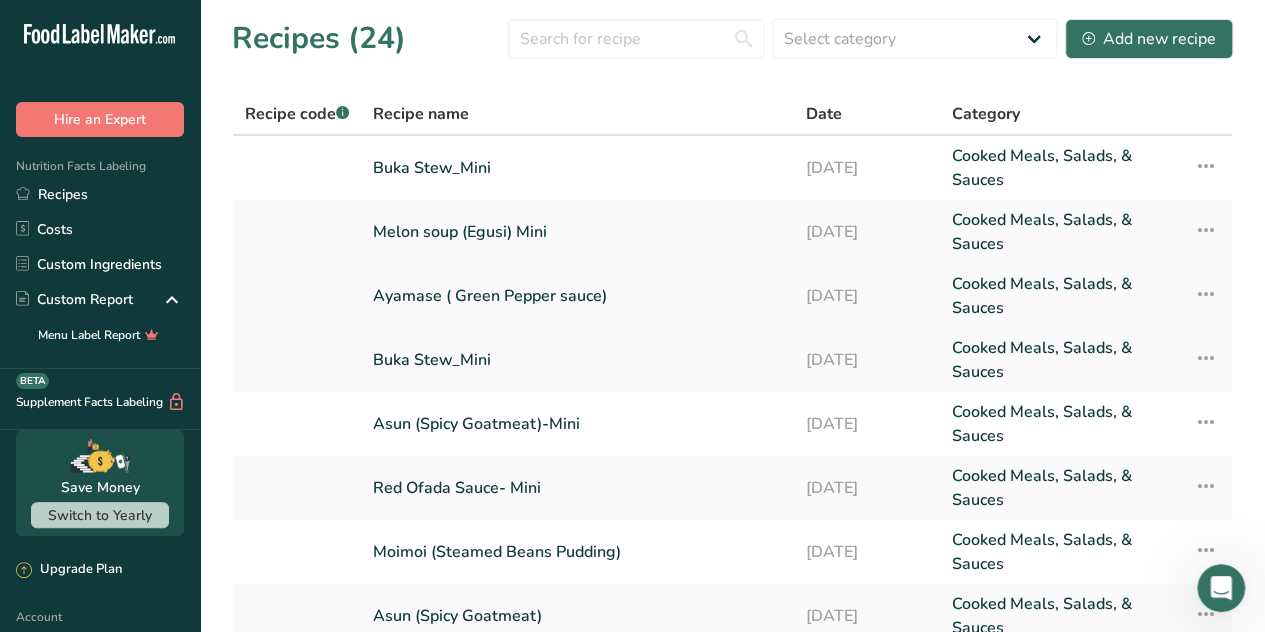 click on "Ayamase ( Green Pepper sauce)" at bounding box center [577, 296] 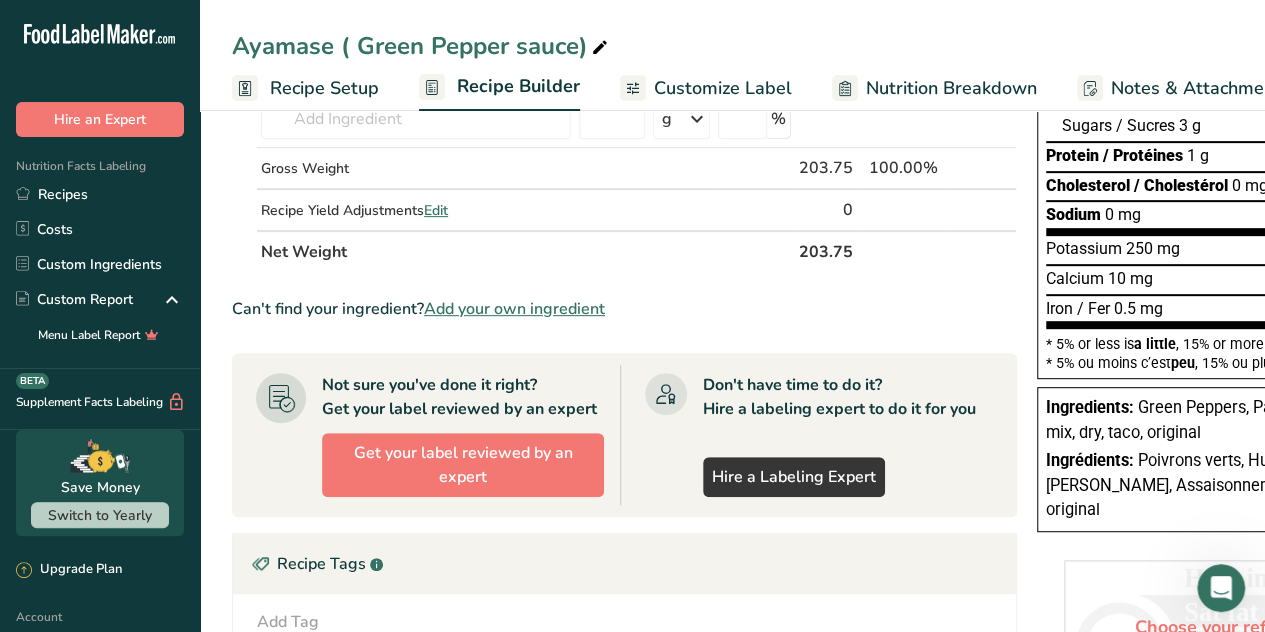 scroll, scrollTop: 0, scrollLeft: 0, axis: both 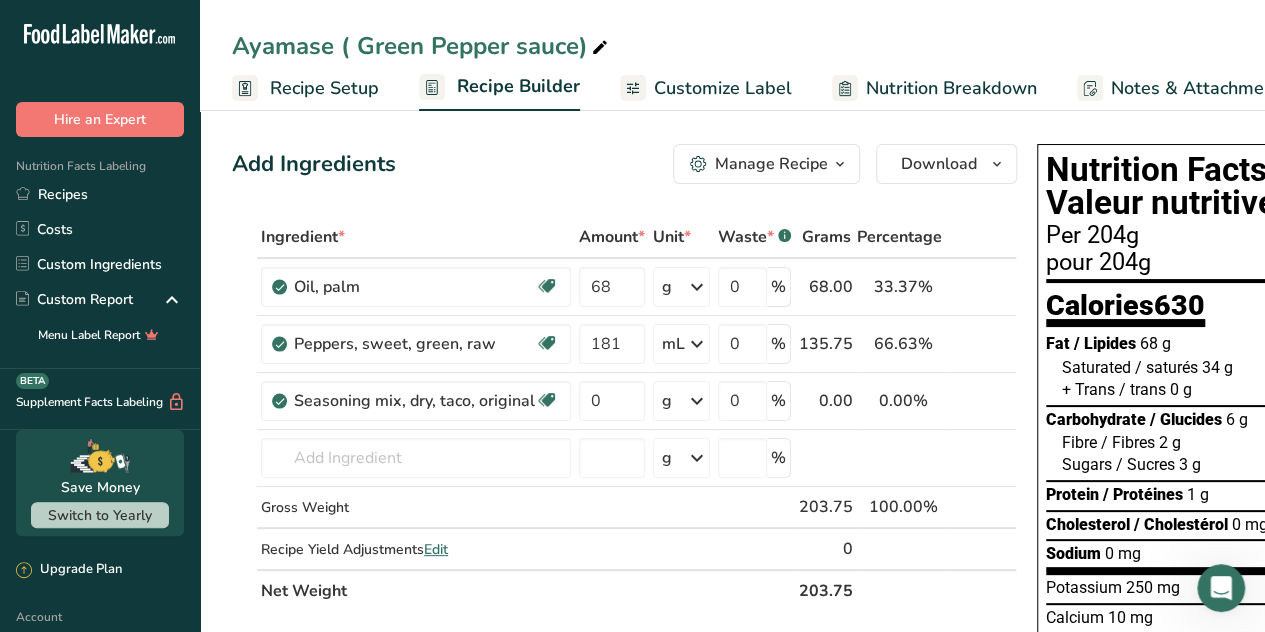 click on "Recipe Setup" at bounding box center [324, 88] 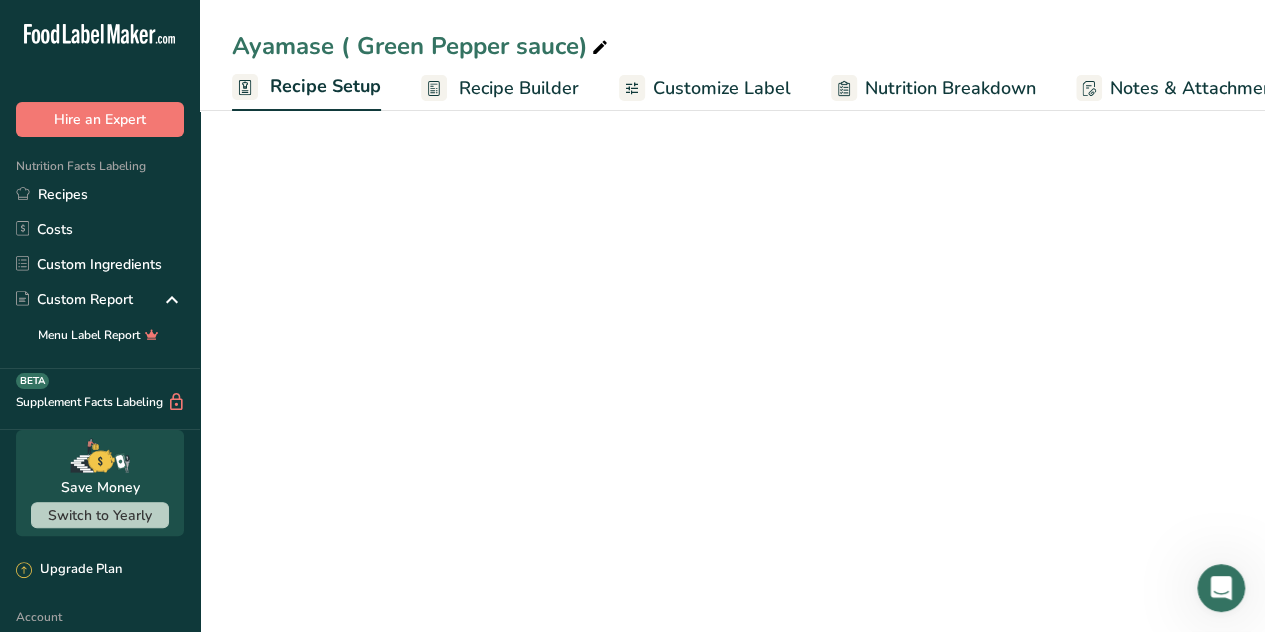 scroll, scrollTop: 0, scrollLeft: 7, axis: horizontal 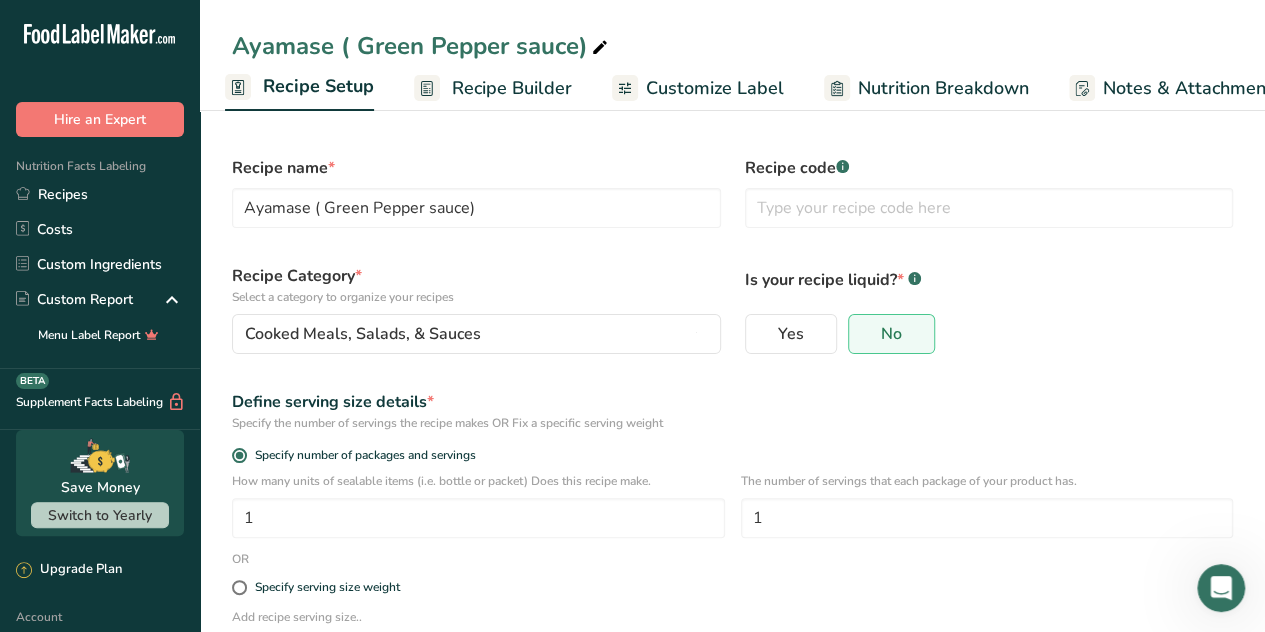 click on "Recipe Builder" at bounding box center [512, 88] 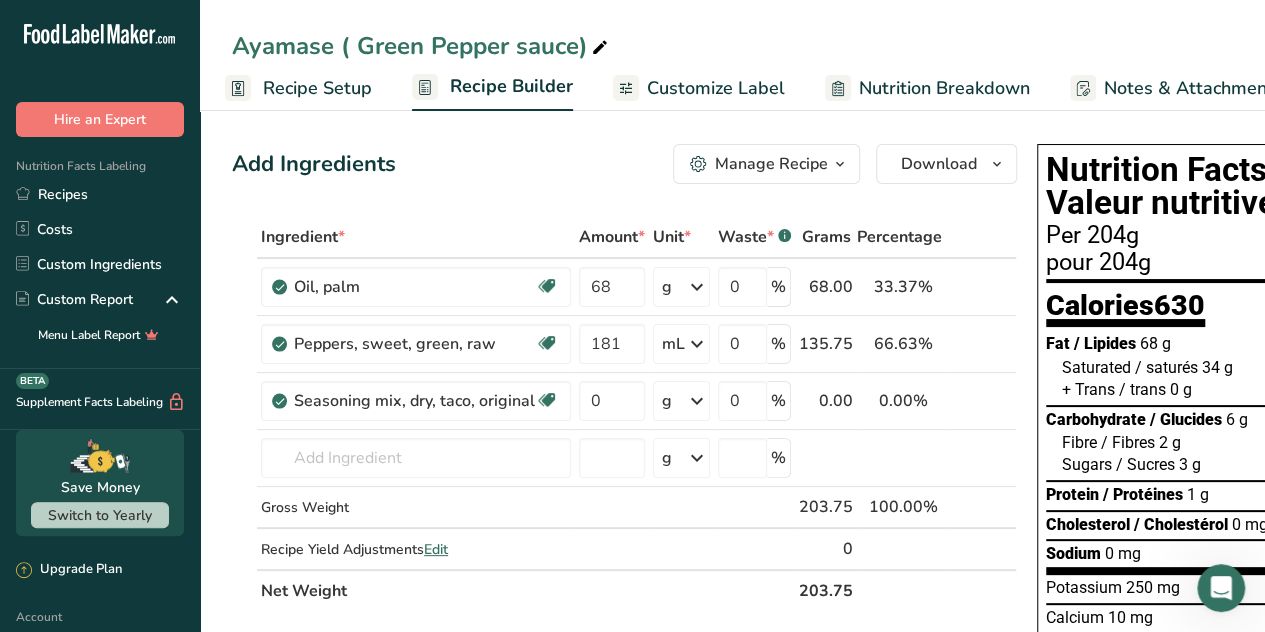 scroll, scrollTop: 0, scrollLeft: 193, axis: horizontal 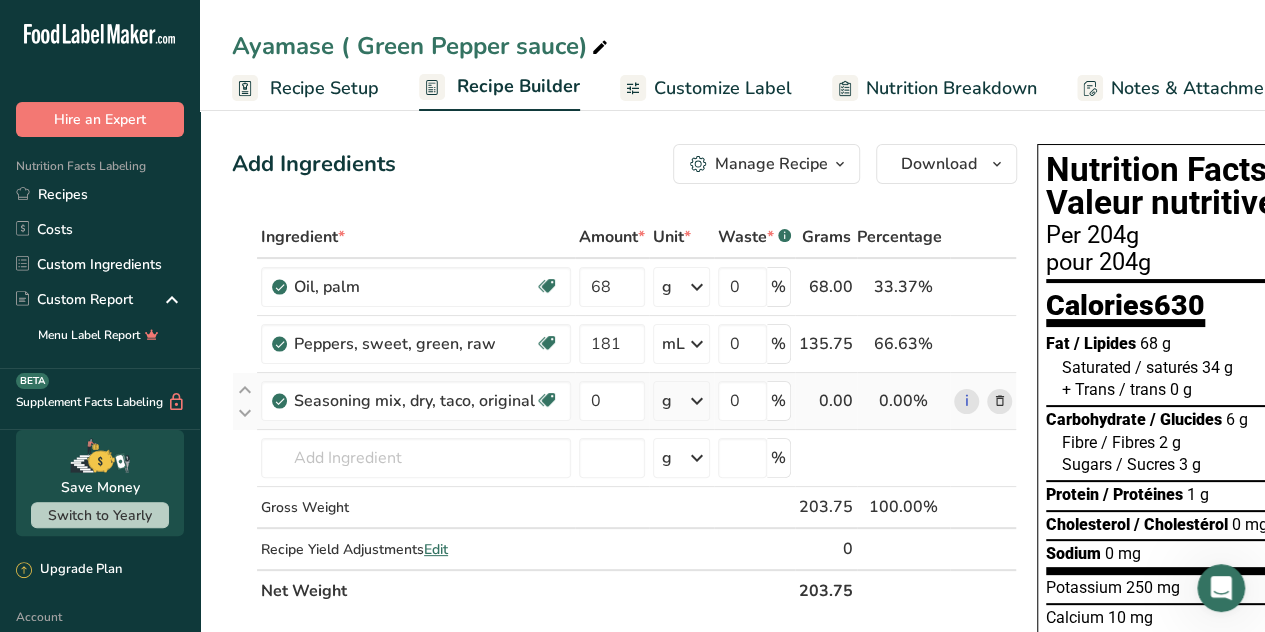 click at bounding box center (1000, 401) 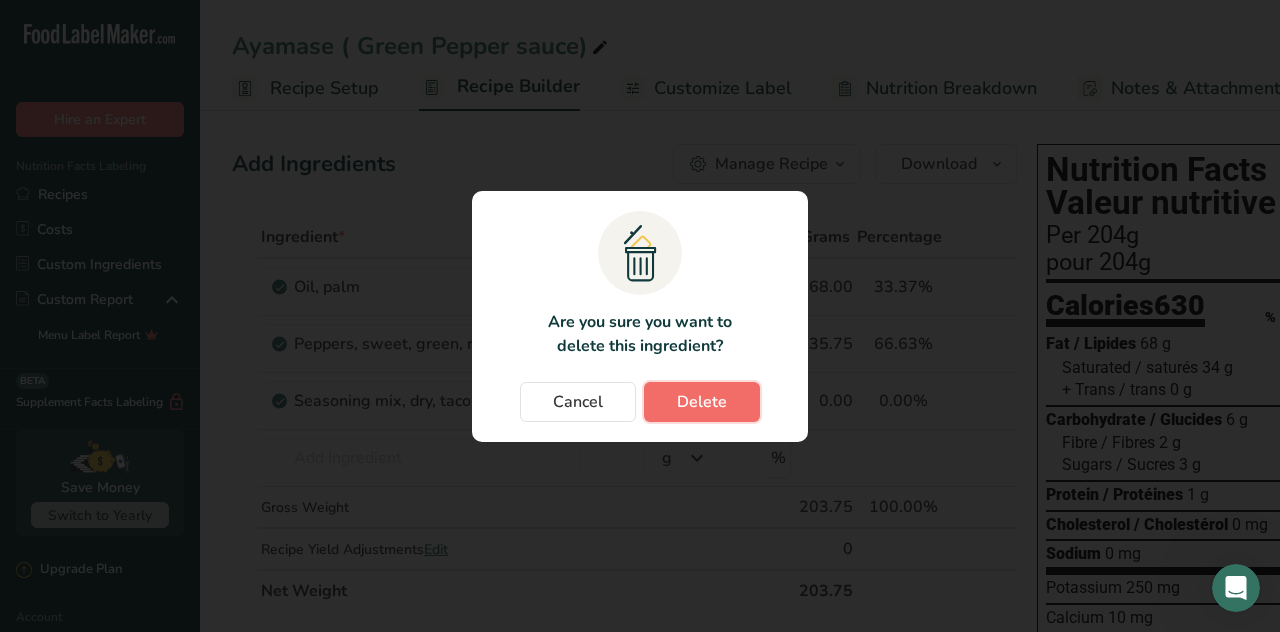 click on "Delete" at bounding box center (702, 402) 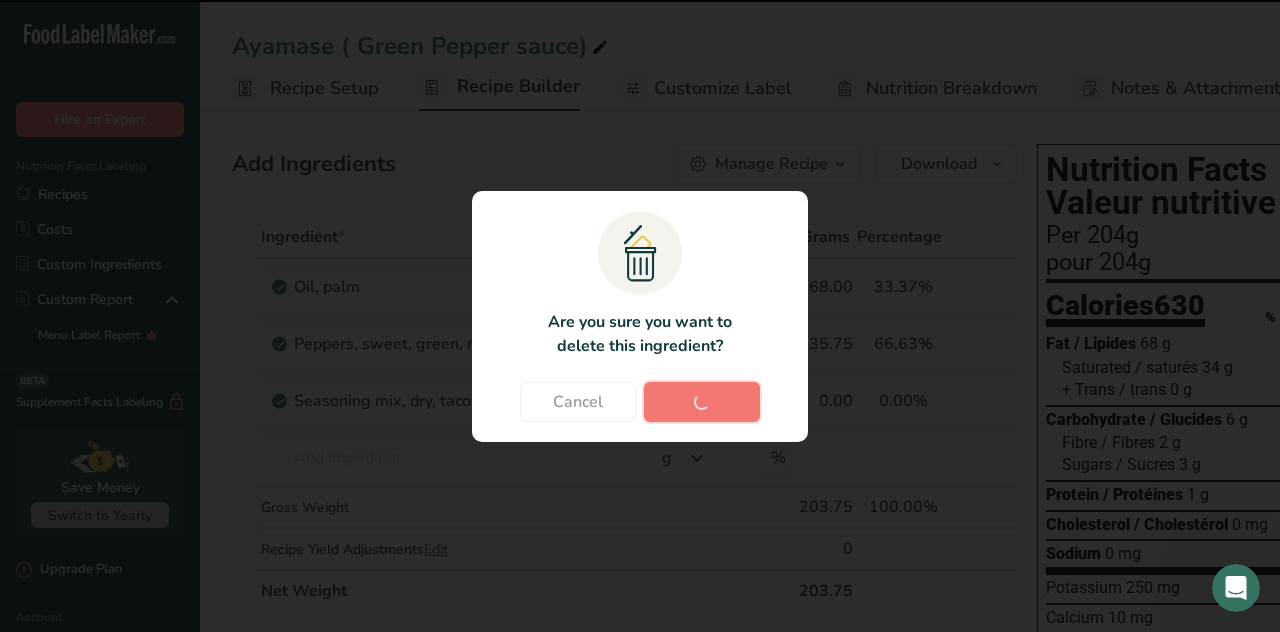type 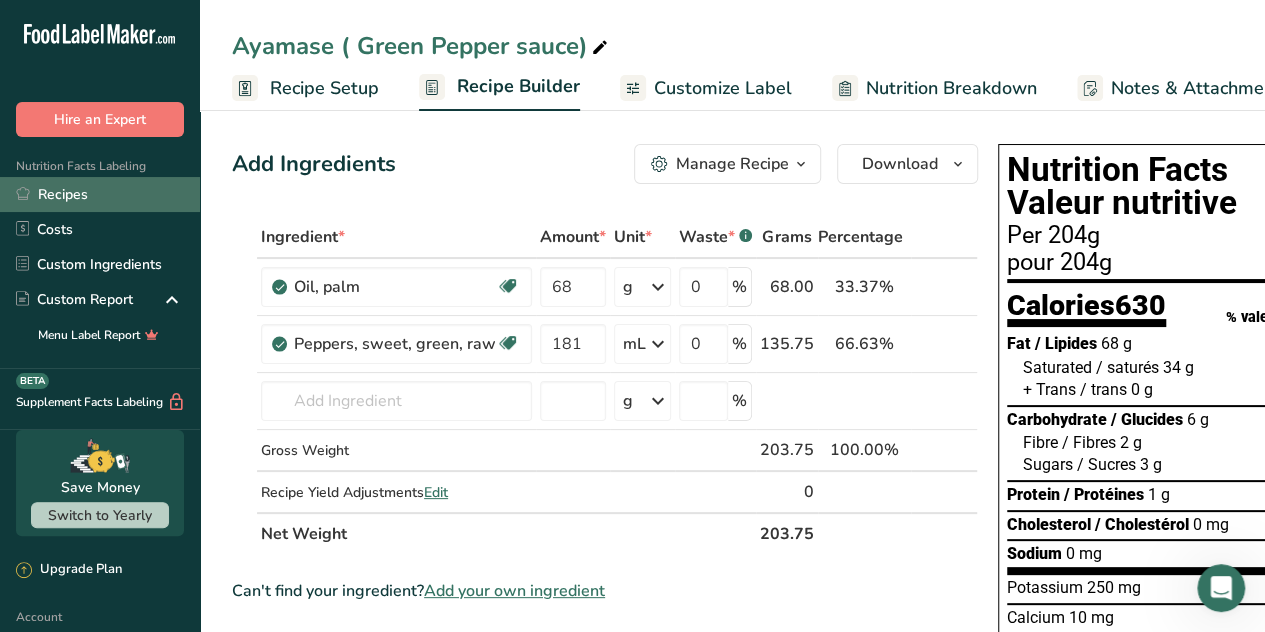 click on "Recipes" at bounding box center [100, 194] 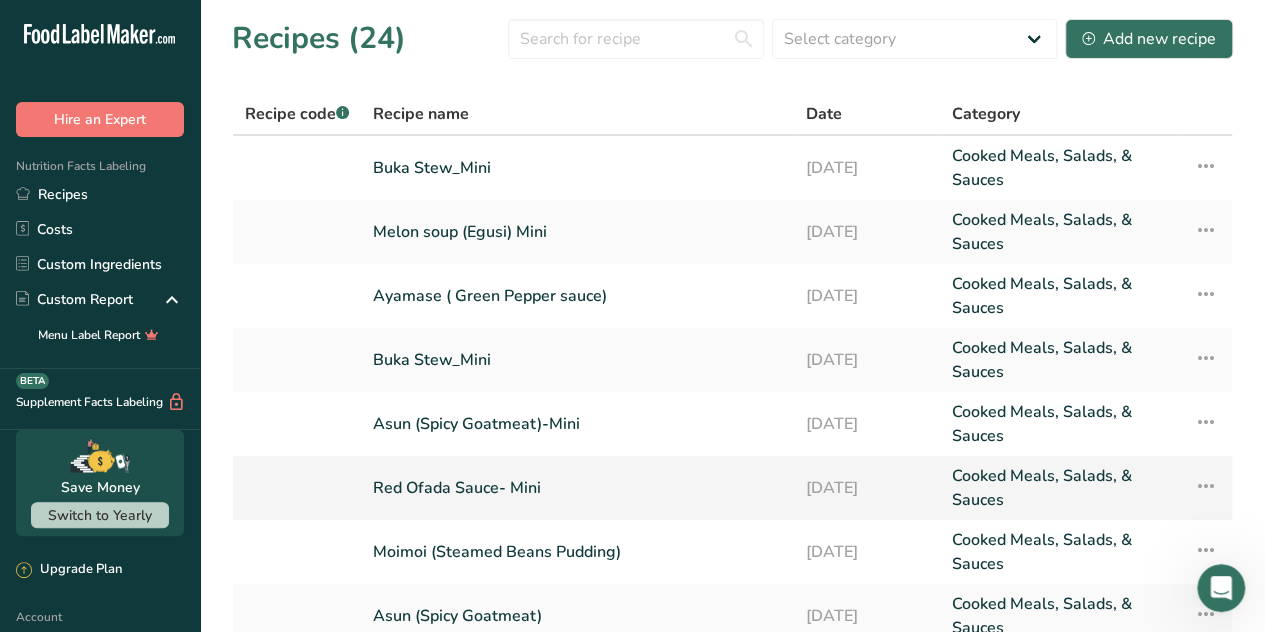 click on "Red Ofada Sauce- Mini" at bounding box center (577, 488) 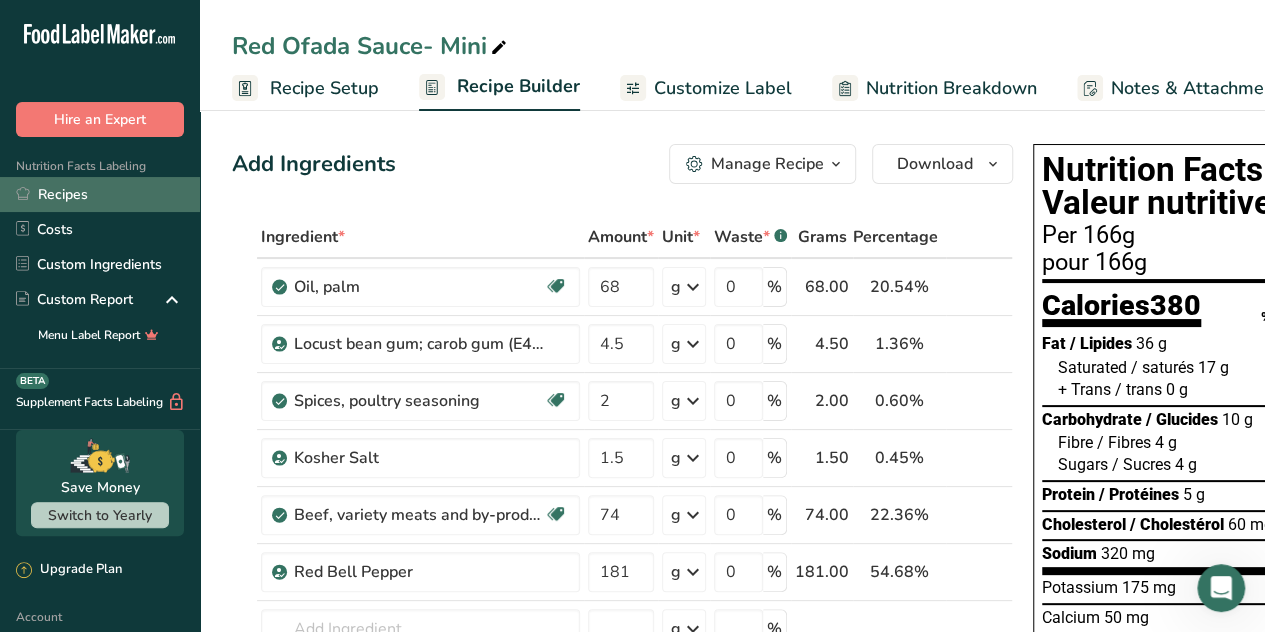 click on "Recipes" at bounding box center [100, 194] 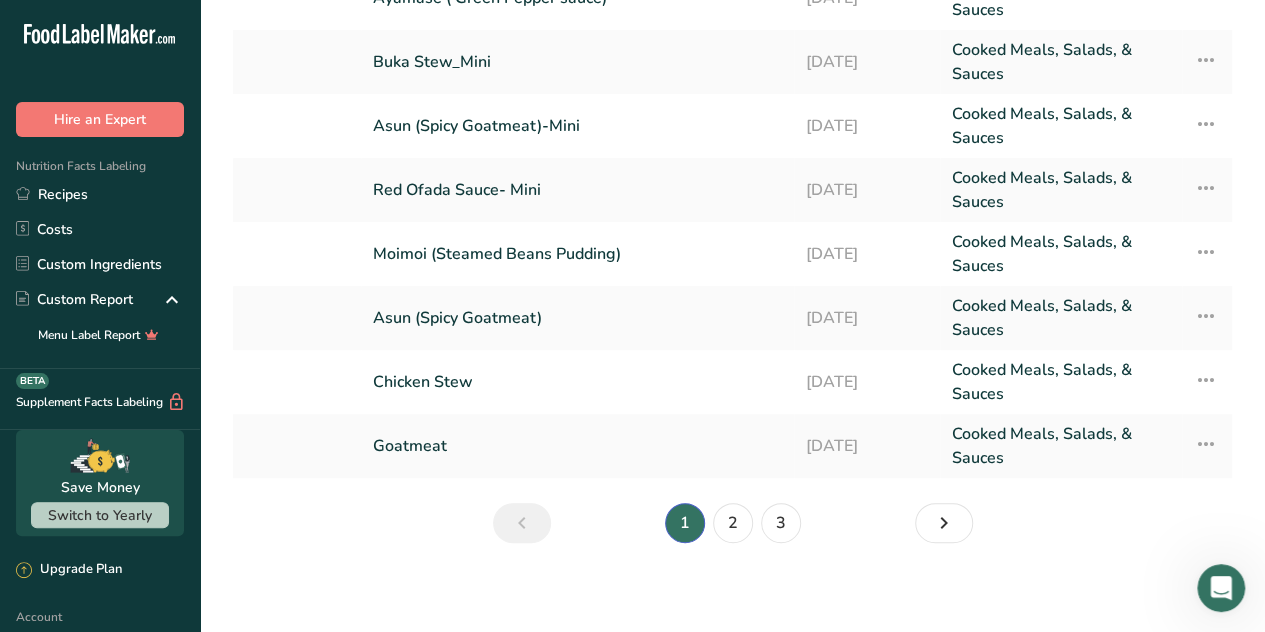 scroll, scrollTop: 304, scrollLeft: 0, axis: vertical 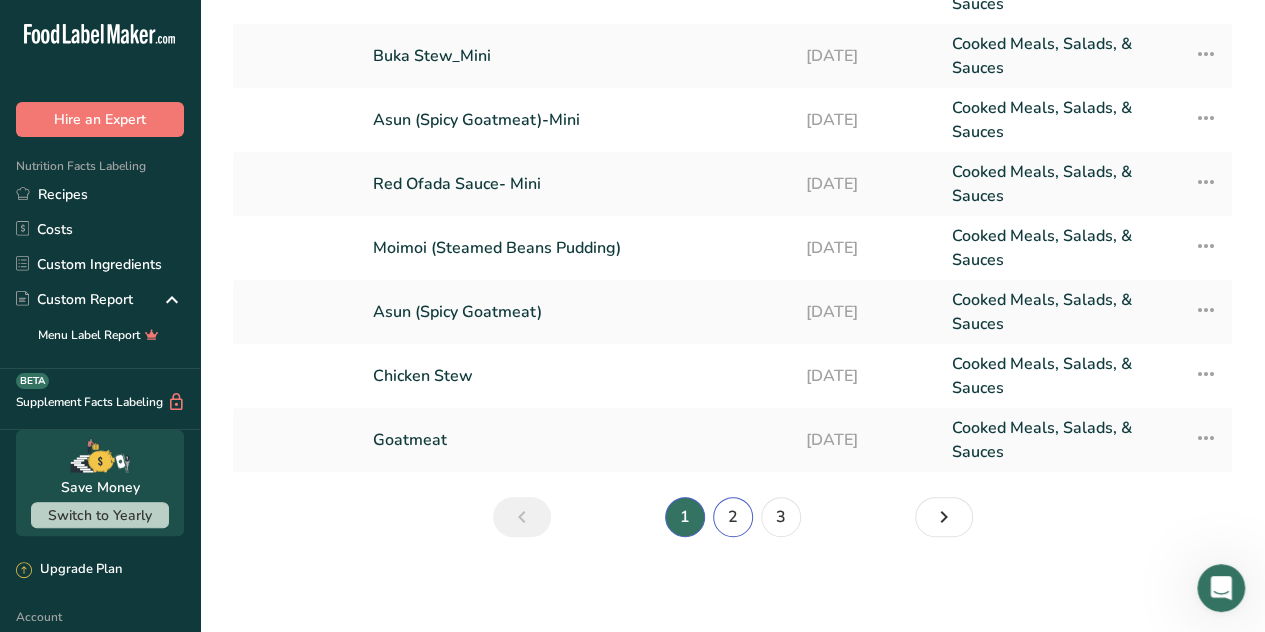 click on "2" at bounding box center [733, 517] 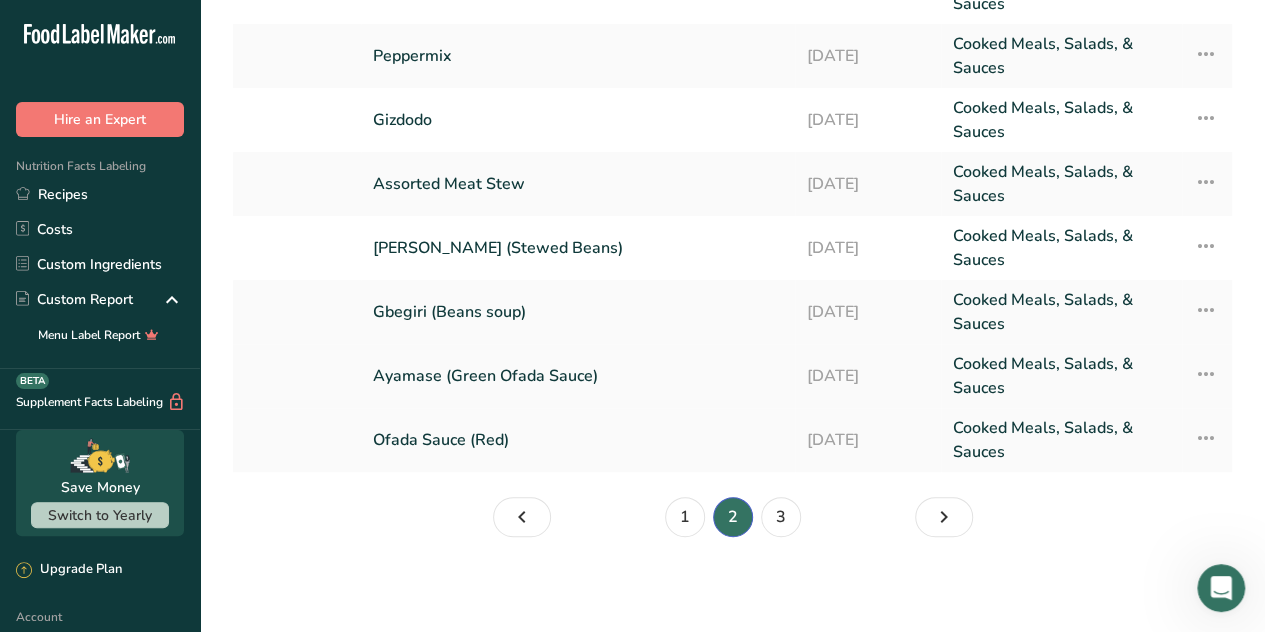 click on "Ayamase (Green Ofada Sauce)" at bounding box center [578, 376] 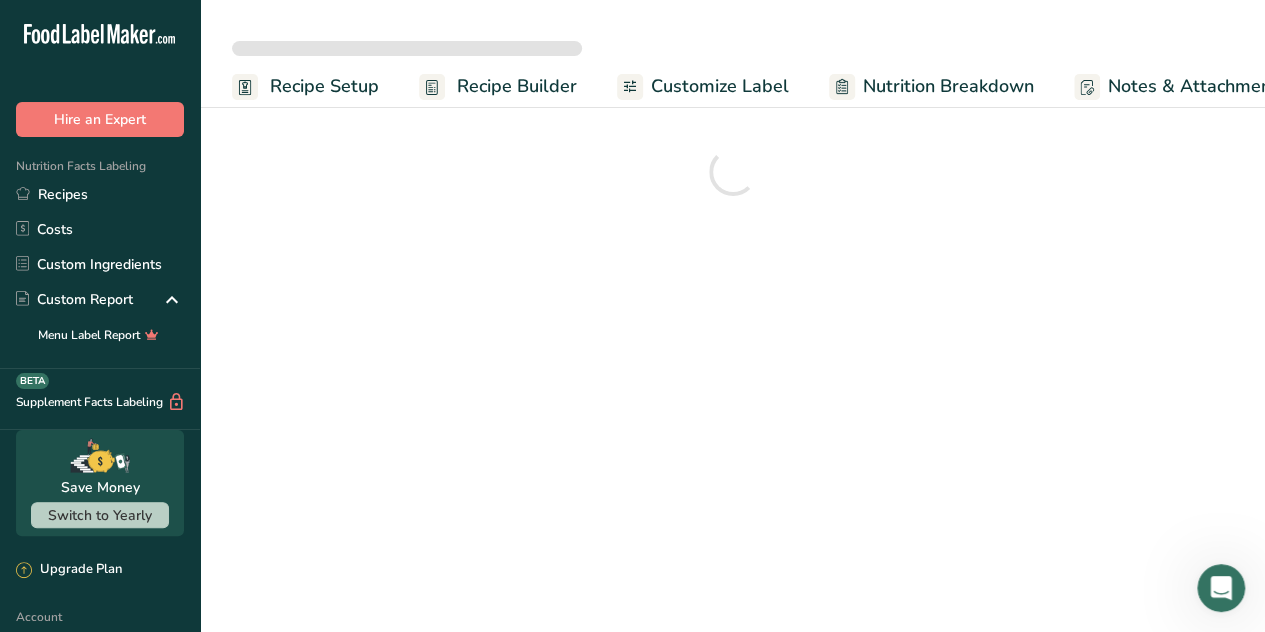 scroll, scrollTop: 0, scrollLeft: 0, axis: both 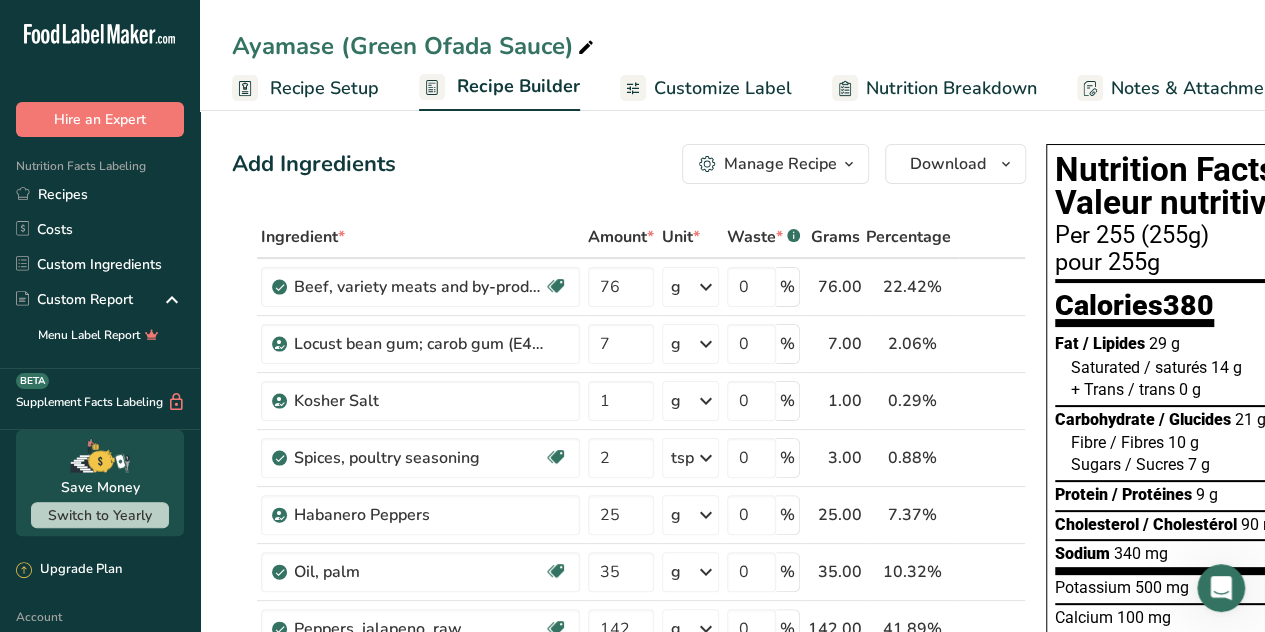 click on "Manage Recipe" at bounding box center (780, 164) 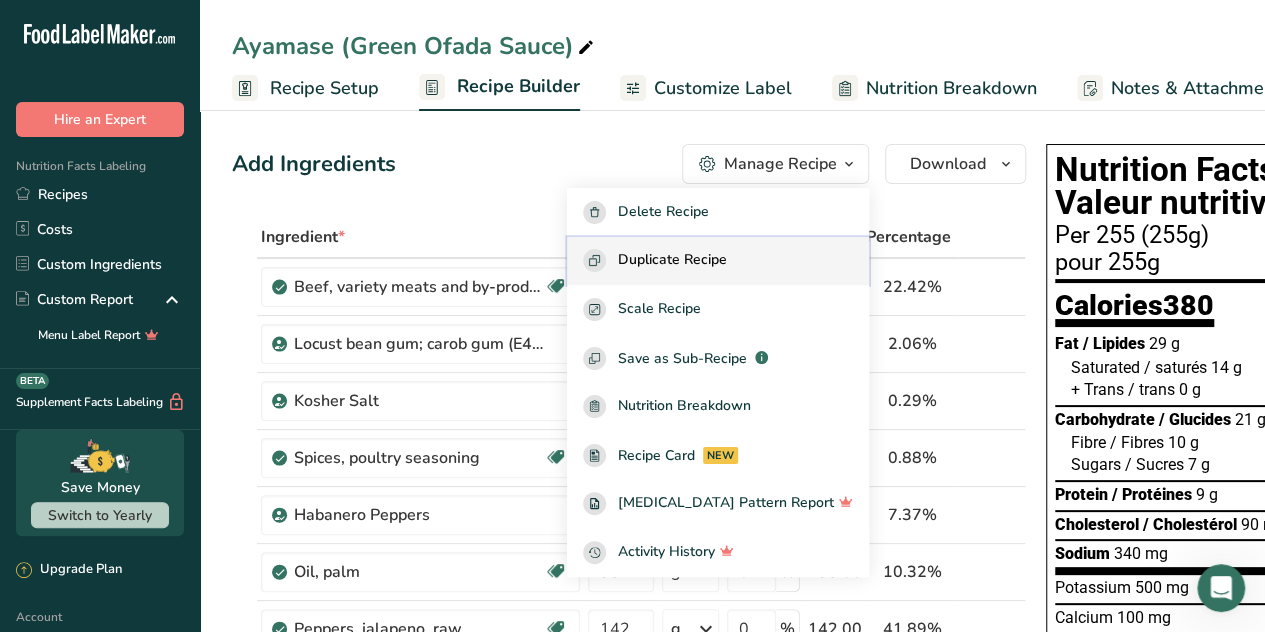 click on "Duplicate Recipe" at bounding box center [718, 260] 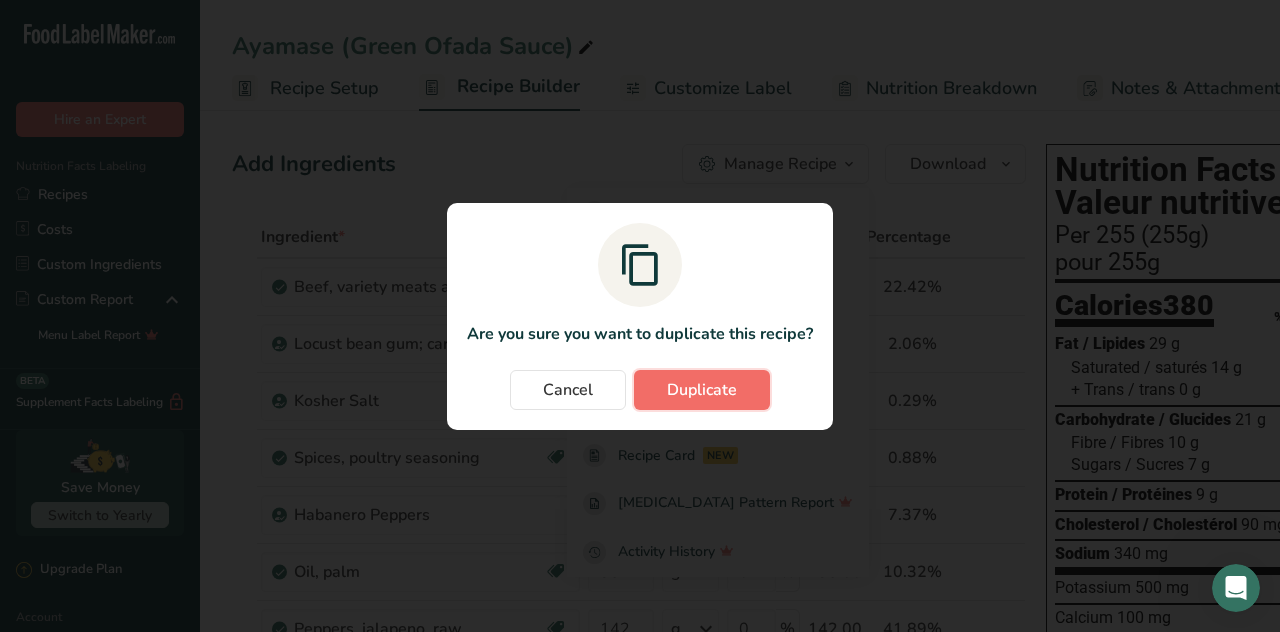 click on "Duplicate" at bounding box center [702, 390] 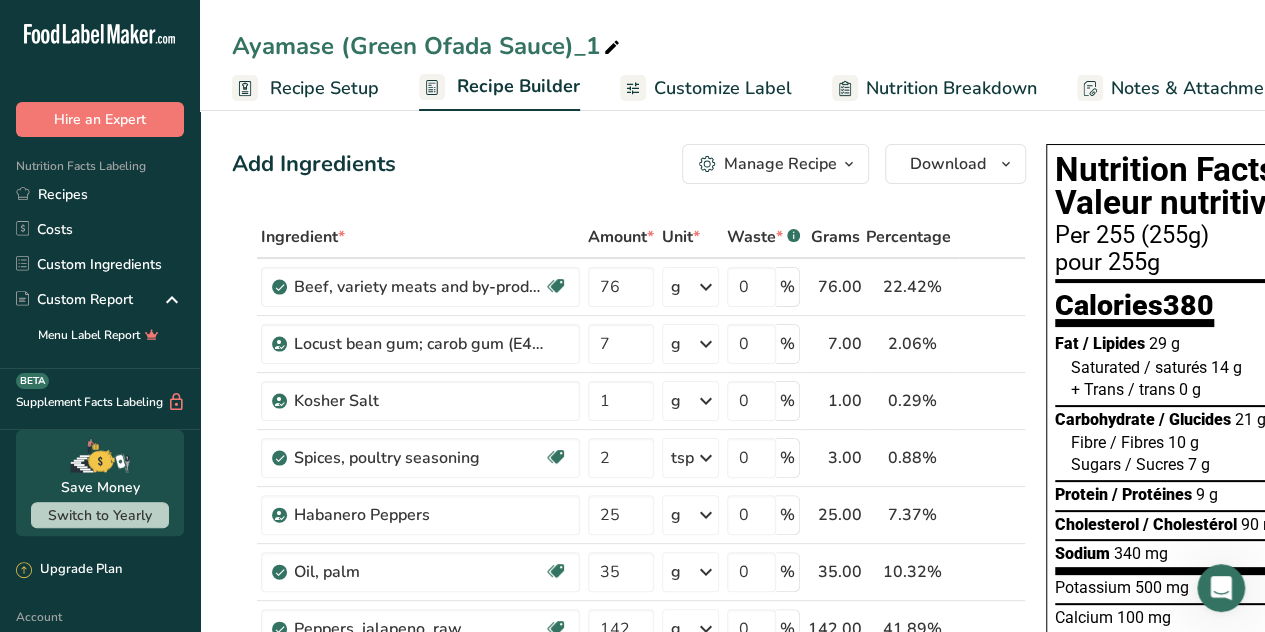 click at bounding box center (706, 401) 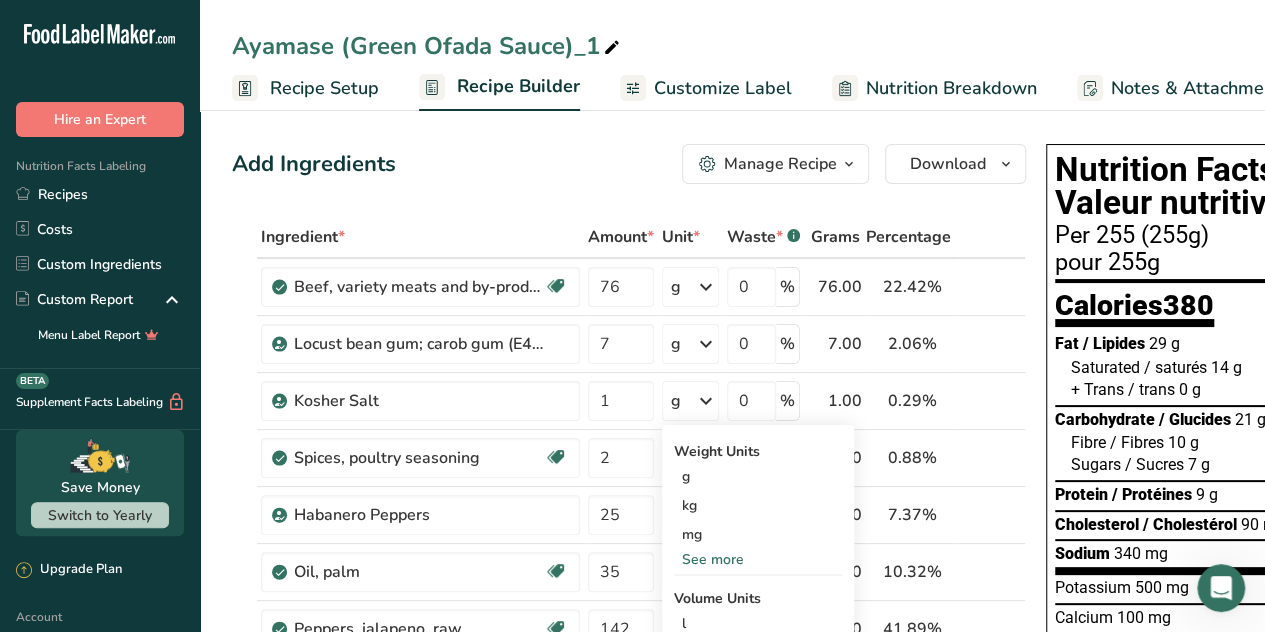 click on "Add Ingredients
Manage Recipe         Delete Recipe           Duplicate Recipe             Scale Recipe             Save as Sub-Recipe   .a-a{fill:#347362;}.b-a{fill:#fff;}                               Nutrition Breakdown                 Recipe Card
NEW
[MEDICAL_DATA] Pattern Report             Activity History
Download
Choose your preferred label style
Standard FDA label
Standard FDA label
The most common format for nutrition facts labels in compliance with the FDA's typeface, style and requirements
Tabular FDA label
A label format compliant with the FDA regulations presented in a tabular (horizontal) display.
Linear FDA label
A simple linear display for small sized packages.
Simplified FDA label" at bounding box center [629, 164] 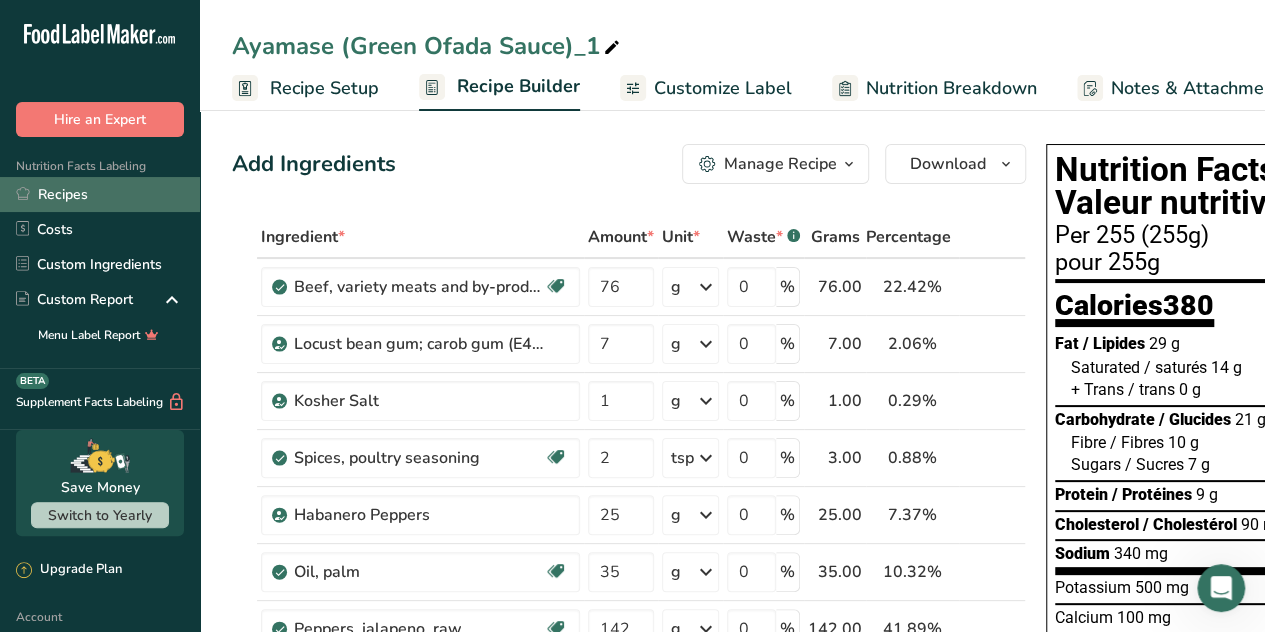 click on "Recipes" at bounding box center [100, 194] 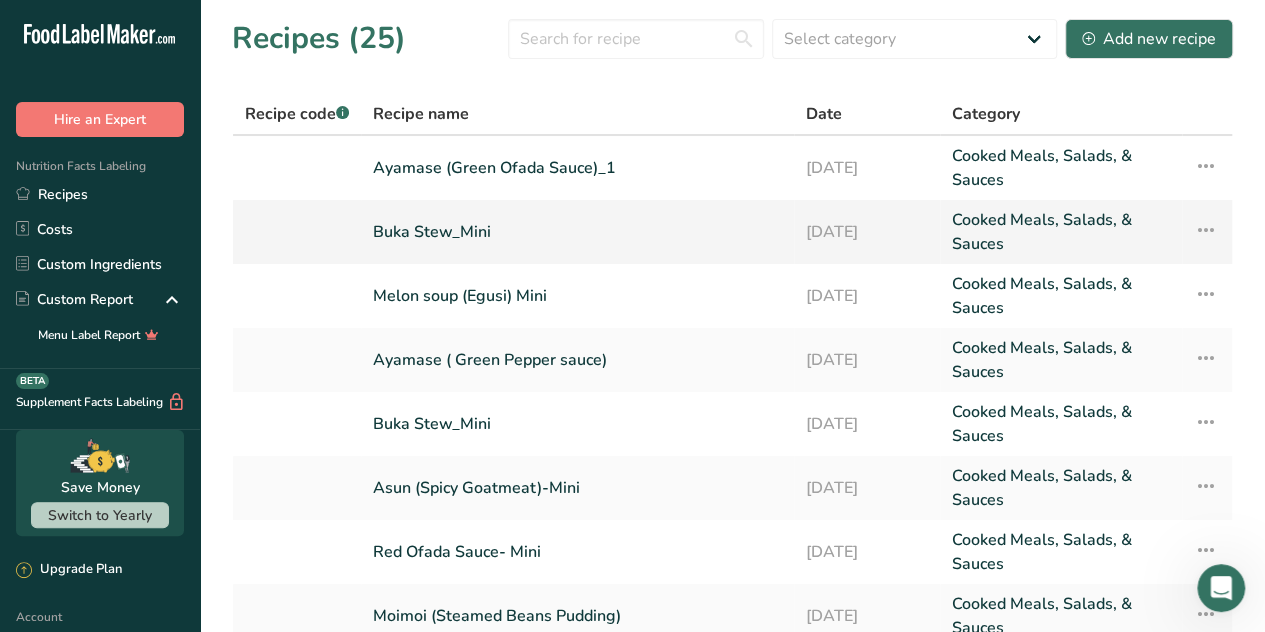 click on "Buka Stew_Mini" at bounding box center (577, 232) 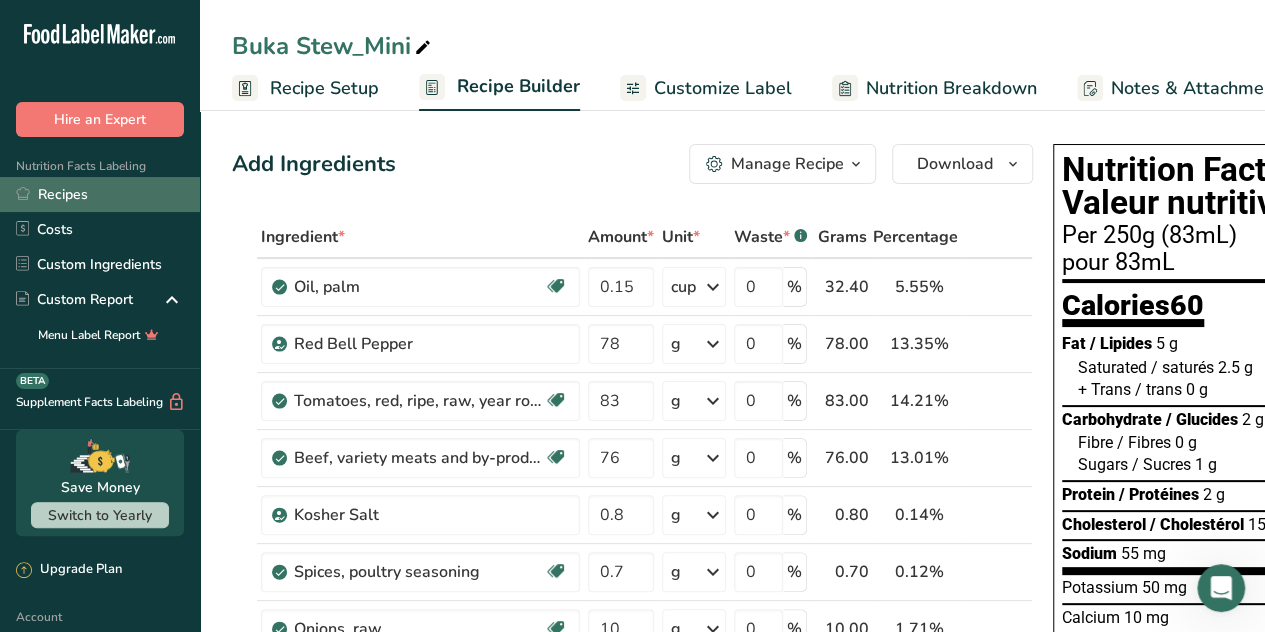 click on "Recipes" at bounding box center (100, 194) 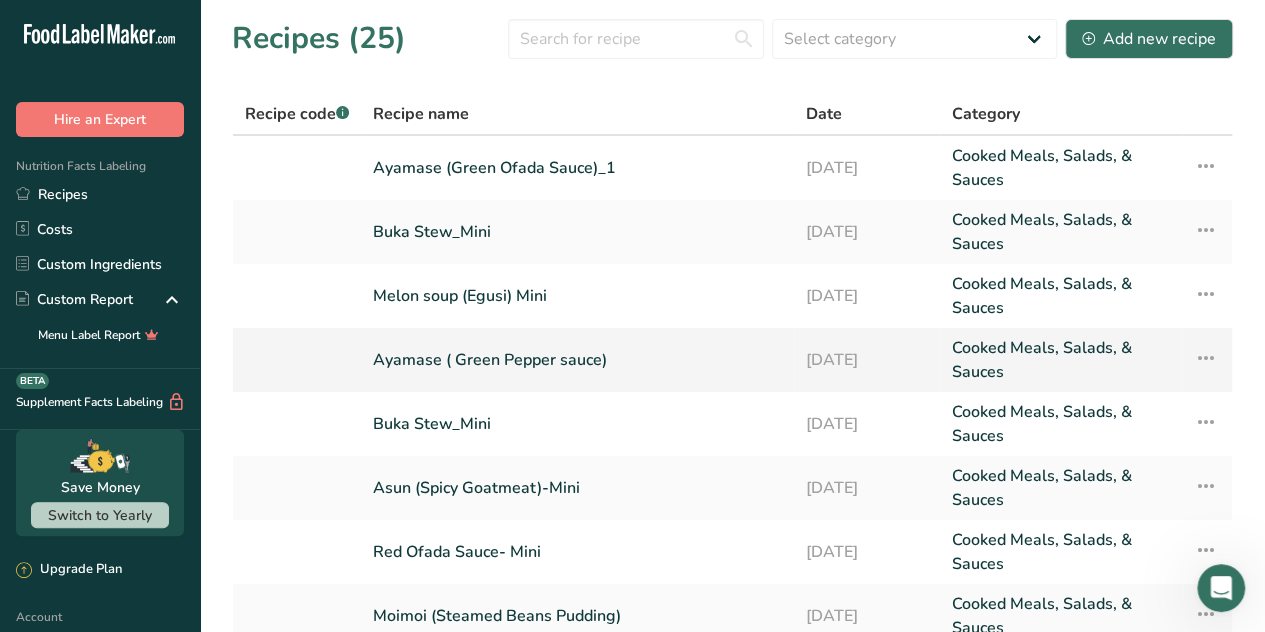 click on "Ayamase ( Green Pepper sauce)" at bounding box center [577, 360] 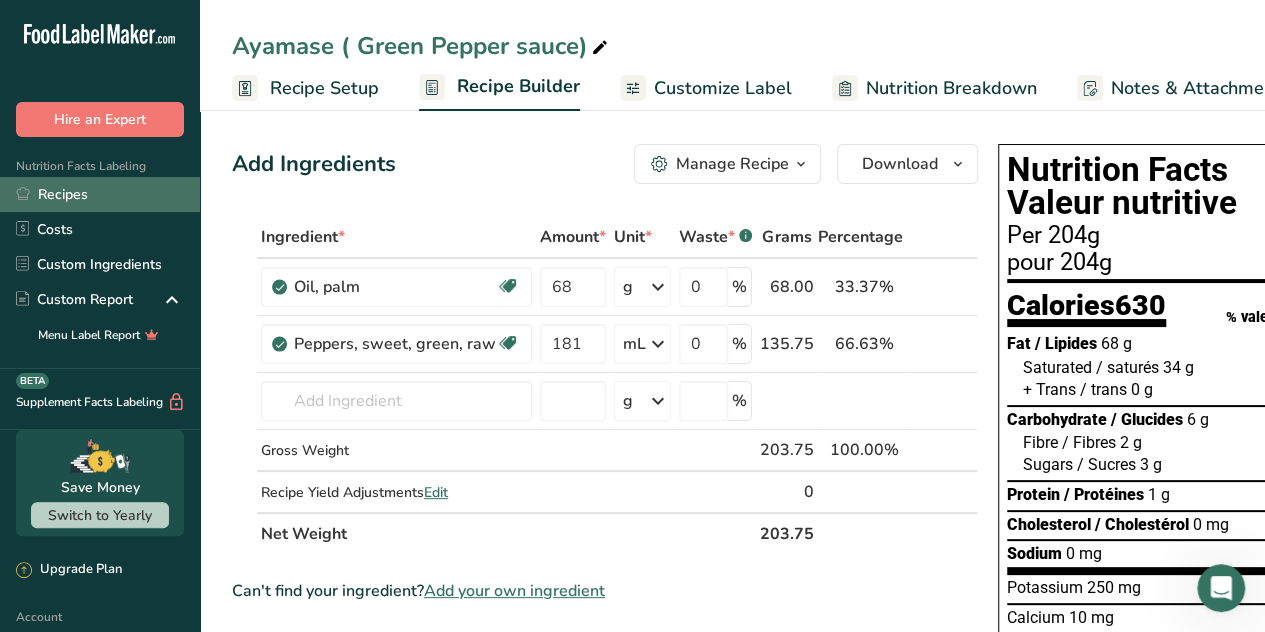 click on "Recipes" at bounding box center [100, 194] 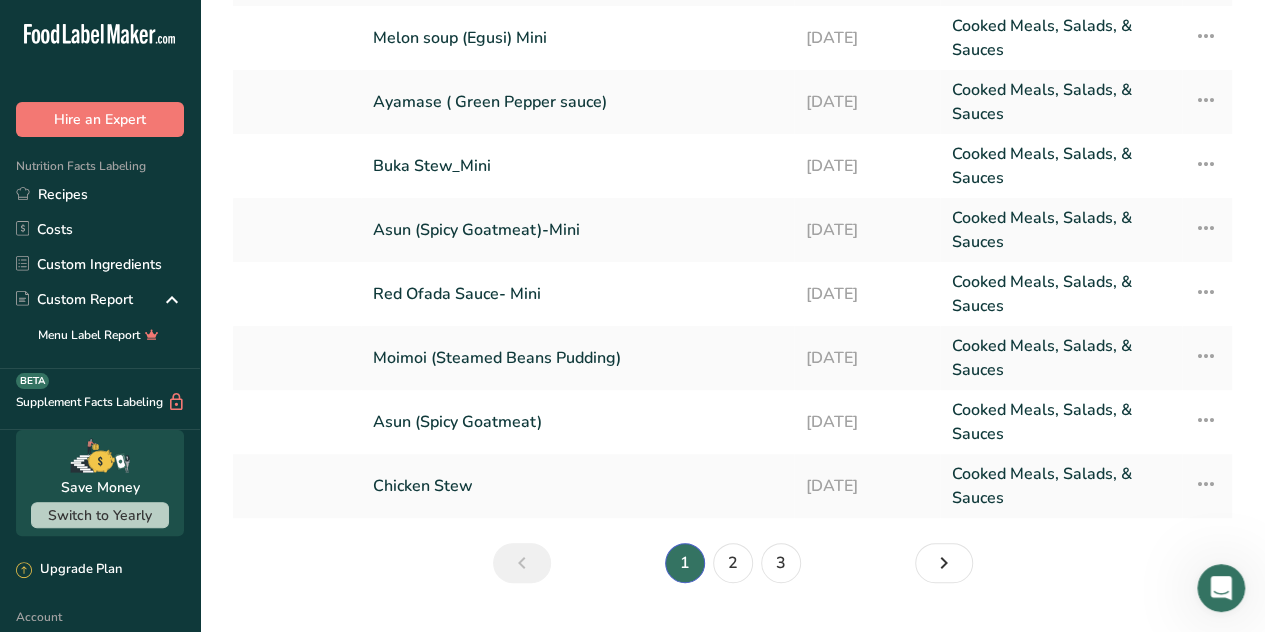 scroll, scrollTop: 304, scrollLeft: 0, axis: vertical 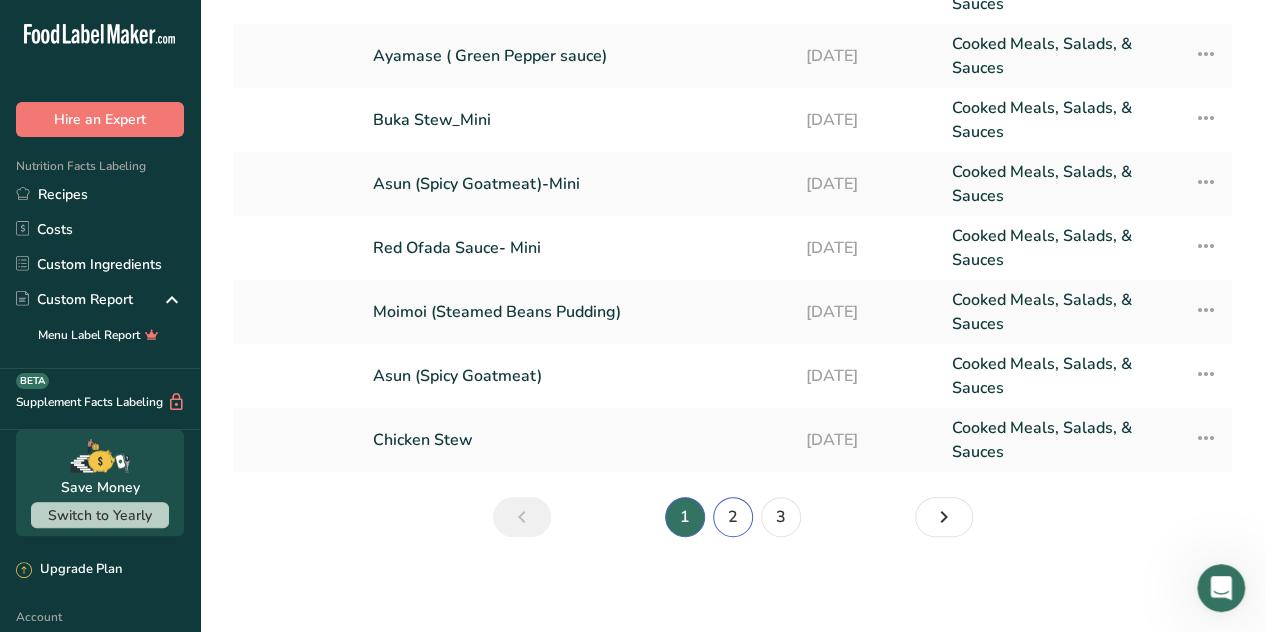 click on "2" at bounding box center (733, 517) 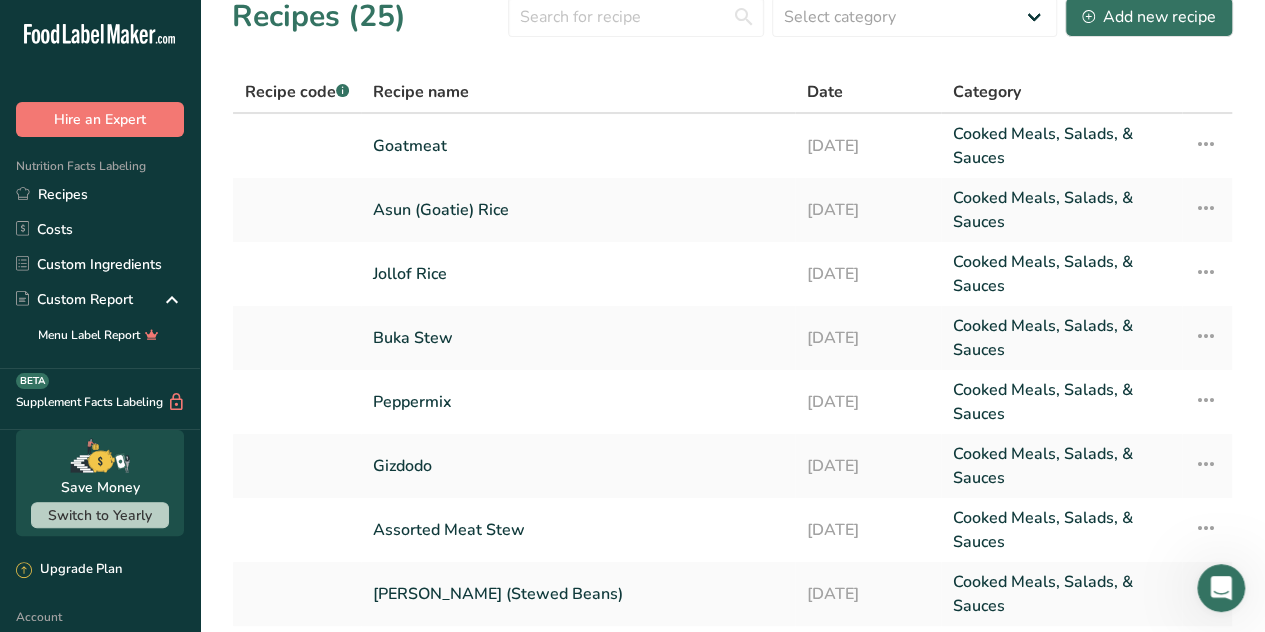 scroll, scrollTop: 0, scrollLeft: 0, axis: both 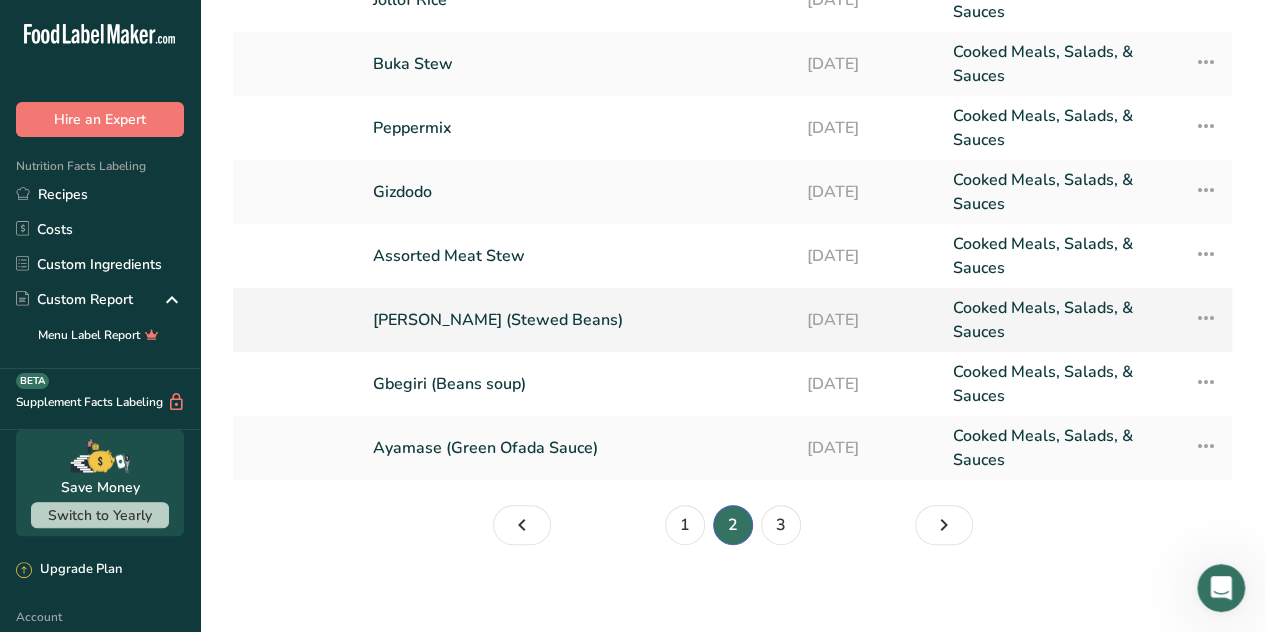 click on "[PERSON_NAME] (Stewed Beans)" at bounding box center [578, 320] 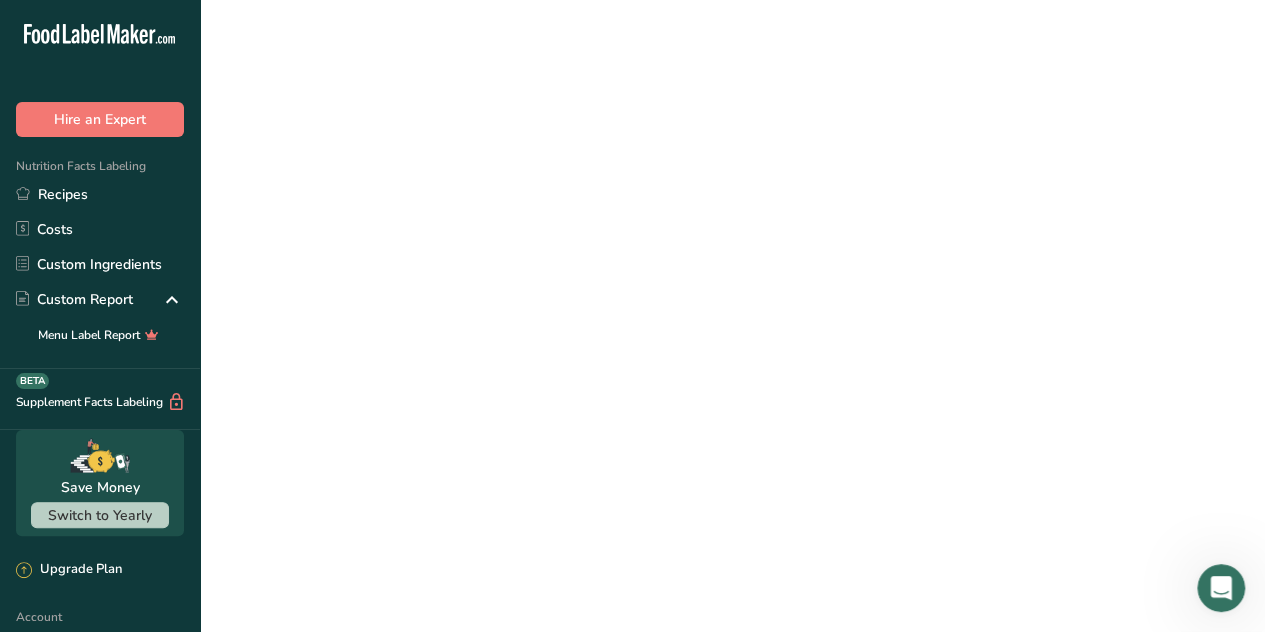 scroll, scrollTop: 0, scrollLeft: 0, axis: both 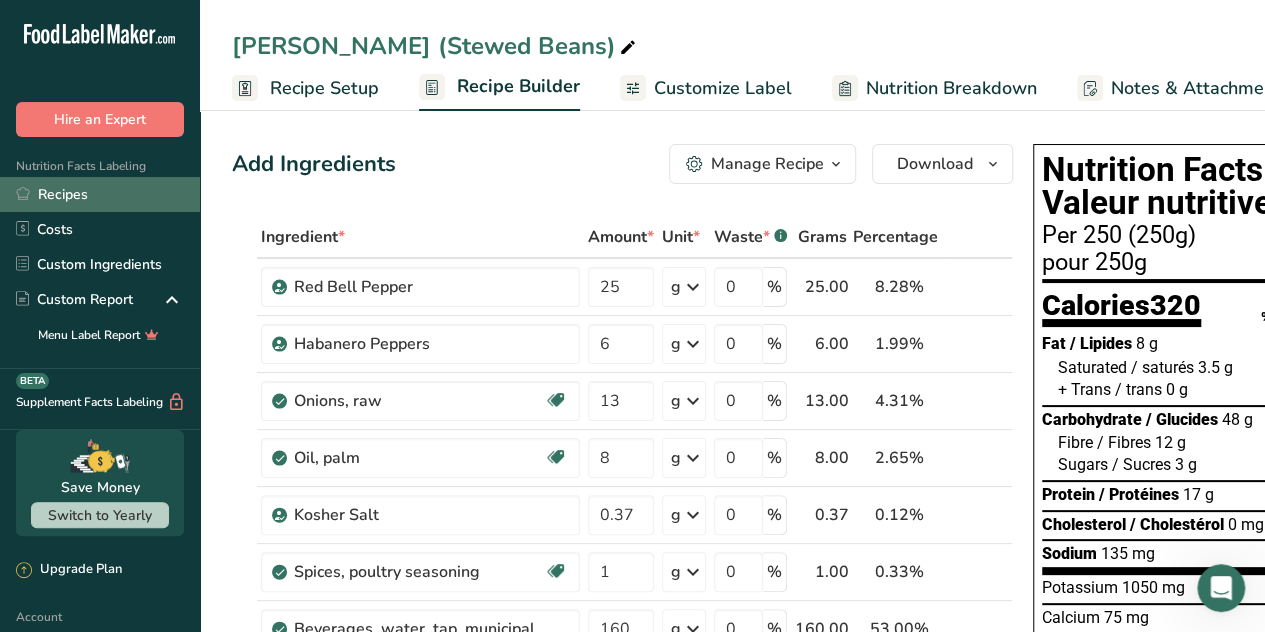 click on "Recipes" at bounding box center (100, 194) 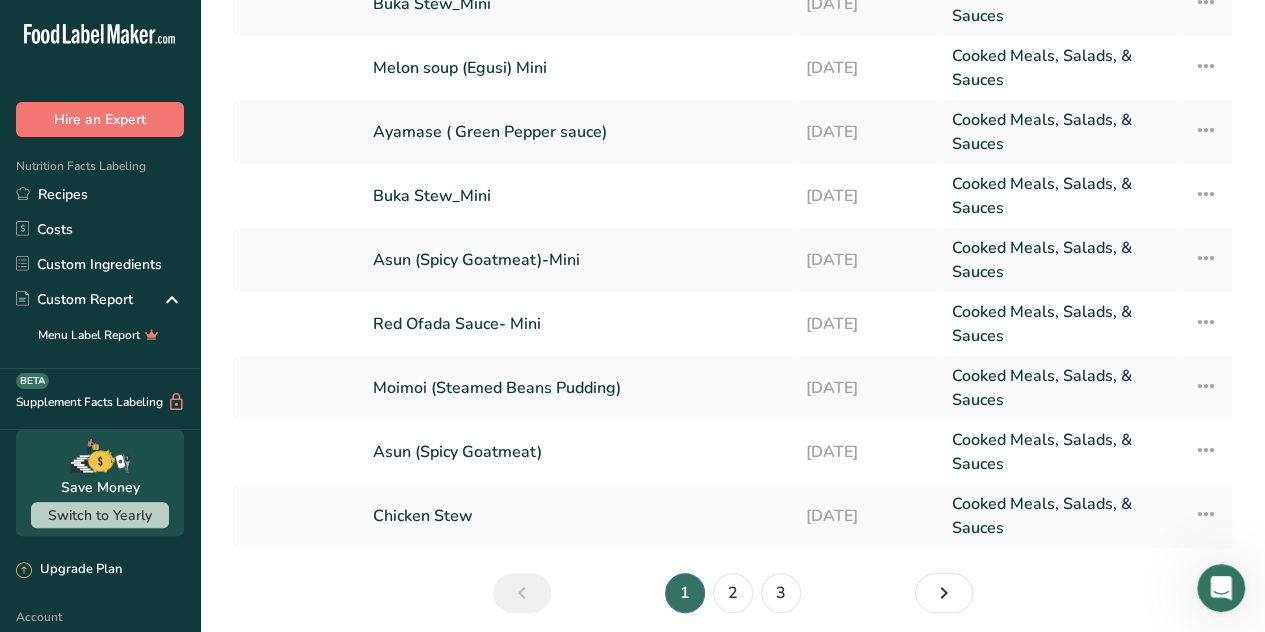 scroll, scrollTop: 304, scrollLeft: 0, axis: vertical 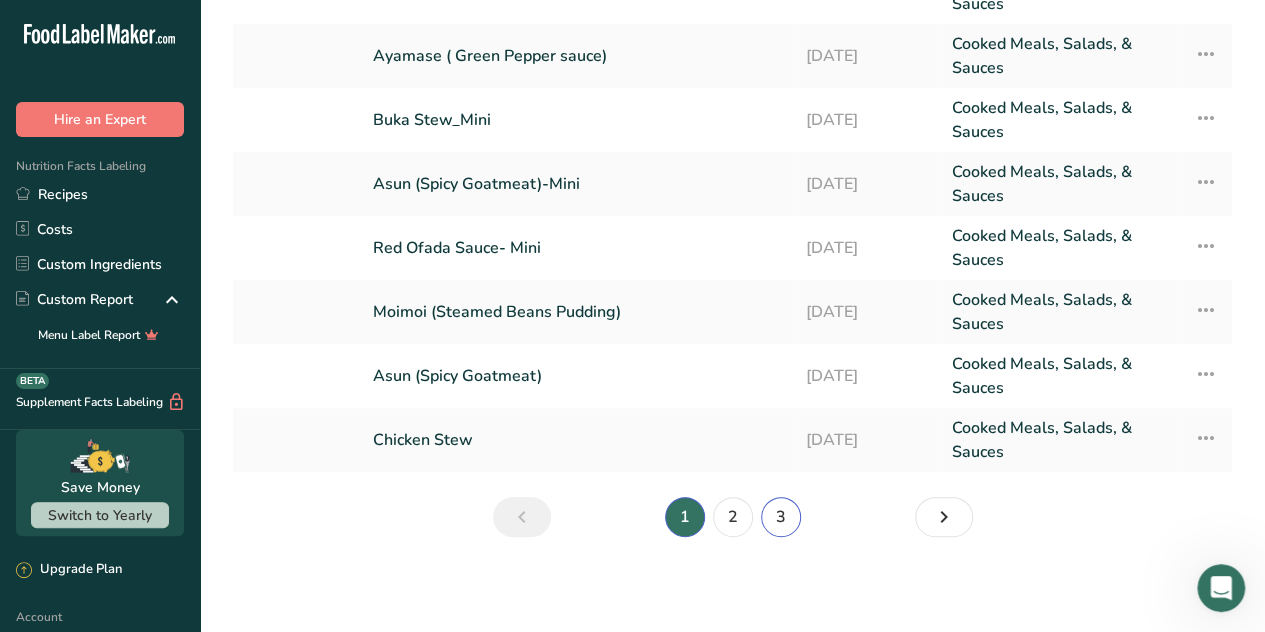 click on "3" at bounding box center [781, 517] 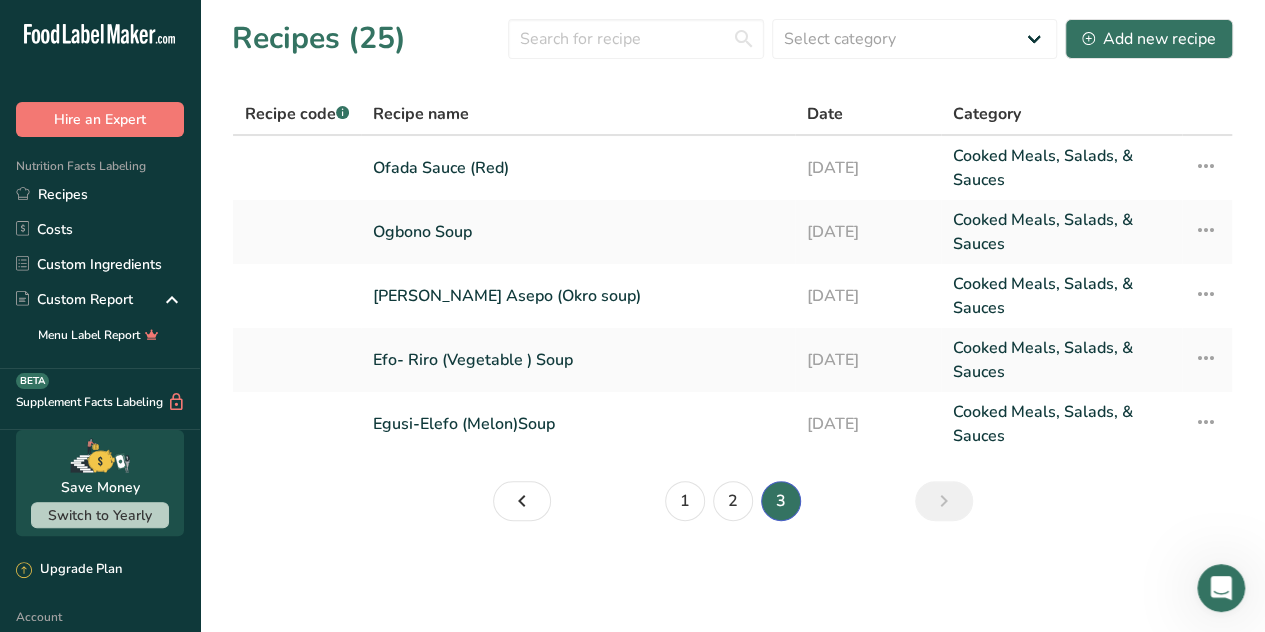 scroll, scrollTop: 0, scrollLeft: 0, axis: both 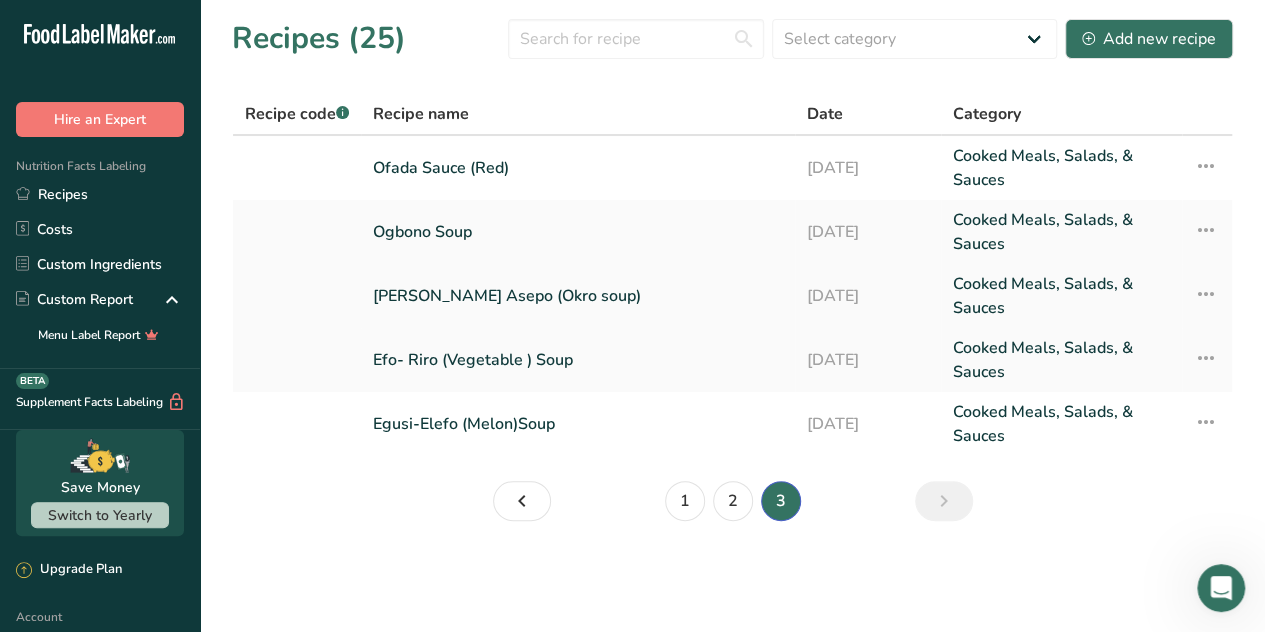 click on "[PERSON_NAME] Asepo (Okro soup)" at bounding box center [578, 296] 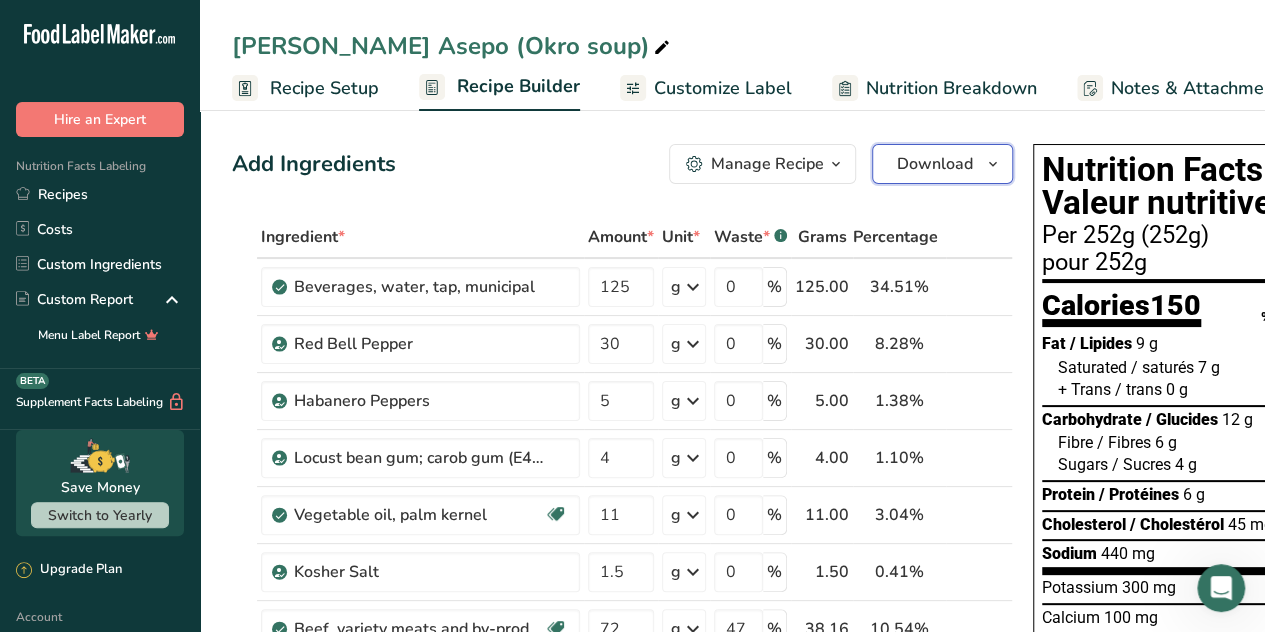 click on "Download" at bounding box center [942, 164] 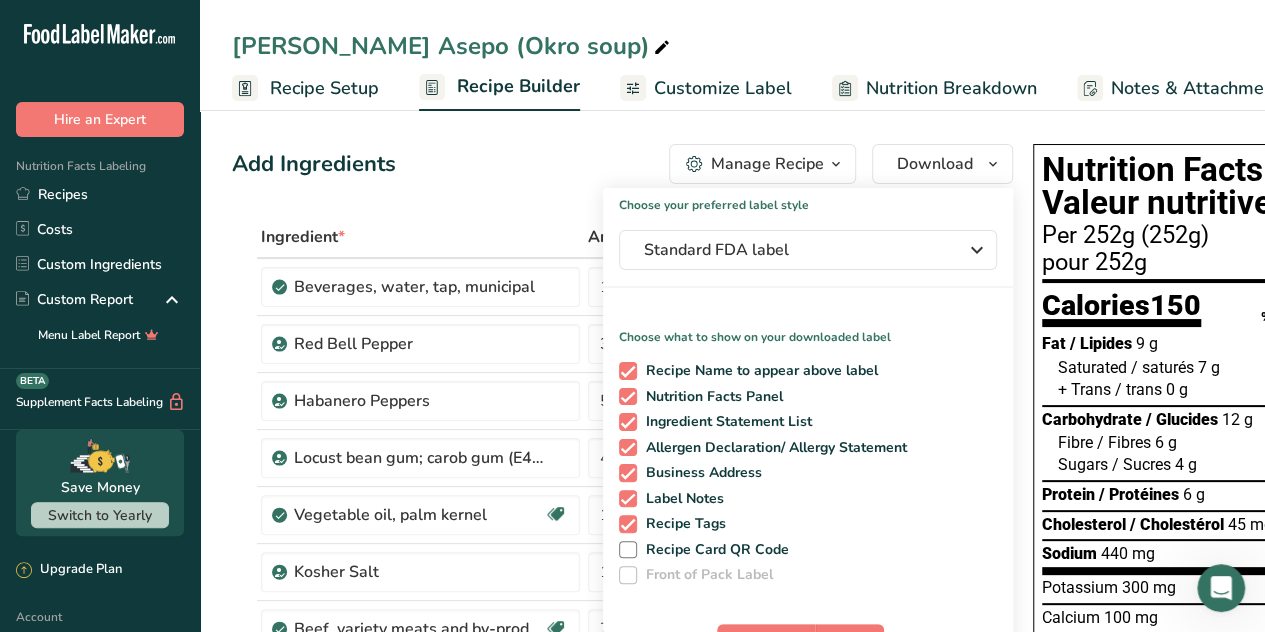 click at bounding box center (836, 164) 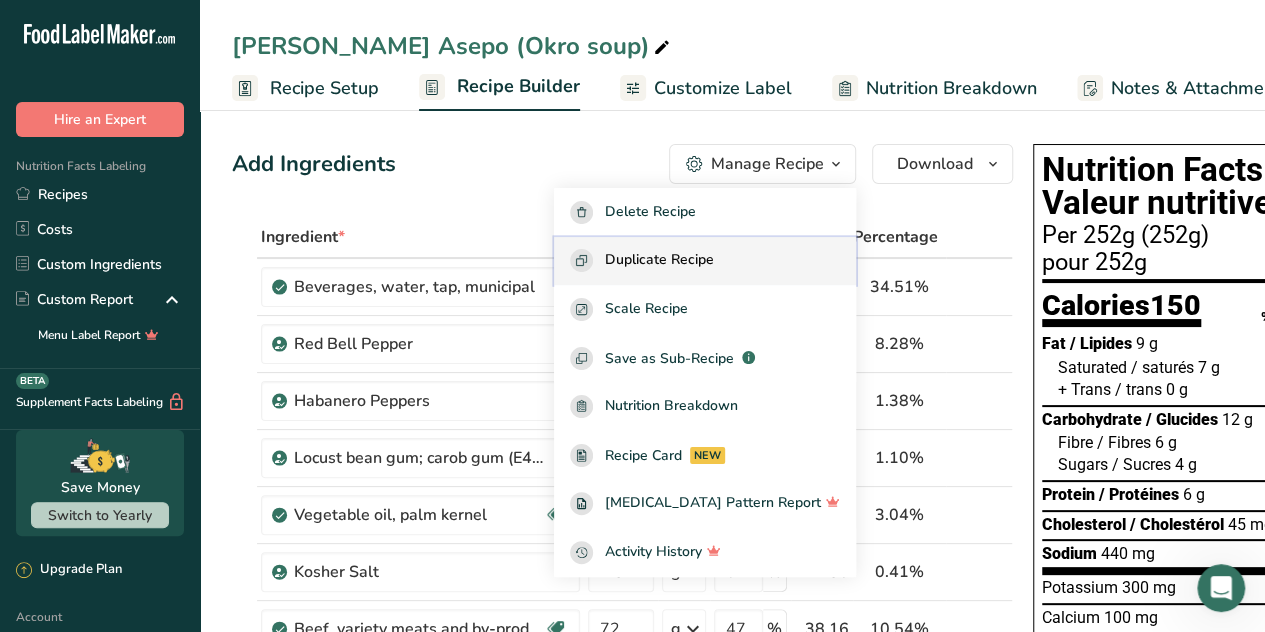 click on "Duplicate Recipe" at bounding box center [659, 260] 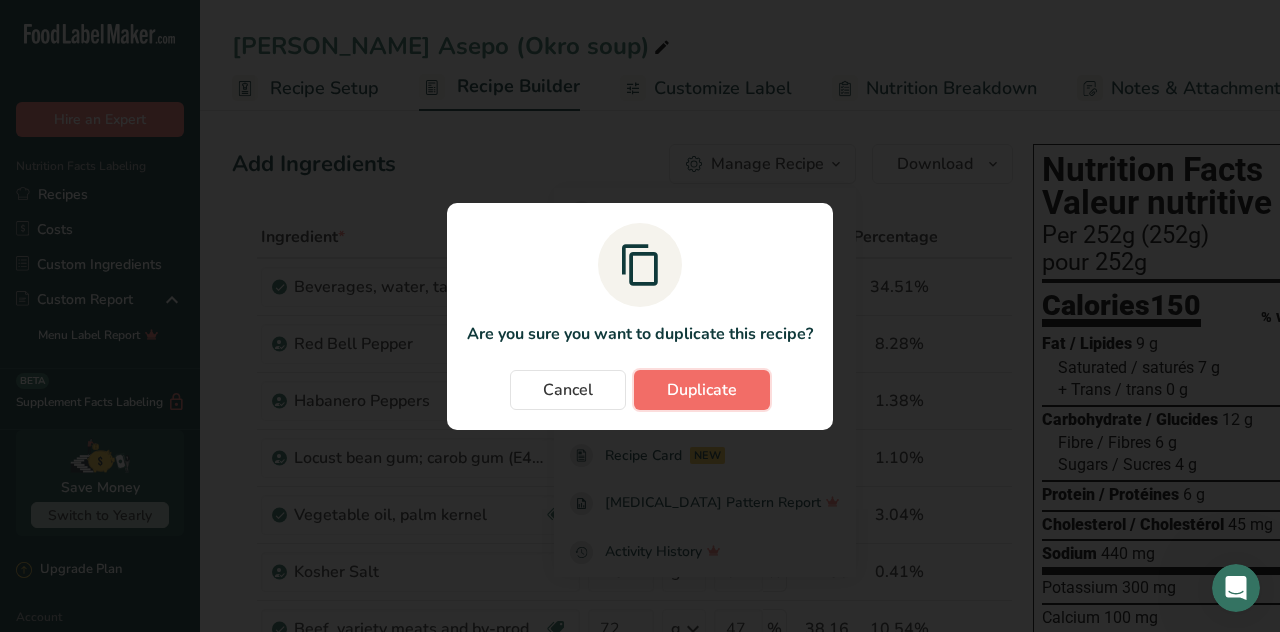 click on "Duplicate" at bounding box center (702, 390) 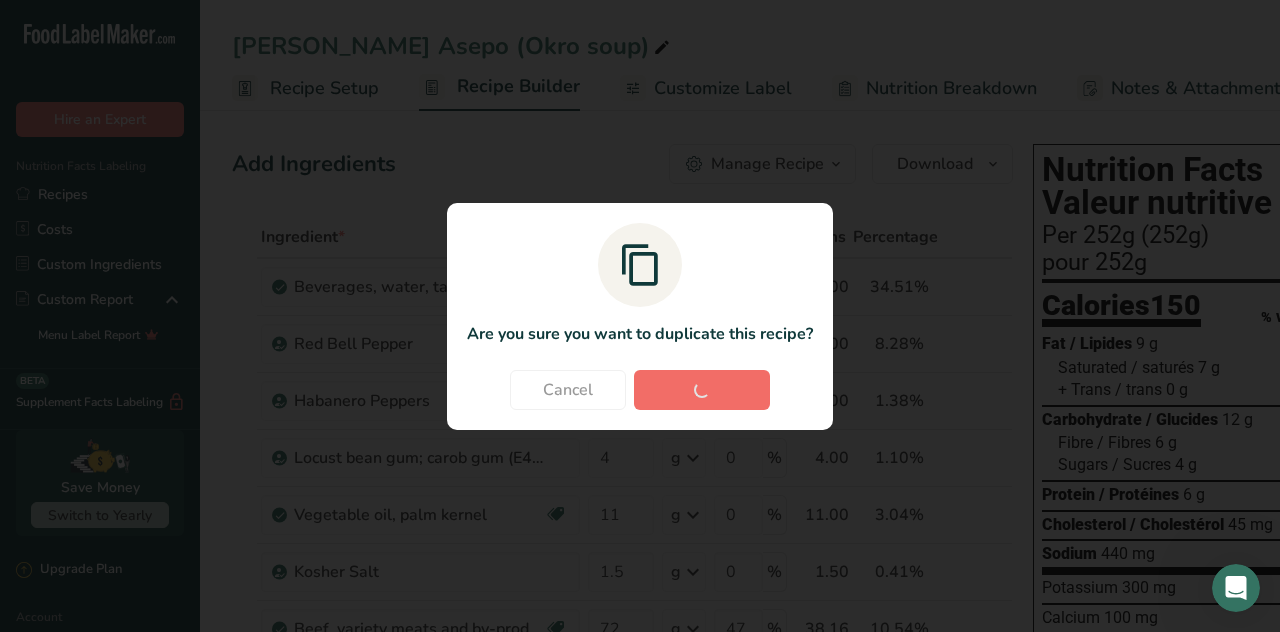 click on "Cancel
Duplicate" at bounding box center (640, 390) 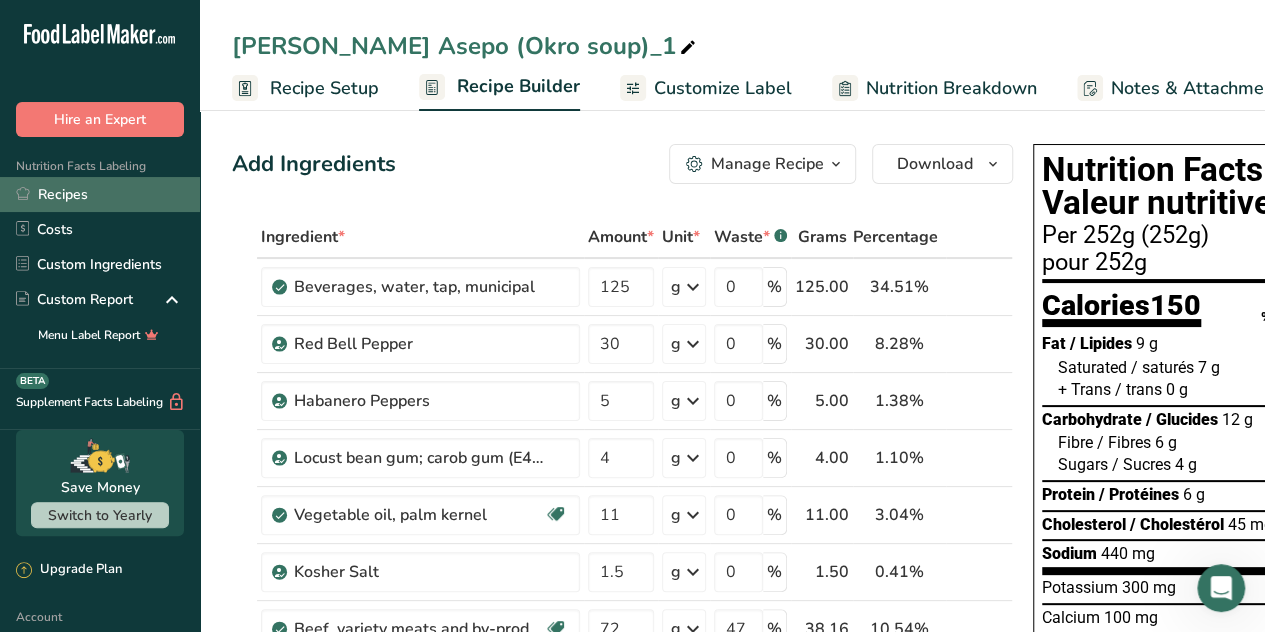 click on "Recipes" at bounding box center [100, 194] 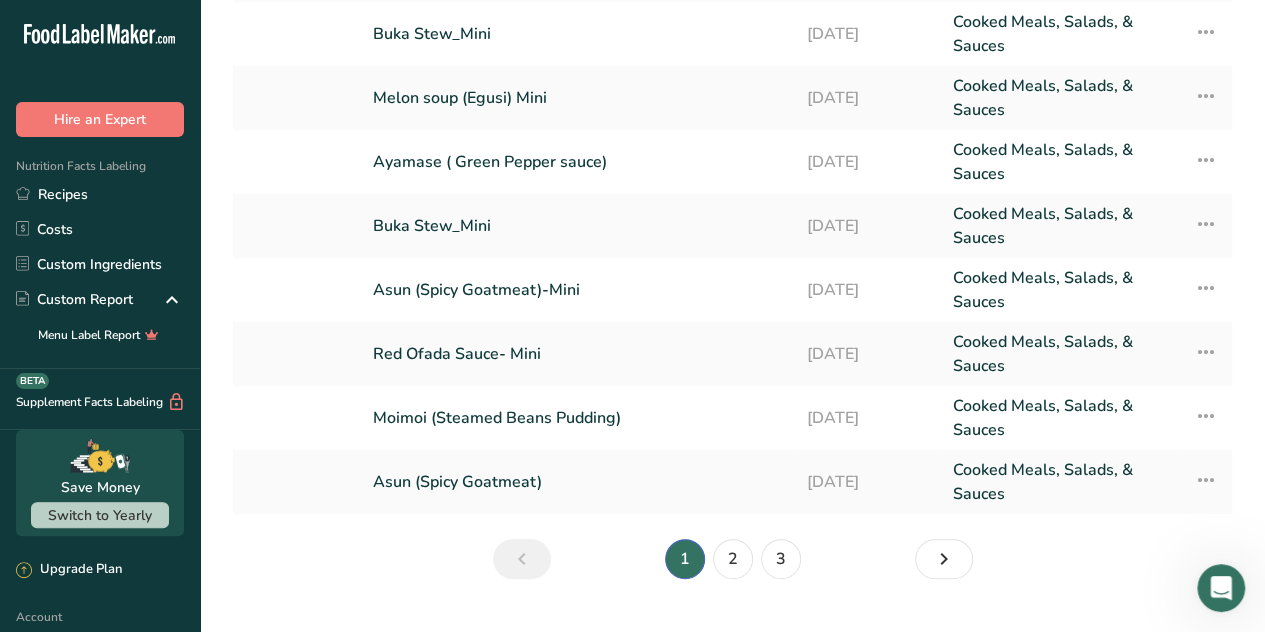 scroll, scrollTop: 304, scrollLeft: 0, axis: vertical 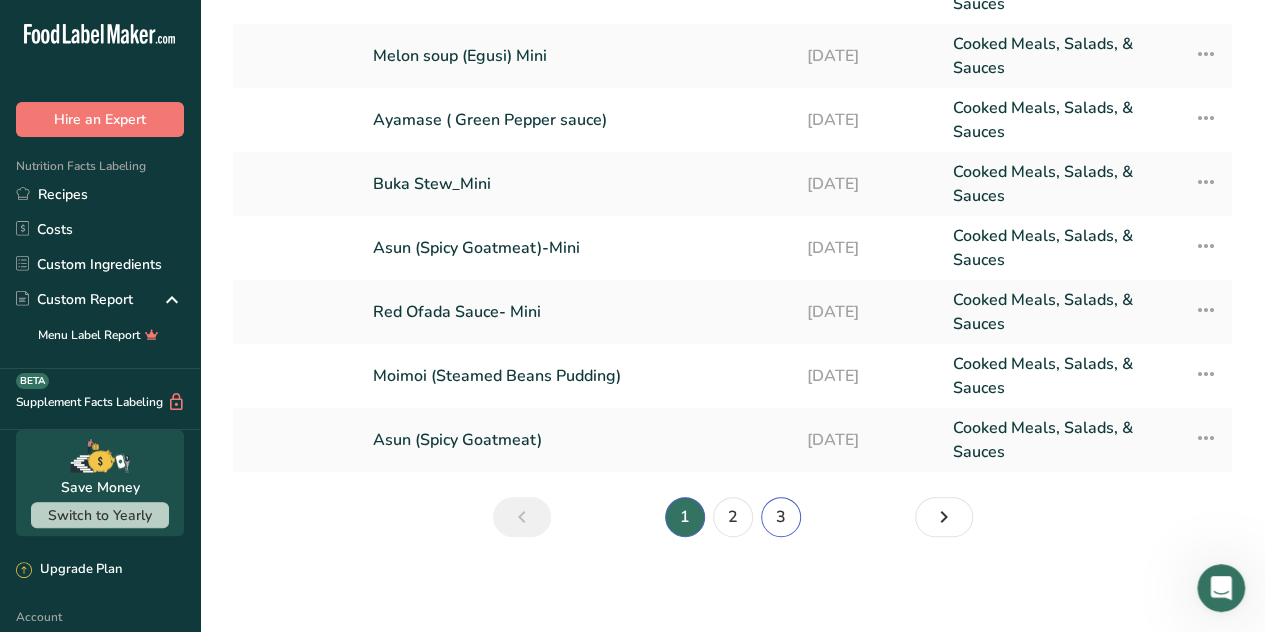 click on "3" at bounding box center (781, 517) 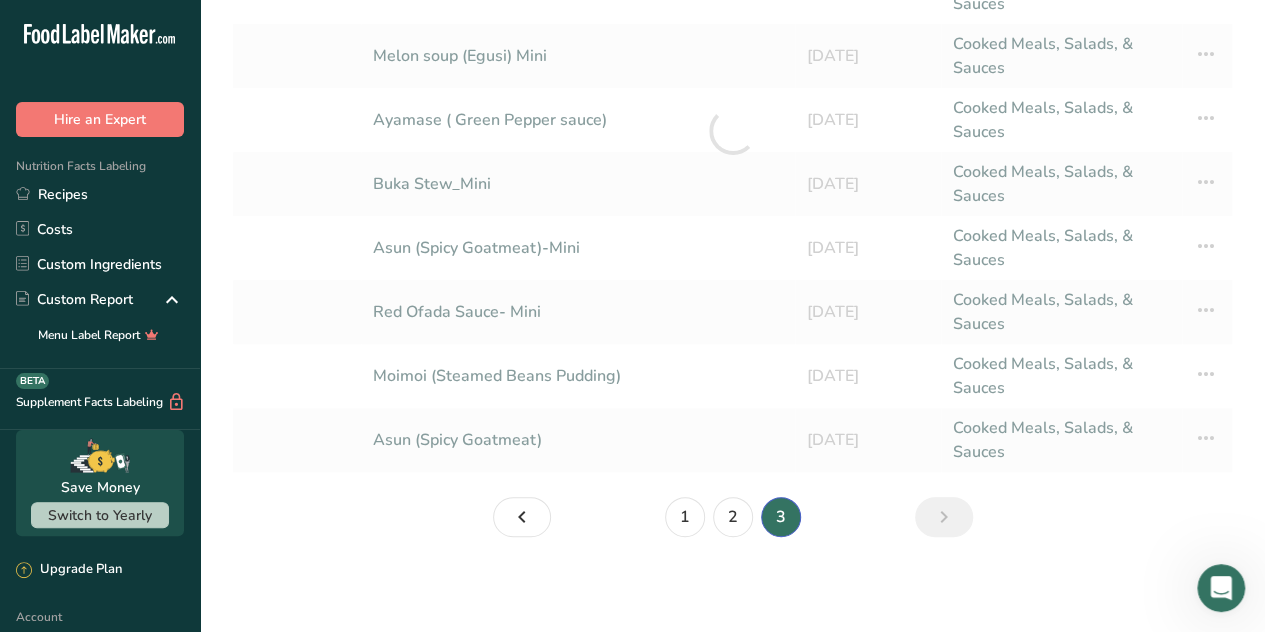 scroll, scrollTop: 48, scrollLeft: 0, axis: vertical 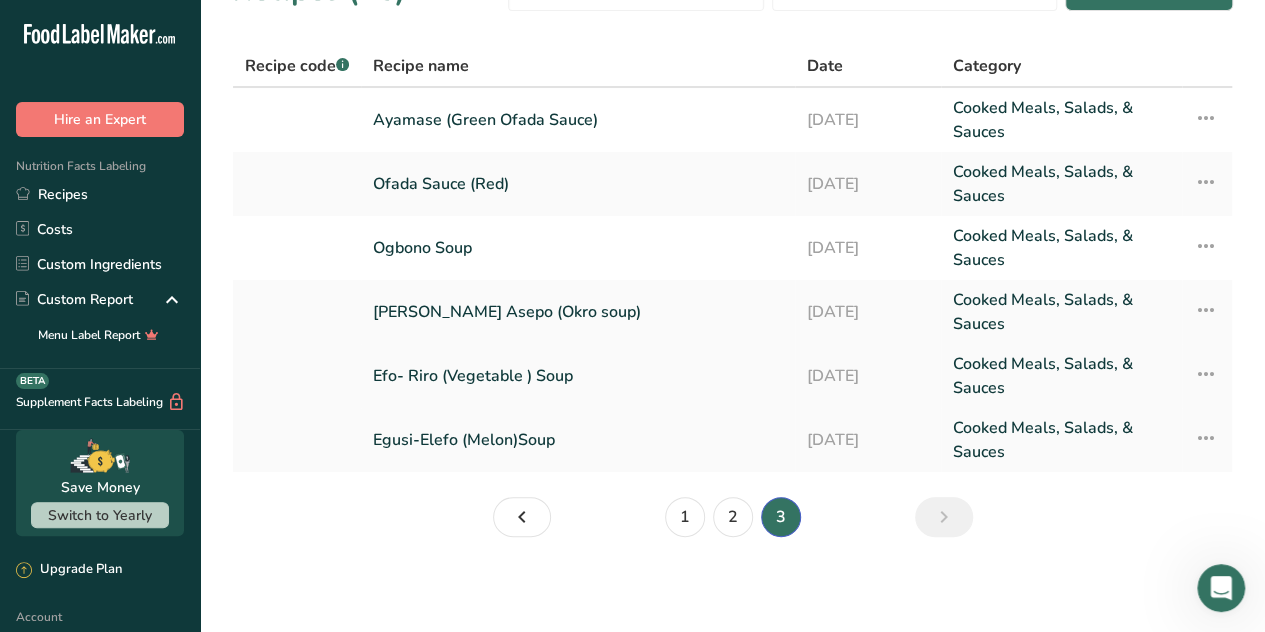 click on "Efo- Riro (Vegetable ) Soup" at bounding box center [578, 376] 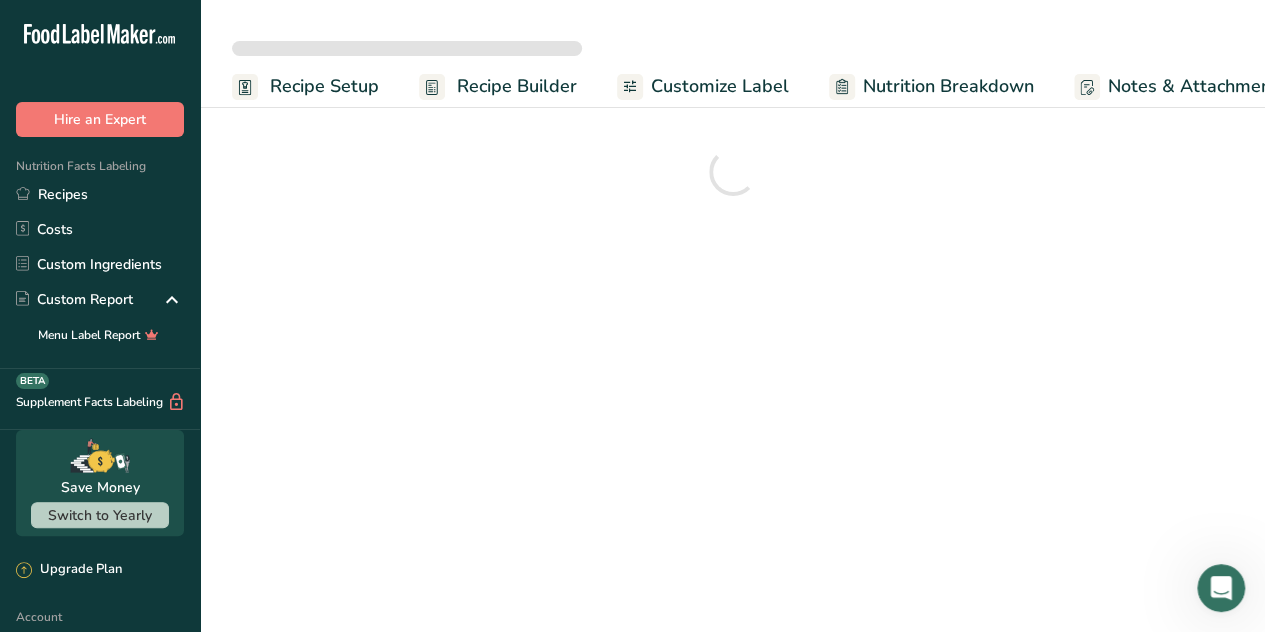 scroll, scrollTop: 0, scrollLeft: 0, axis: both 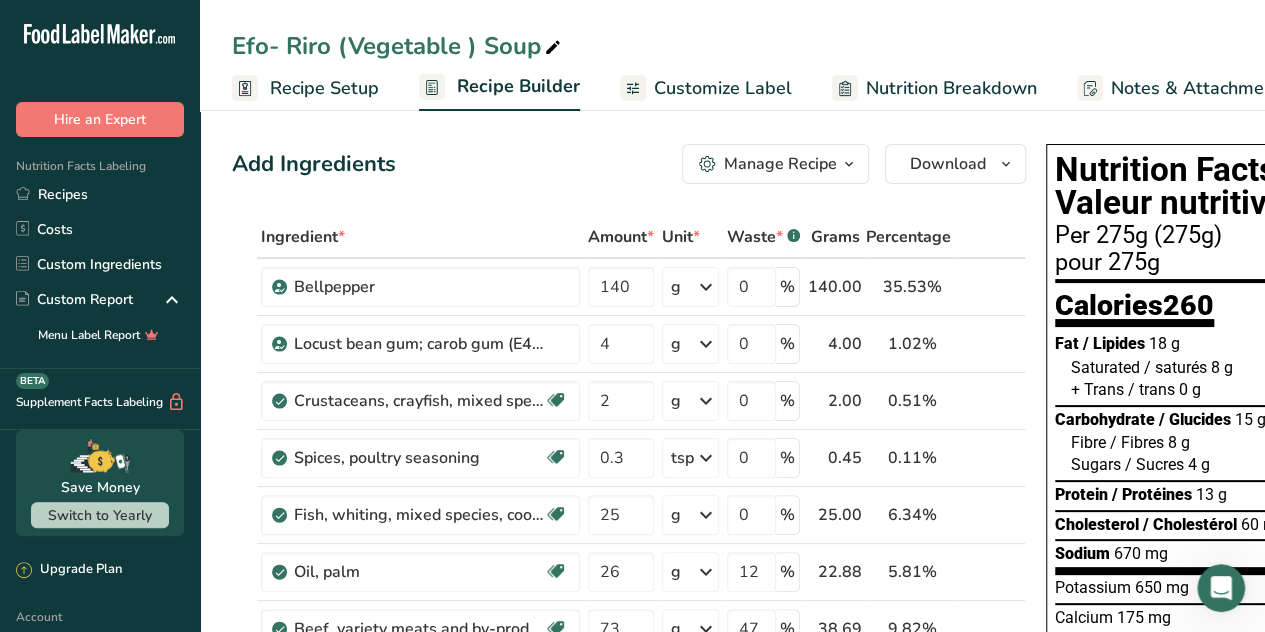 click on "Manage Recipe" at bounding box center (780, 164) 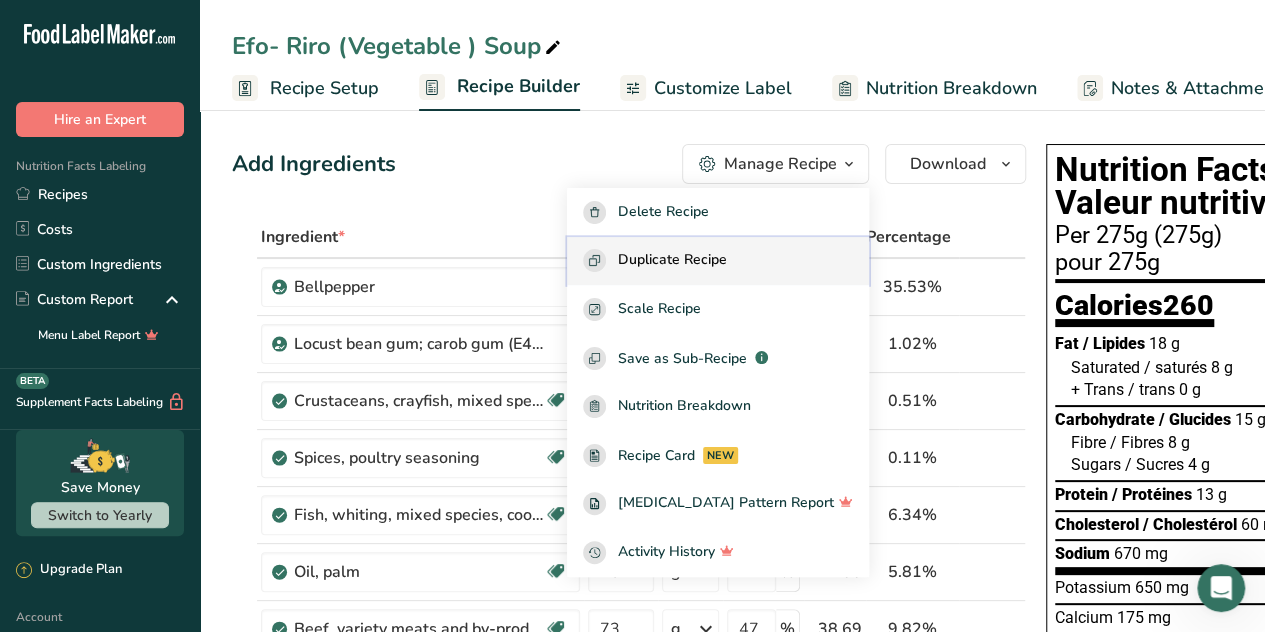click on "Duplicate Recipe" at bounding box center [672, 260] 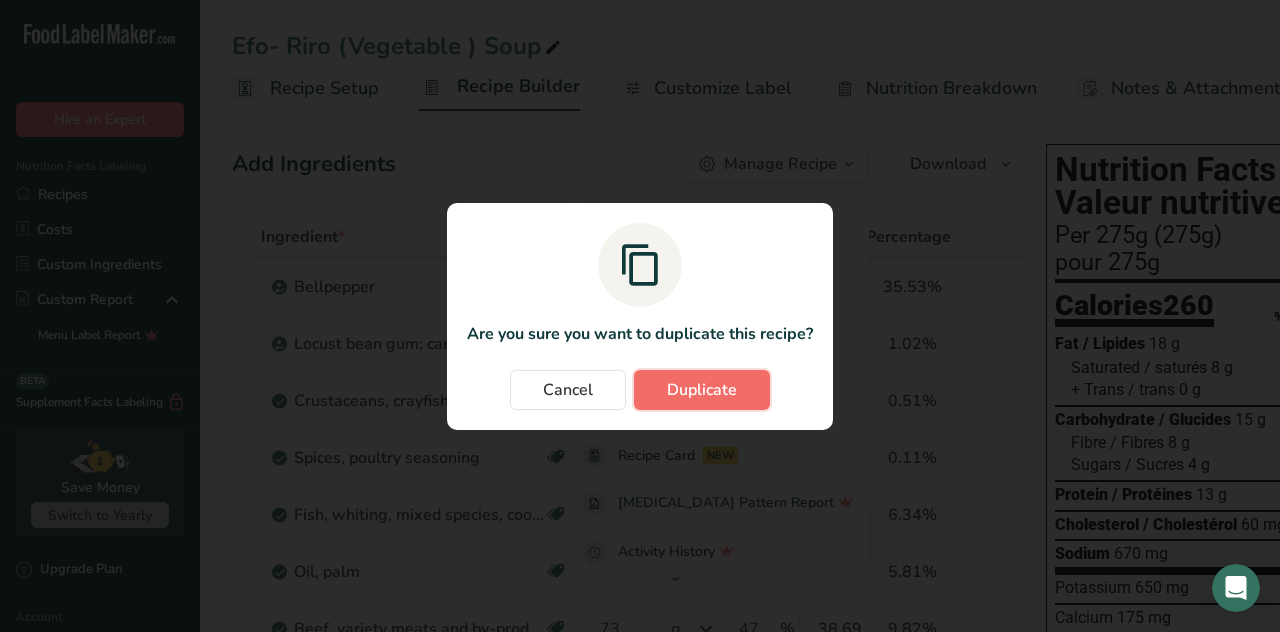 click on "Duplicate" at bounding box center (702, 390) 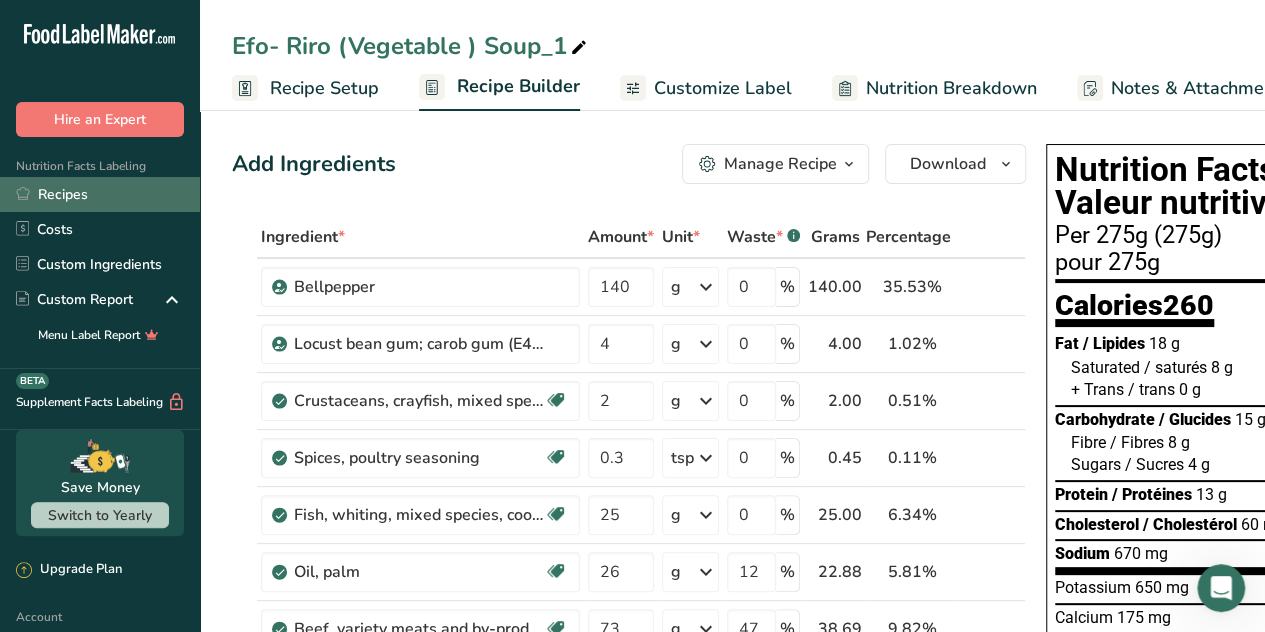 click on "Recipes" at bounding box center (100, 194) 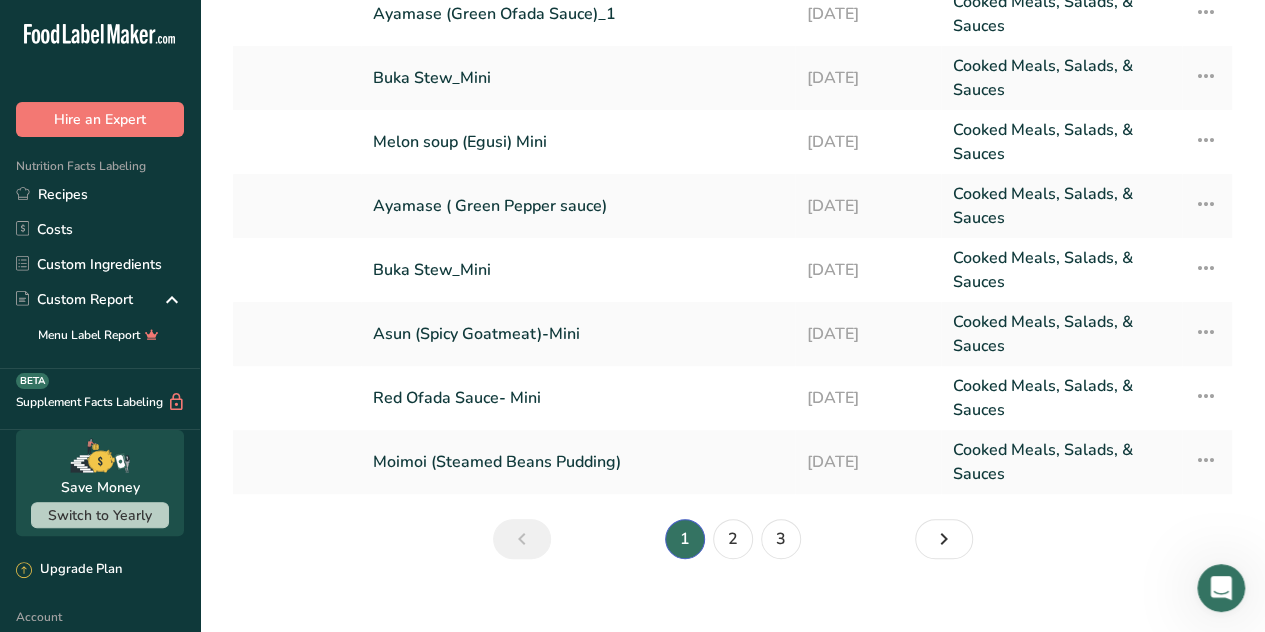 scroll, scrollTop: 304, scrollLeft: 0, axis: vertical 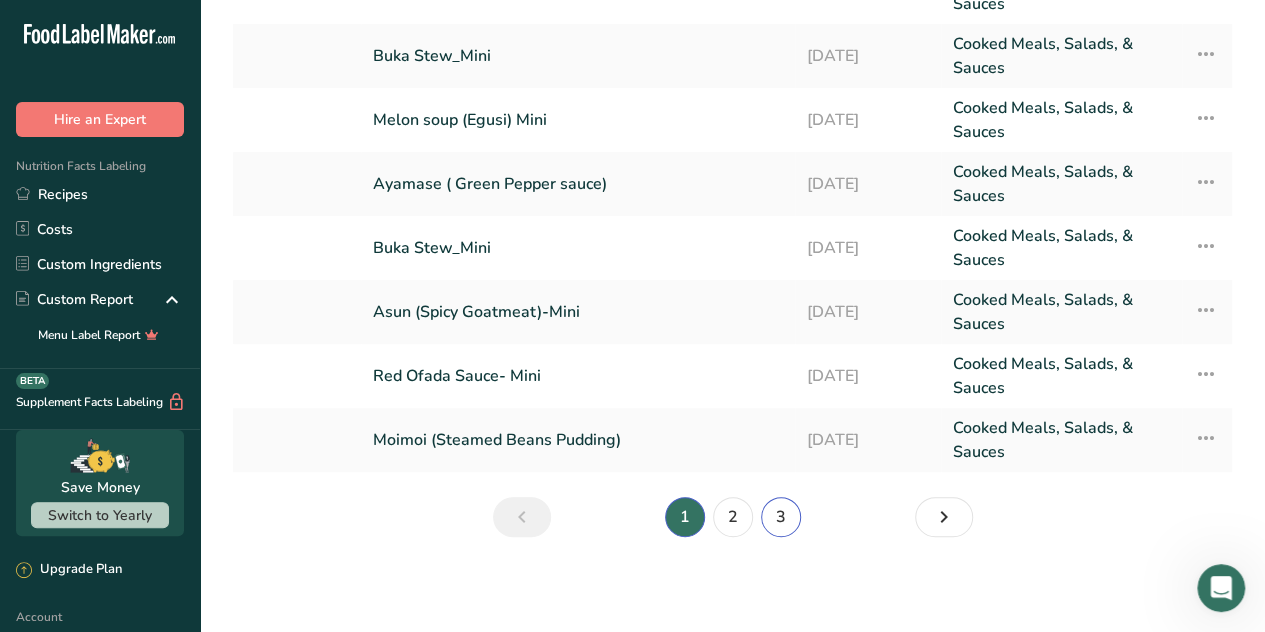 click on "3" at bounding box center [781, 517] 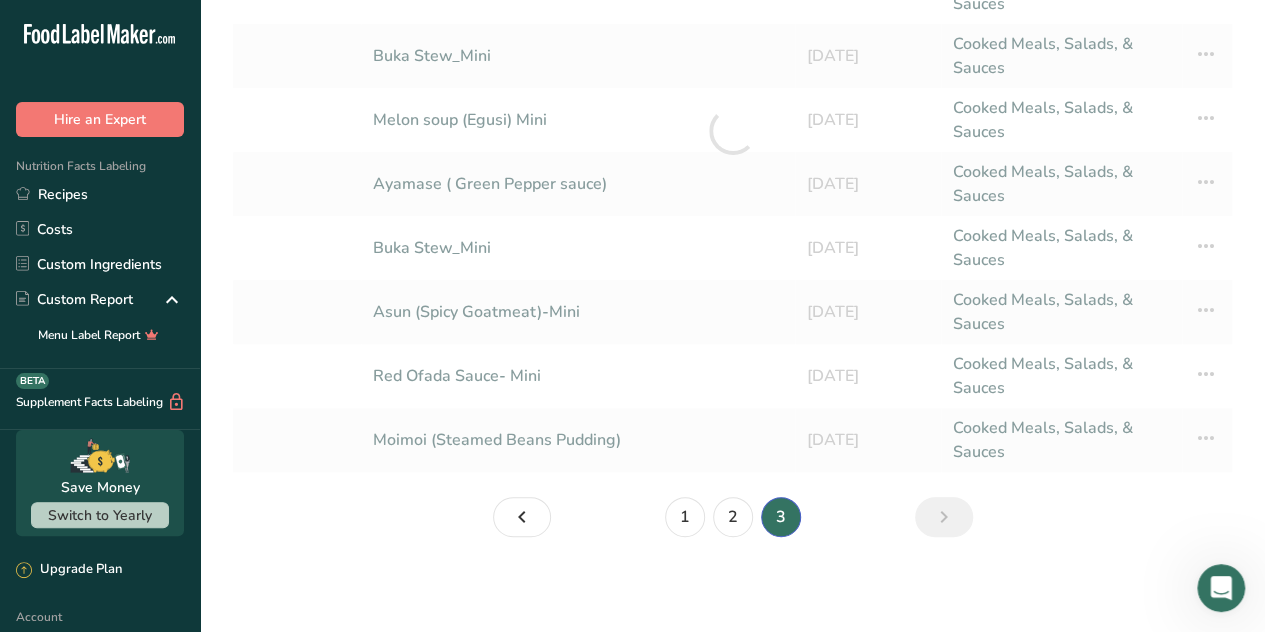 scroll, scrollTop: 112, scrollLeft: 0, axis: vertical 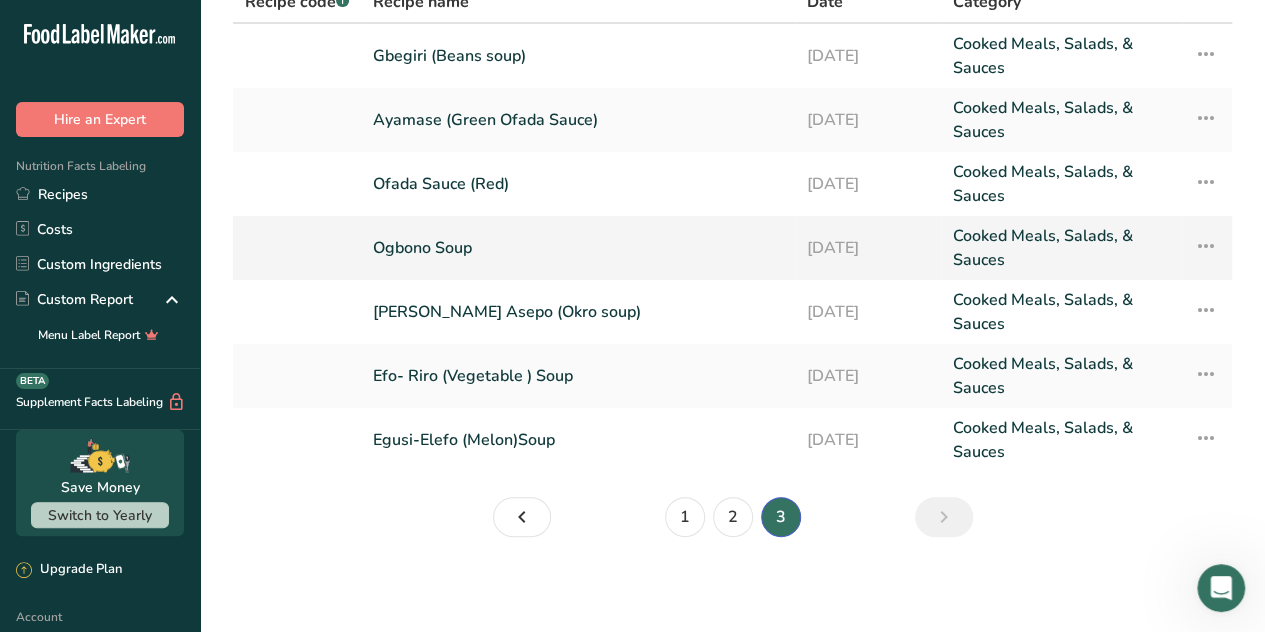 click on "Ogbono Soup" at bounding box center [578, 248] 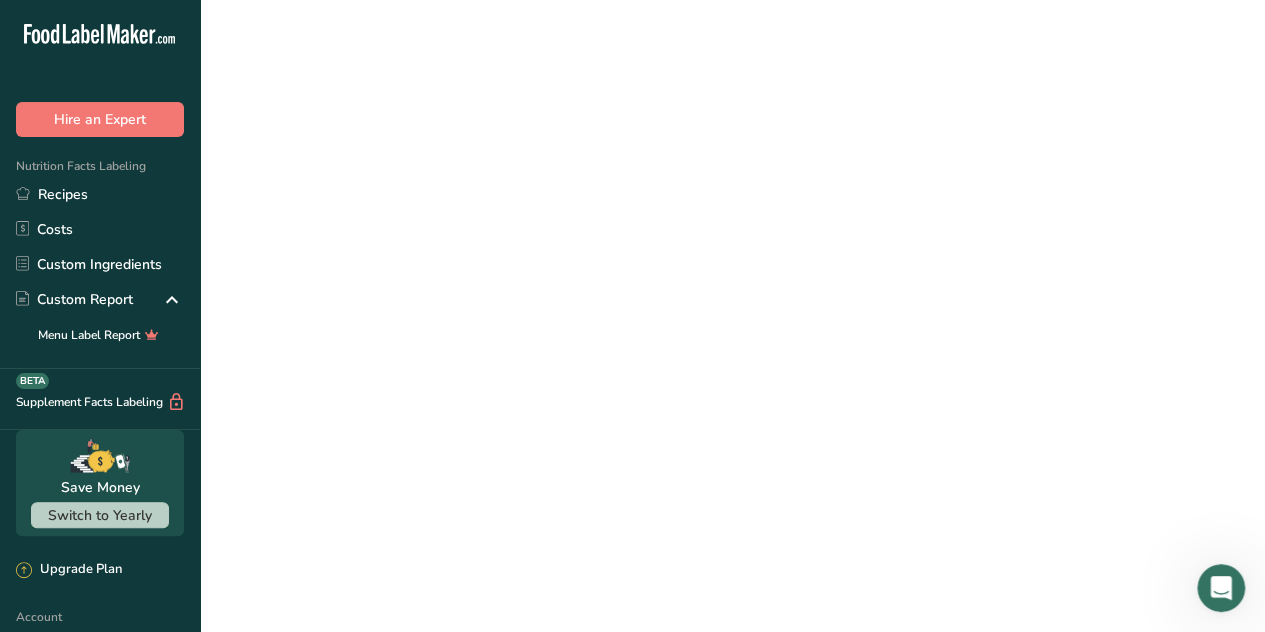 scroll, scrollTop: 0, scrollLeft: 0, axis: both 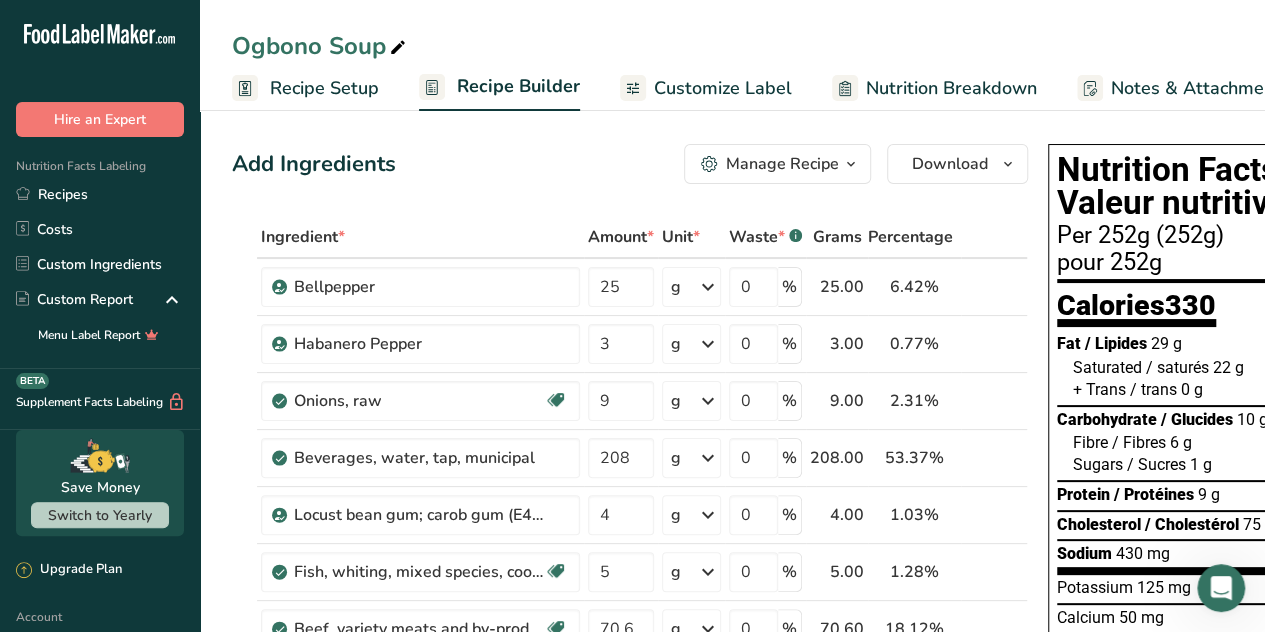 click on "Manage Recipe" at bounding box center [782, 164] 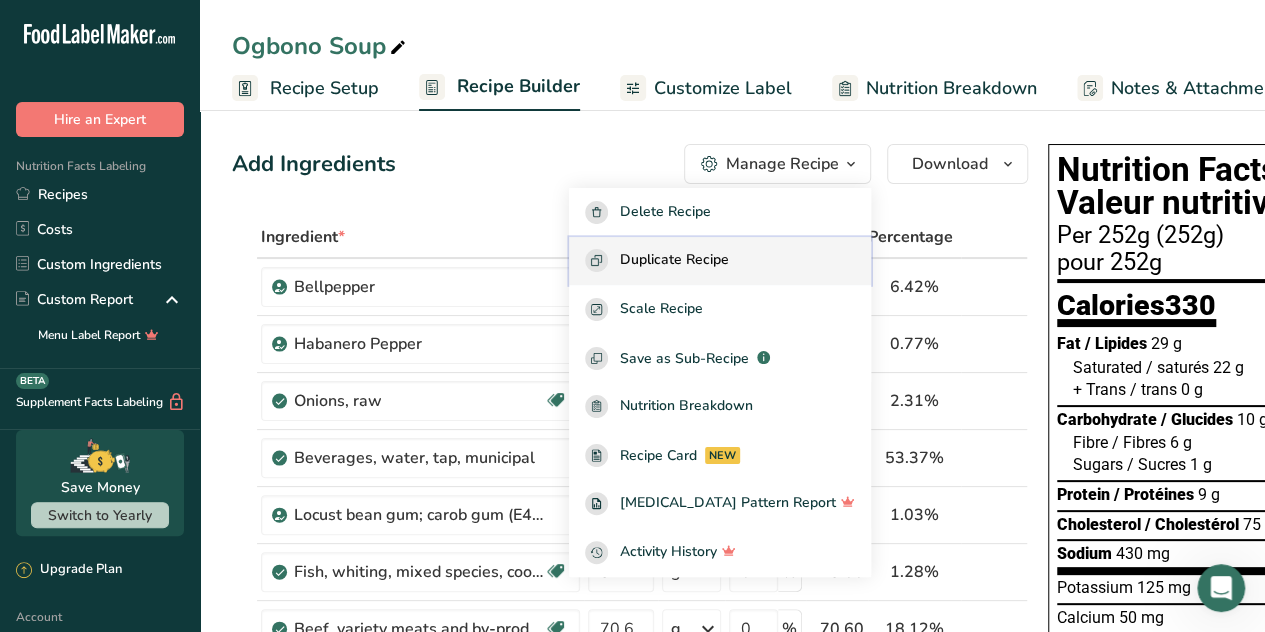 click on "Duplicate Recipe" at bounding box center (674, 260) 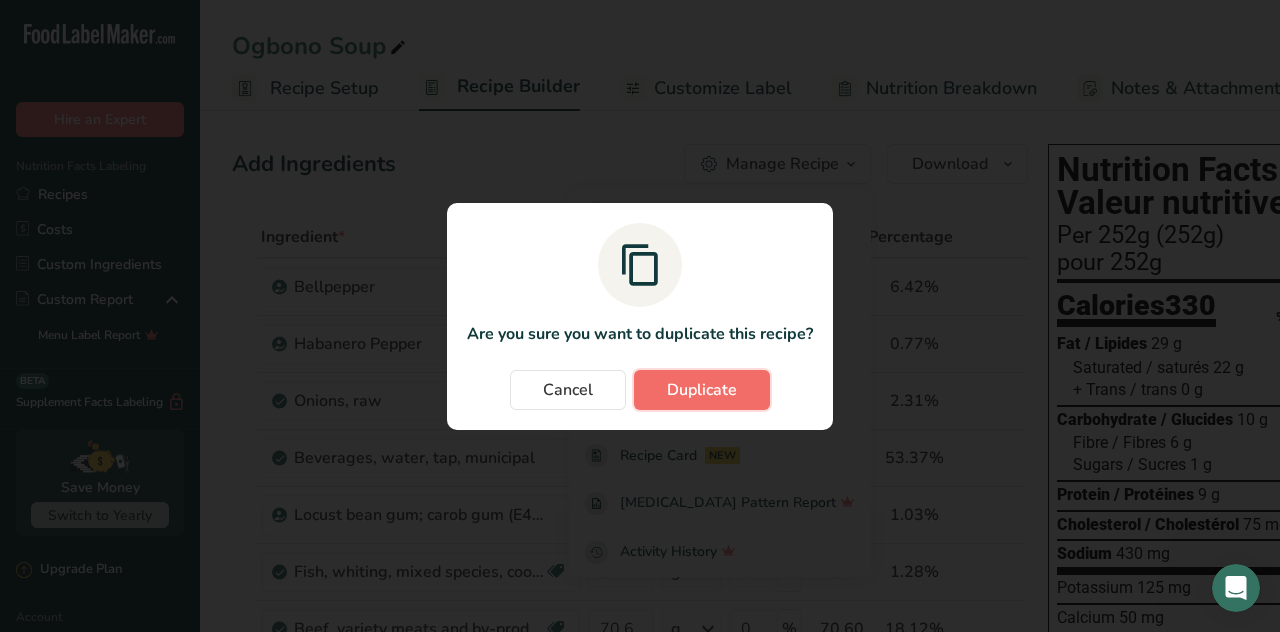 click on "Duplicate" at bounding box center [702, 390] 